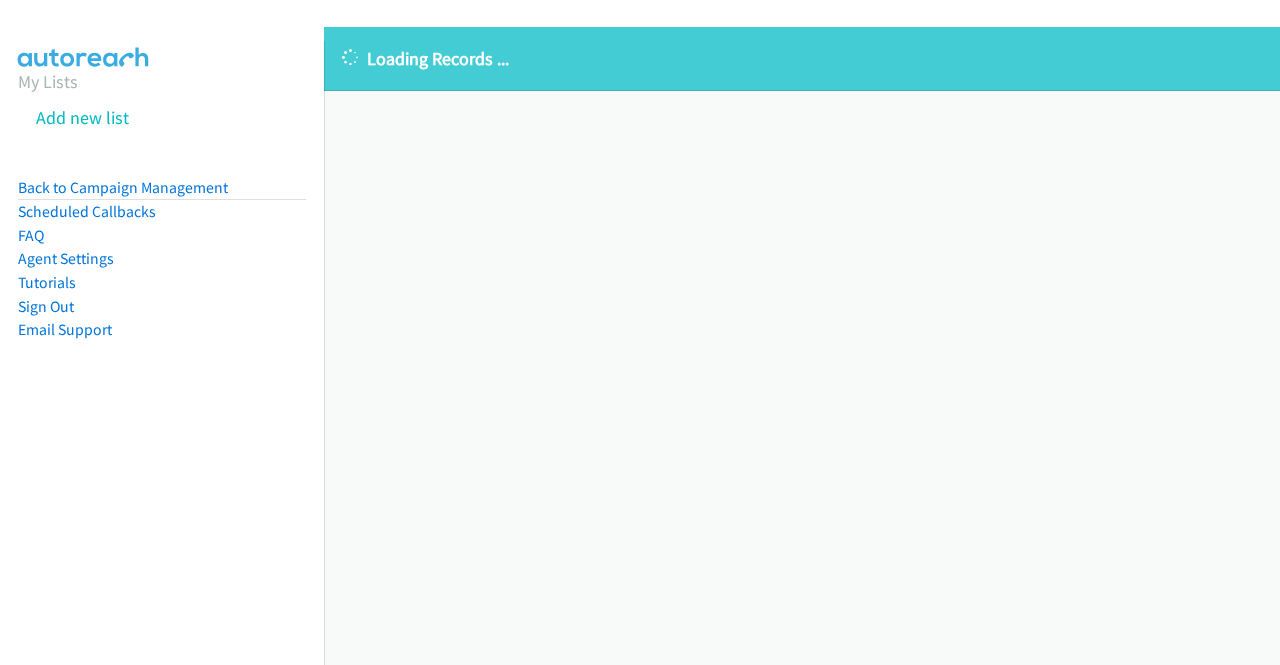 scroll, scrollTop: 0, scrollLeft: 0, axis: both 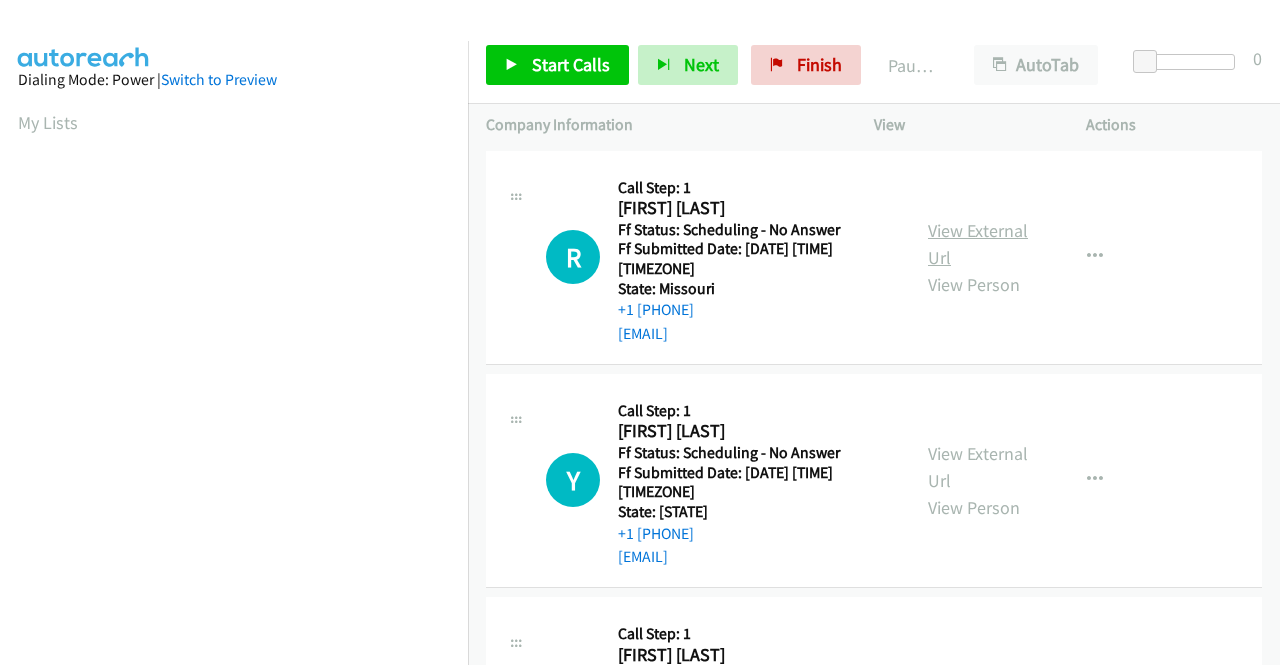 click on "View External Url" at bounding box center (978, 244) 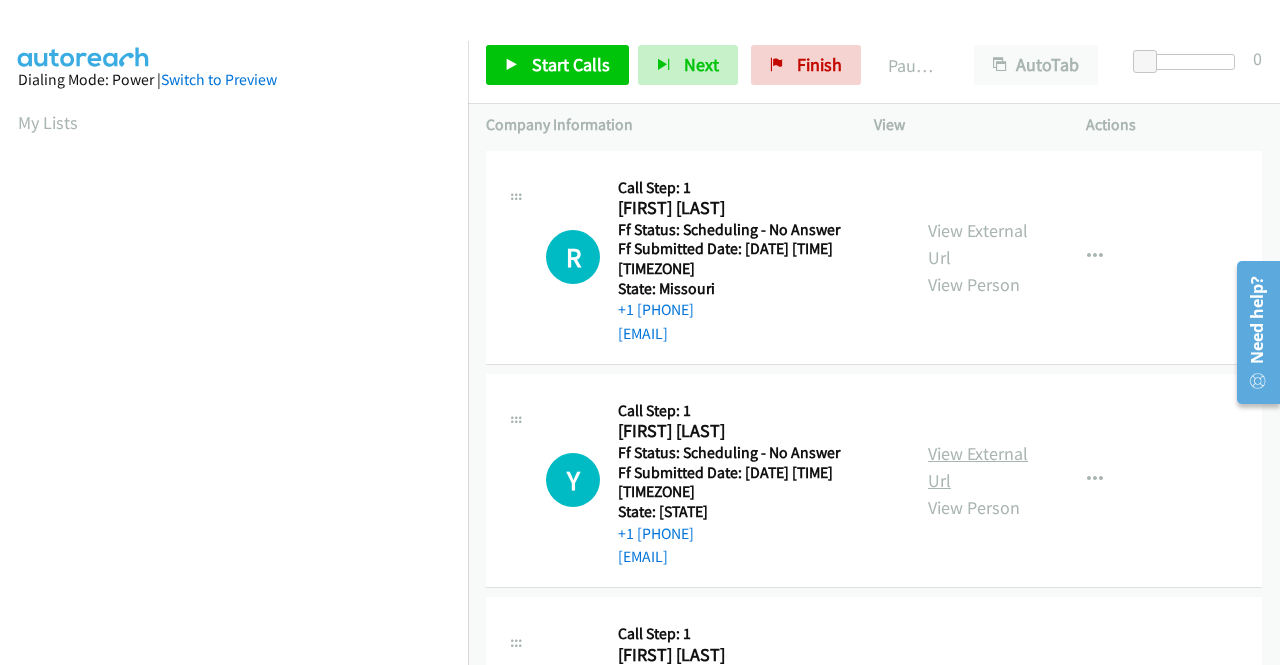 click on "View External Url" at bounding box center [978, 467] 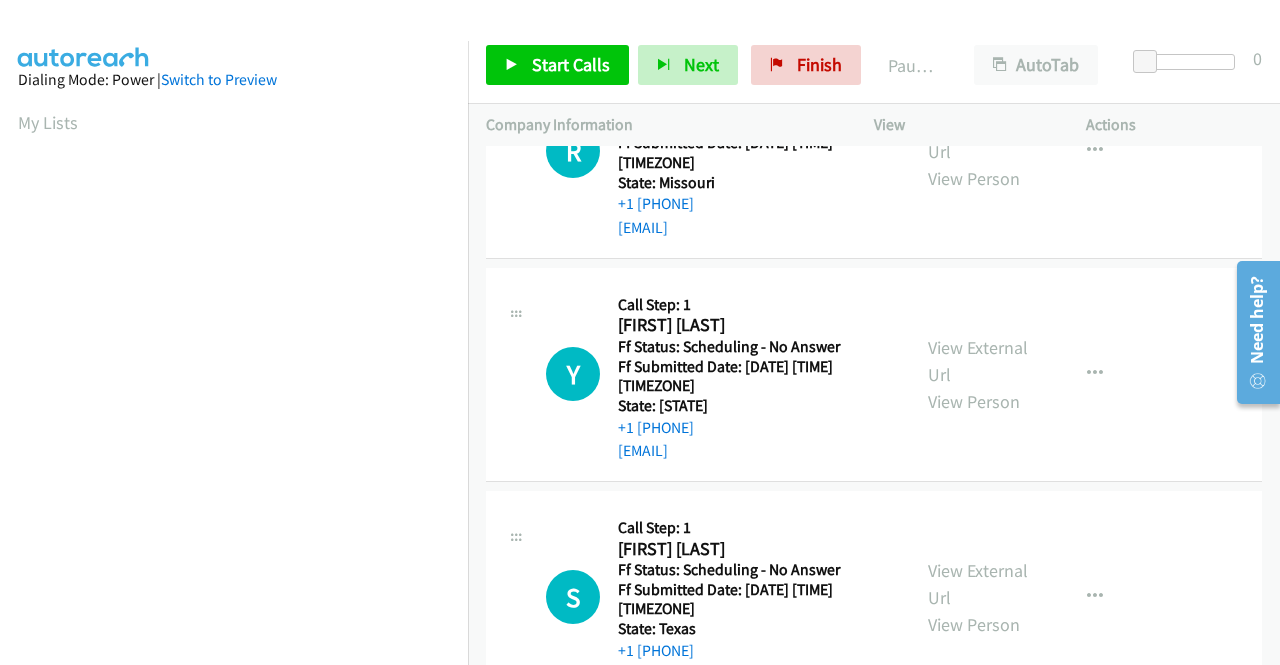 scroll, scrollTop: 200, scrollLeft: 0, axis: vertical 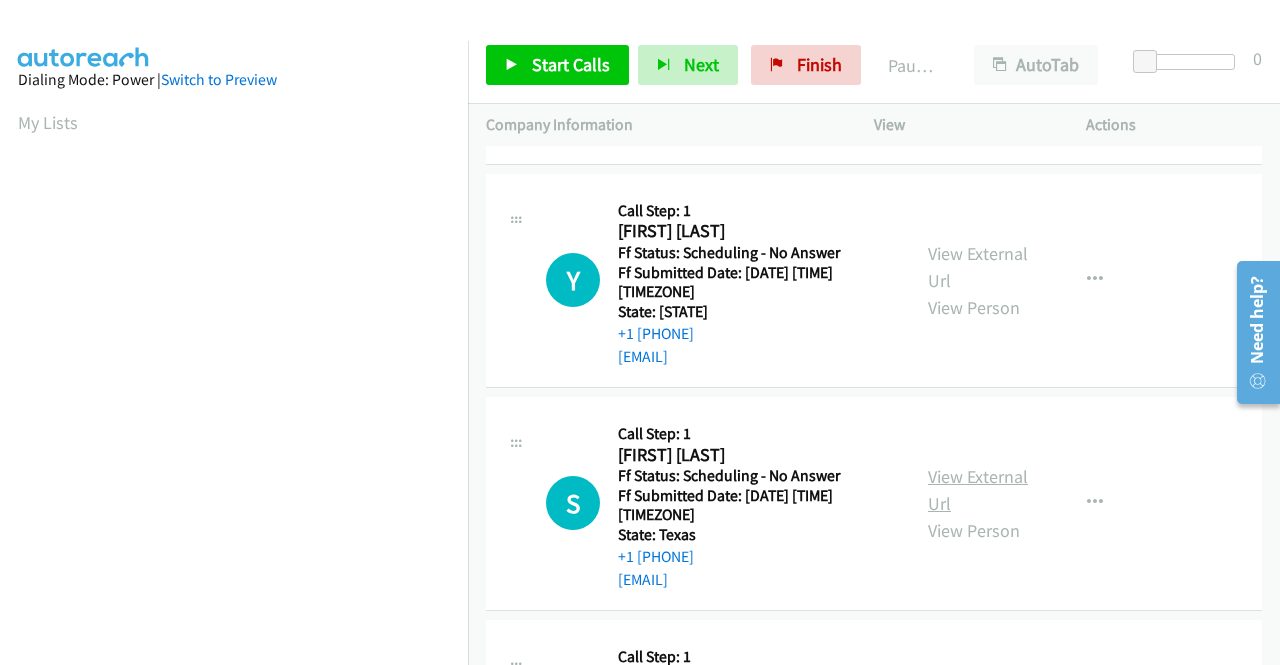 click on "View External Url" at bounding box center [978, 490] 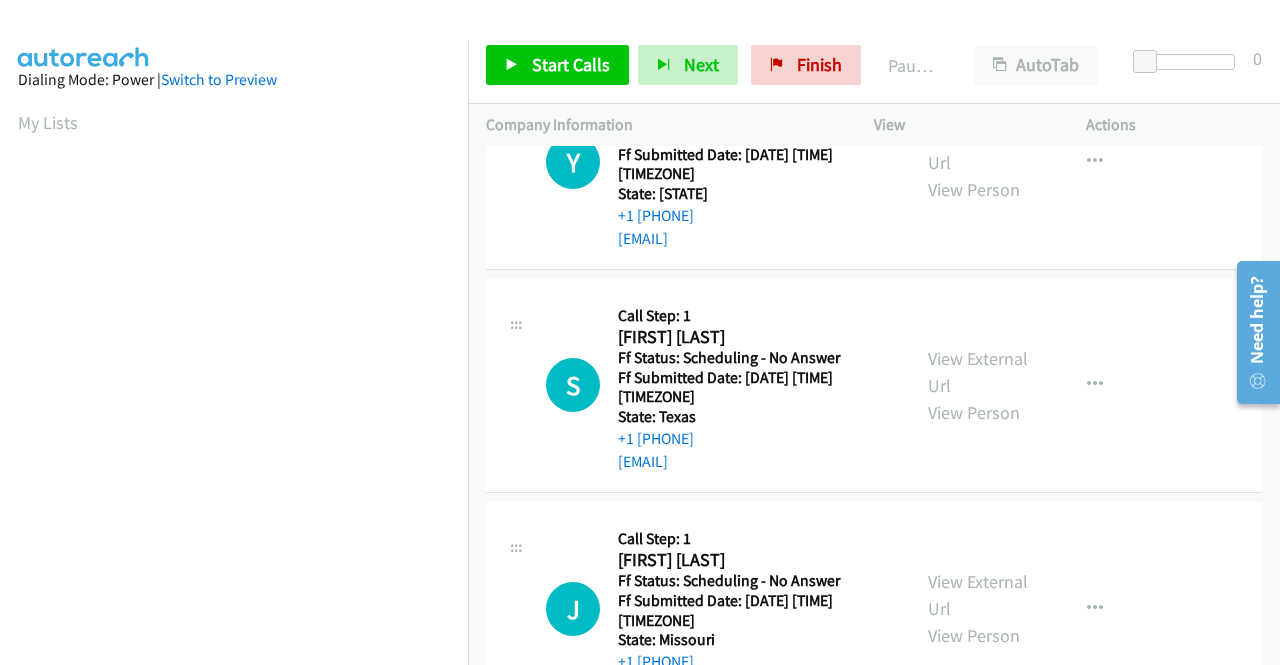 scroll, scrollTop: 400, scrollLeft: 0, axis: vertical 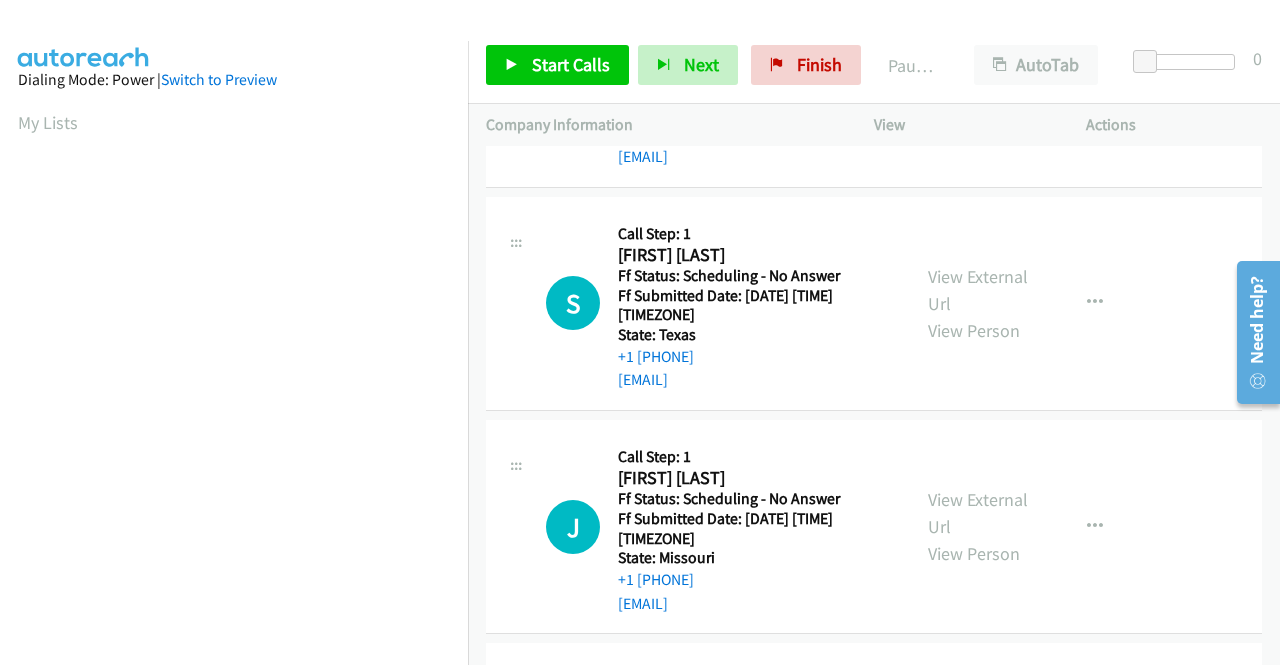 click on "View External Url
View Person" at bounding box center (980, 526) 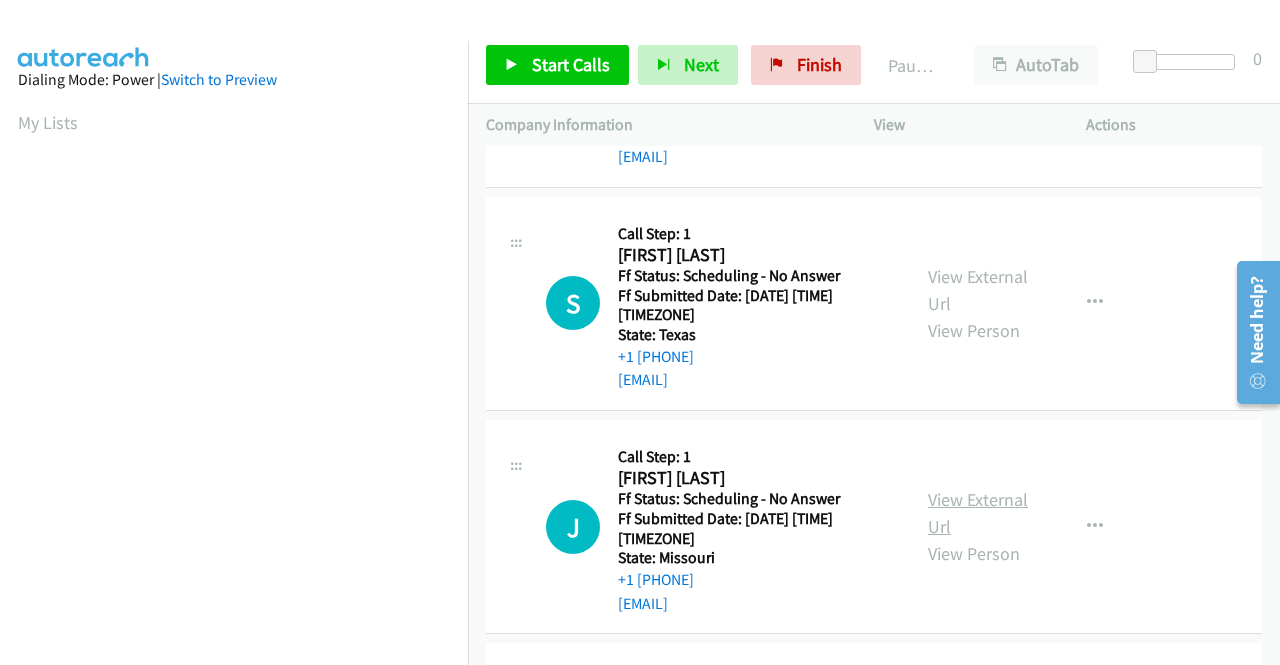 click on "View External Url" at bounding box center (978, 513) 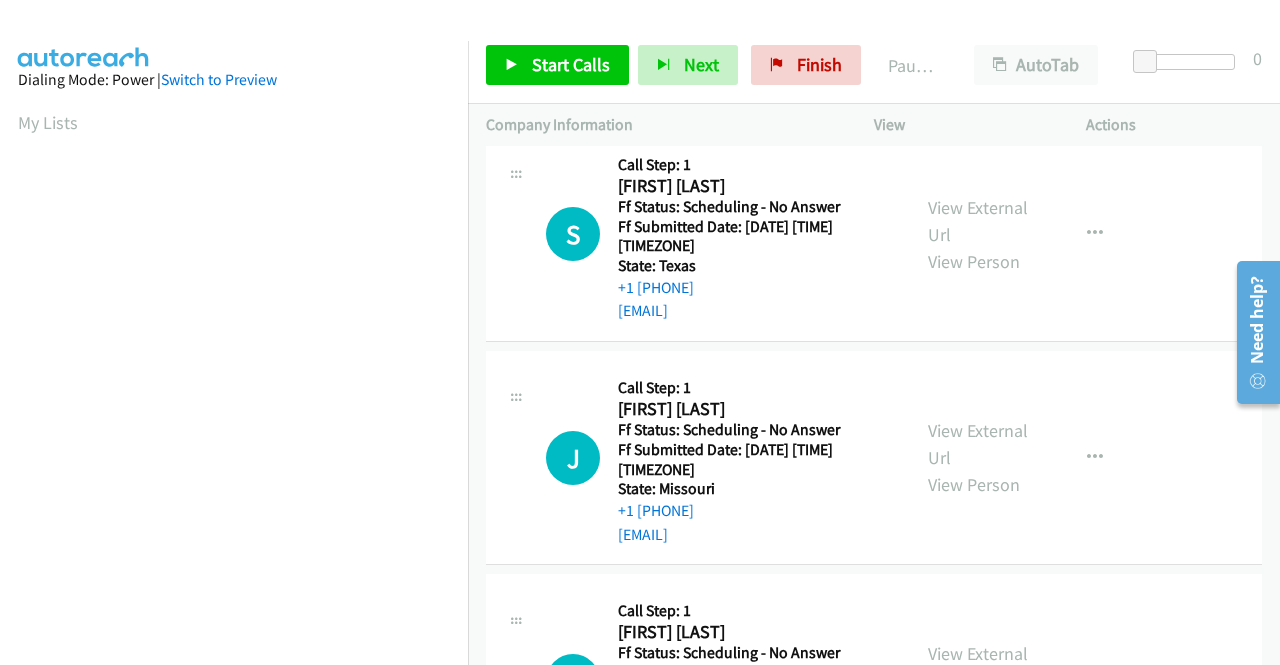scroll, scrollTop: 600, scrollLeft: 0, axis: vertical 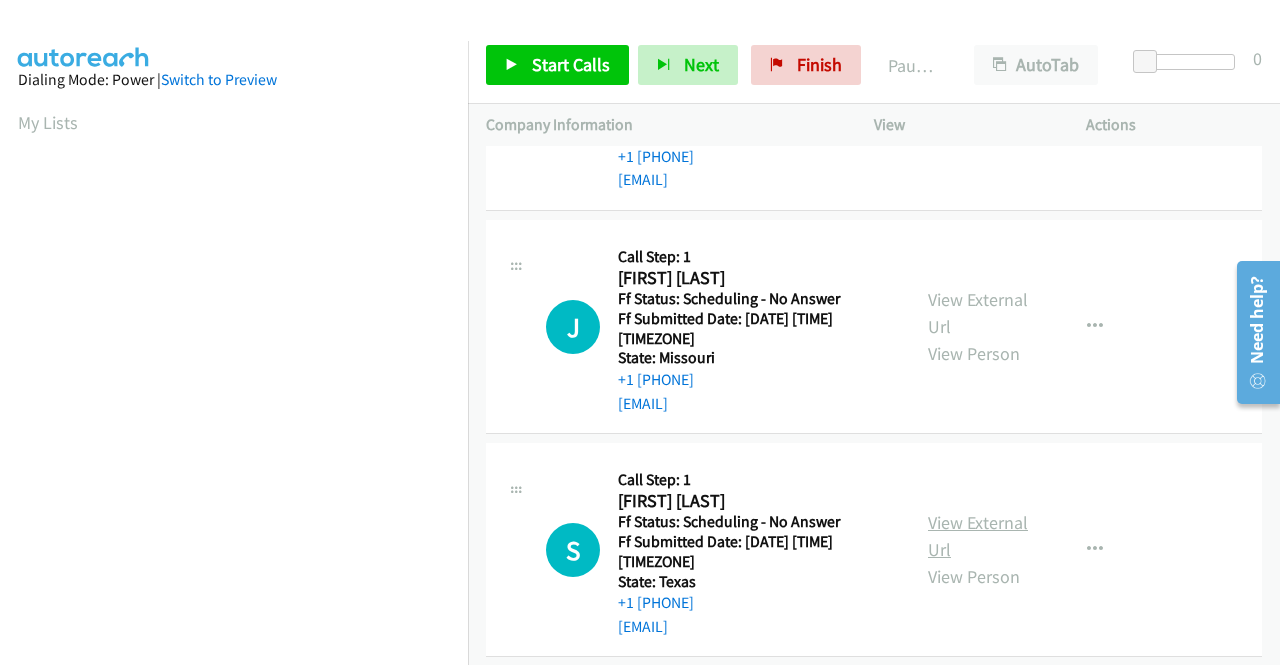 click on "View External Url" at bounding box center [978, 536] 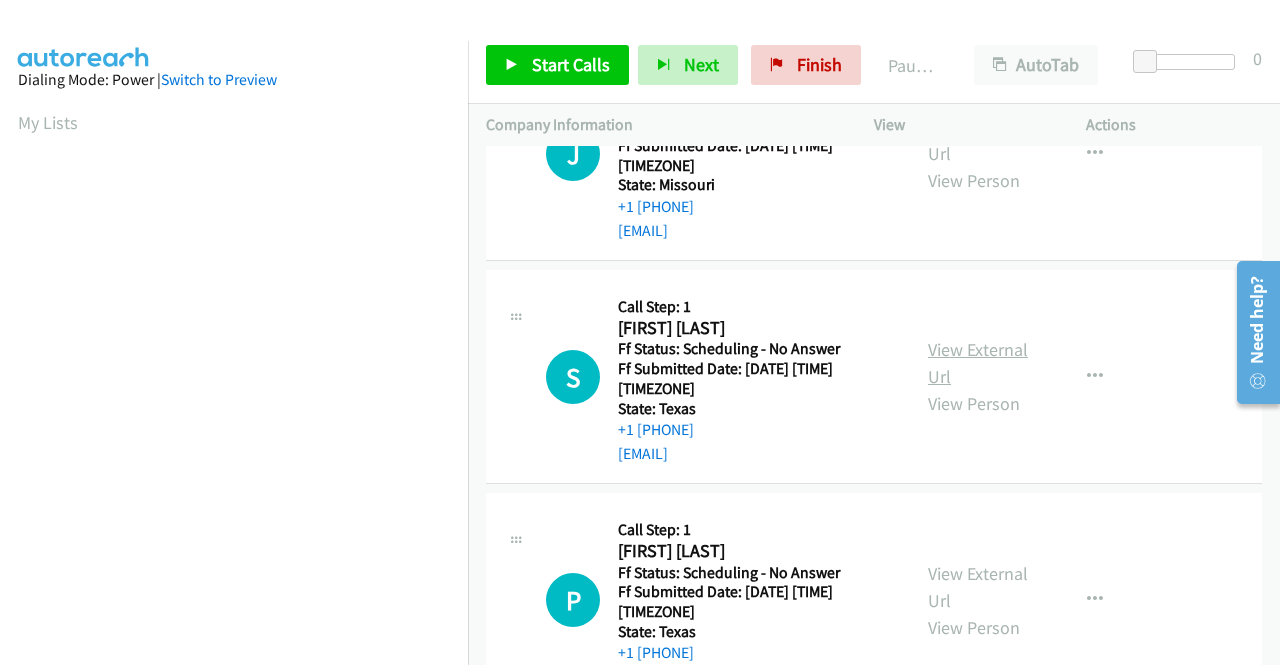 scroll, scrollTop: 800, scrollLeft: 0, axis: vertical 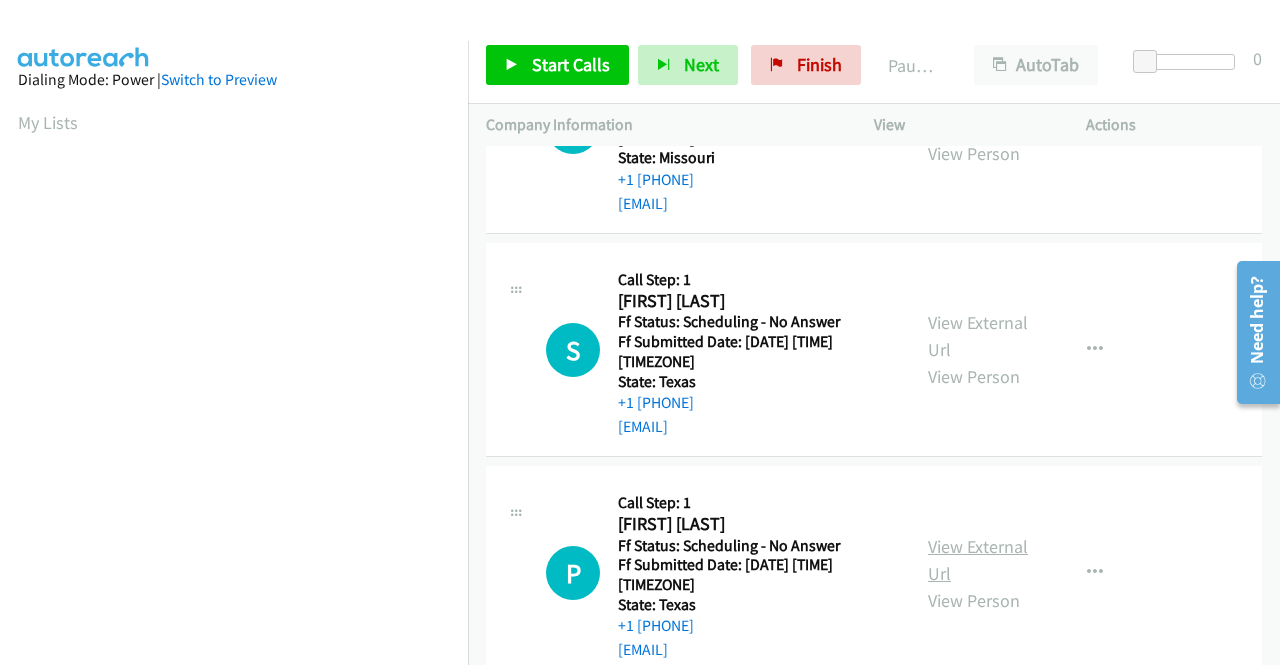 click on "View External Url" at bounding box center [978, 560] 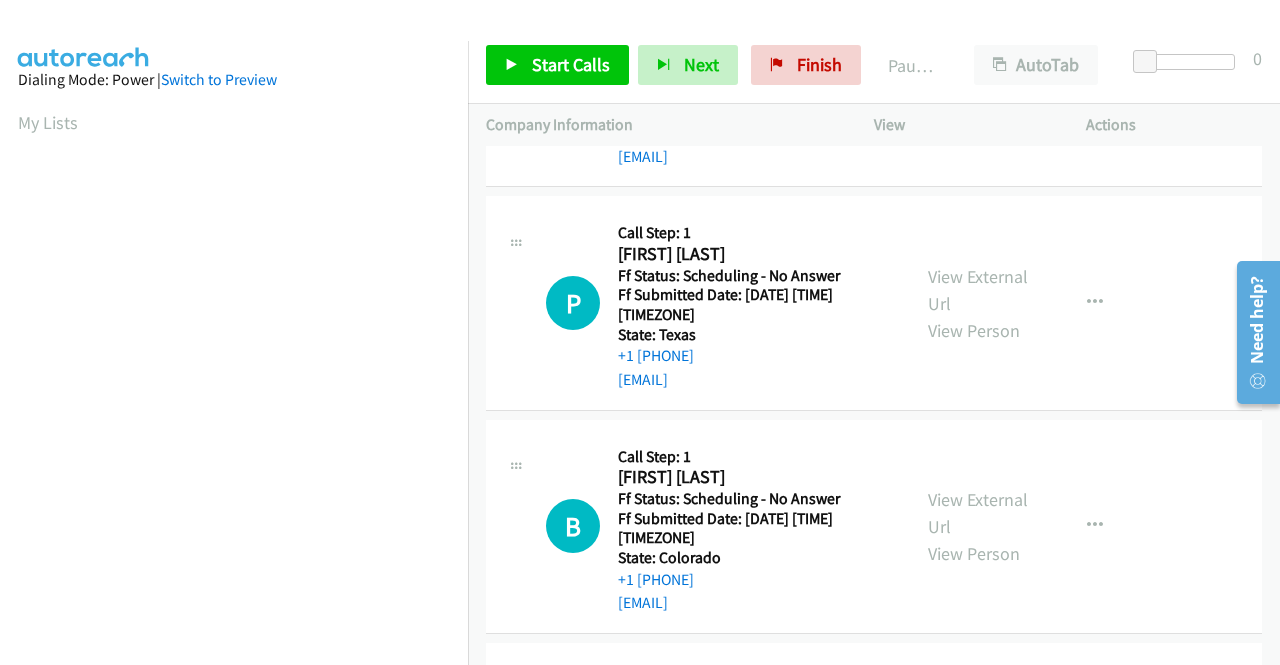 scroll, scrollTop: 1200, scrollLeft: 0, axis: vertical 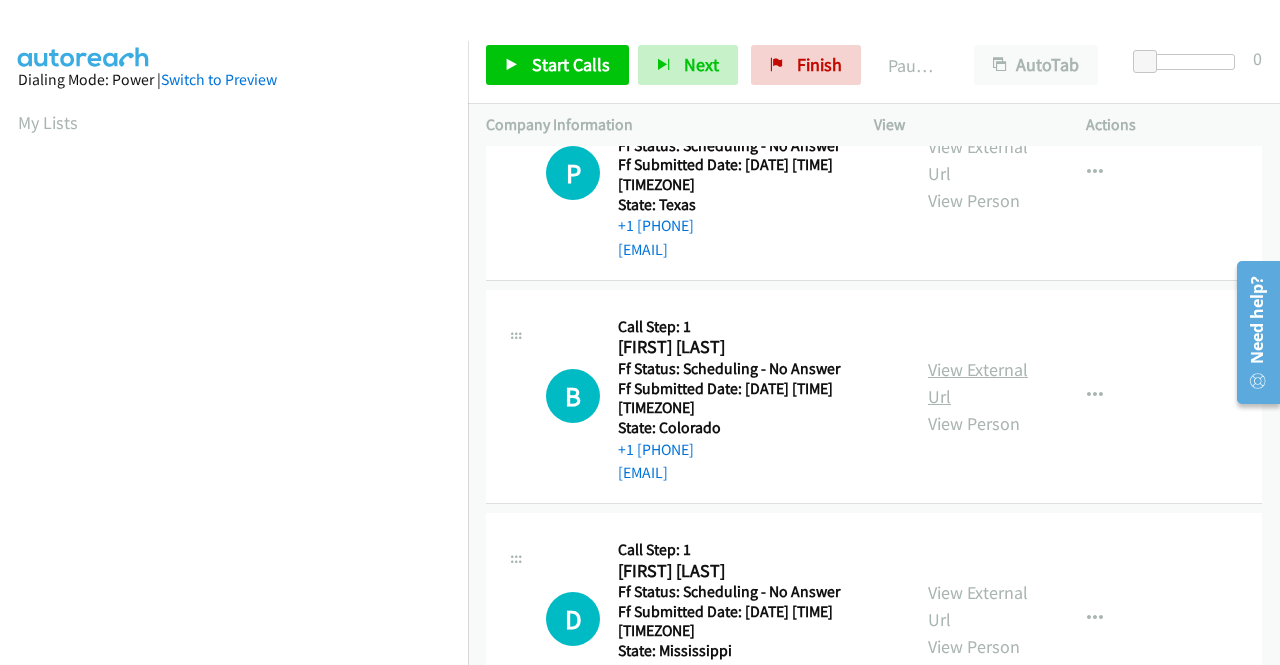 click on "View External Url" at bounding box center [978, 383] 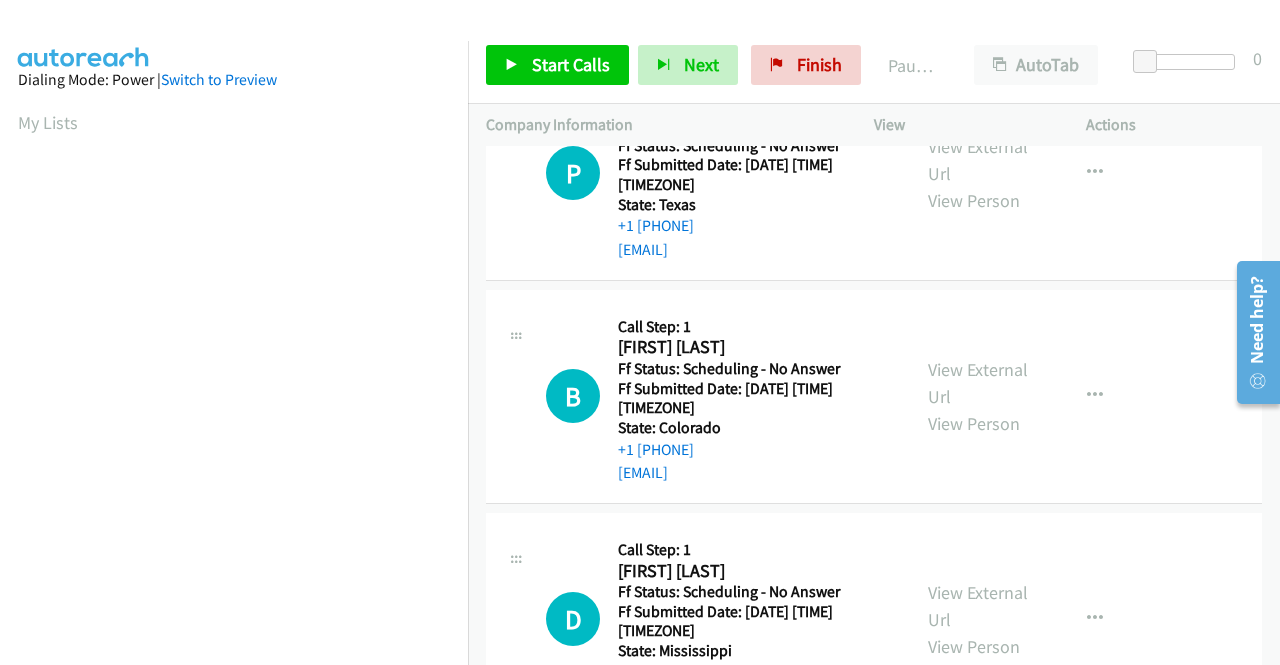 scroll, scrollTop: 1300, scrollLeft: 0, axis: vertical 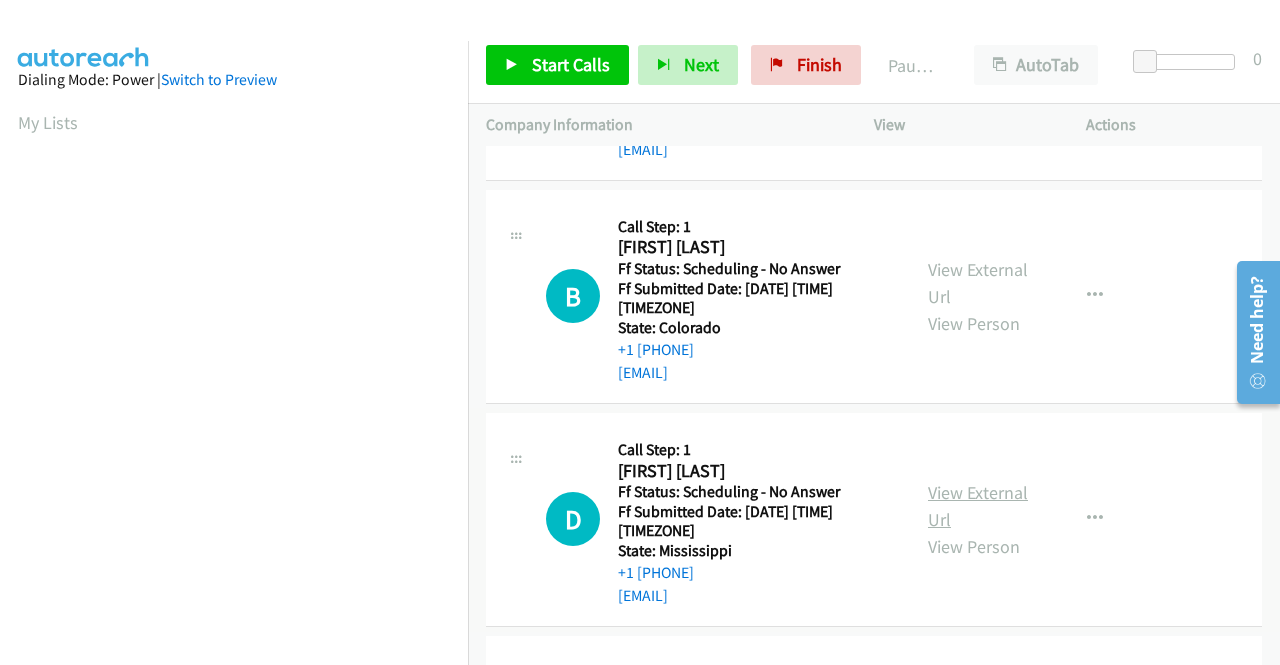 click on "View External Url" at bounding box center [978, 506] 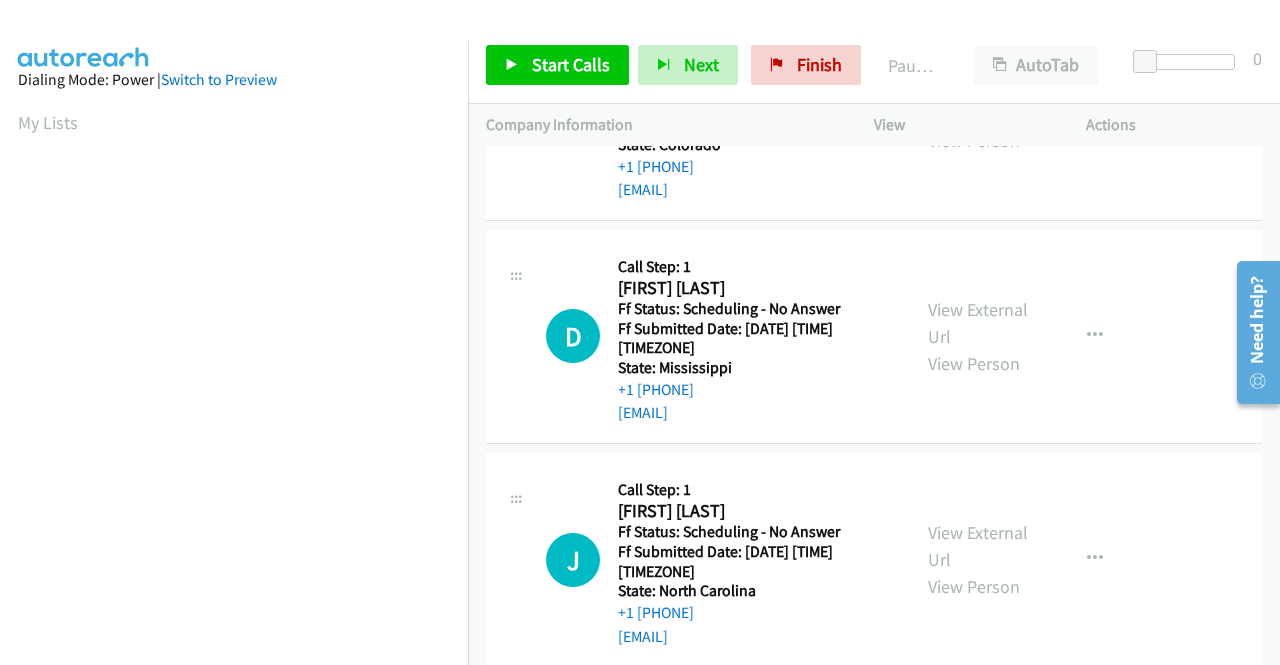 scroll, scrollTop: 1500, scrollLeft: 0, axis: vertical 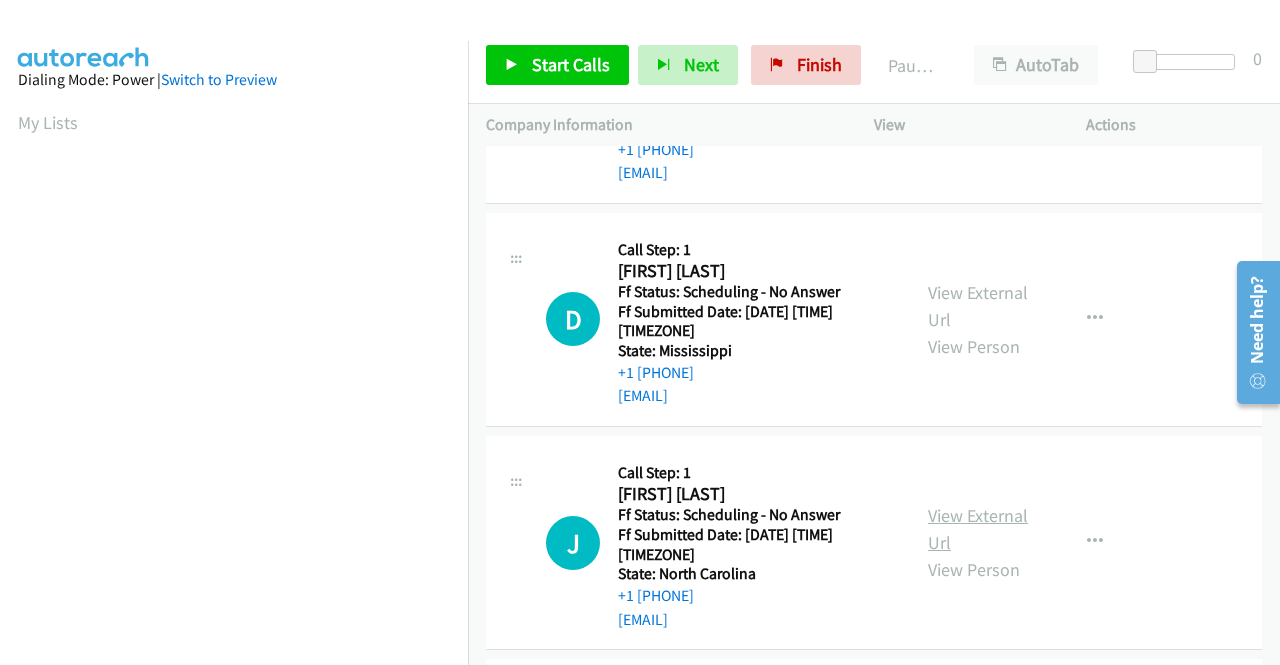 click on "View External Url" at bounding box center (978, 529) 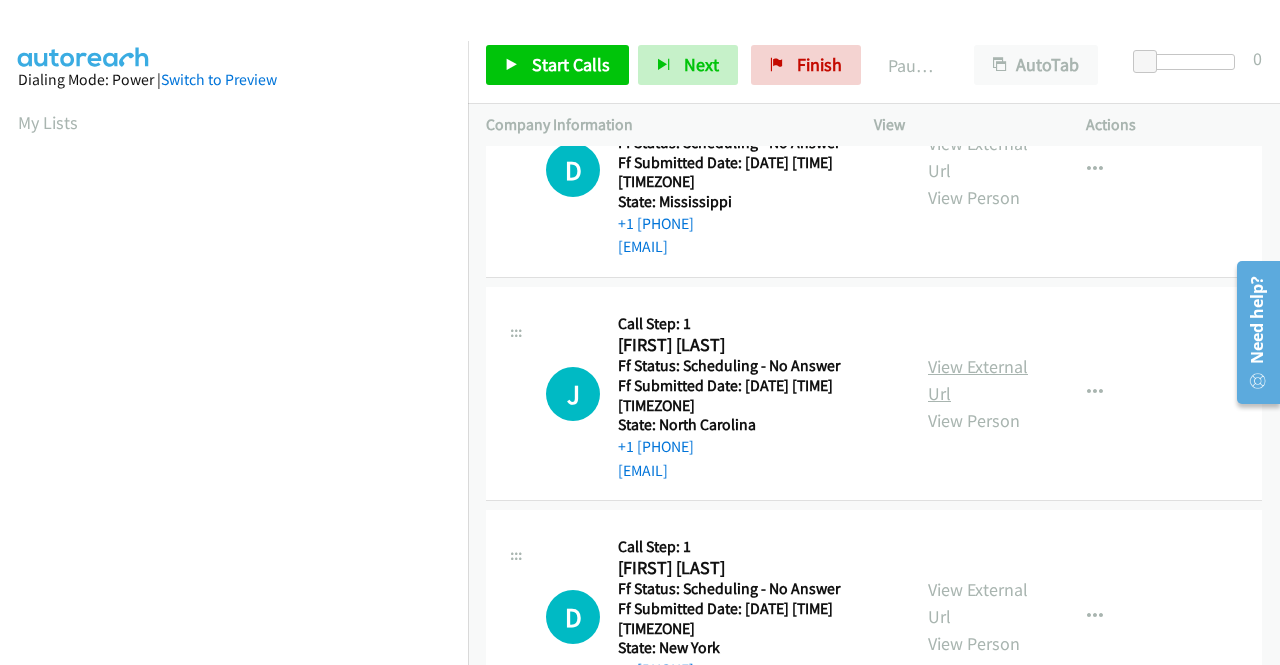 scroll, scrollTop: 1700, scrollLeft: 0, axis: vertical 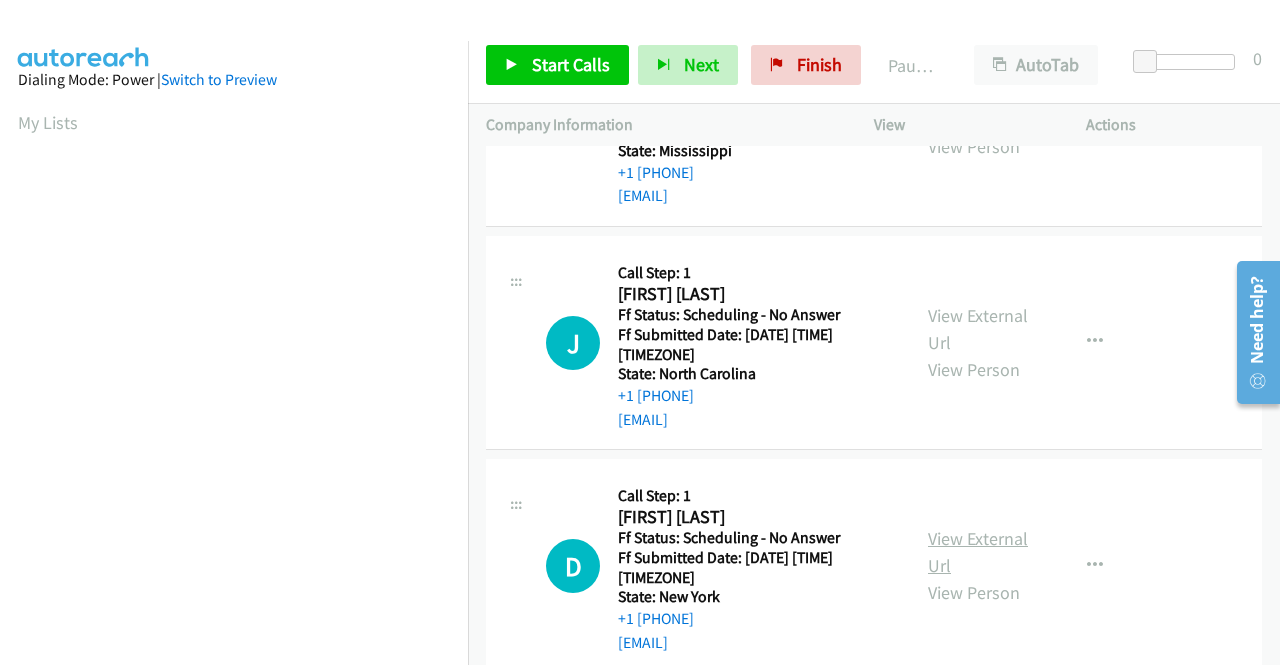click on "View External Url" at bounding box center (978, 552) 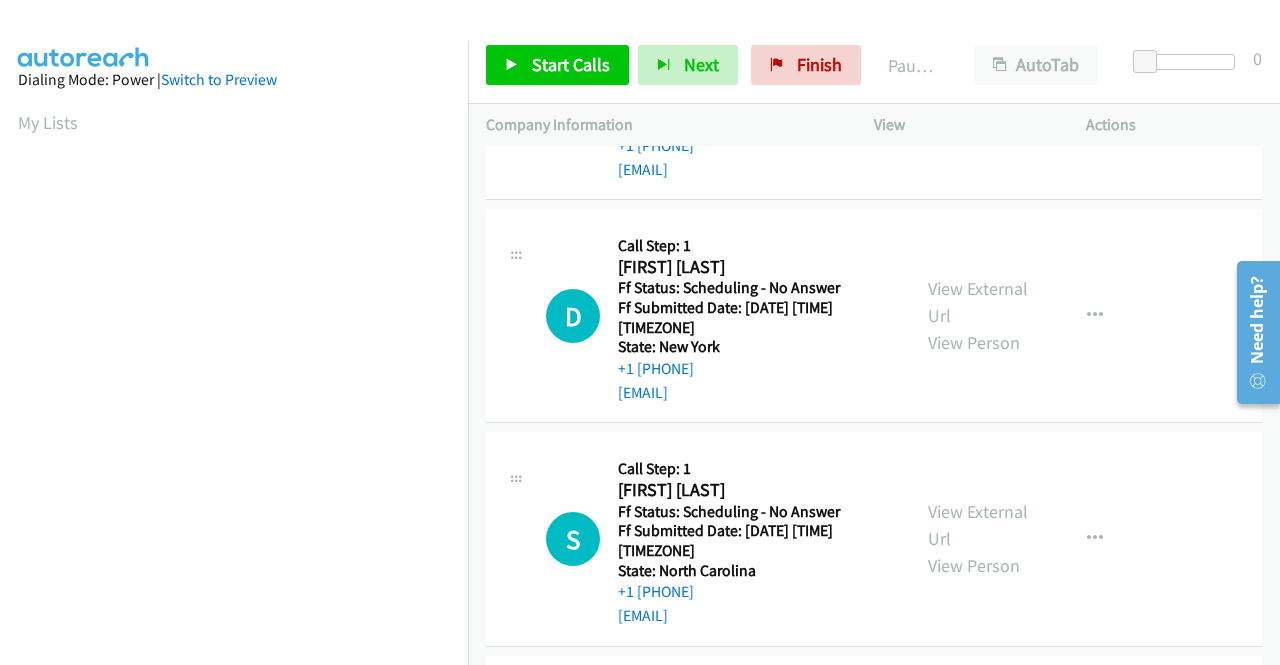 scroll, scrollTop: 2000, scrollLeft: 0, axis: vertical 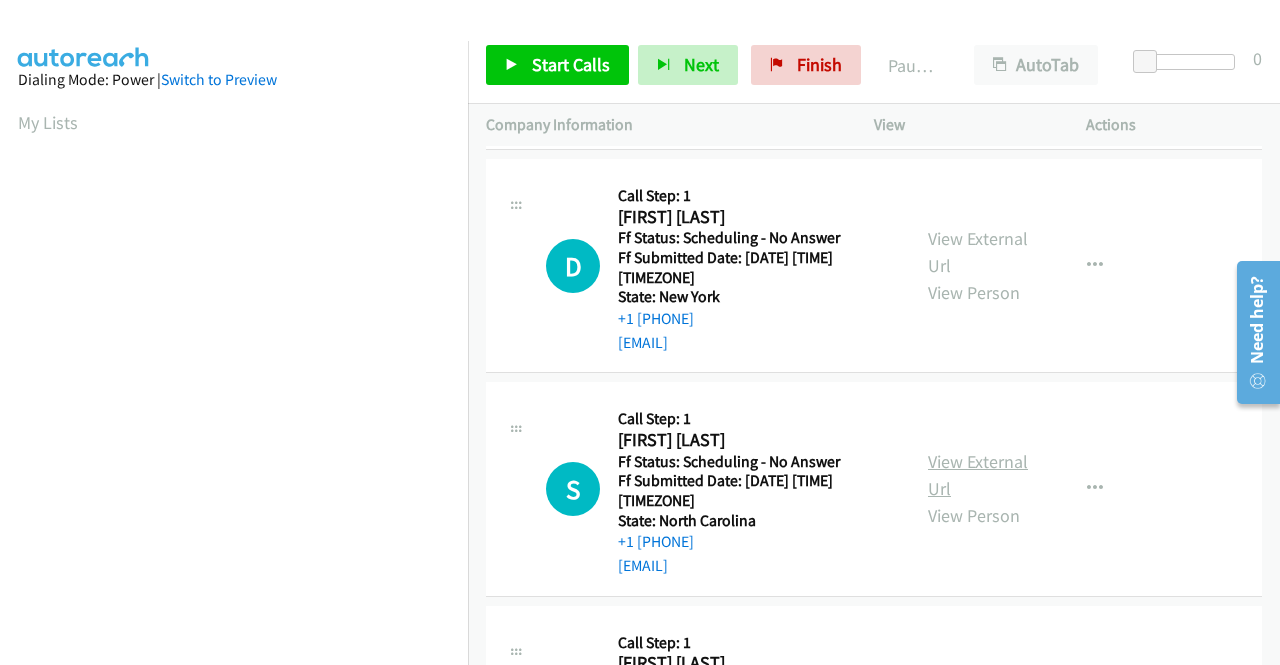 click on "View External Url" at bounding box center (978, 475) 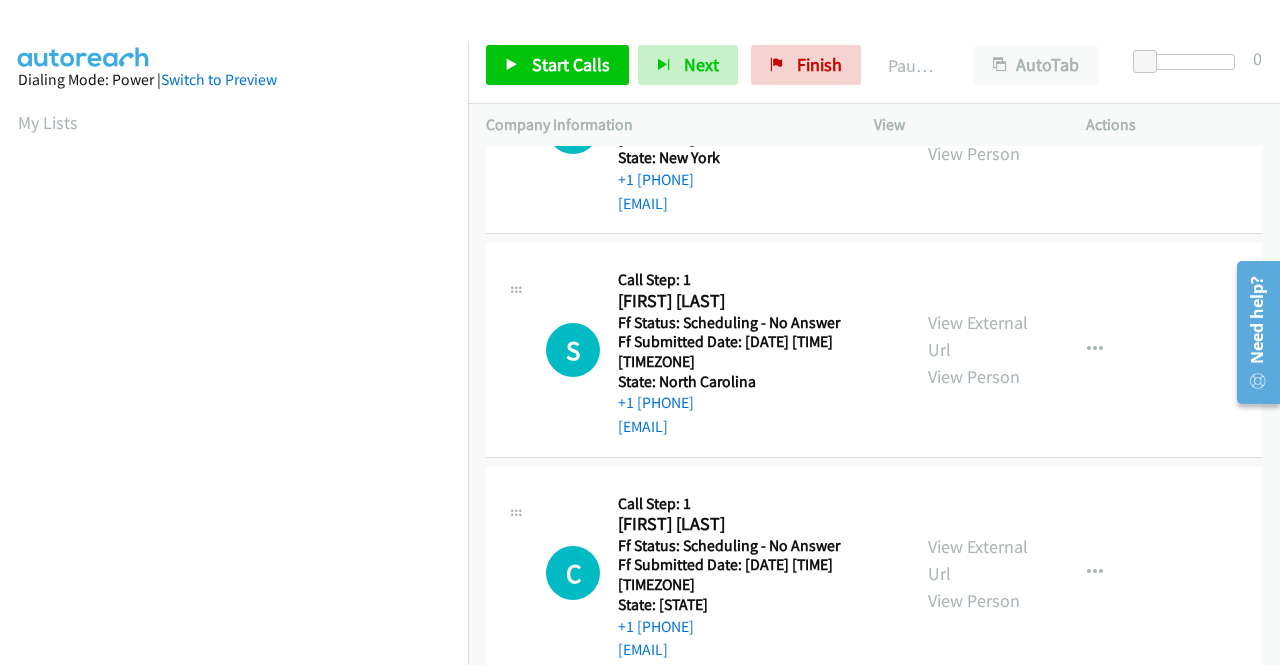 scroll, scrollTop: 2200, scrollLeft: 0, axis: vertical 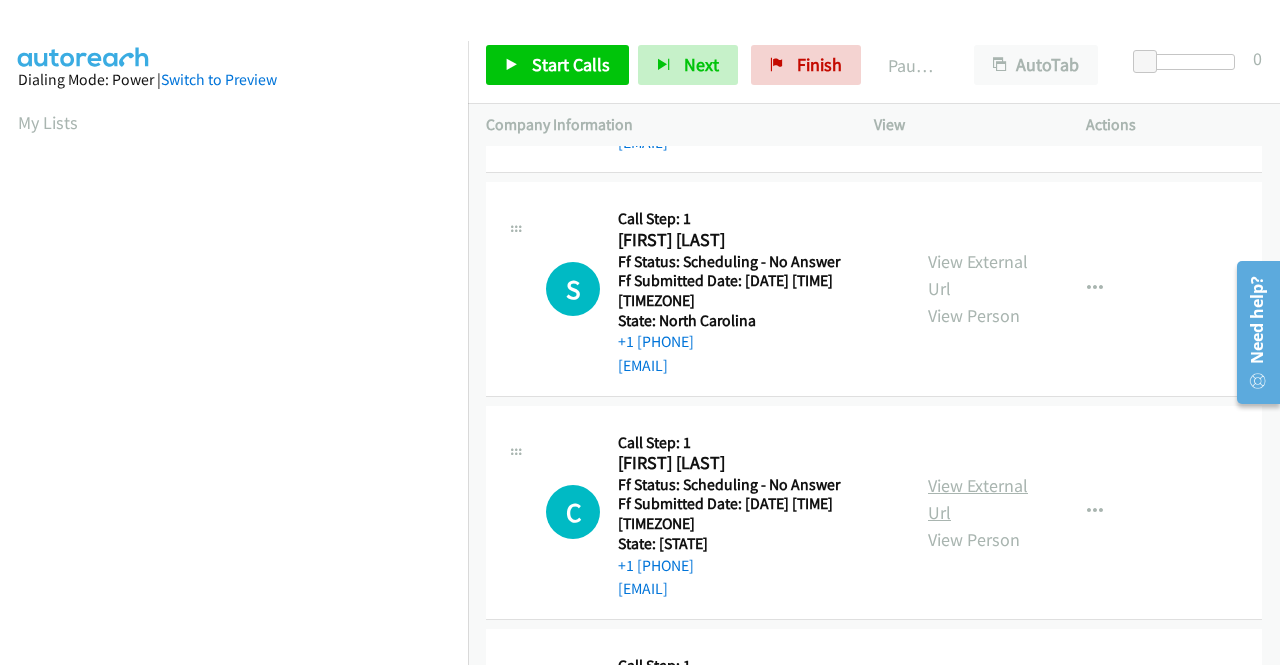 click on "View External Url" at bounding box center (978, 499) 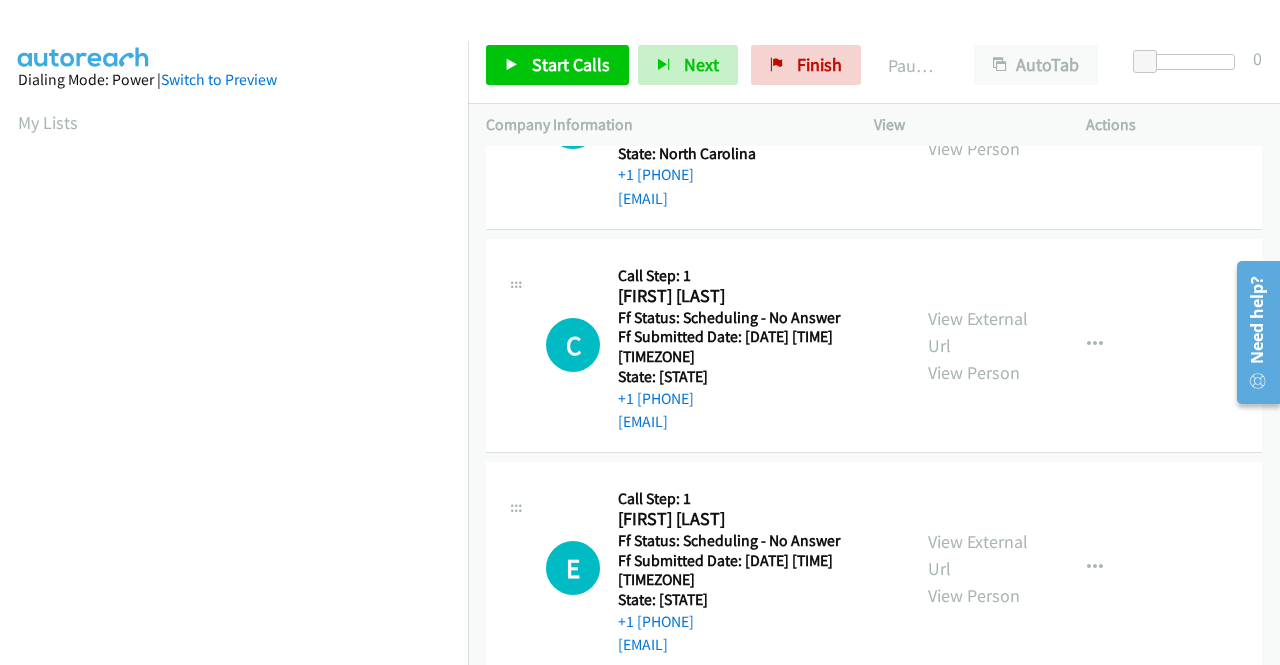 scroll, scrollTop: 2400, scrollLeft: 0, axis: vertical 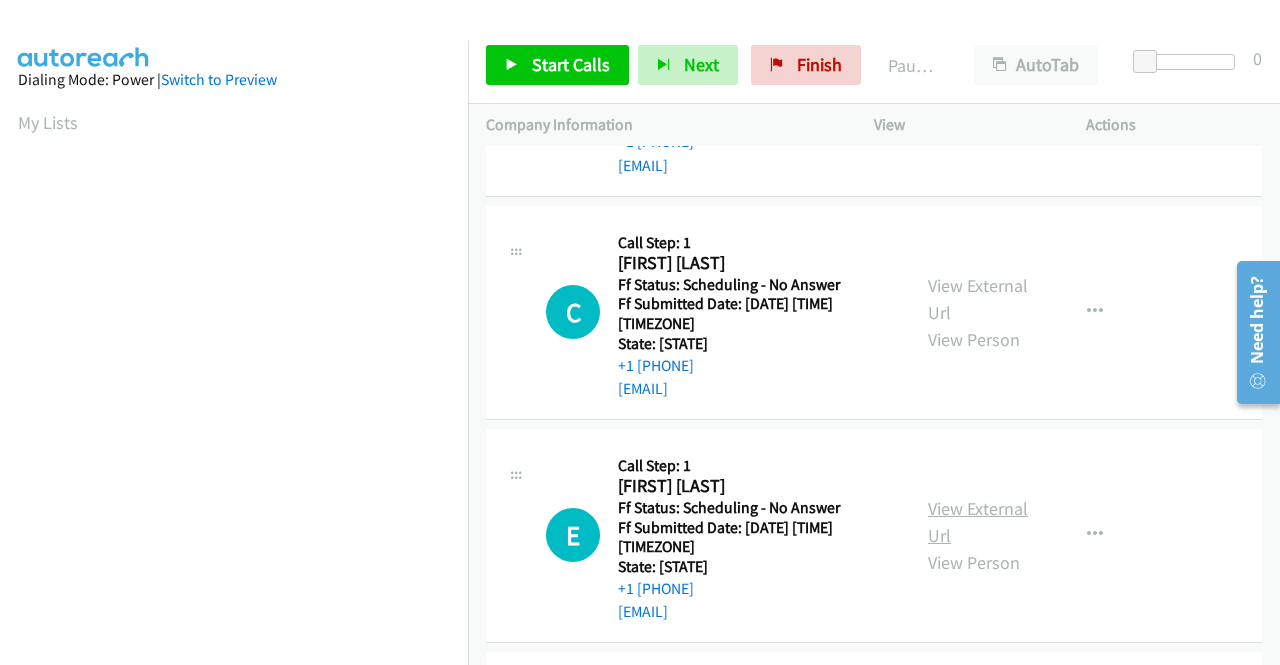 click on "View External Url" at bounding box center (978, 522) 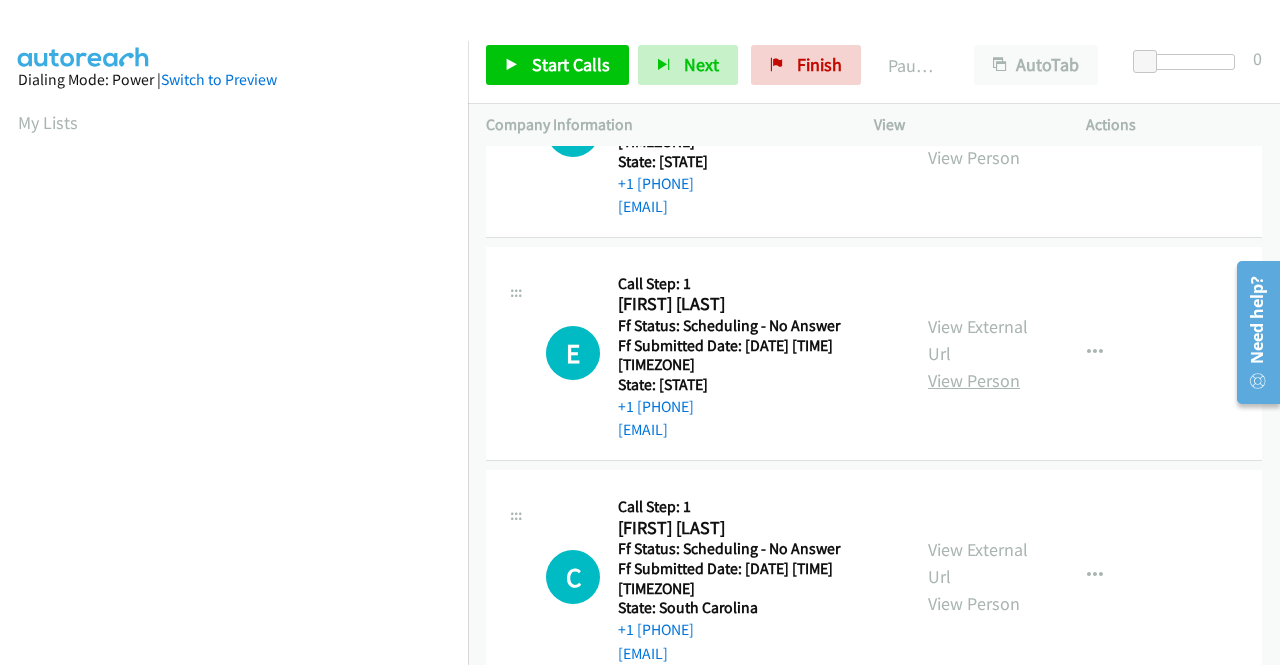 scroll, scrollTop: 2600, scrollLeft: 0, axis: vertical 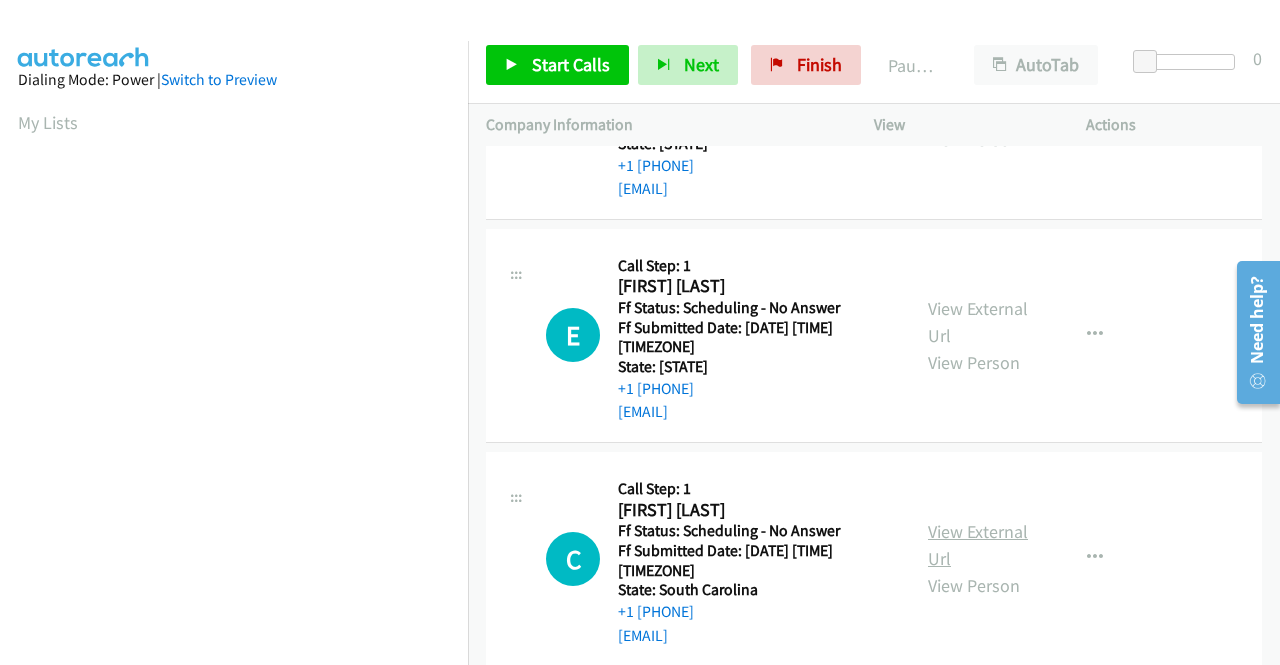 click on "View External Url" at bounding box center (978, 545) 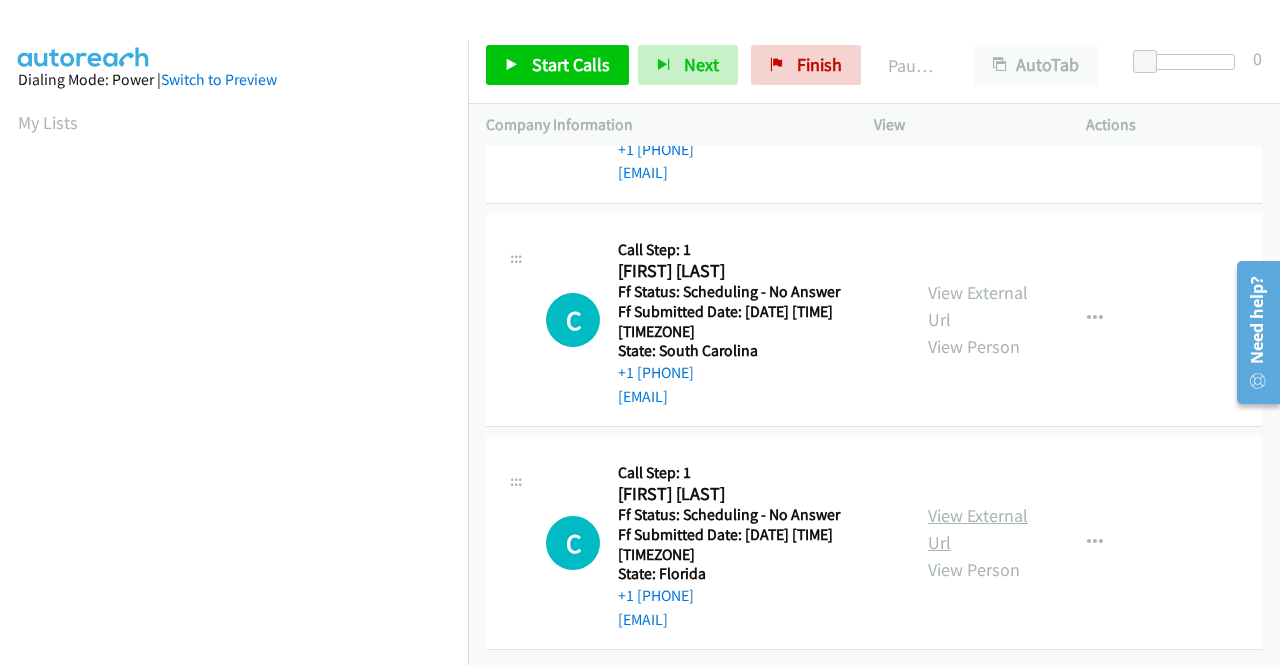 scroll, scrollTop: 2848, scrollLeft: 0, axis: vertical 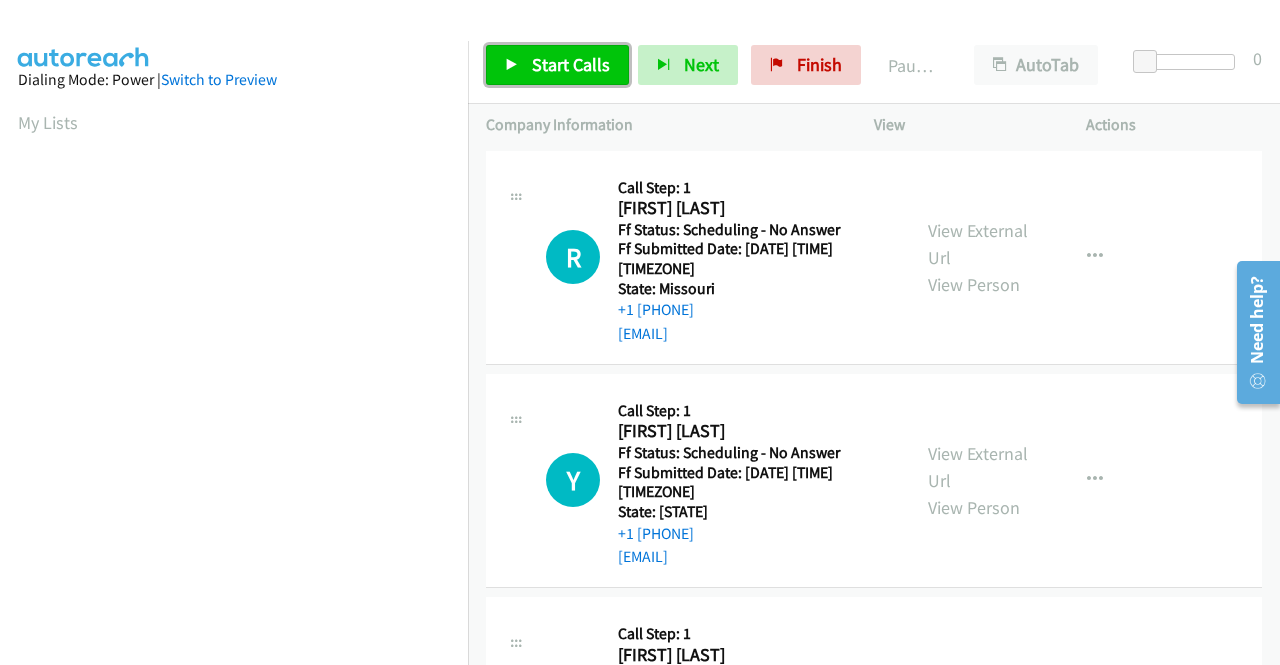 click on "Start Calls" at bounding box center (571, 64) 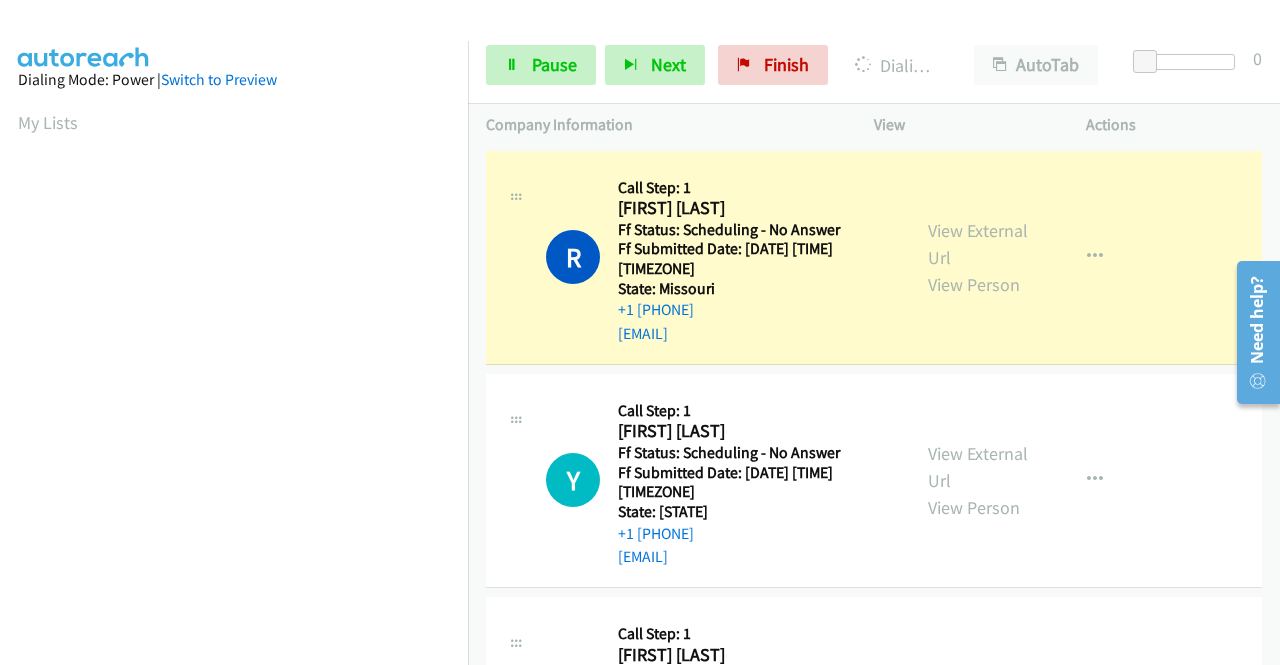 scroll, scrollTop: 456, scrollLeft: 0, axis: vertical 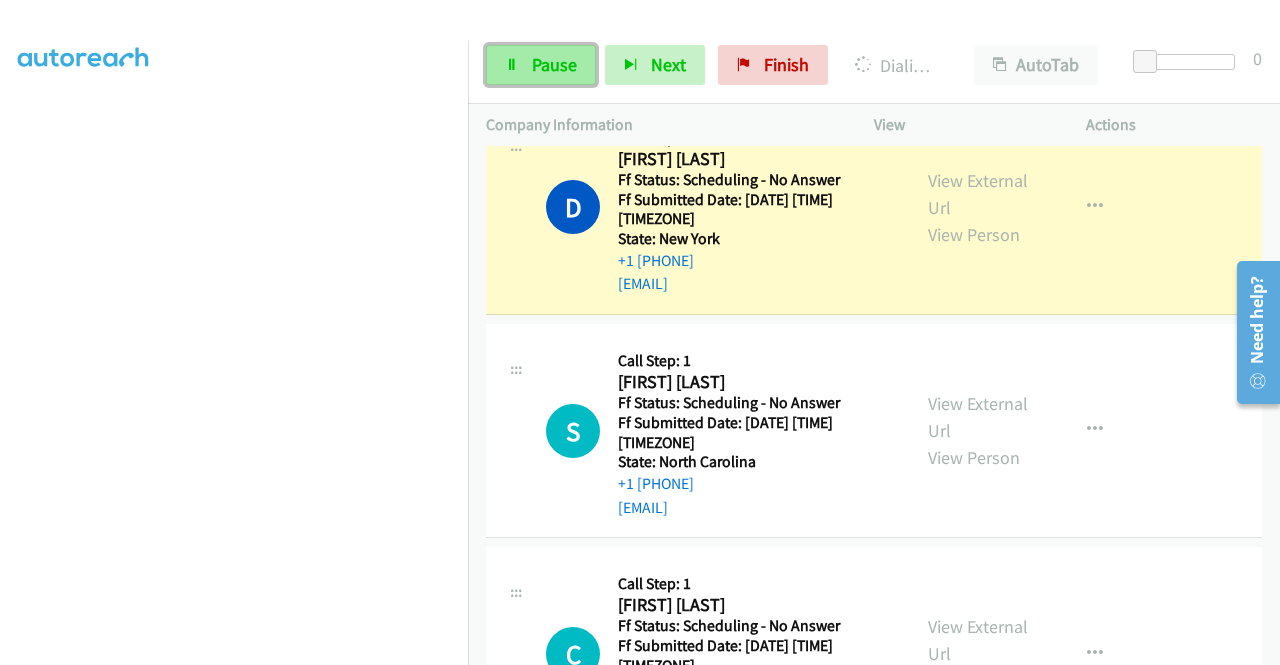 click on "Pause" at bounding box center [554, 64] 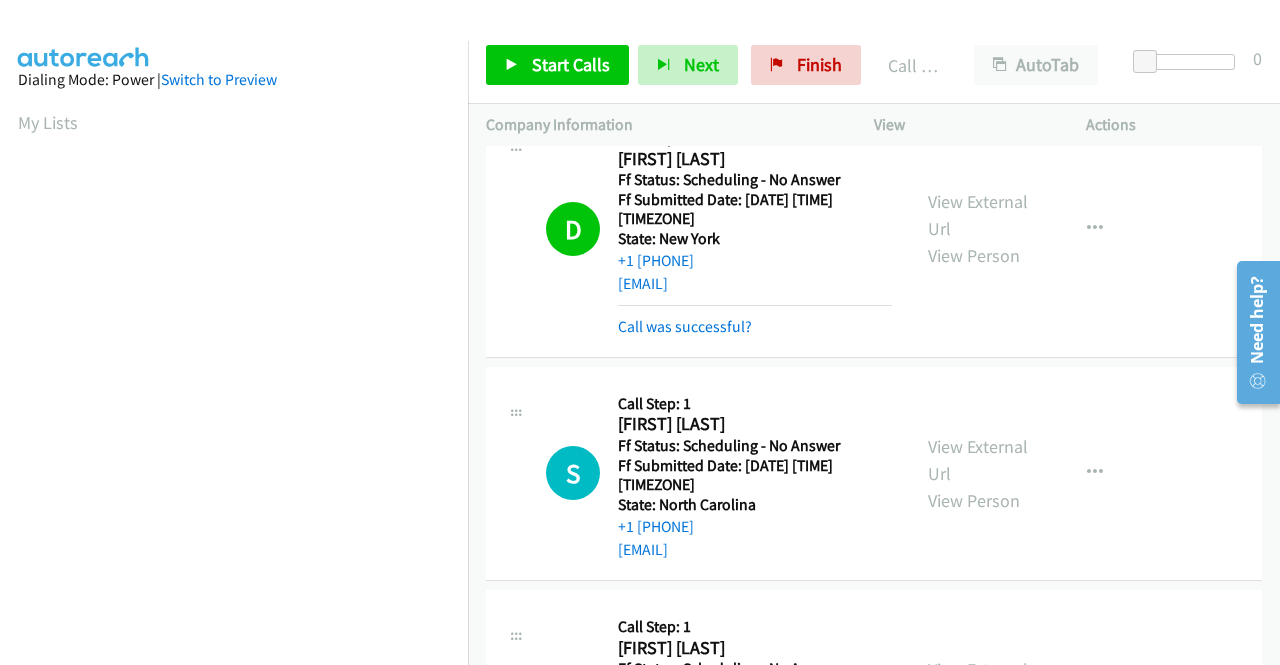scroll, scrollTop: 456, scrollLeft: 0, axis: vertical 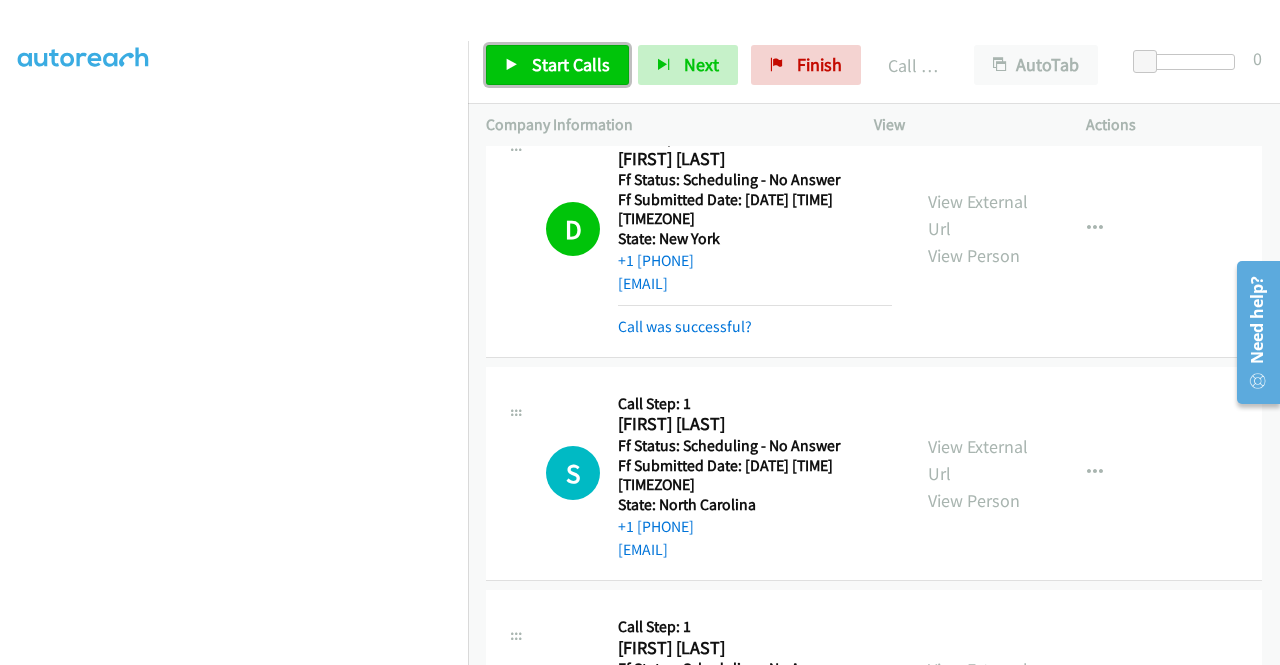 click on "Start Calls" at bounding box center [571, 64] 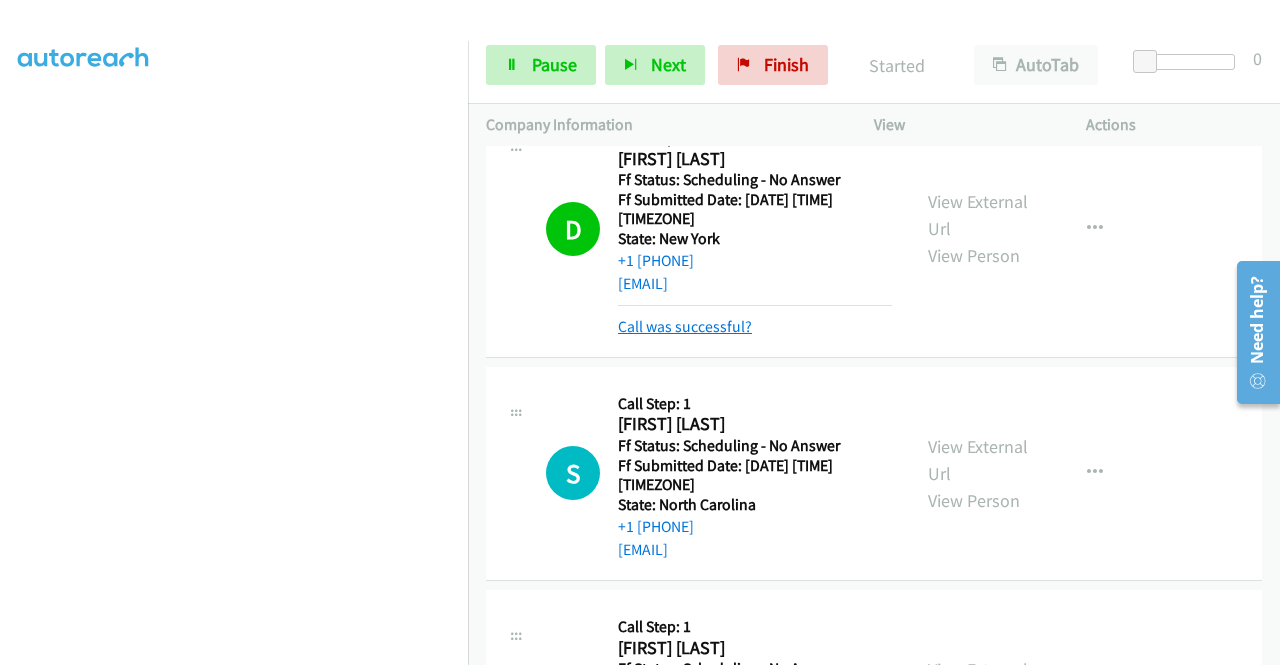 click on "Call was successful?" at bounding box center (685, 326) 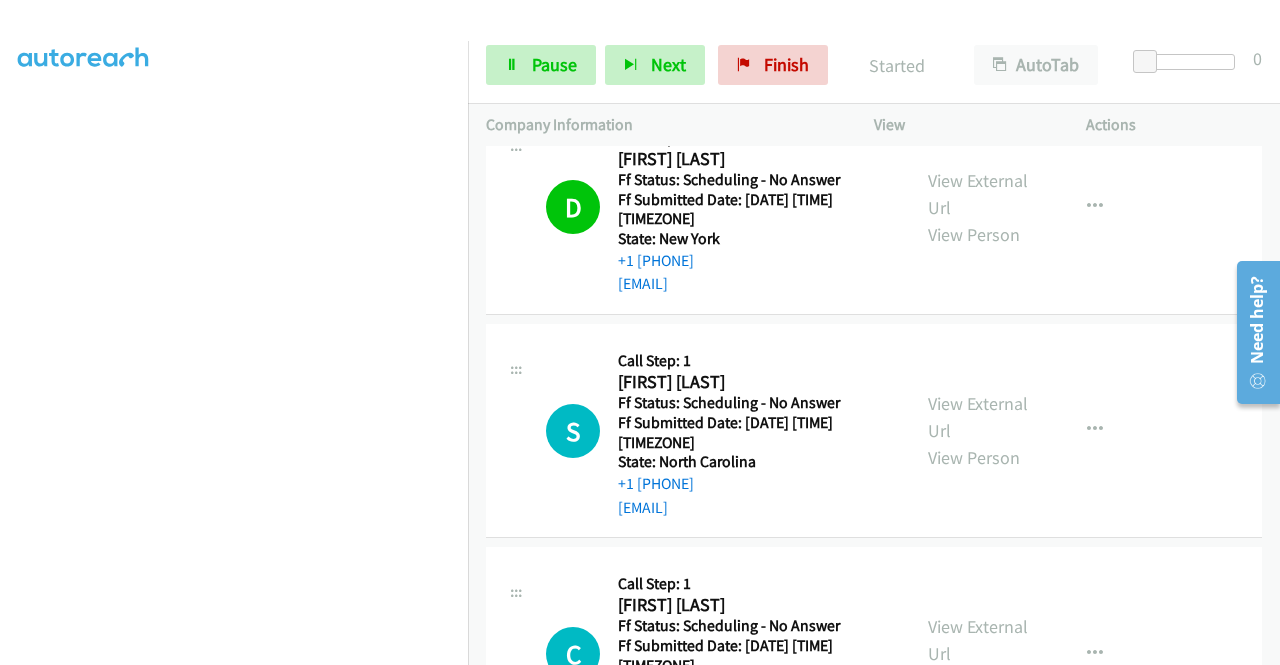 scroll, scrollTop: 2542, scrollLeft: 0, axis: vertical 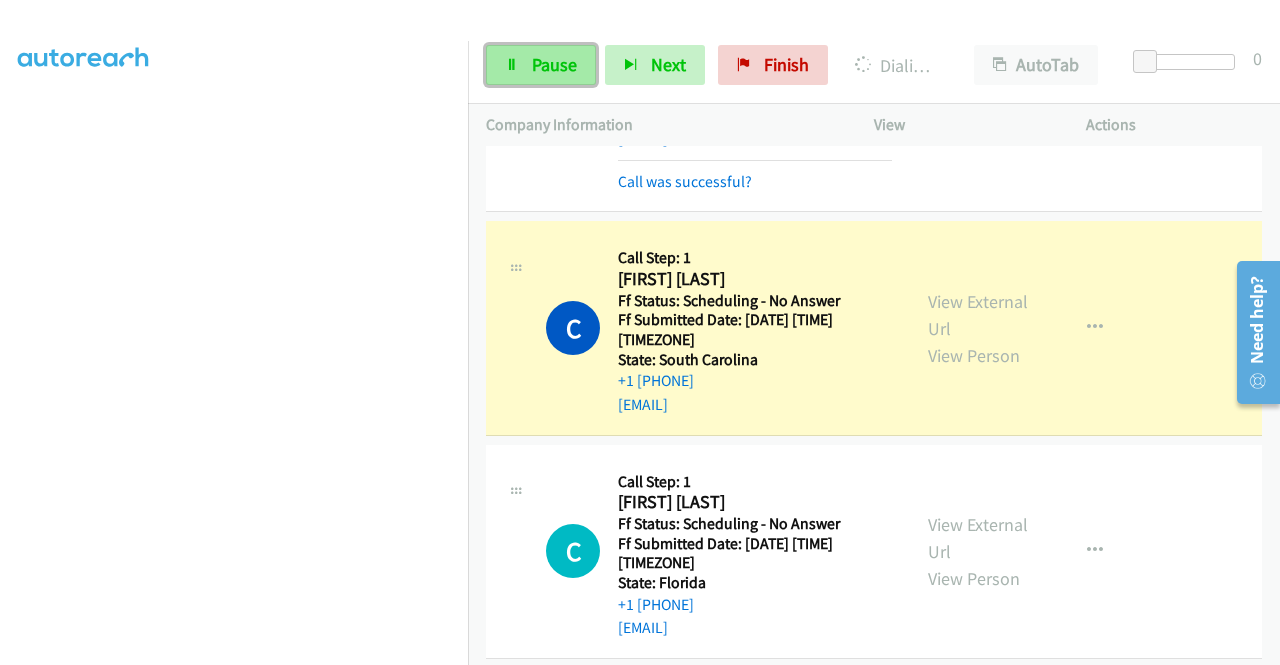 click on "Pause" at bounding box center (554, 64) 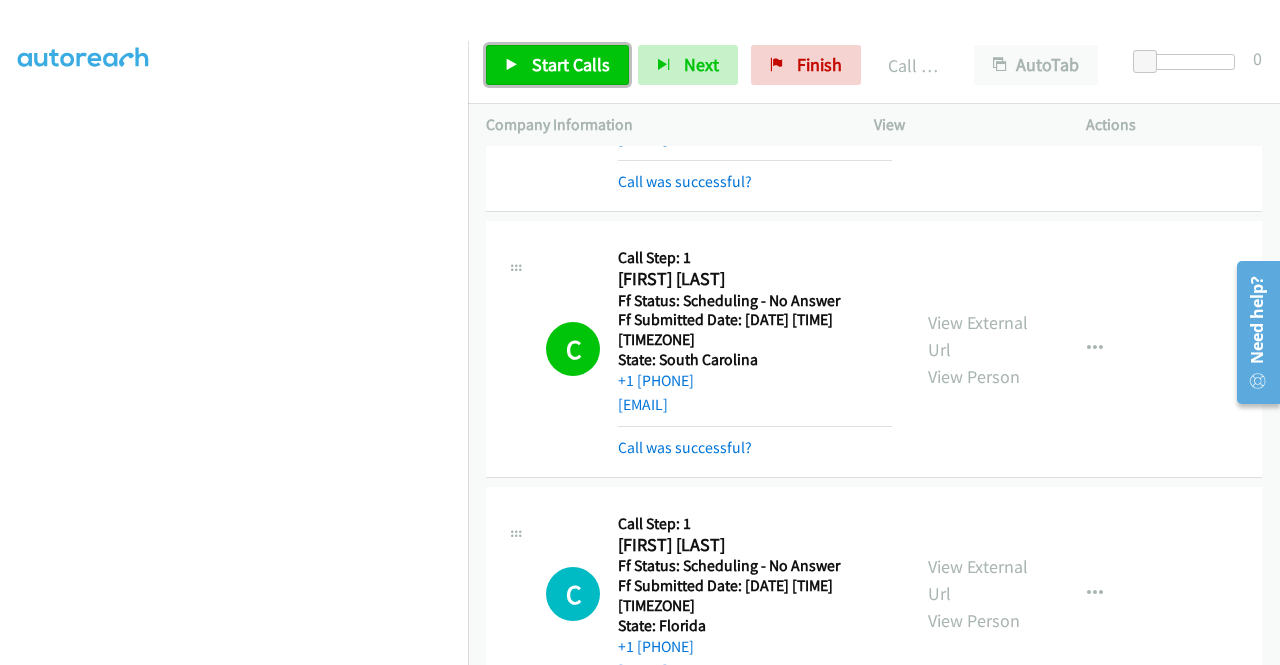 click on "Start Calls" at bounding box center (571, 64) 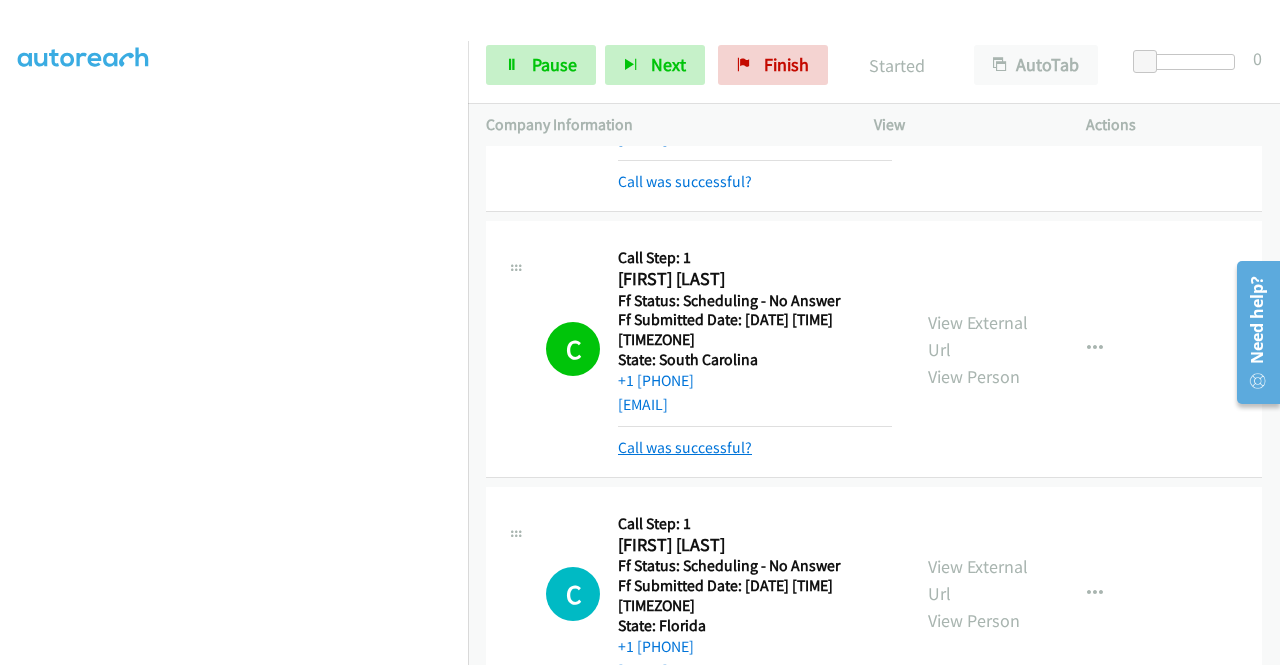 click on "Call was successful?" at bounding box center (685, 447) 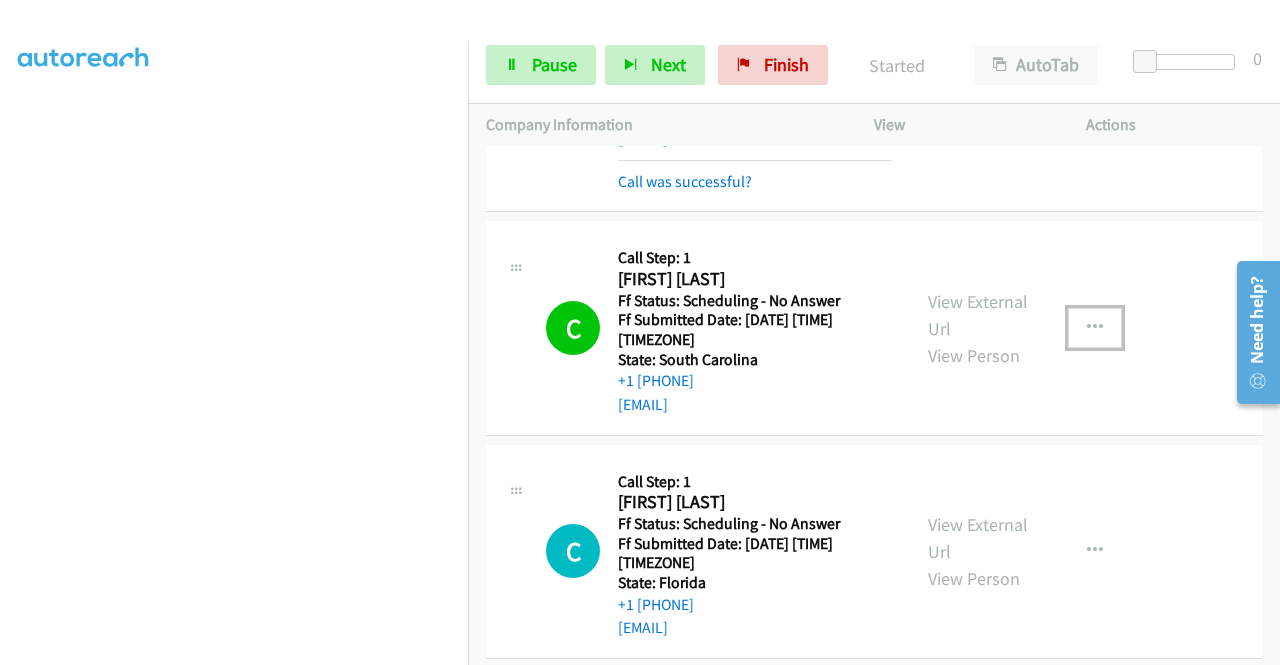 click at bounding box center (1095, 328) 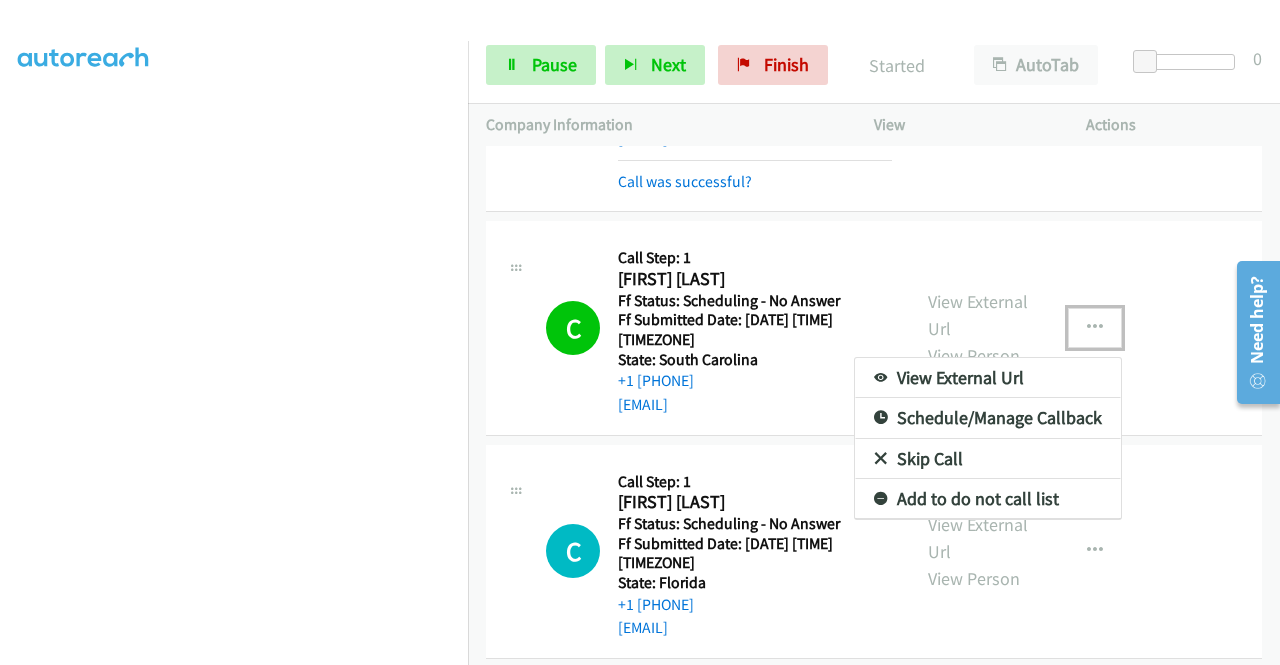 click on "Add to do not call list" at bounding box center [988, 499] 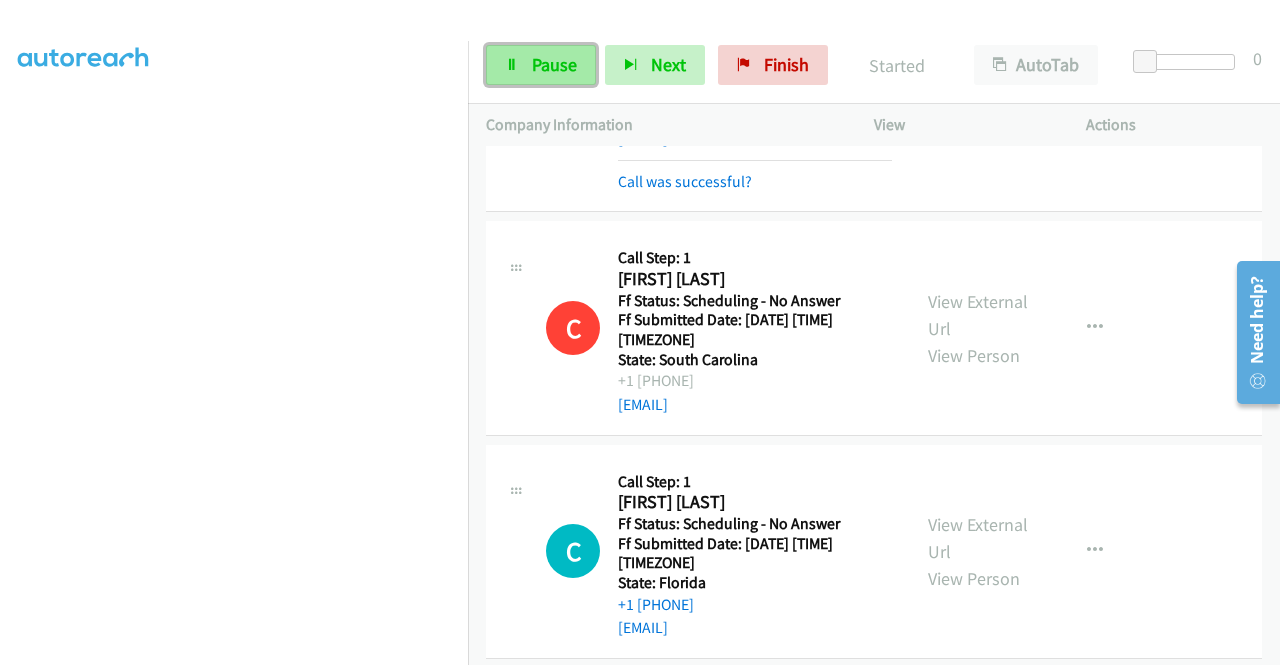 click on "Pause" at bounding box center [554, 64] 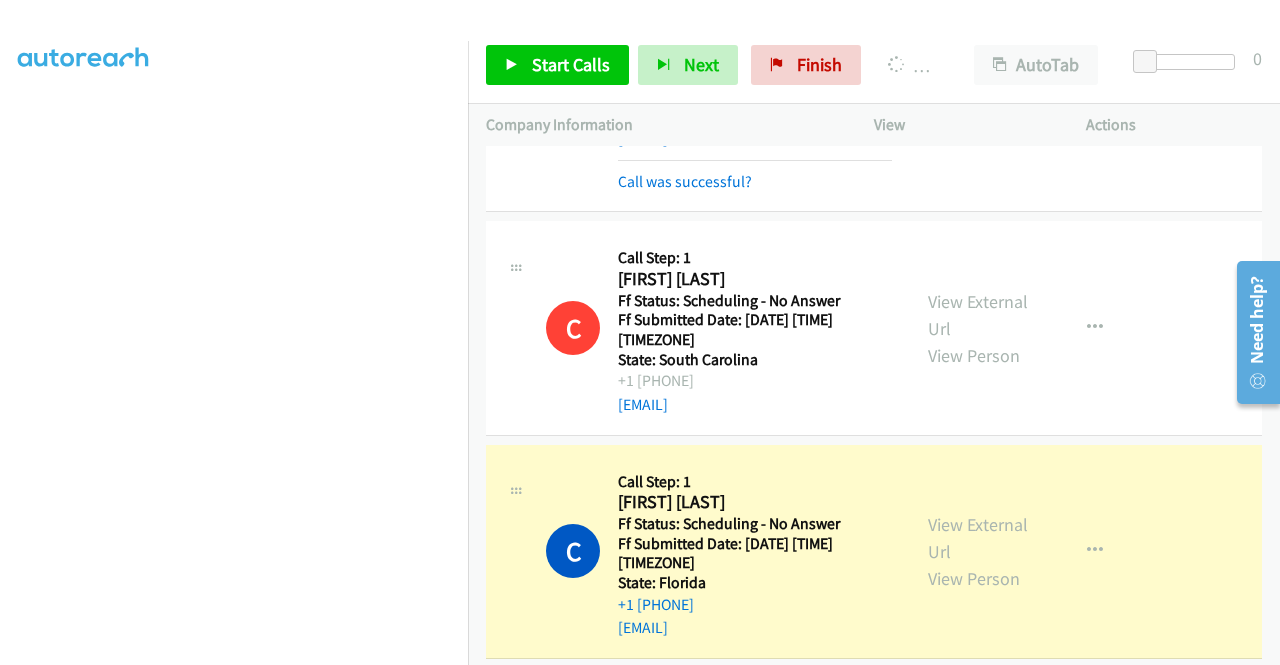 scroll, scrollTop: 456, scrollLeft: 0, axis: vertical 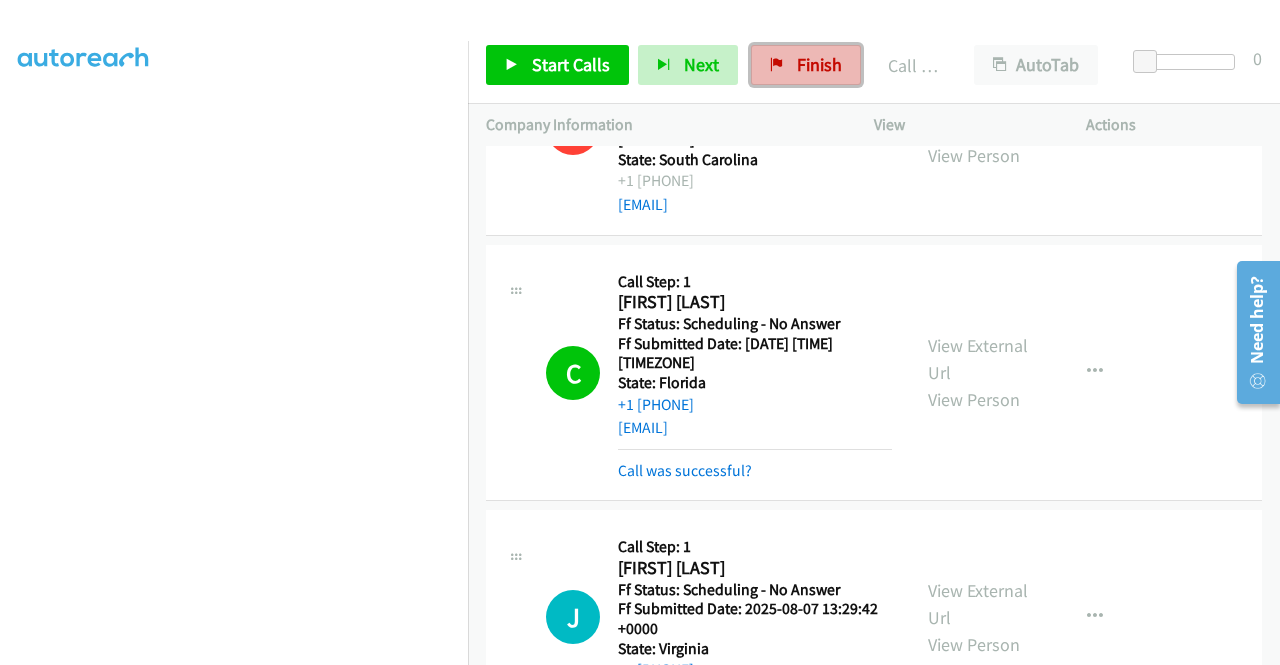 click on "Finish" at bounding box center (806, 65) 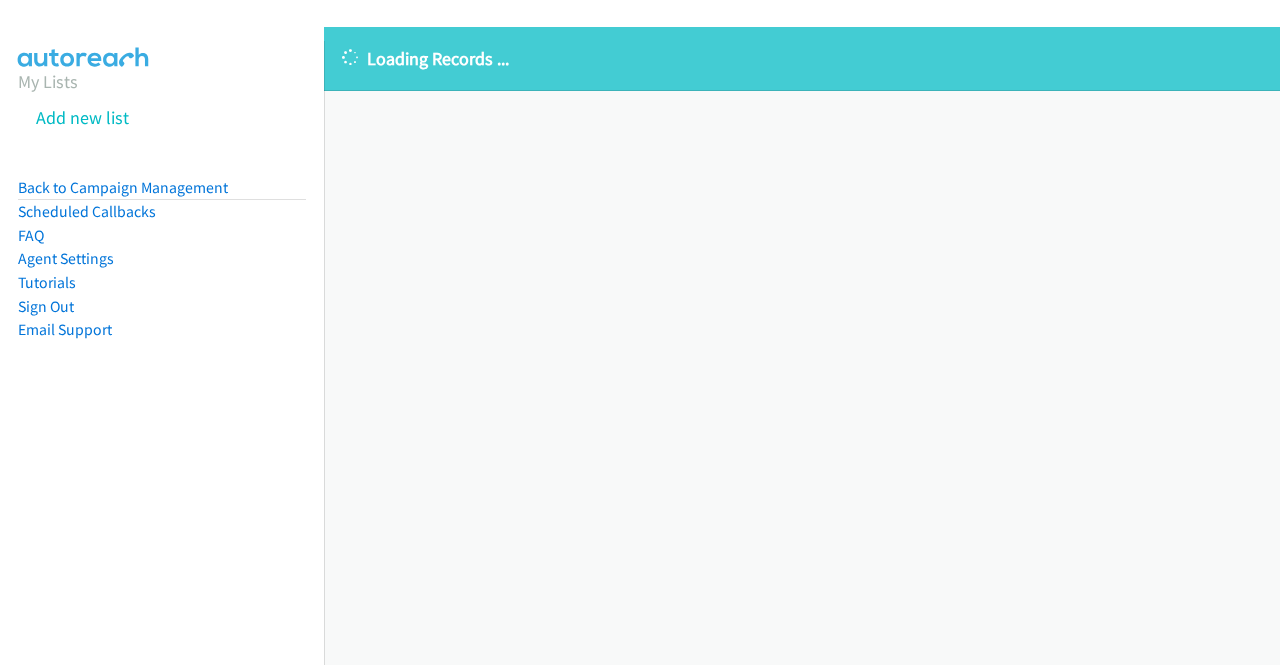 scroll, scrollTop: 0, scrollLeft: 0, axis: both 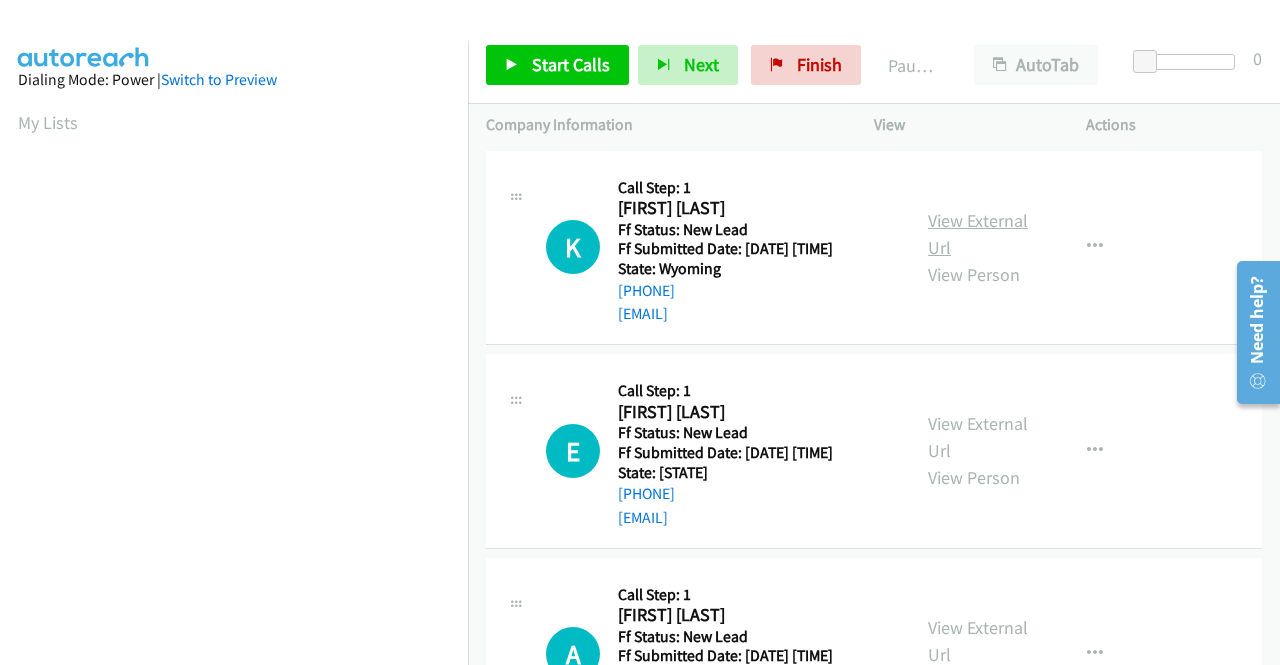 click on "View External Url" at bounding box center [978, 234] 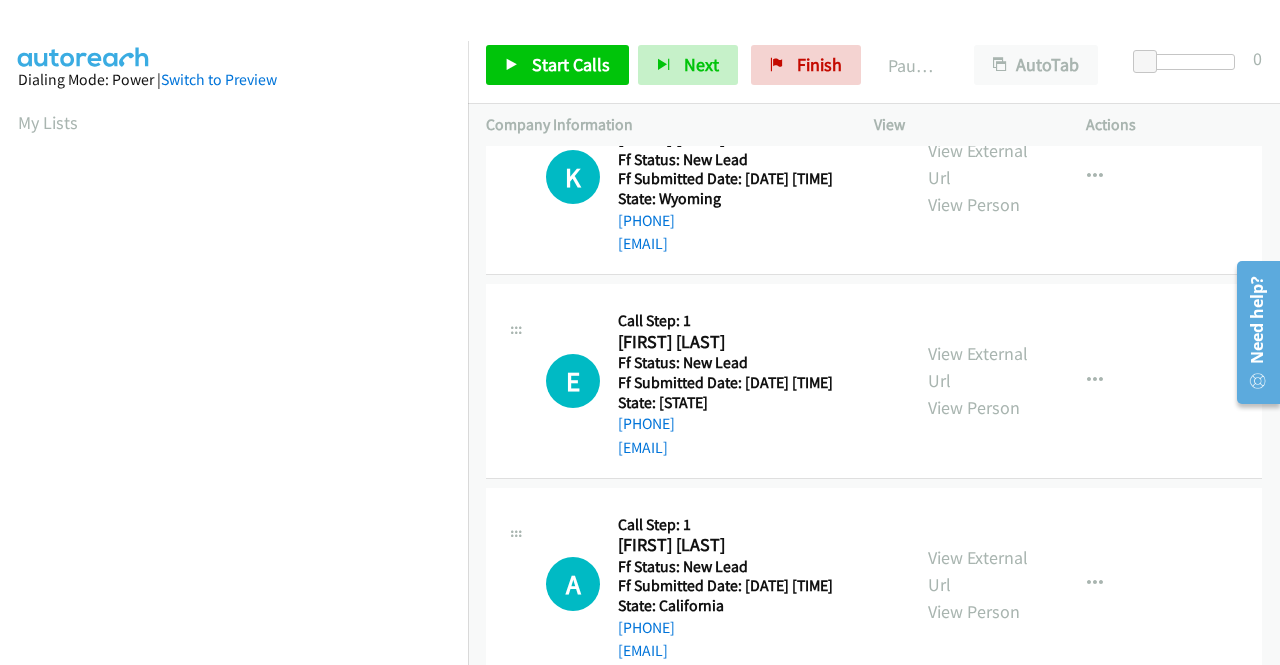 scroll, scrollTop: 100, scrollLeft: 0, axis: vertical 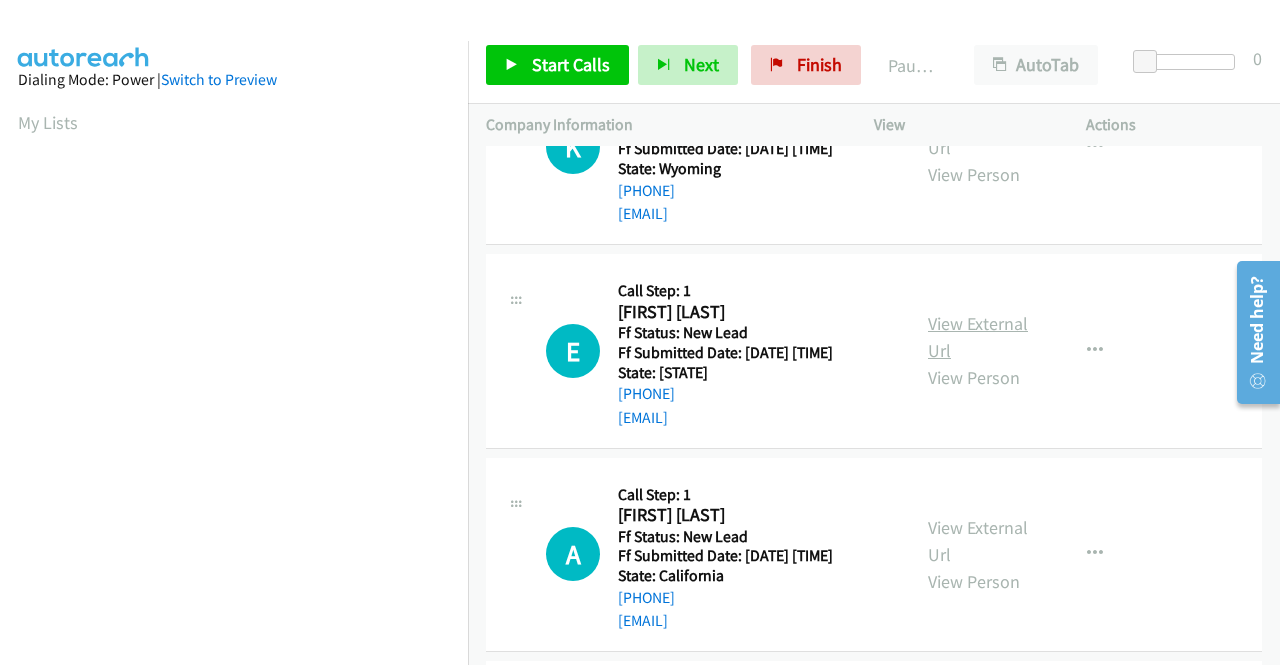 click on "View External Url" at bounding box center [978, 337] 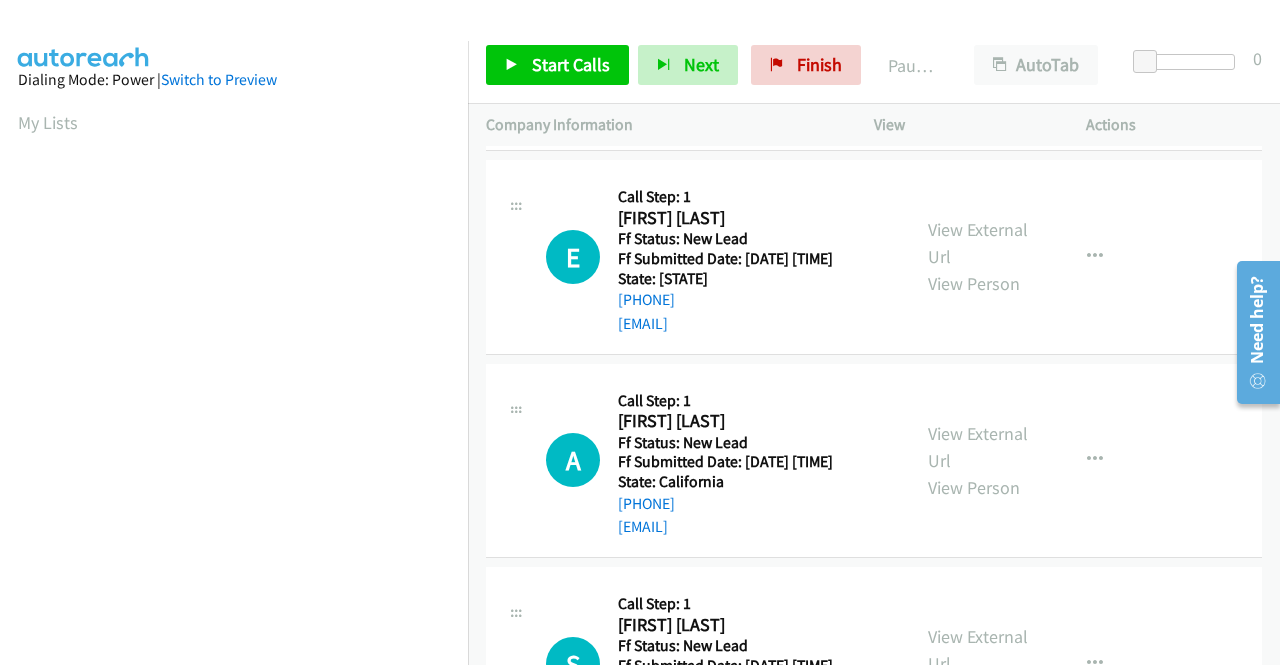 scroll, scrollTop: 300, scrollLeft: 0, axis: vertical 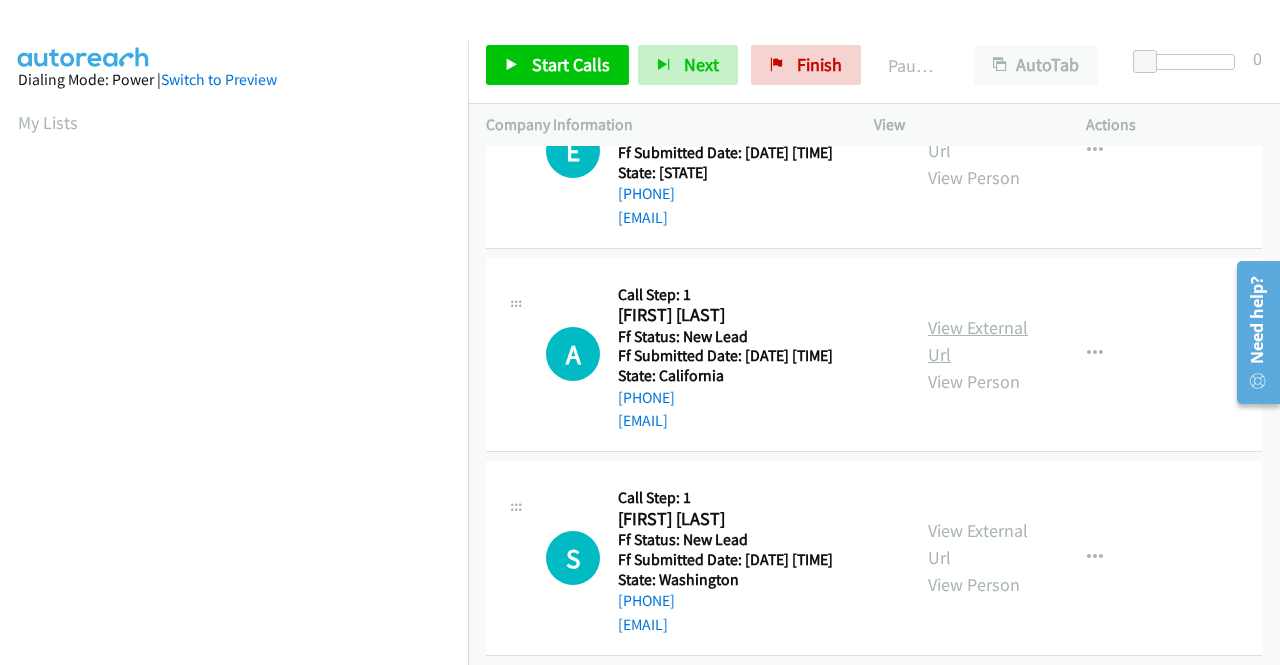 click on "View External Url" at bounding box center (978, 341) 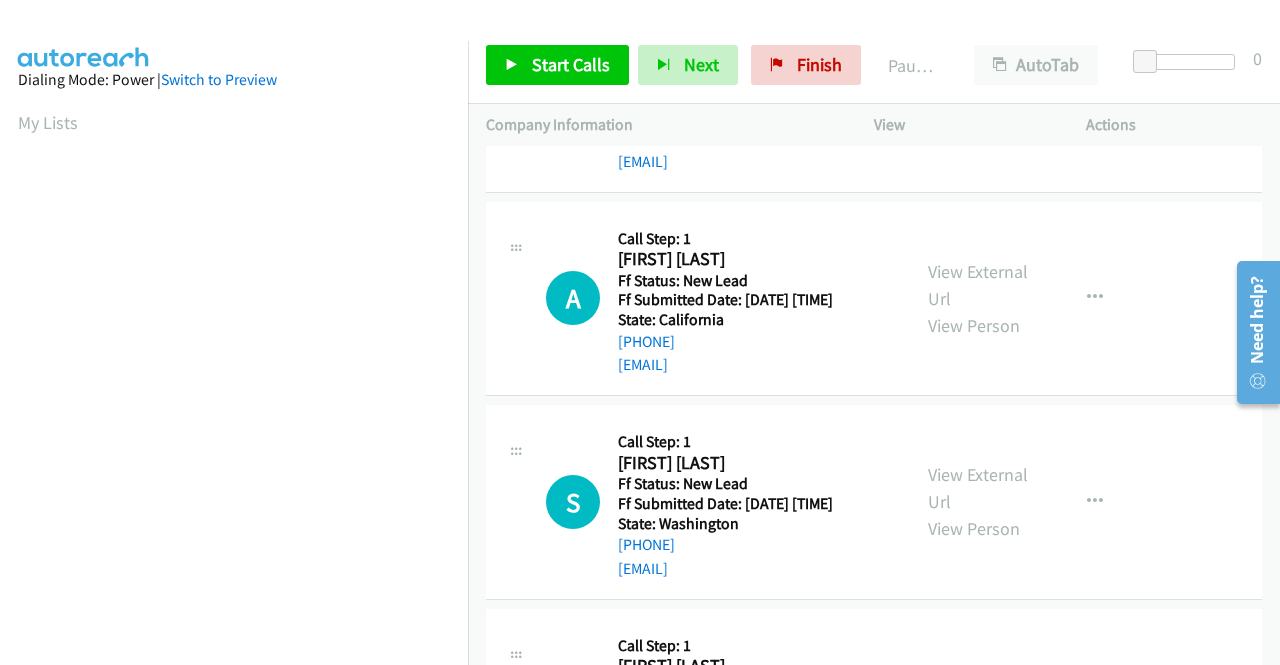scroll, scrollTop: 400, scrollLeft: 0, axis: vertical 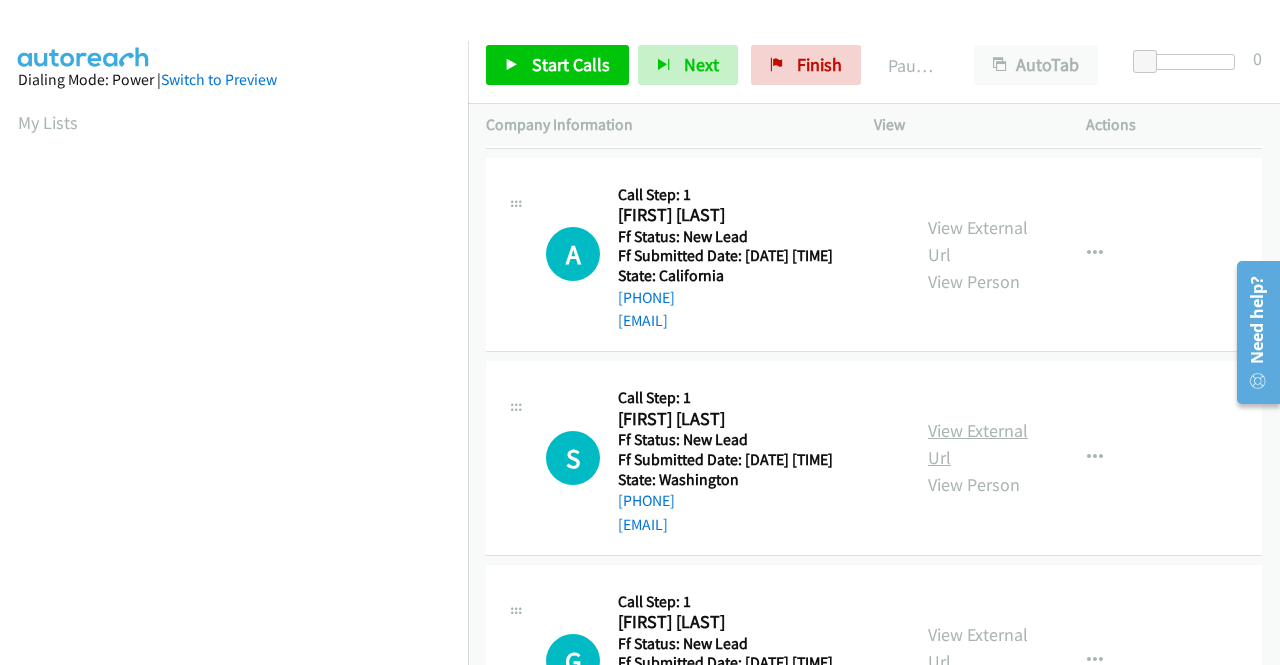 click on "View External Url" at bounding box center (978, 444) 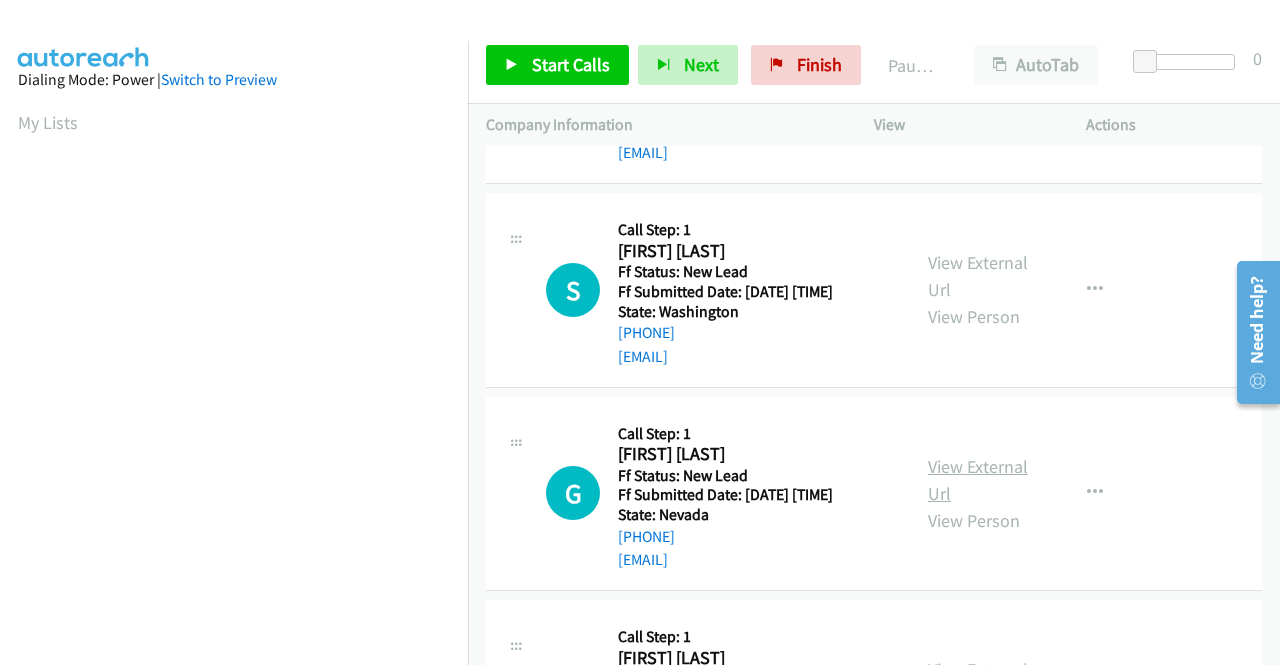 scroll, scrollTop: 600, scrollLeft: 0, axis: vertical 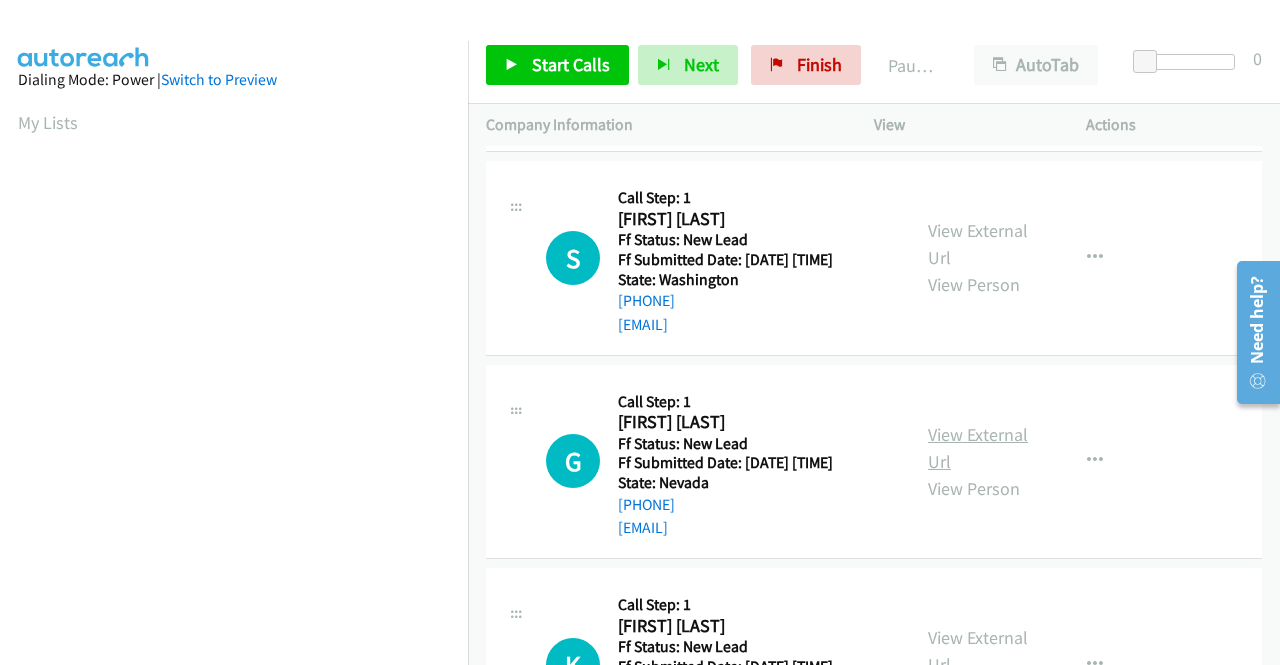 click on "View External Url" at bounding box center [978, 448] 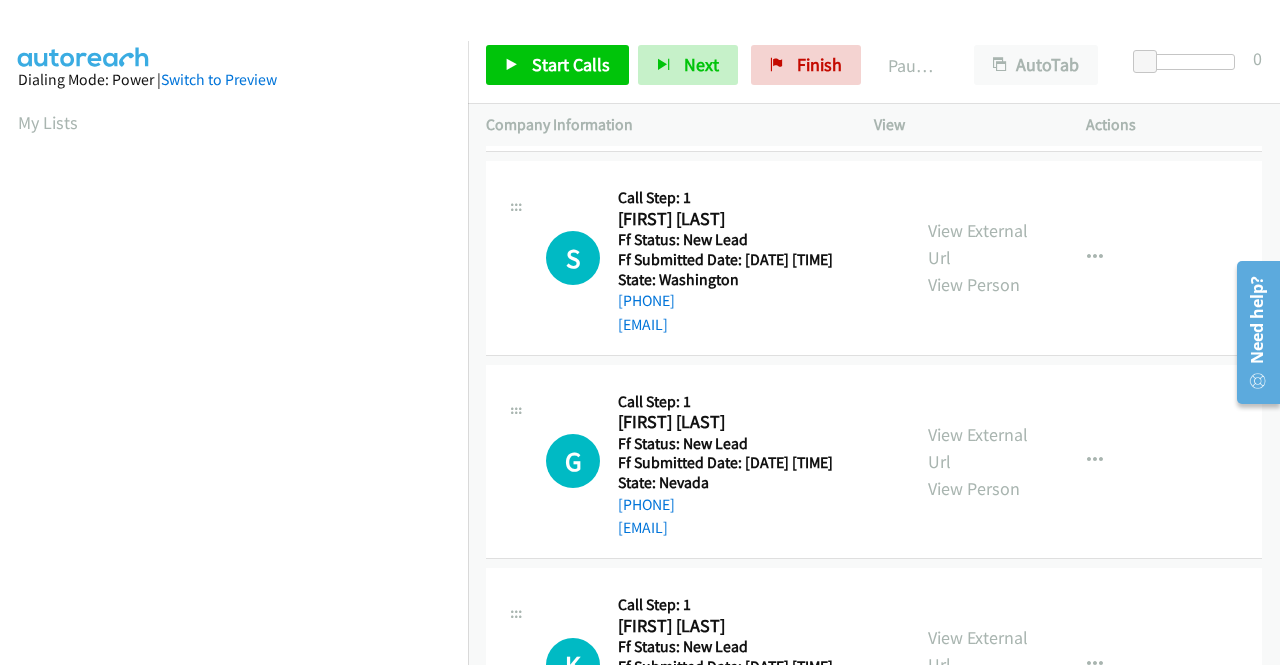 scroll, scrollTop: 159, scrollLeft: 0, axis: vertical 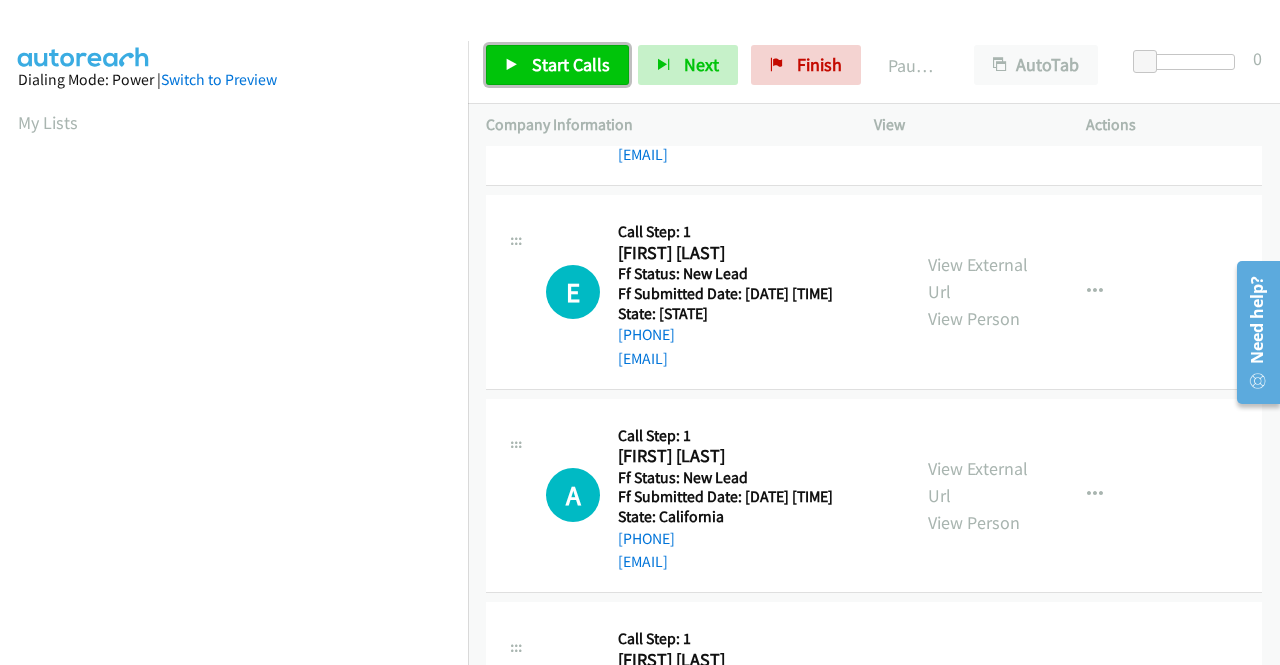 click on "Start Calls" at bounding box center (571, 64) 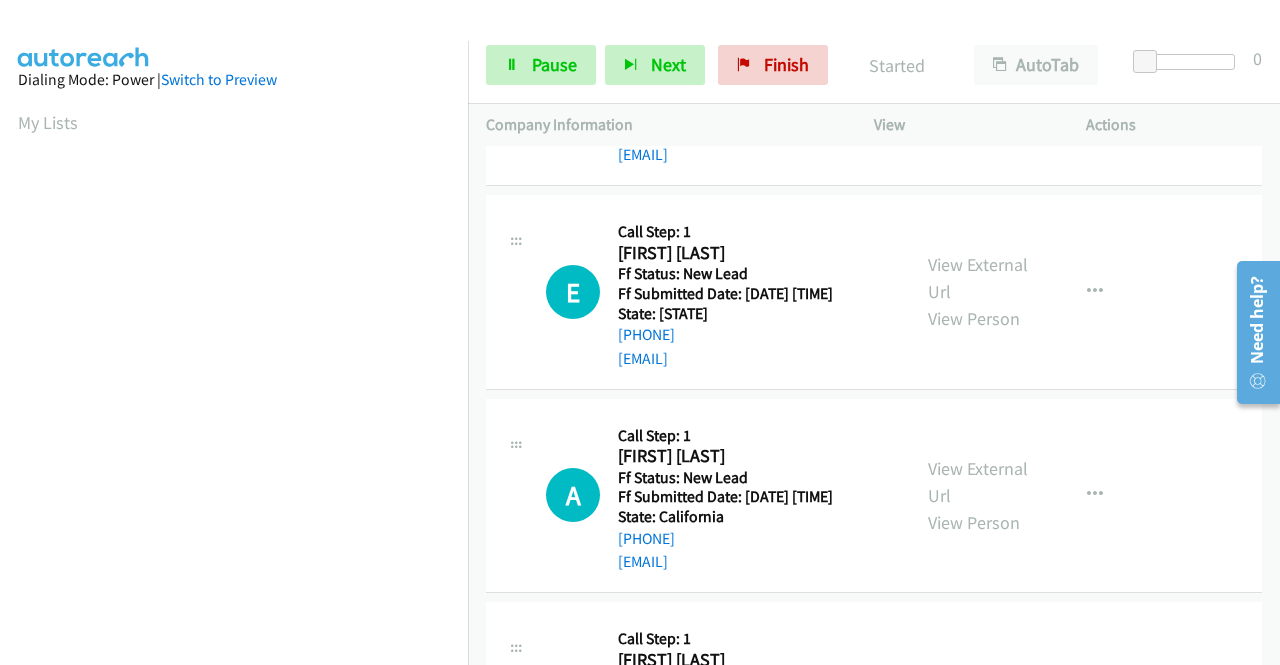 scroll, scrollTop: 0, scrollLeft: 0, axis: both 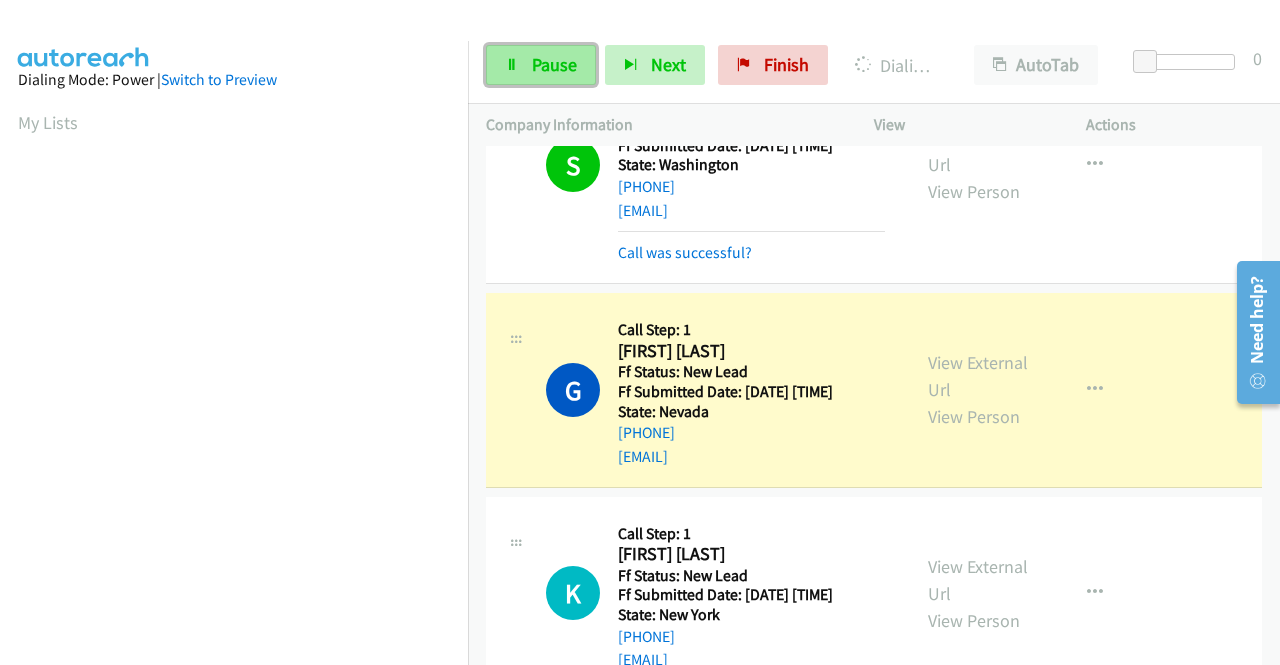 click on "Pause" at bounding box center (554, 64) 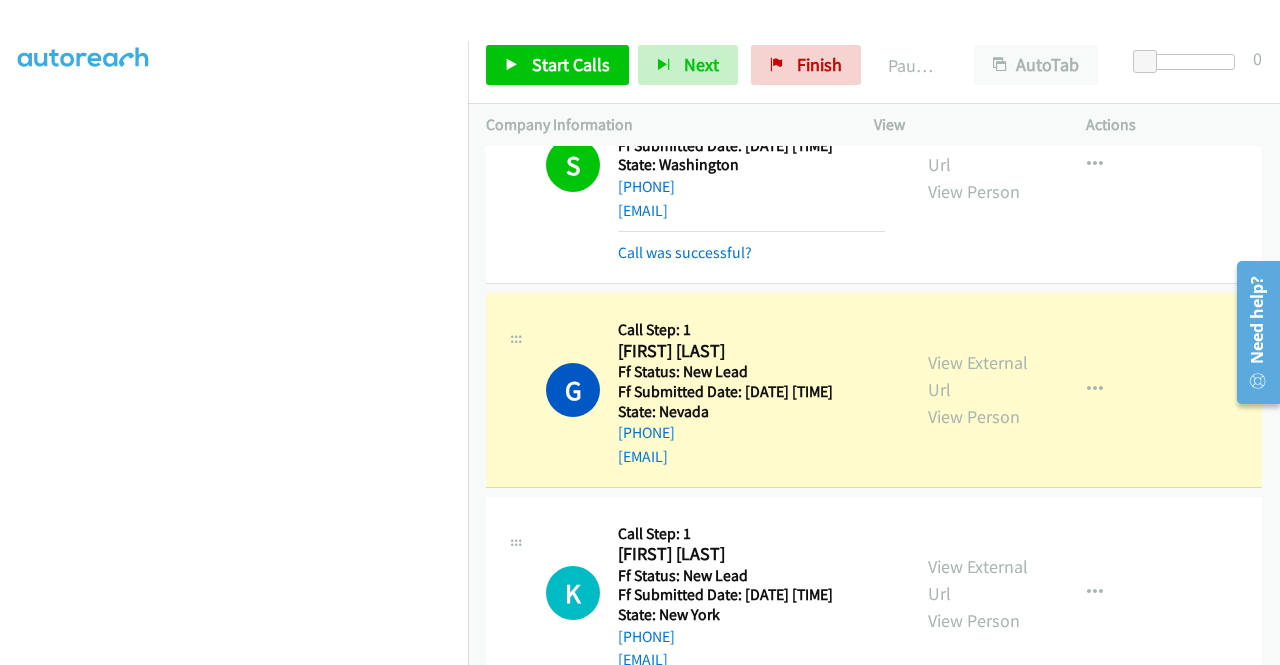 scroll, scrollTop: 0, scrollLeft: 0, axis: both 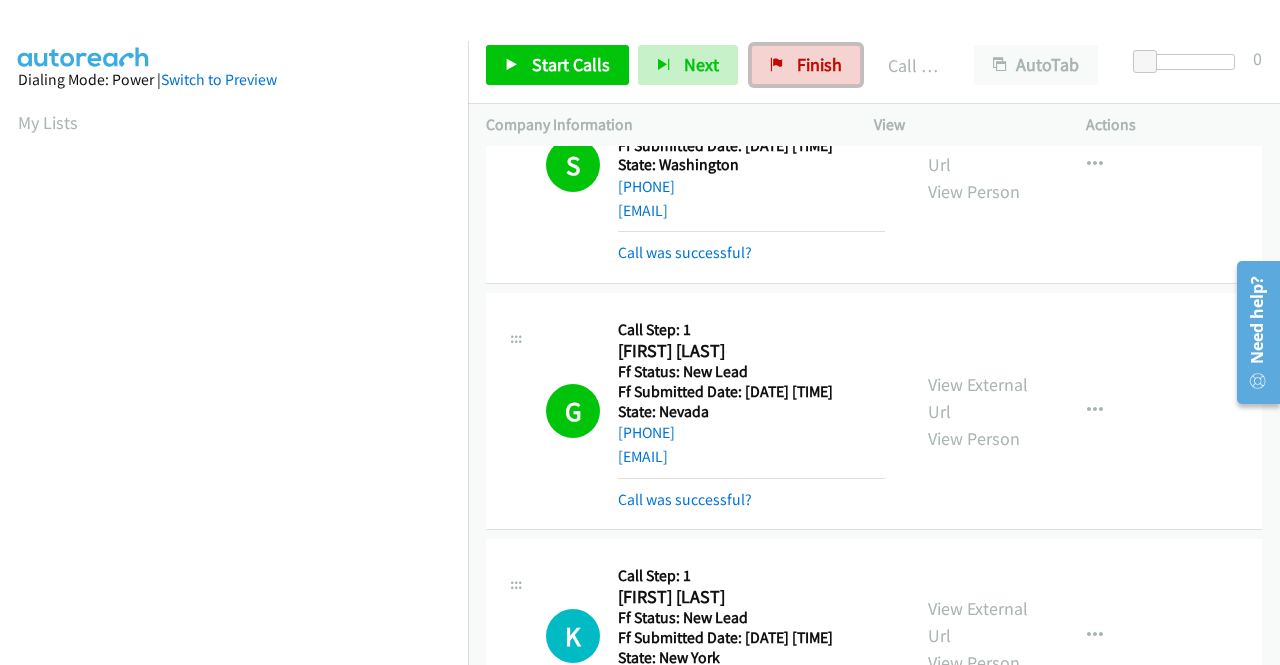 drag, startPoint x: 770, startPoint y: 65, endPoint x: 706, endPoint y: 123, distance: 86.37129 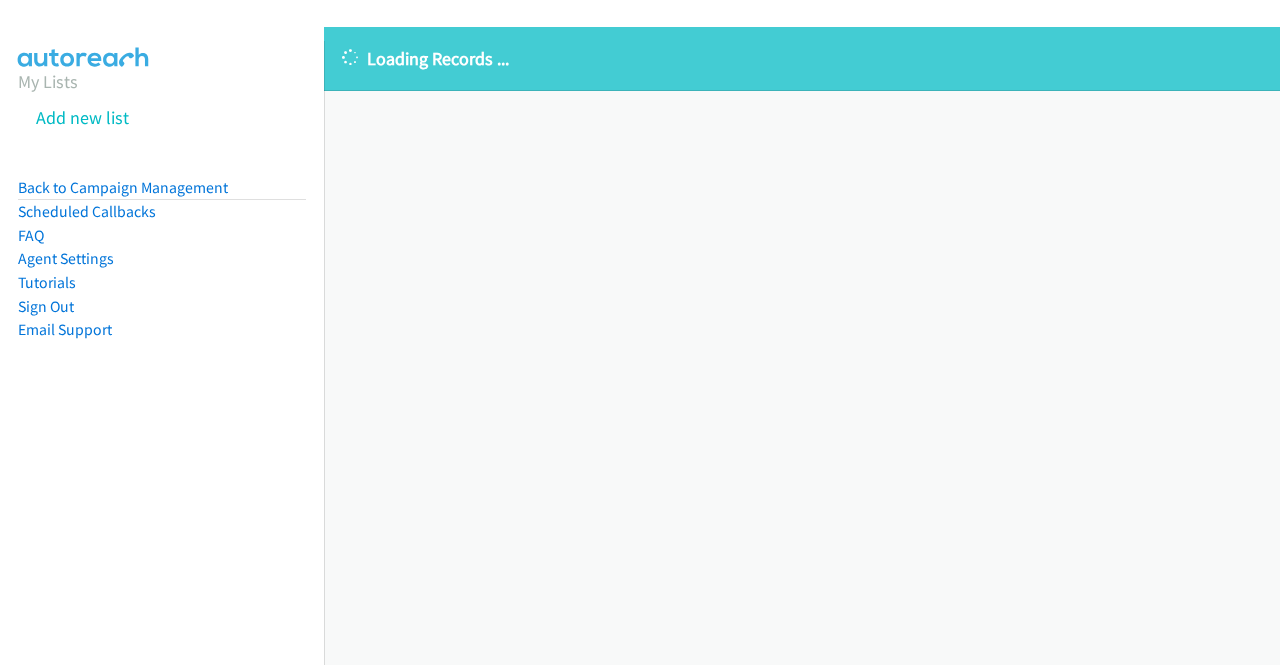 scroll, scrollTop: 0, scrollLeft: 0, axis: both 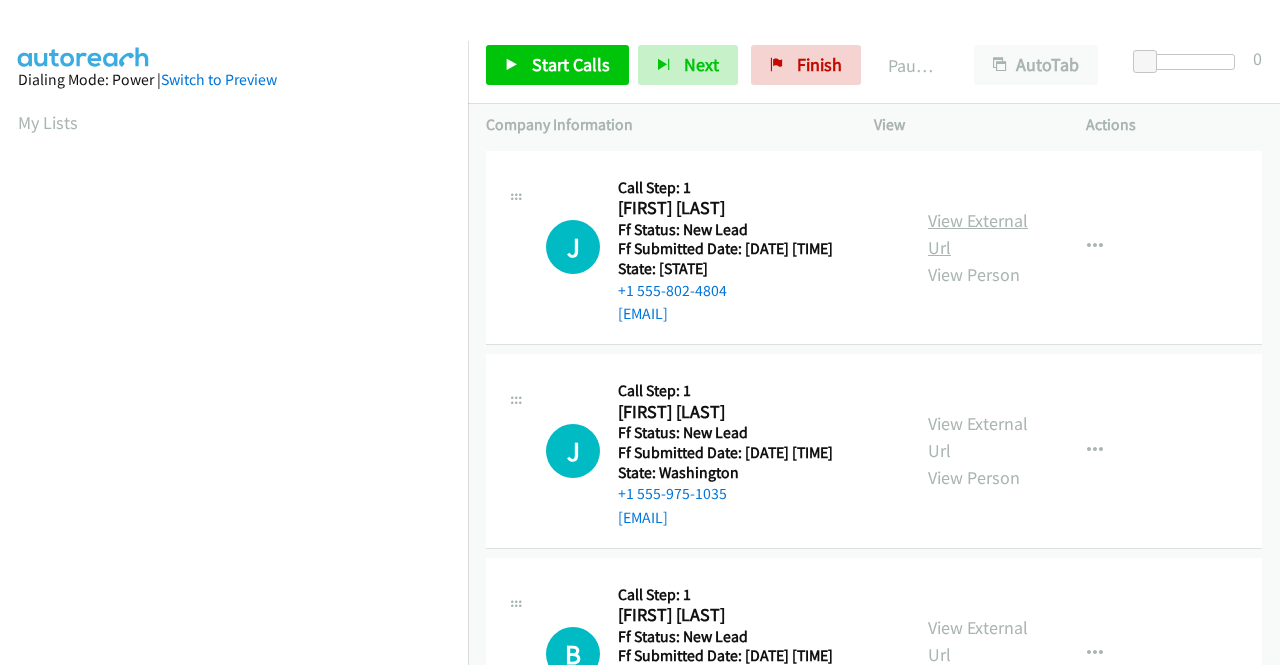click on "View External Url" at bounding box center (978, 234) 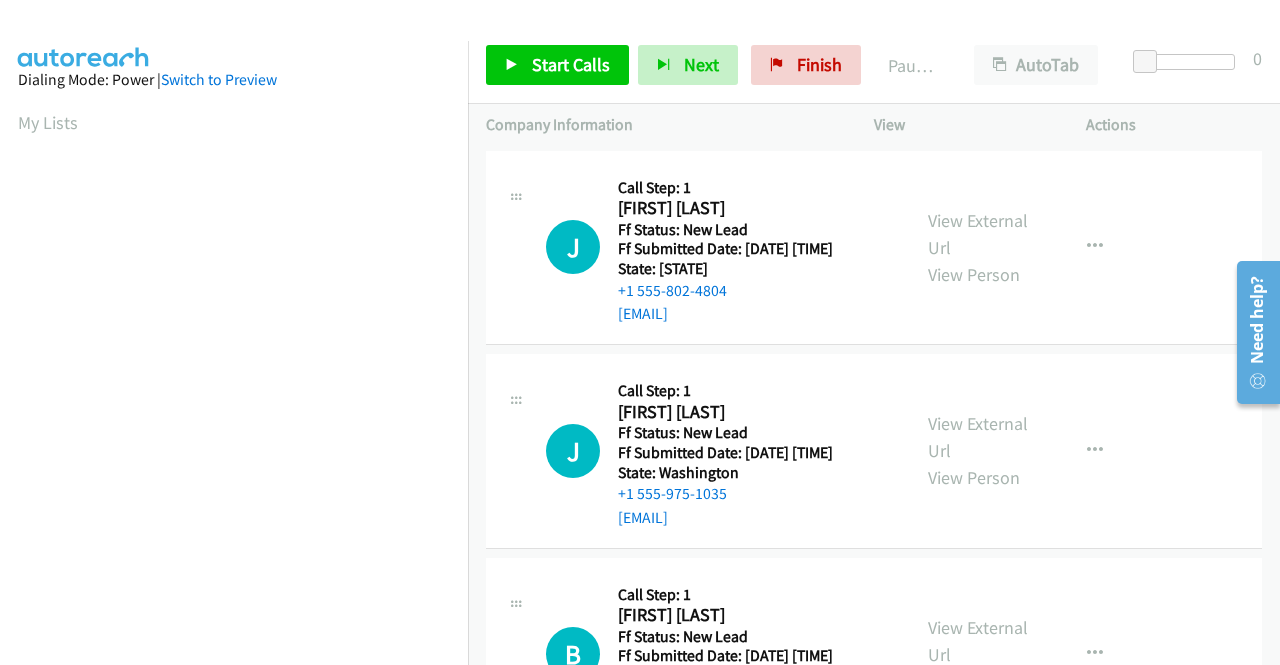click on "View External Url
View Person" at bounding box center (980, 450) 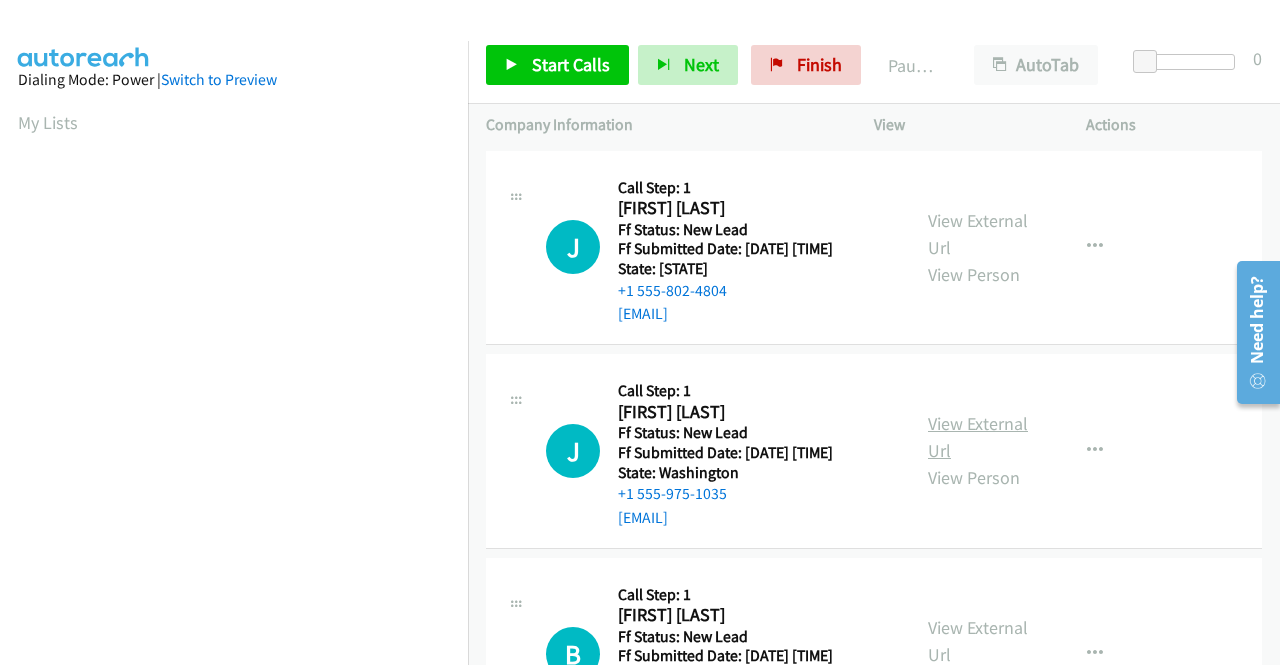 click on "View External Url" at bounding box center (978, 437) 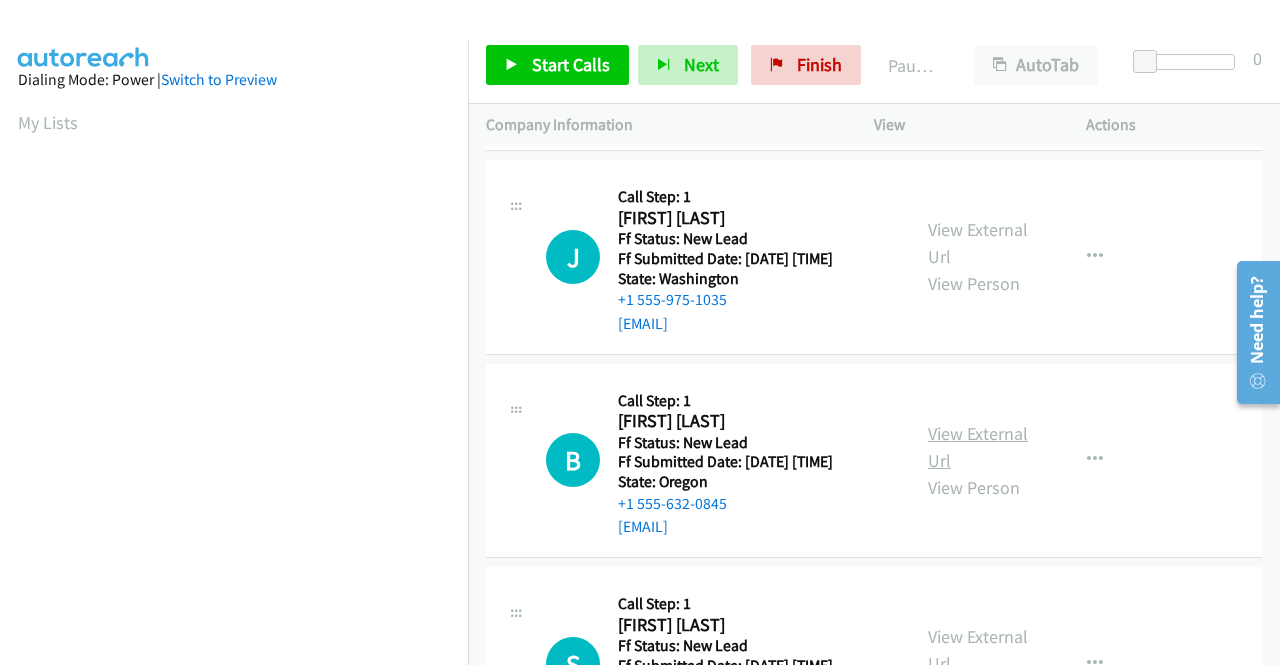 scroll, scrollTop: 200, scrollLeft: 0, axis: vertical 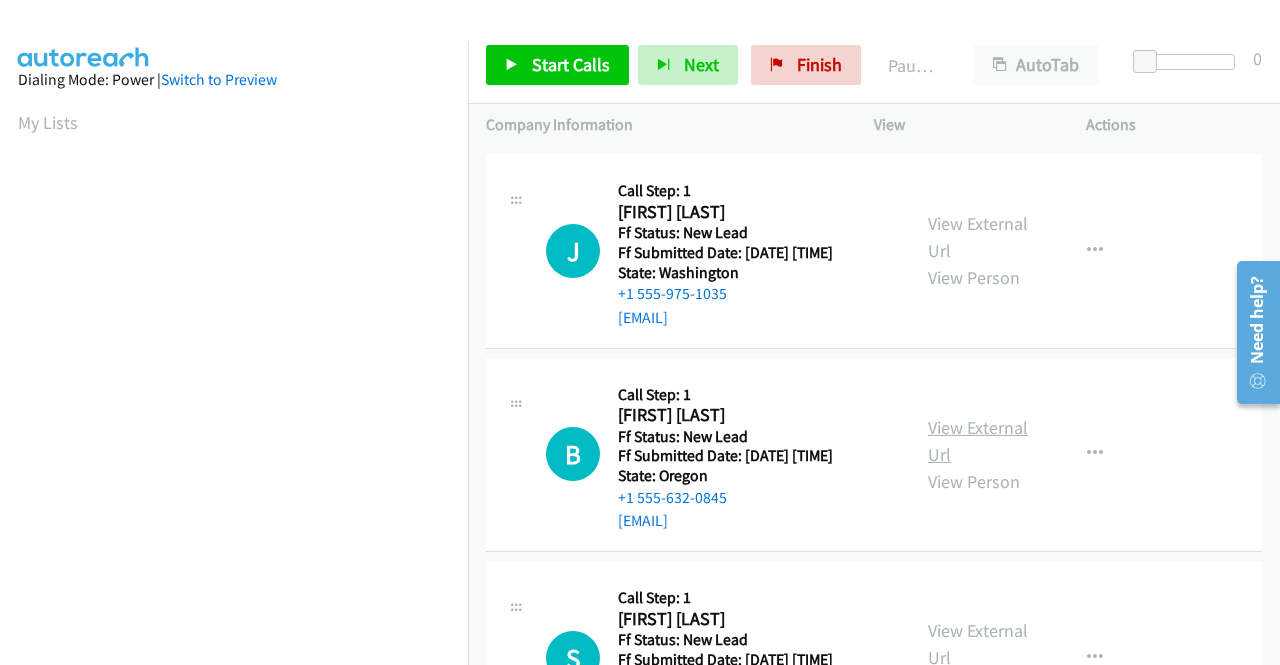 click on "View External Url" at bounding box center [978, 441] 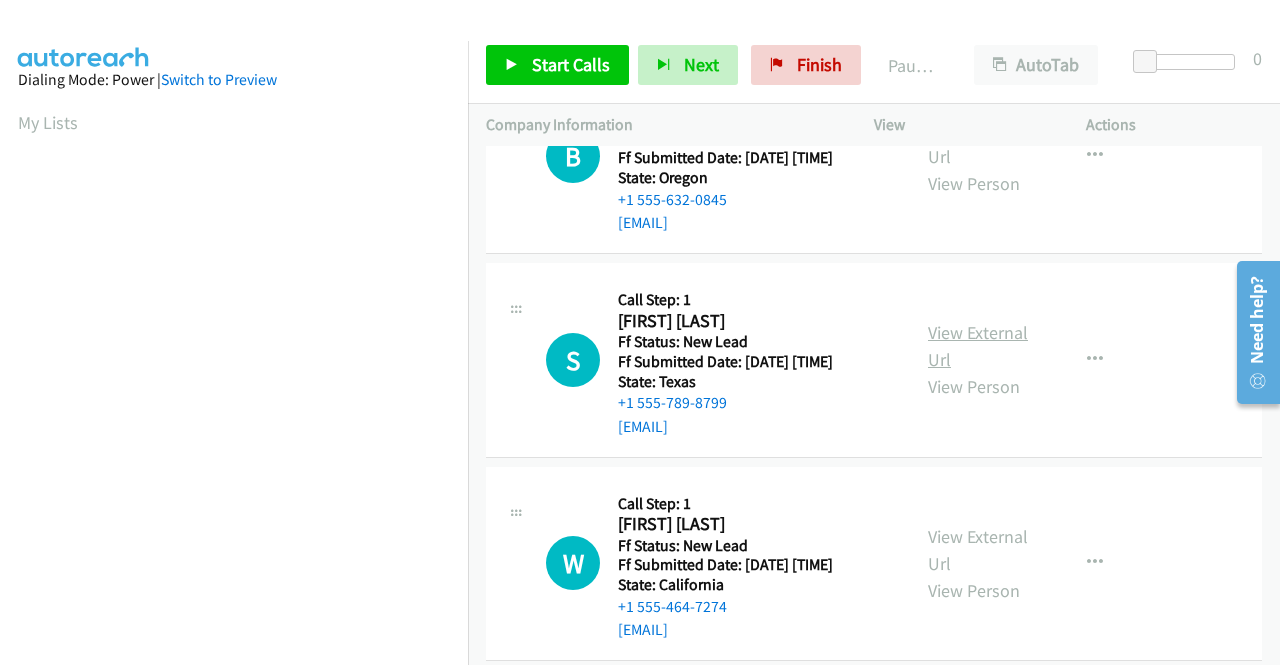 scroll, scrollTop: 500, scrollLeft: 0, axis: vertical 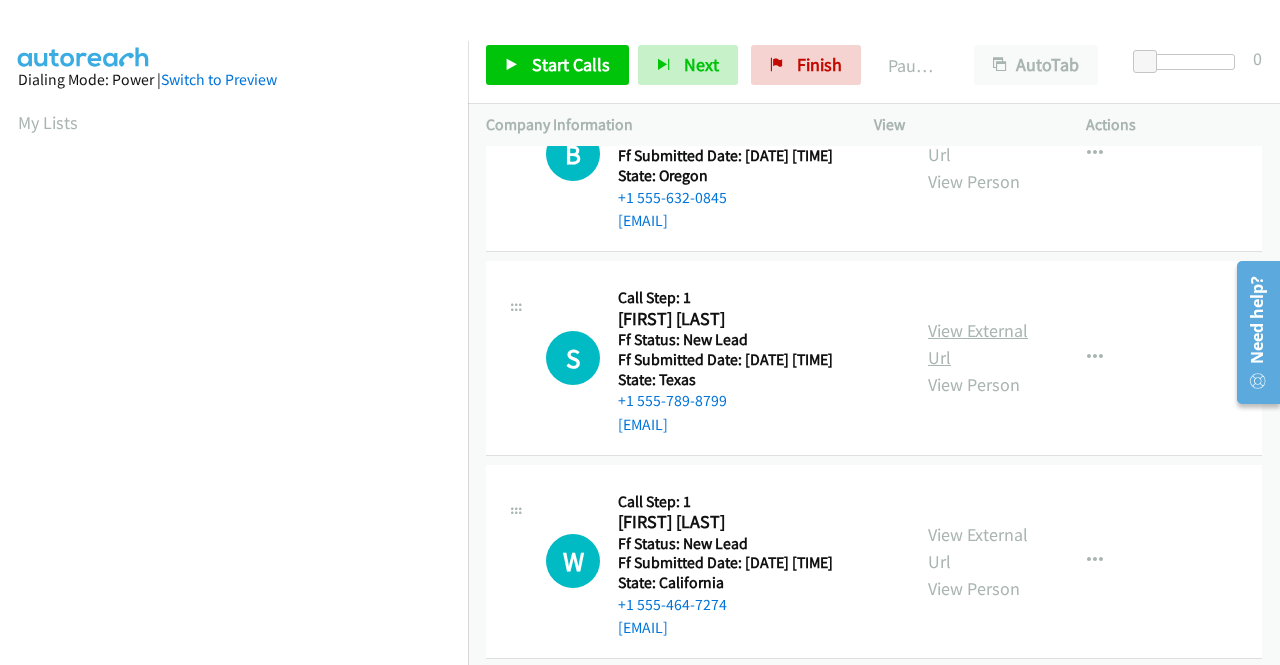click on "View External Url" at bounding box center (978, 344) 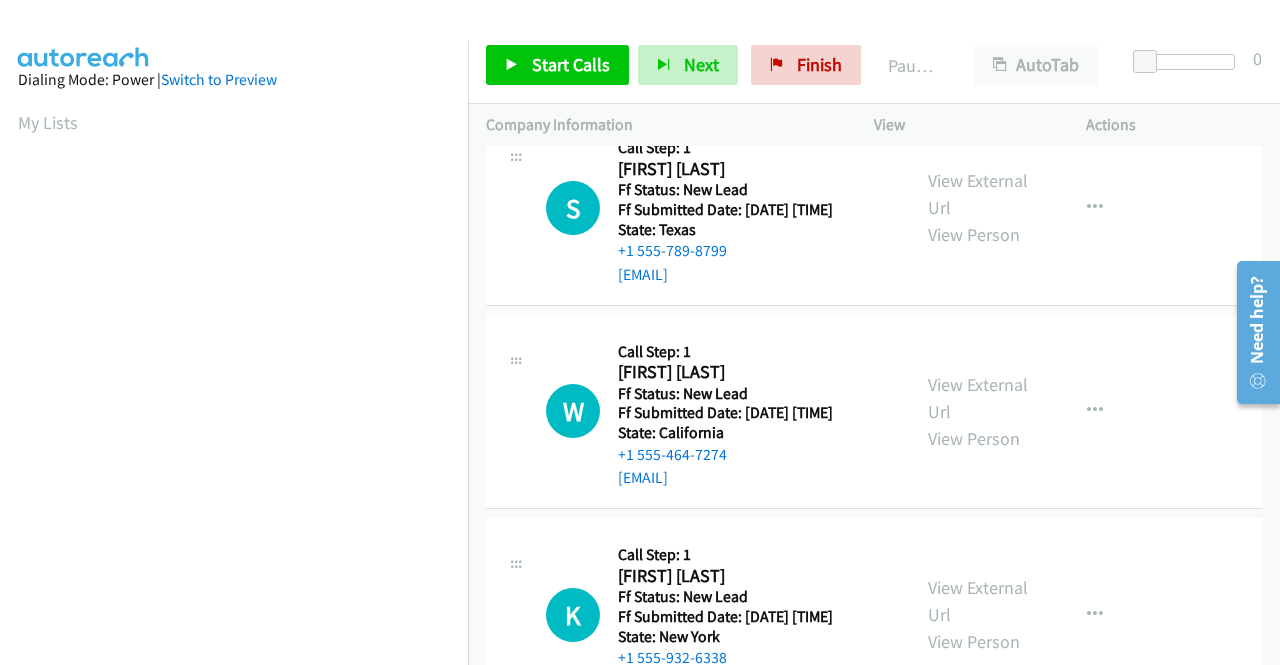 scroll, scrollTop: 700, scrollLeft: 0, axis: vertical 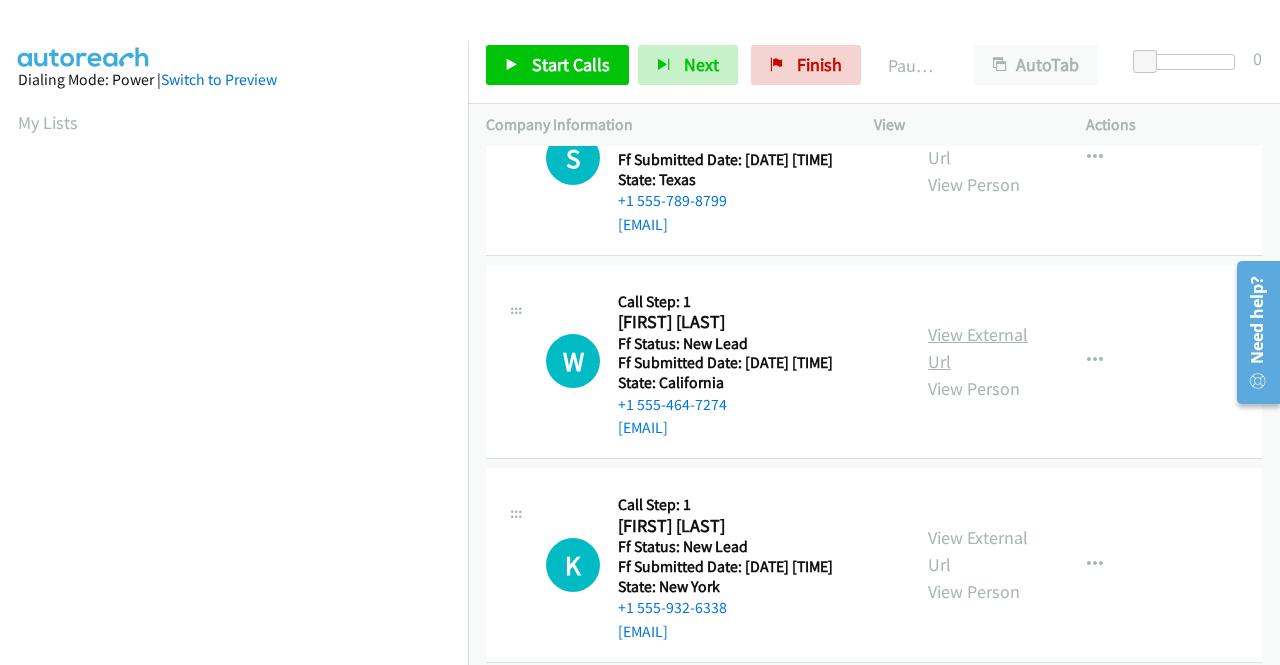 click on "View External Url" at bounding box center (978, 348) 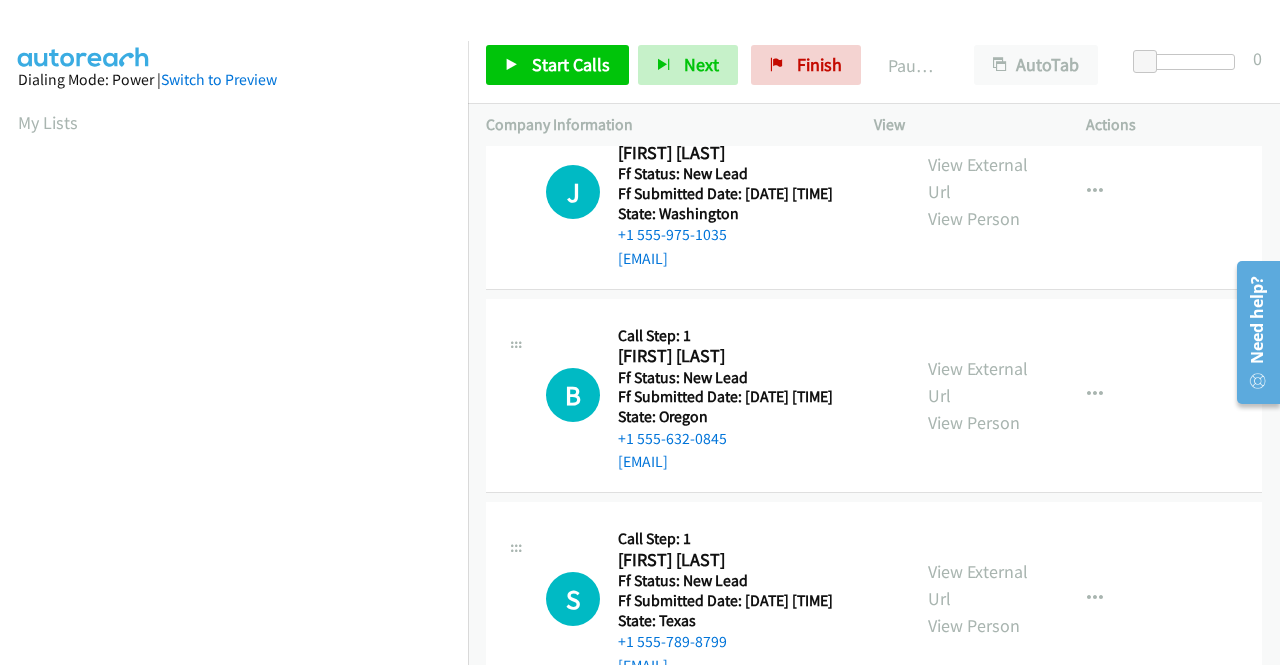 scroll, scrollTop: 112, scrollLeft: 0, axis: vertical 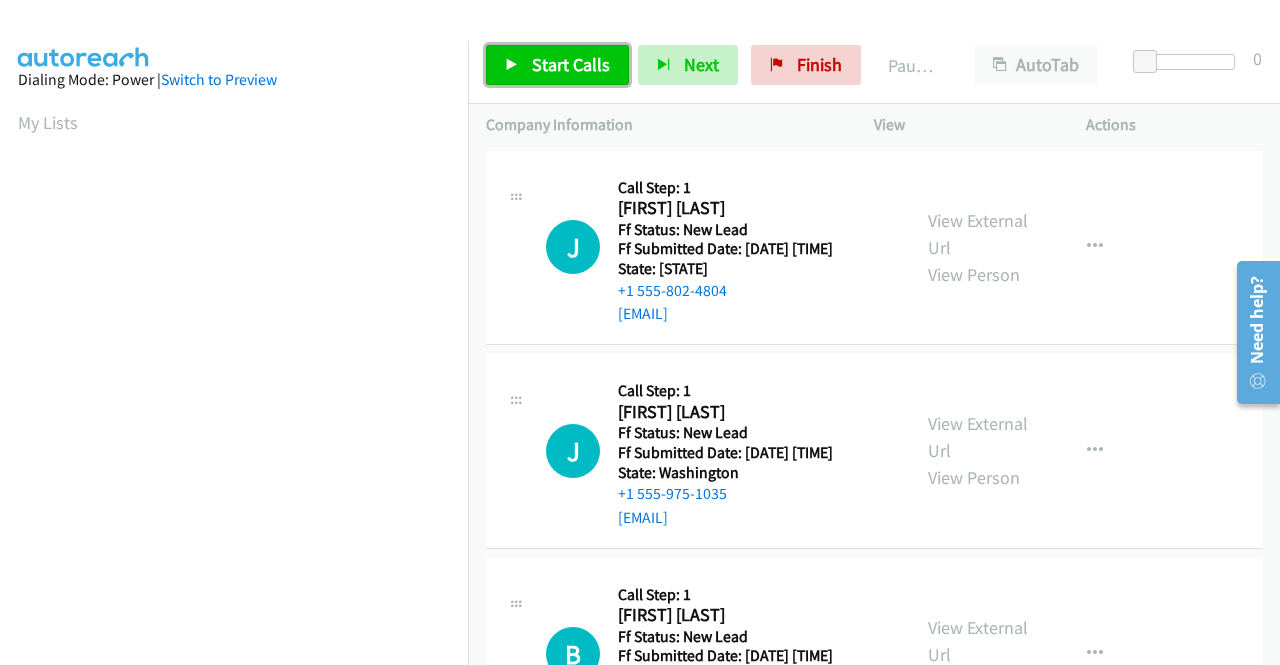 click on "Start Calls" at bounding box center (571, 64) 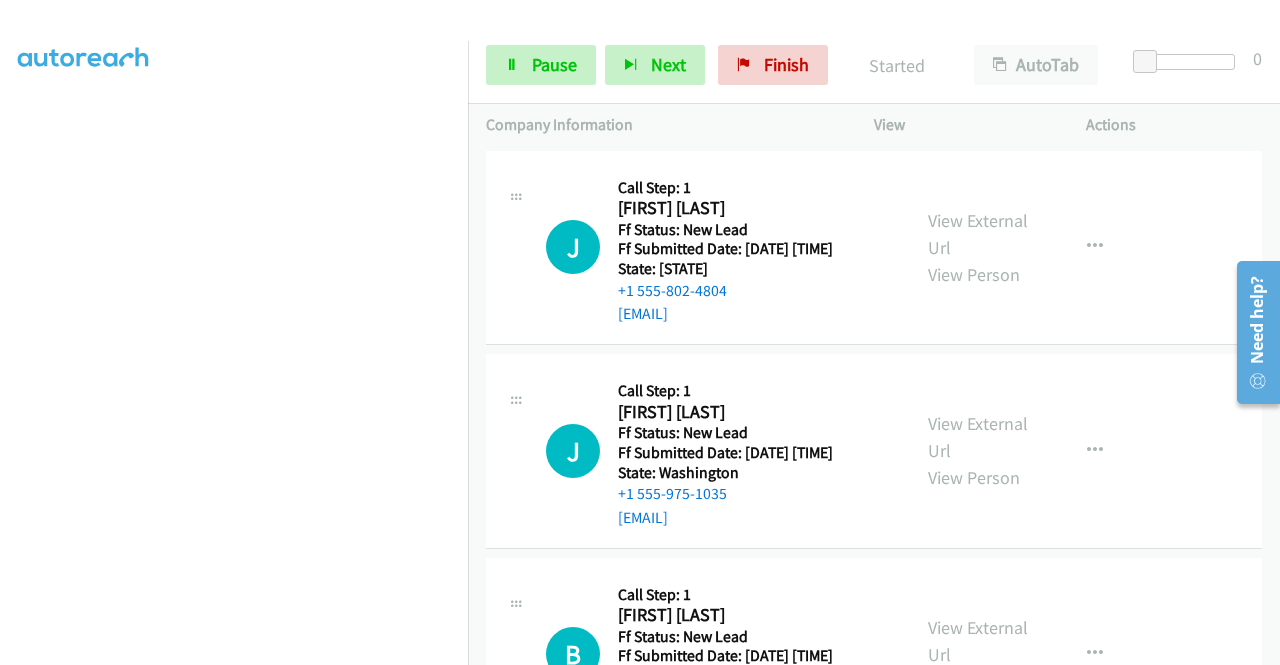 scroll, scrollTop: 456, scrollLeft: 0, axis: vertical 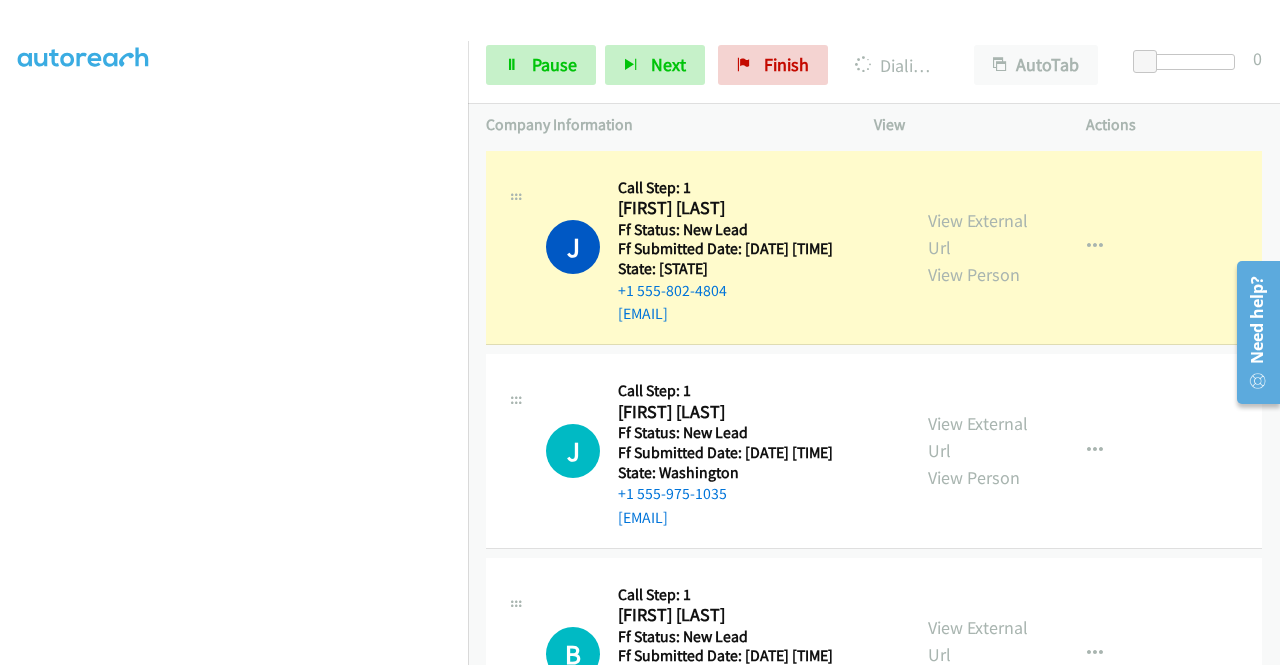 click at bounding box center [234, 190] 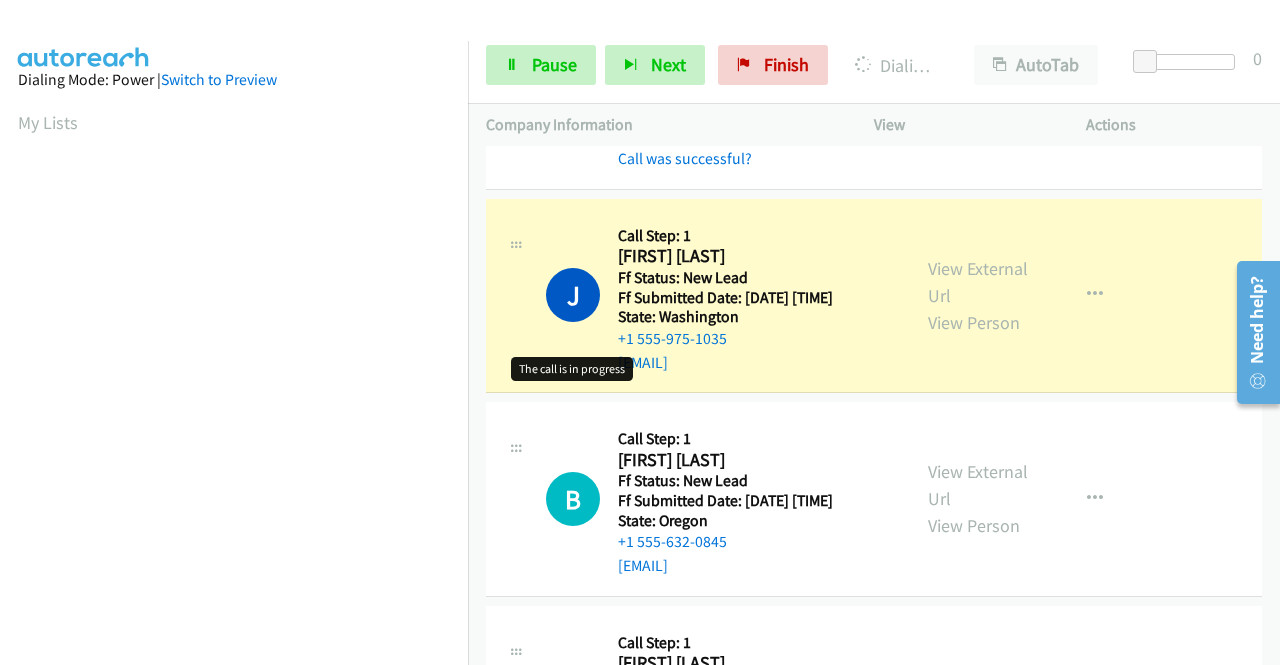 scroll, scrollTop: 200, scrollLeft: 0, axis: vertical 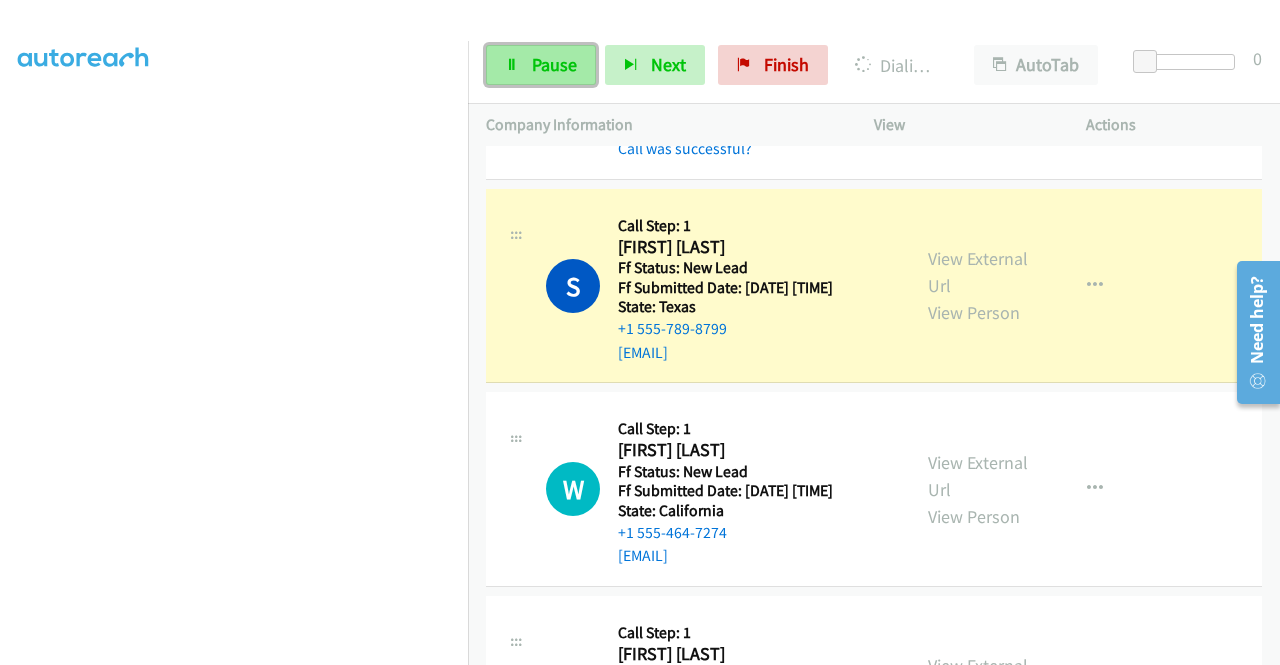 click on "Pause" at bounding box center [554, 64] 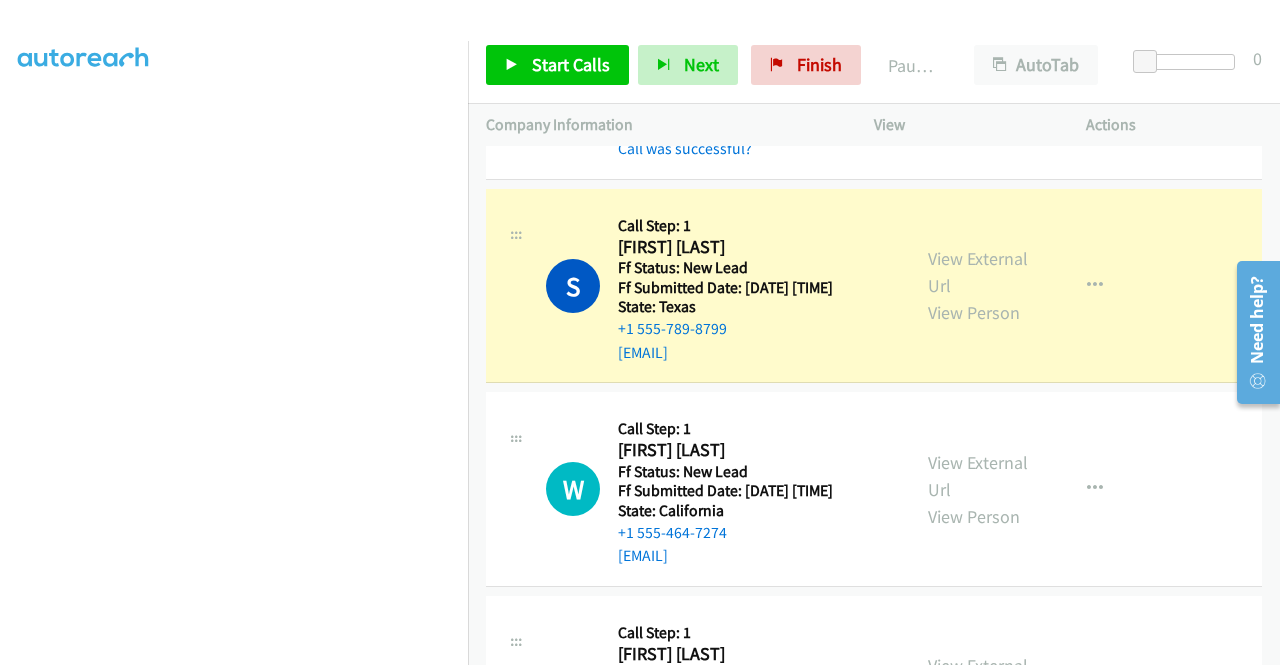 scroll, scrollTop: 56, scrollLeft: 0, axis: vertical 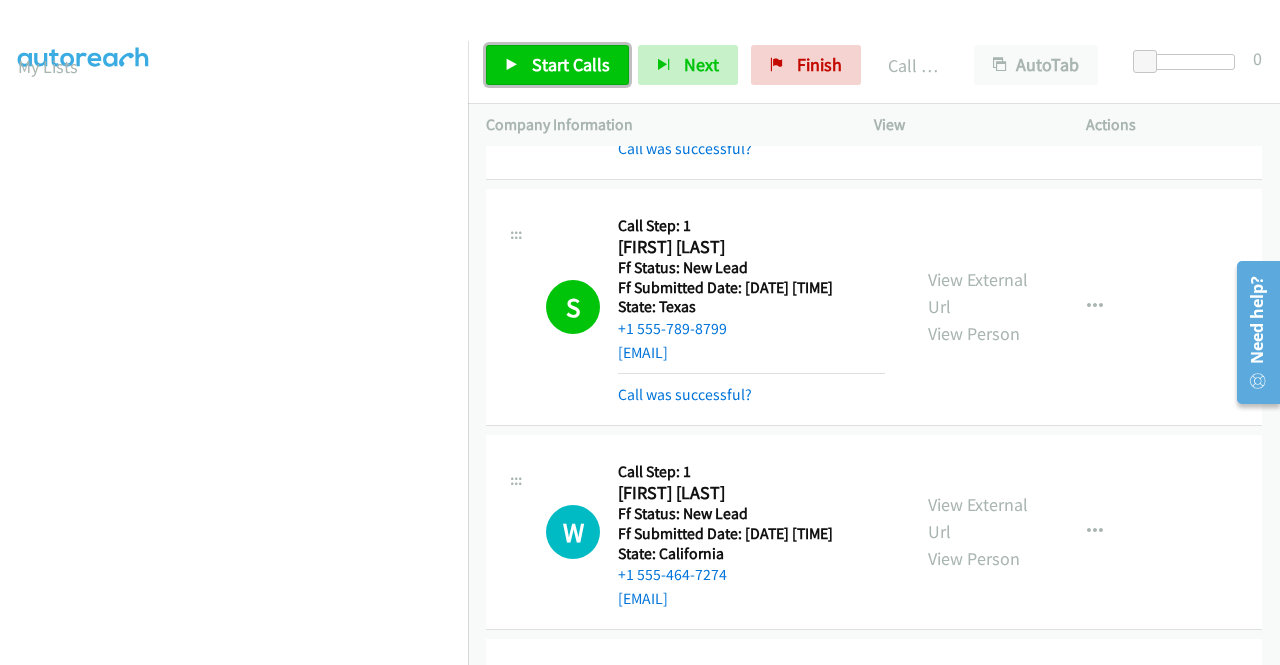 click on "Start Calls" at bounding box center [571, 64] 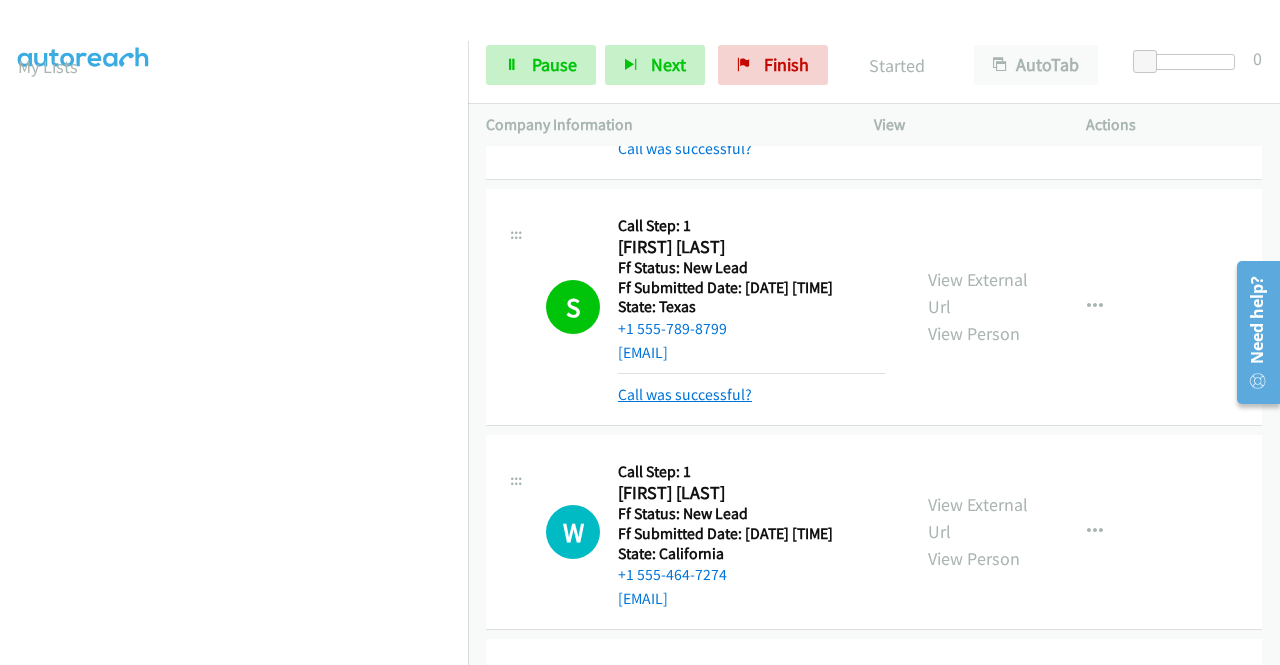 click on "Call was successful?" at bounding box center [685, 394] 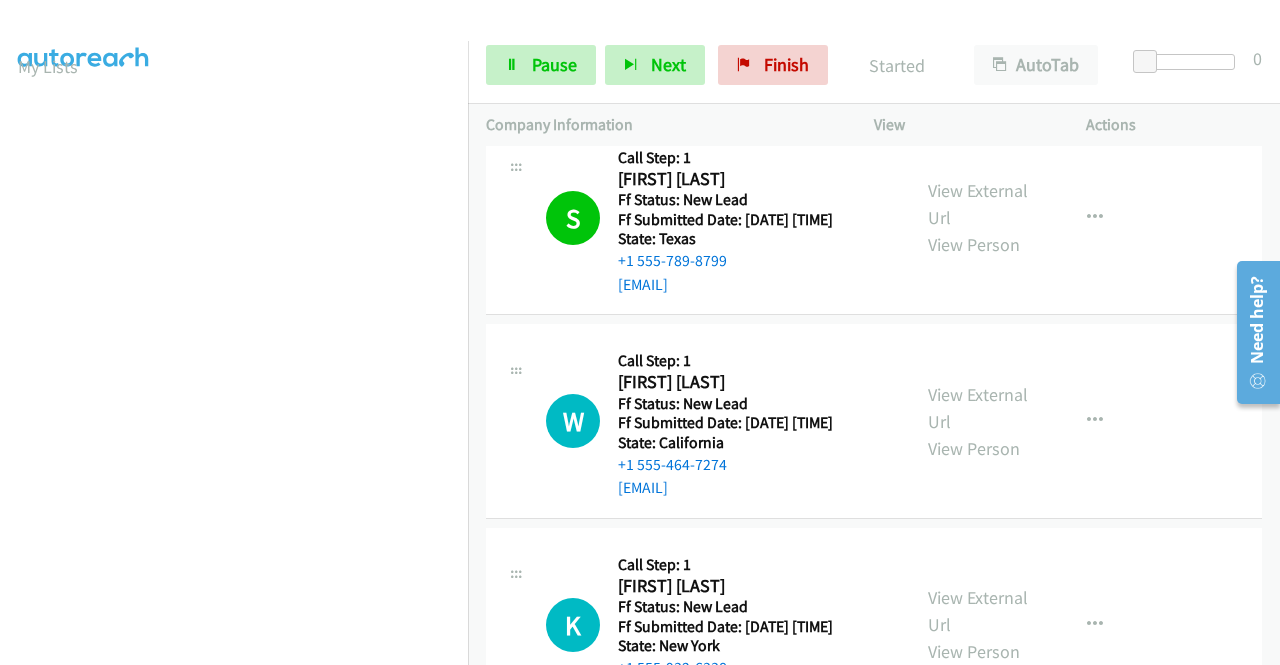 scroll, scrollTop: 800, scrollLeft: 0, axis: vertical 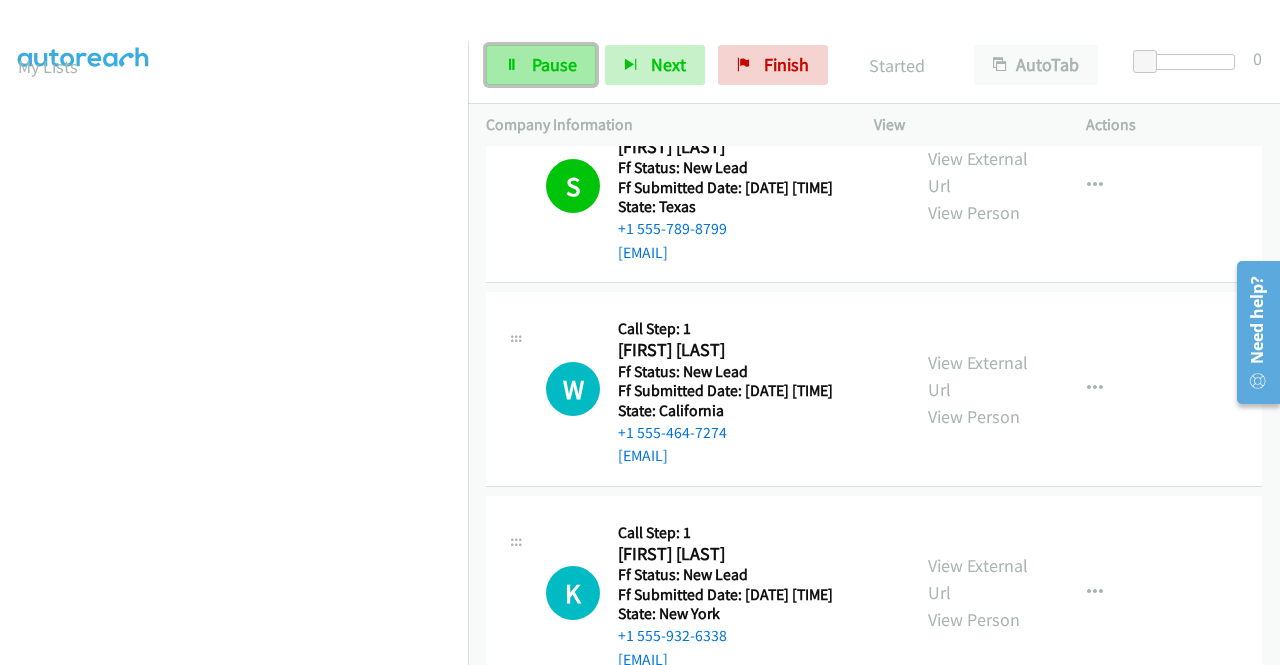 click on "Pause" at bounding box center (554, 64) 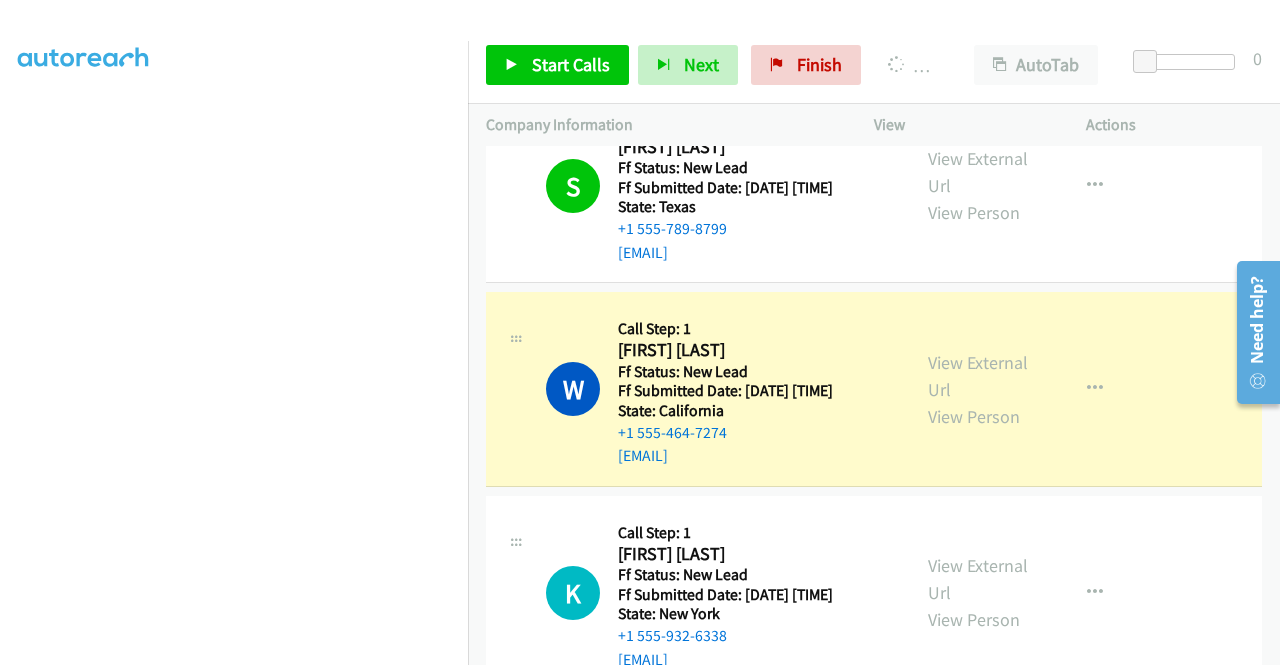 scroll, scrollTop: 0, scrollLeft: 0, axis: both 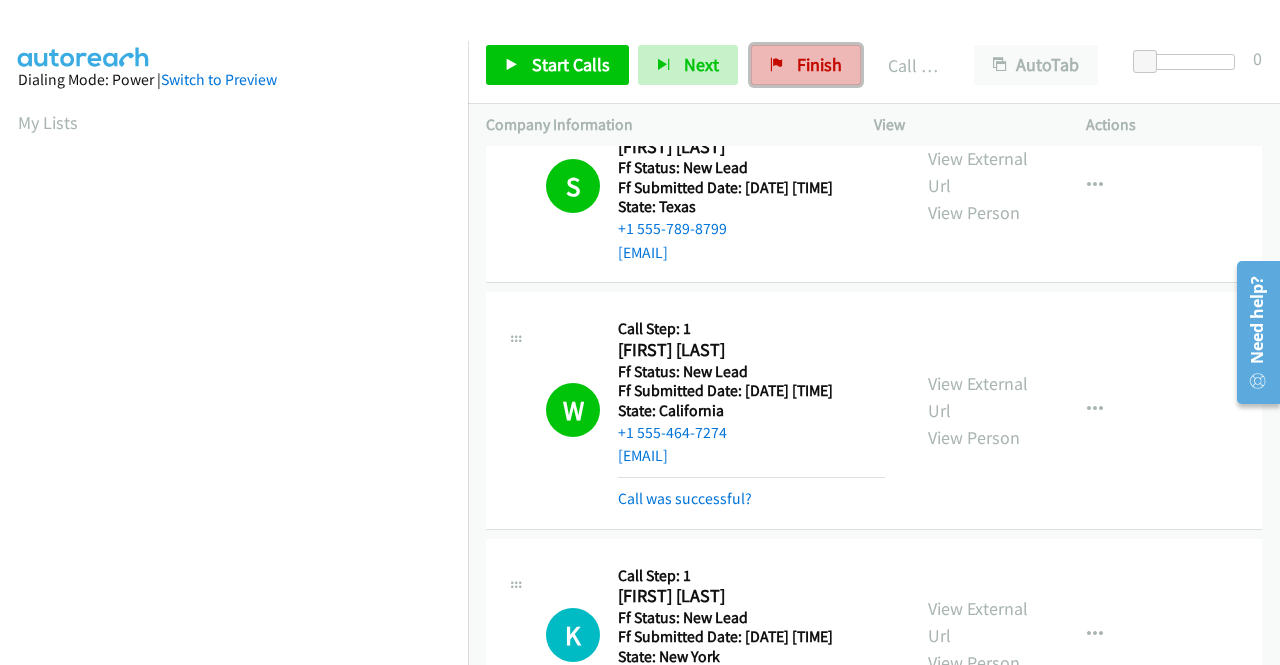 click on "Finish" at bounding box center [819, 64] 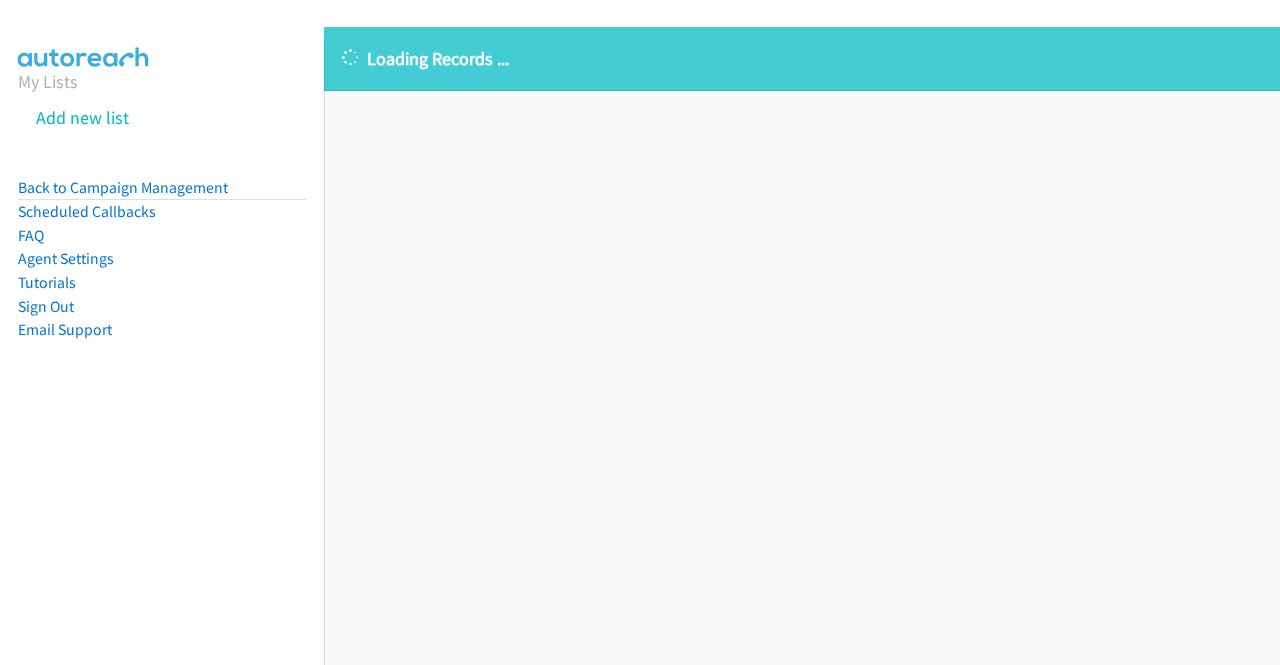 scroll, scrollTop: 0, scrollLeft: 0, axis: both 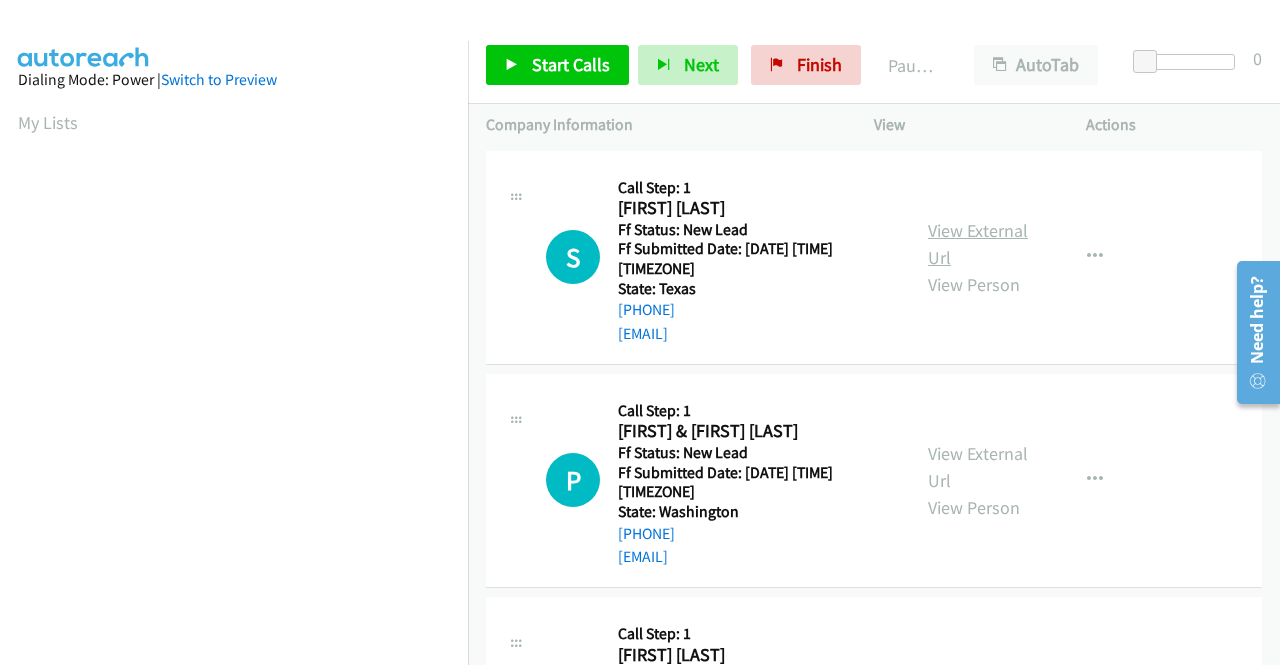 click on "View External Url" at bounding box center [978, 244] 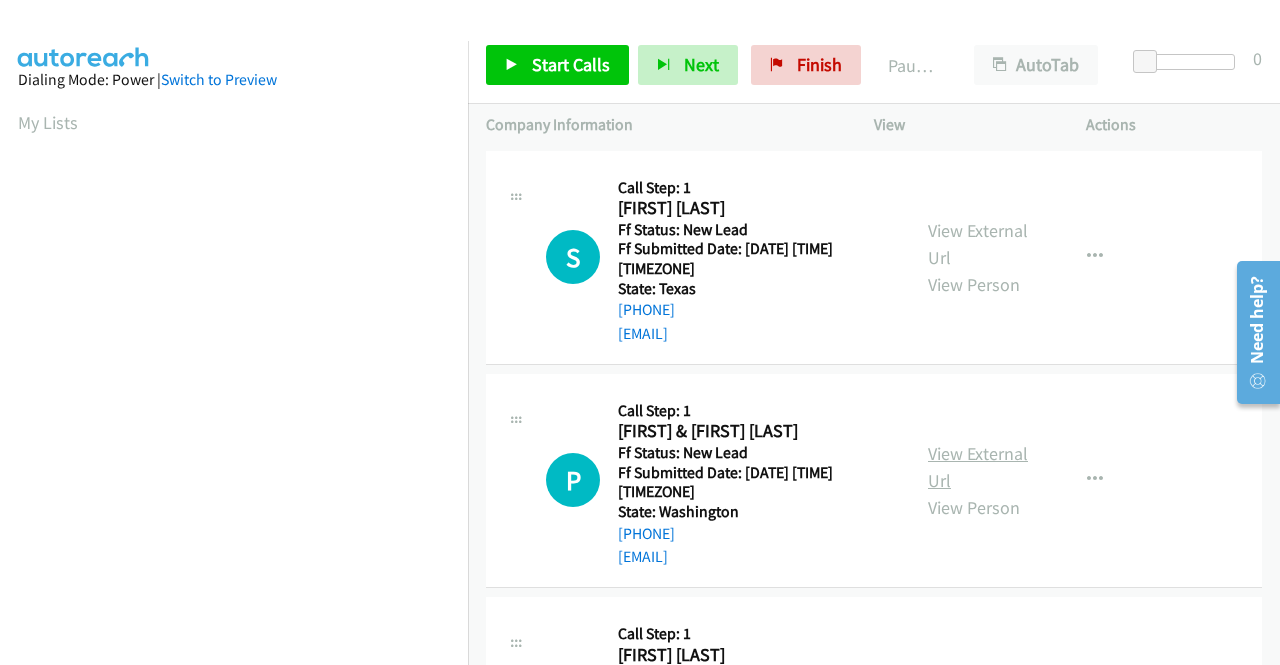 click on "View External Url" at bounding box center (978, 467) 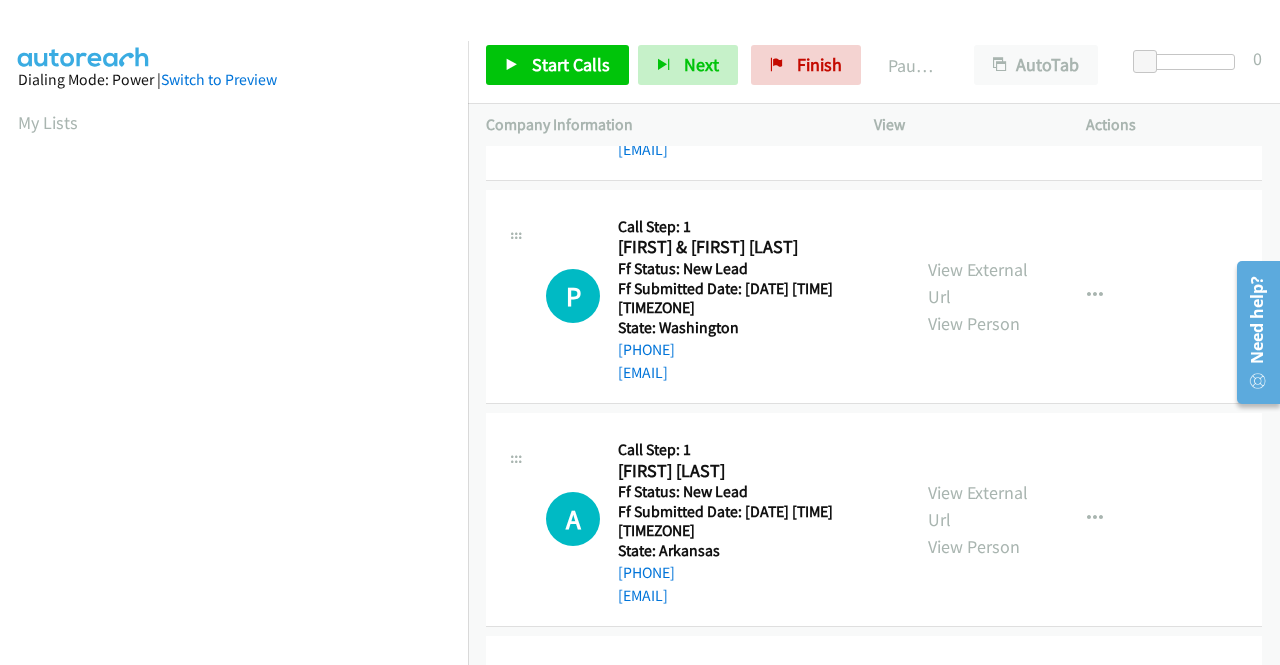 scroll, scrollTop: 200, scrollLeft: 0, axis: vertical 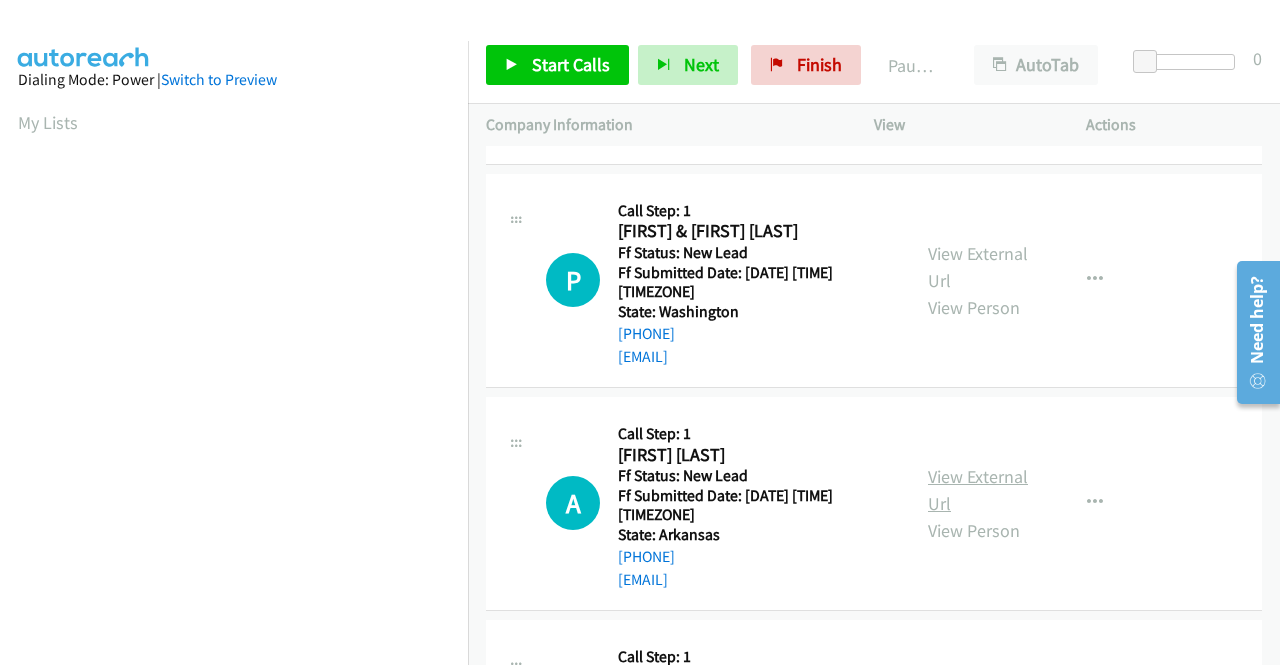 click on "View External Url" at bounding box center [978, 490] 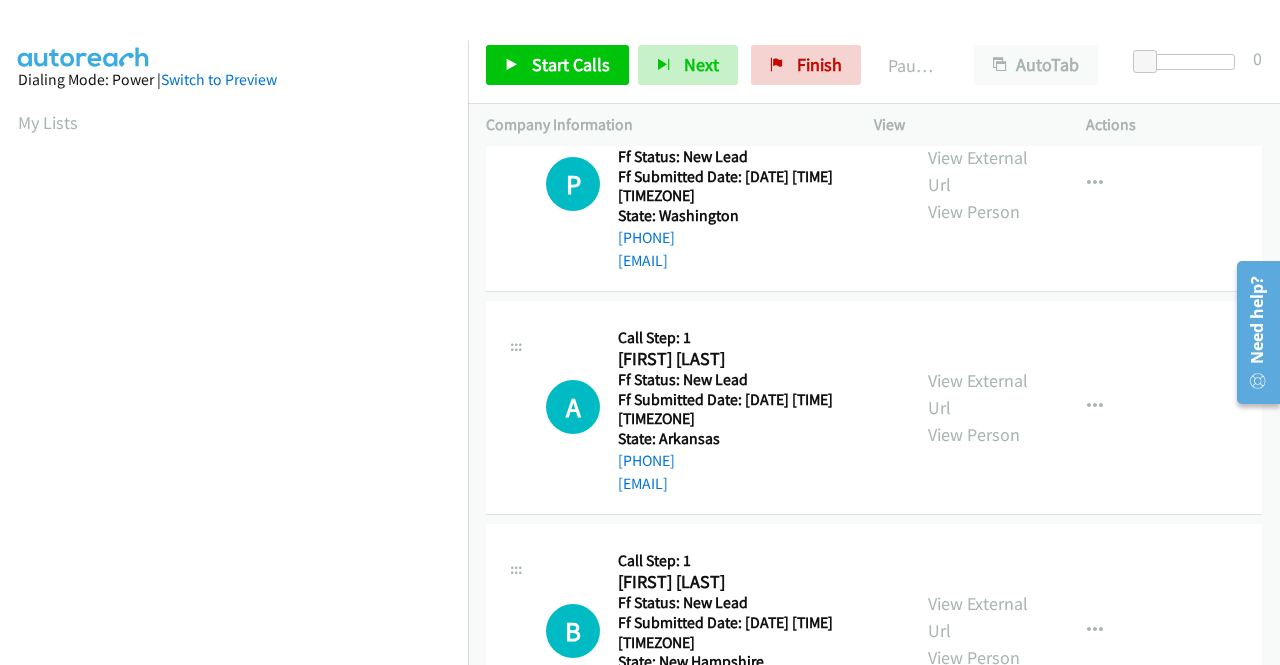scroll, scrollTop: 400, scrollLeft: 0, axis: vertical 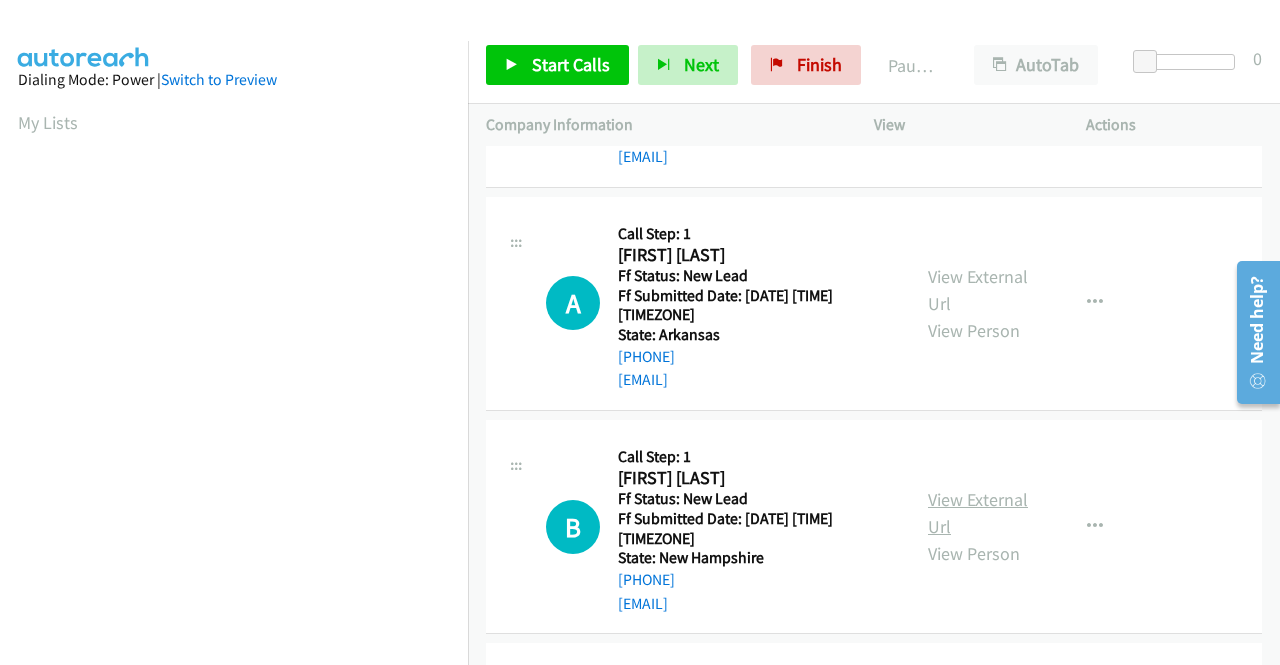 click on "View External Url" at bounding box center (978, 513) 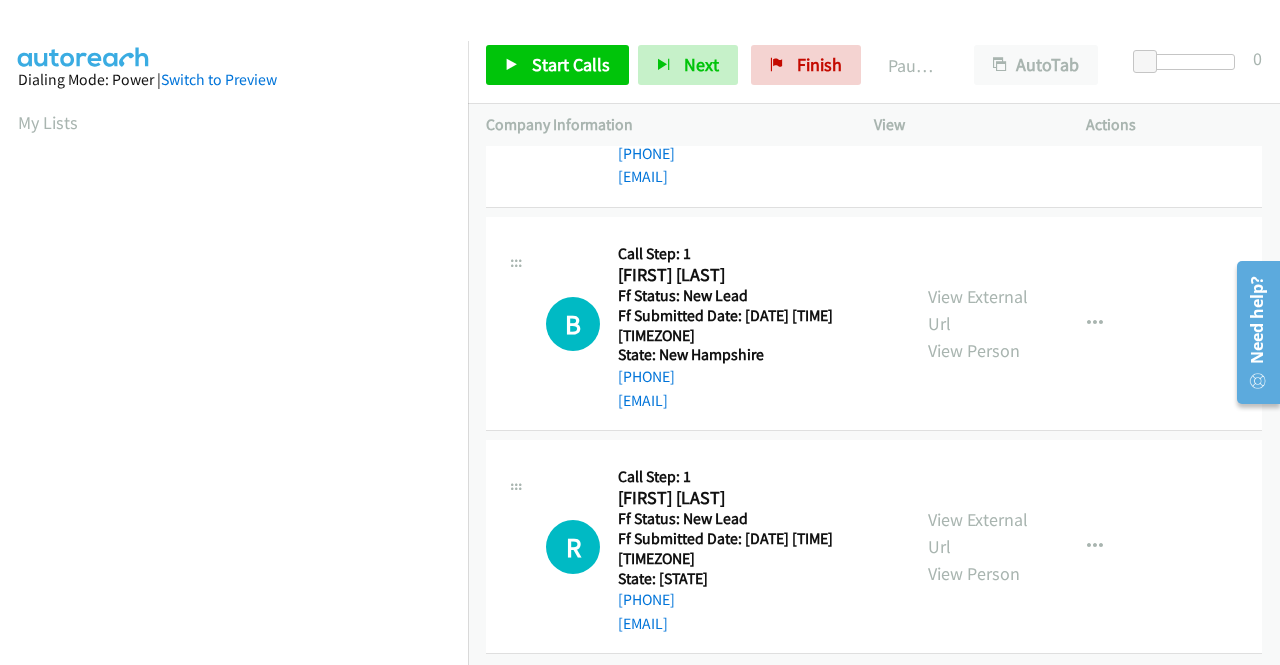scroll, scrollTop: 620, scrollLeft: 0, axis: vertical 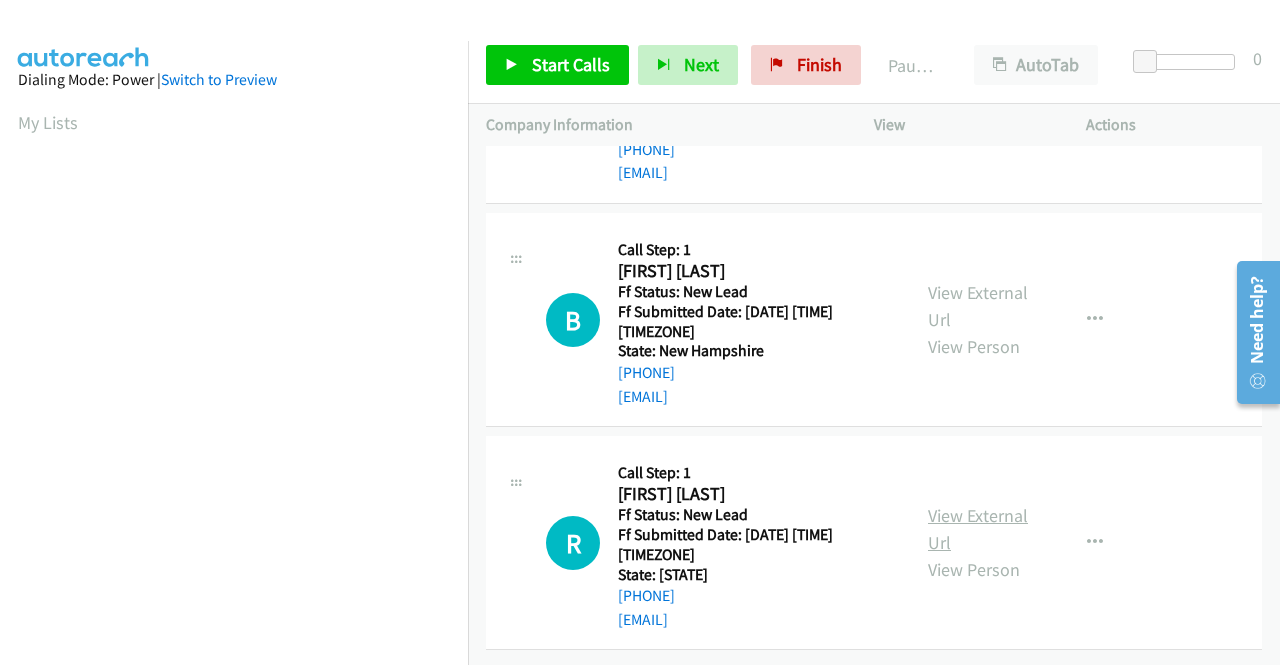 click on "View External Url" at bounding box center (978, 529) 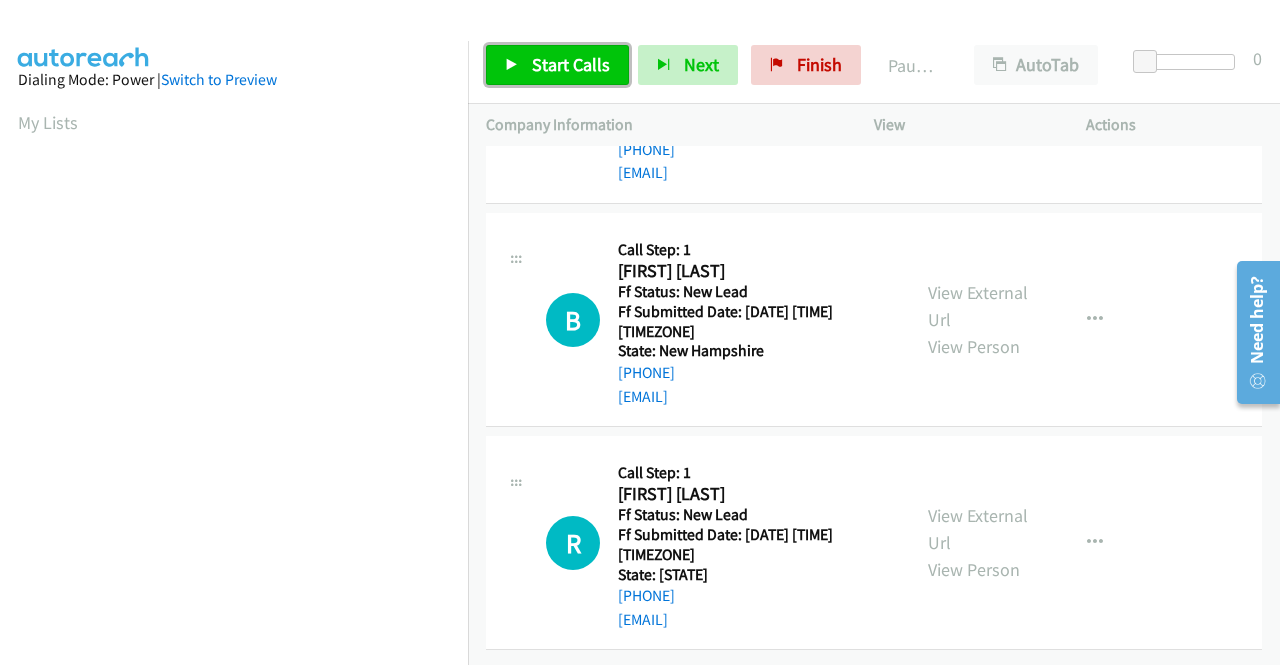 click on "Start Calls" at bounding box center (557, 65) 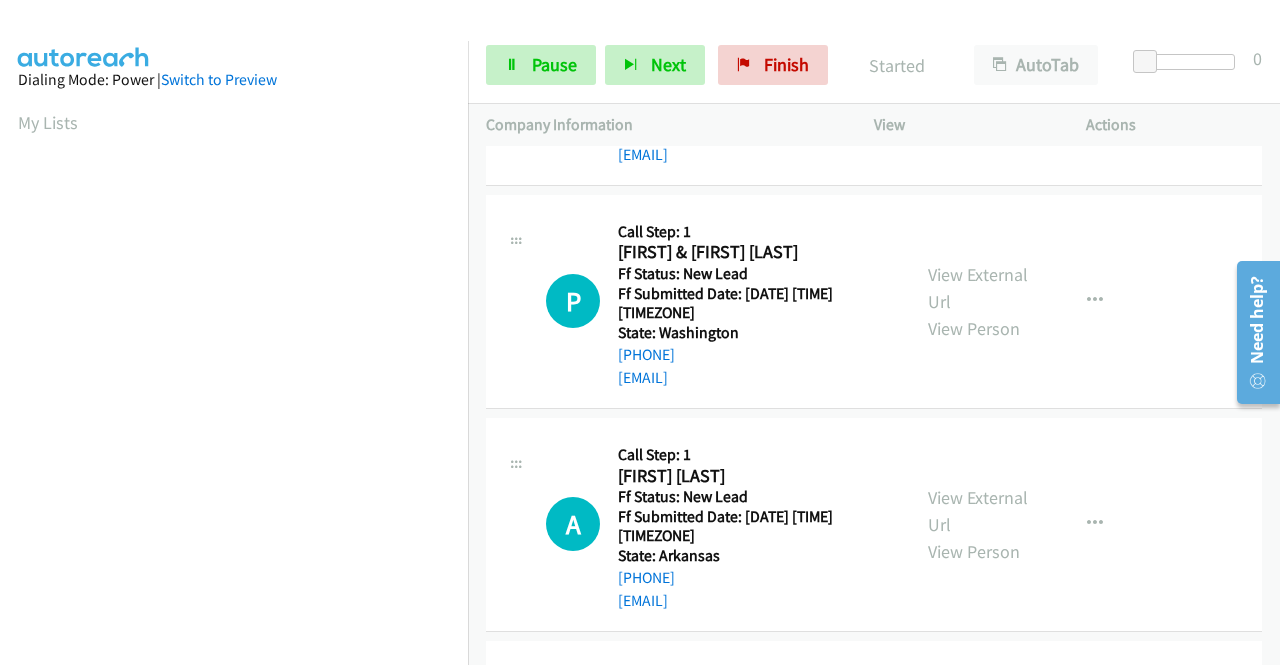 scroll, scrollTop: 32, scrollLeft: 0, axis: vertical 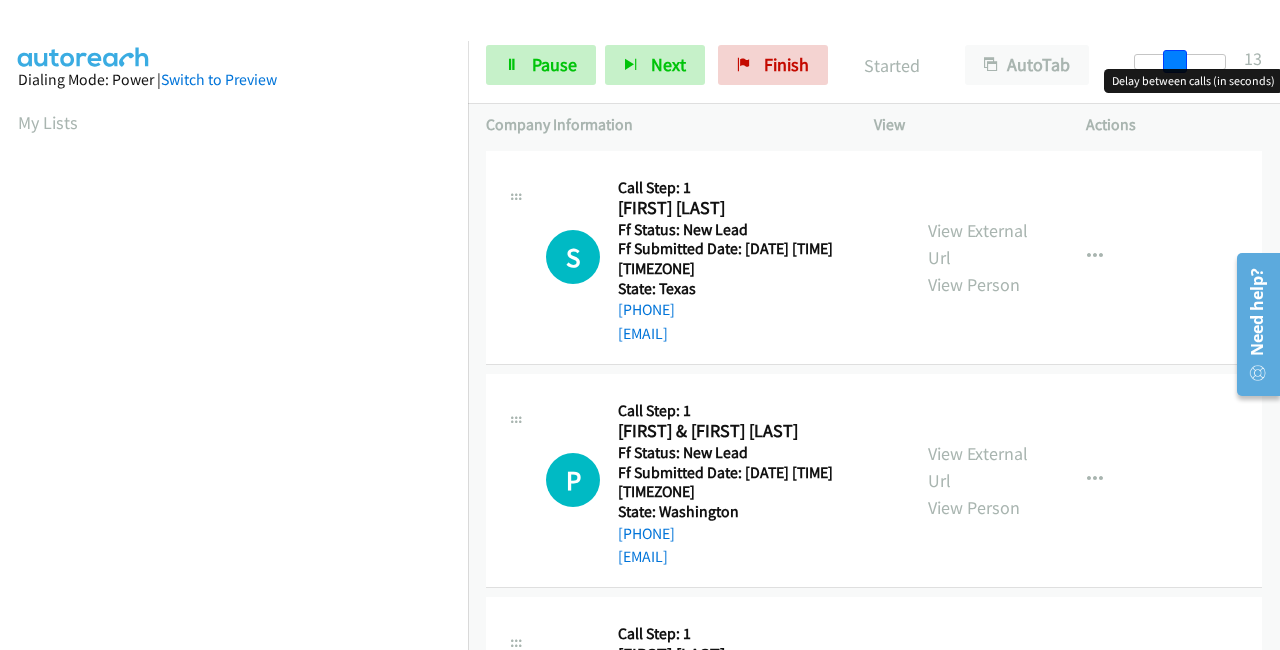 click at bounding box center [1180, 62] 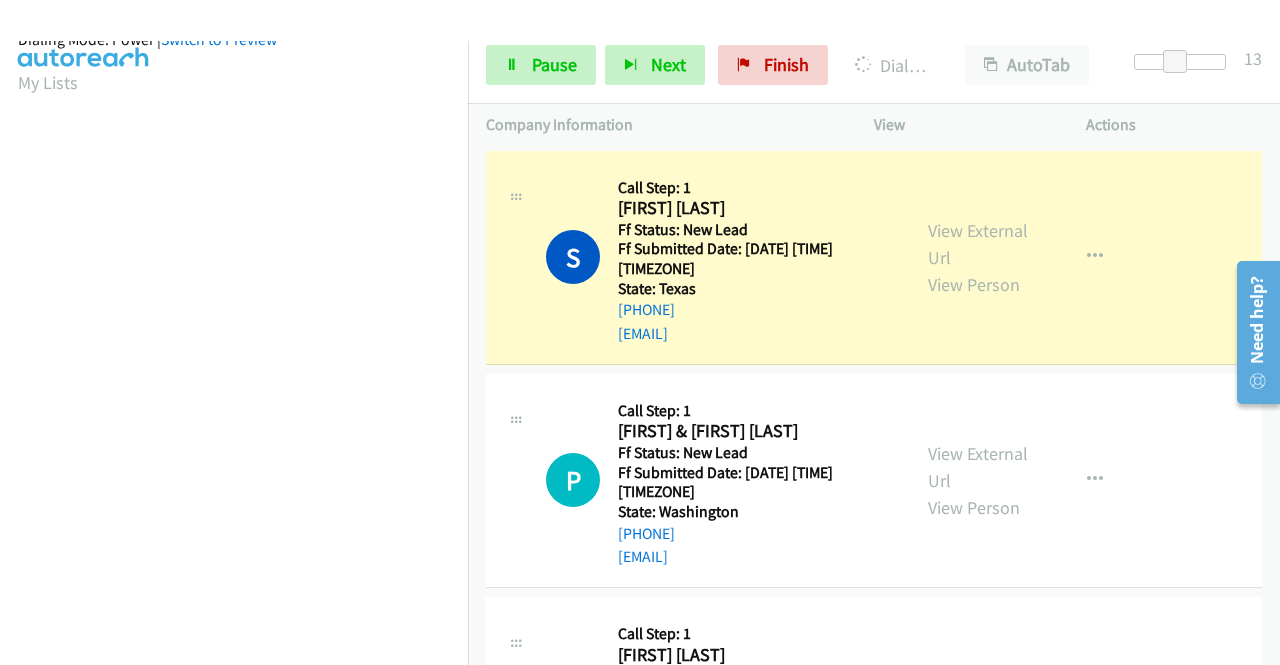 scroll, scrollTop: 440, scrollLeft: 0, axis: vertical 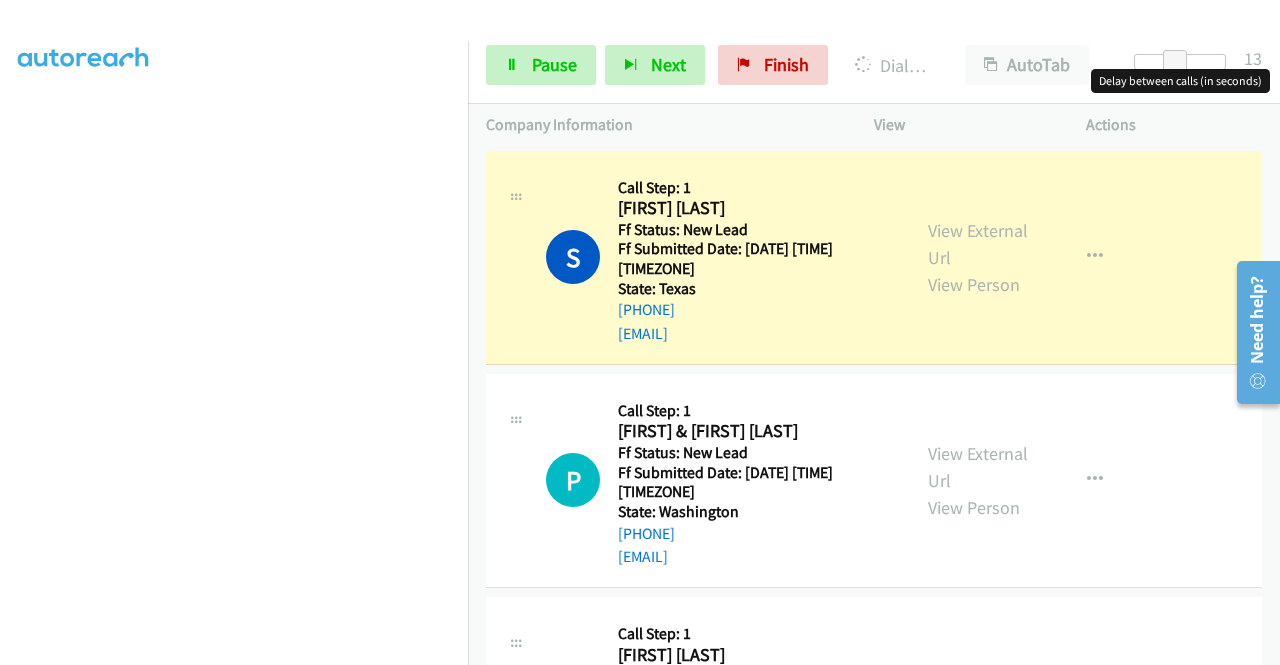 click at bounding box center (1180, 62) 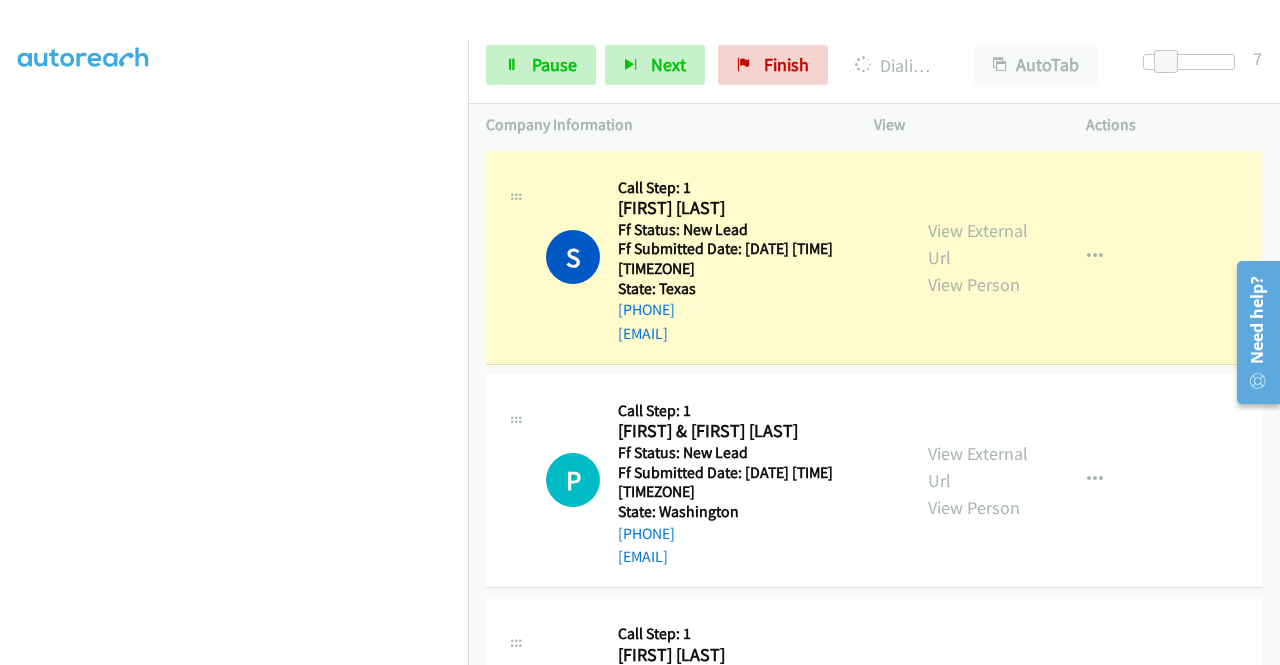 scroll, scrollTop: 0, scrollLeft: 0, axis: both 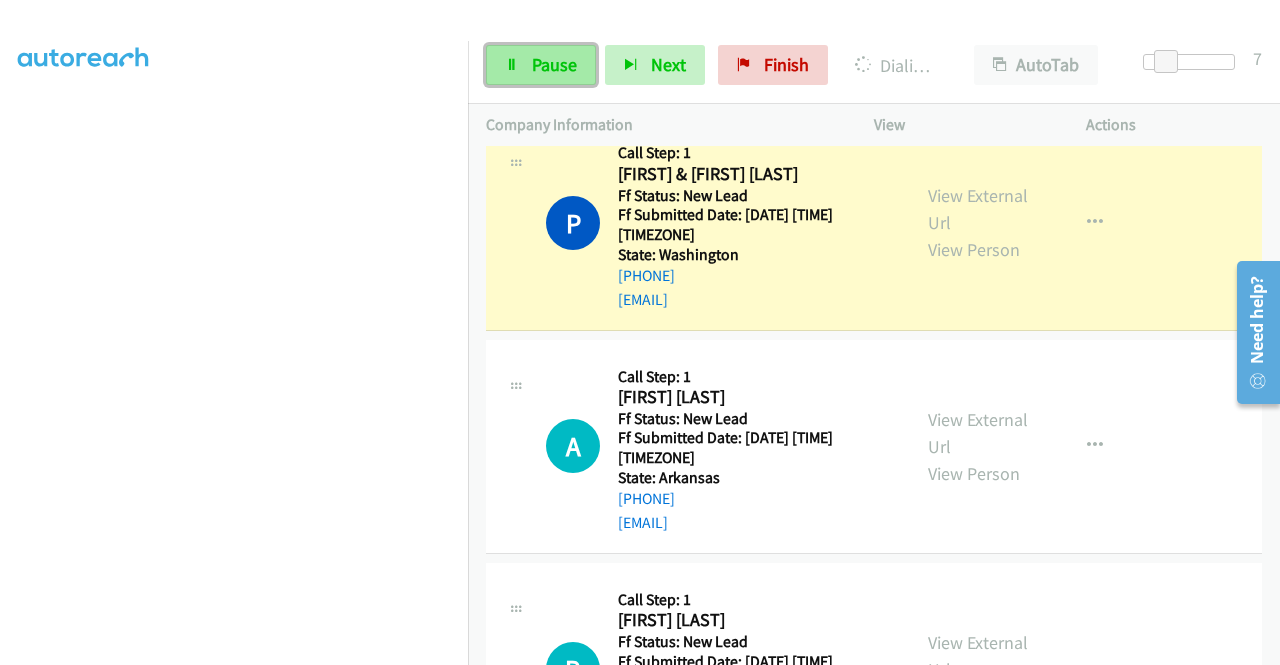 click on "Pause" at bounding box center [541, 65] 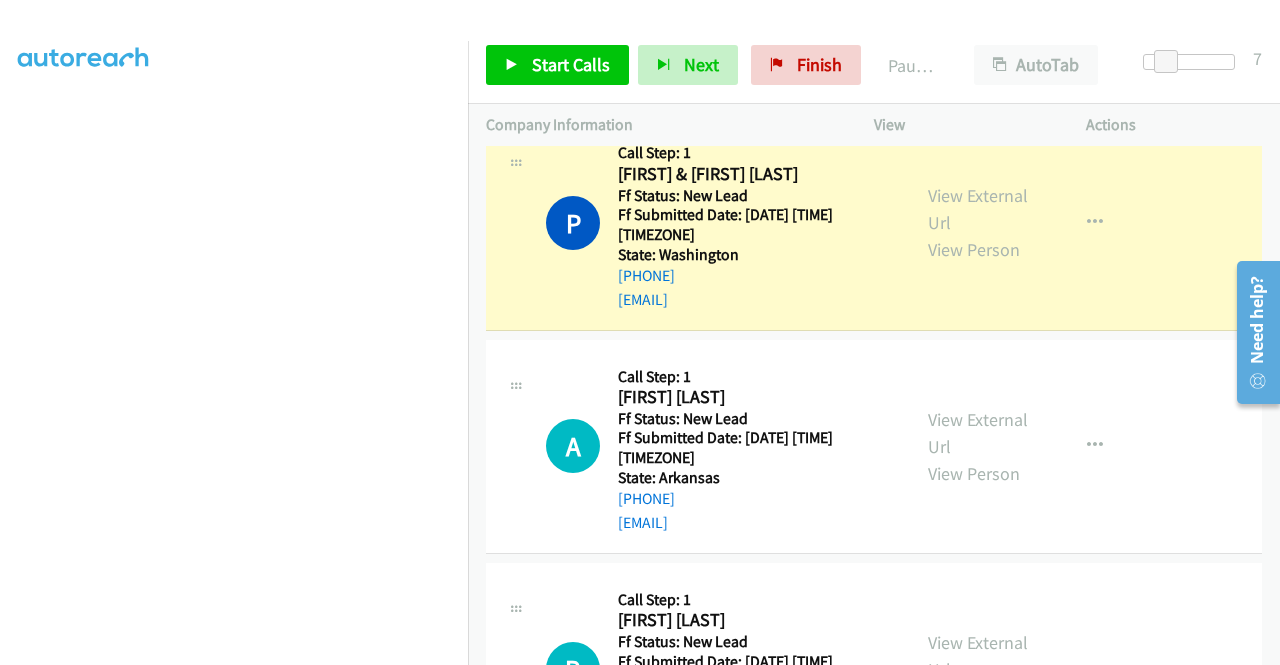 scroll, scrollTop: 56, scrollLeft: 0, axis: vertical 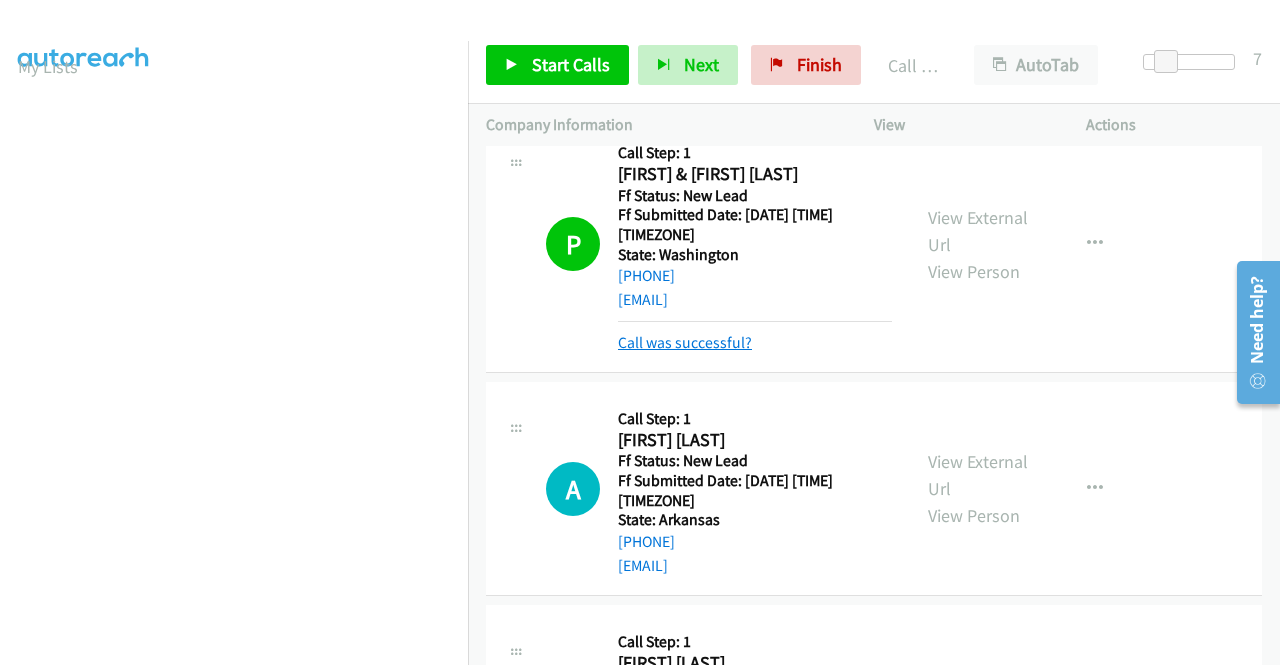 click on "Call was successful?" at bounding box center (685, 342) 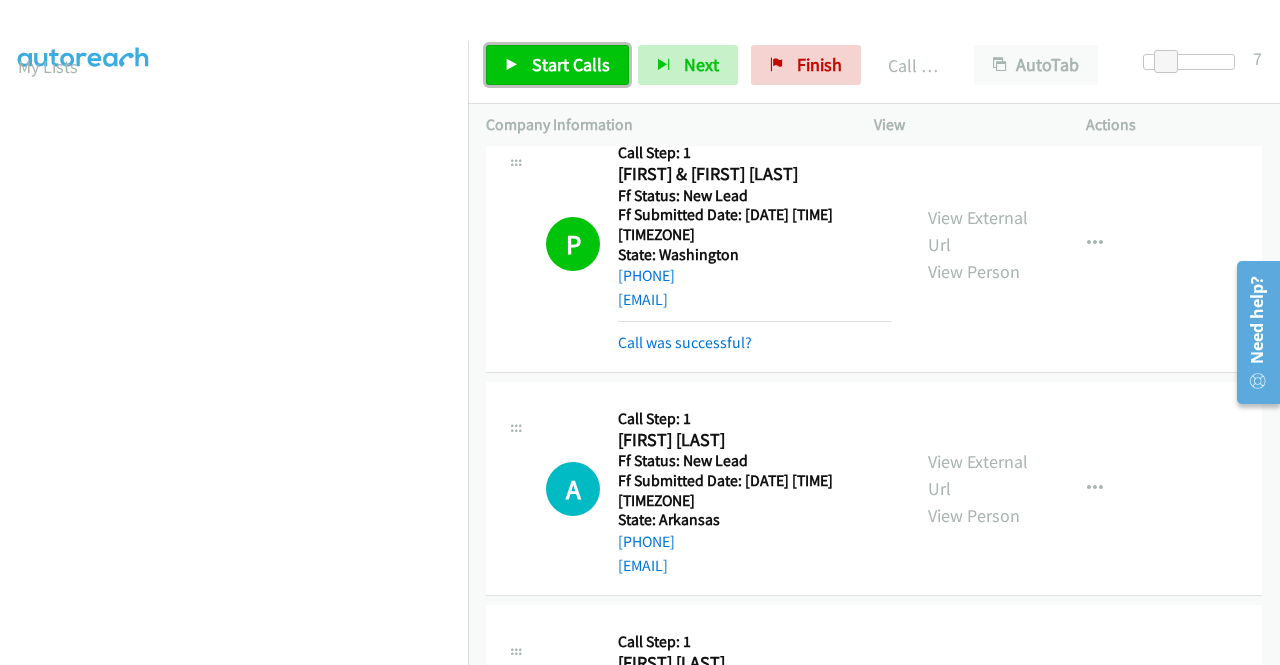 click on "Start Calls" at bounding box center (571, 64) 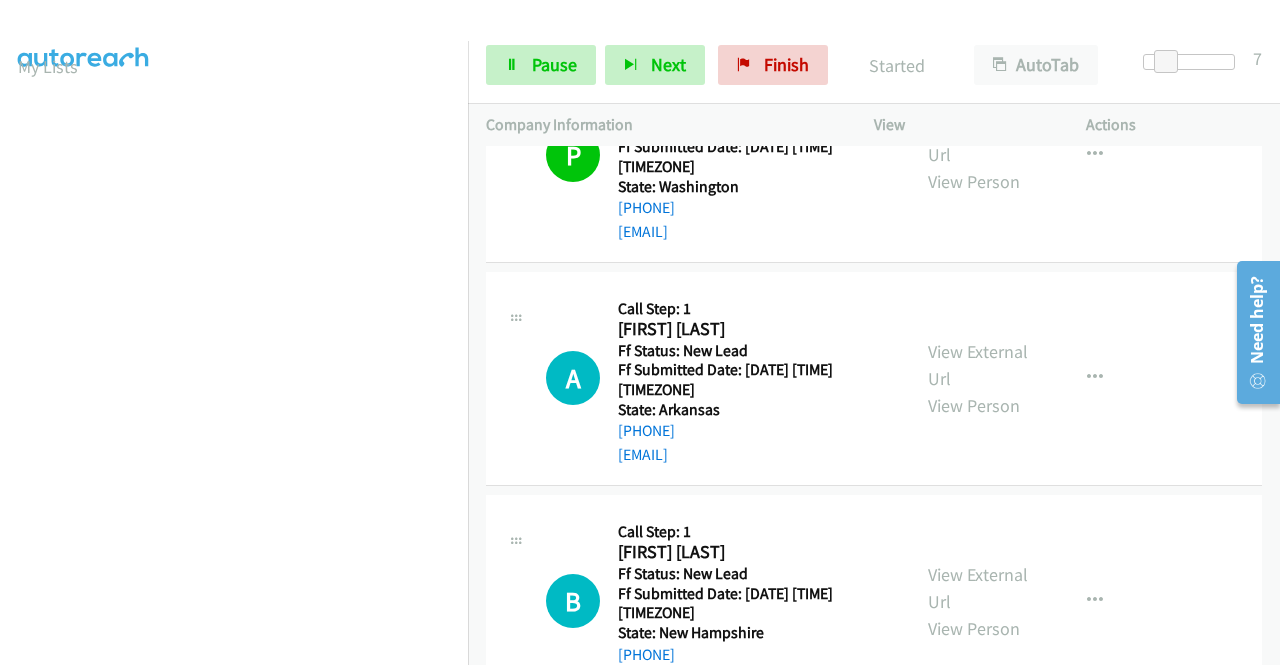 scroll, scrollTop: 400, scrollLeft: 0, axis: vertical 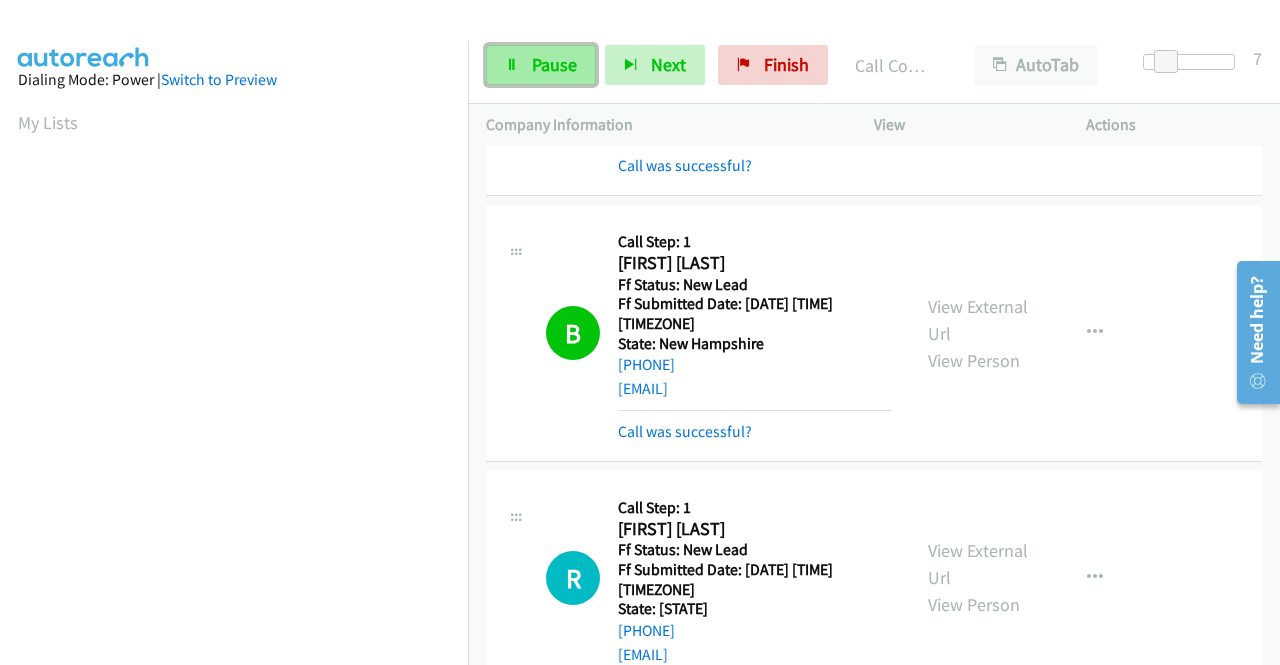 click on "Pause" at bounding box center (554, 64) 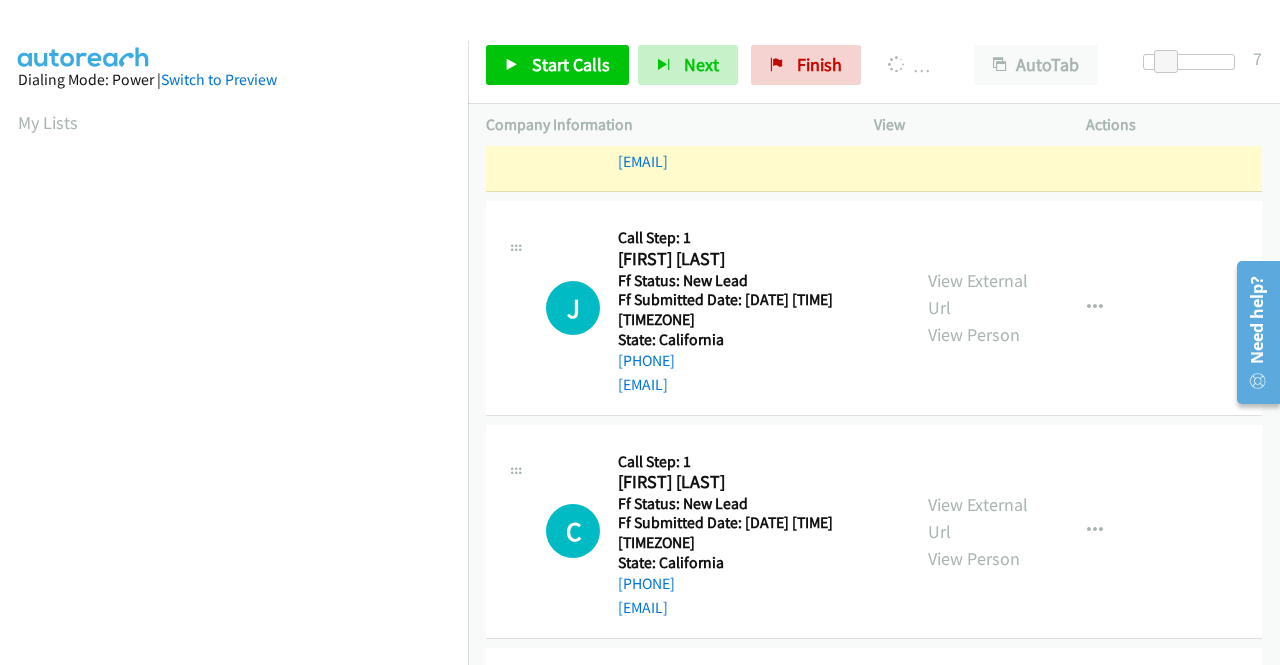 scroll, scrollTop: 1200, scrollLeft: 0, axis: vertical 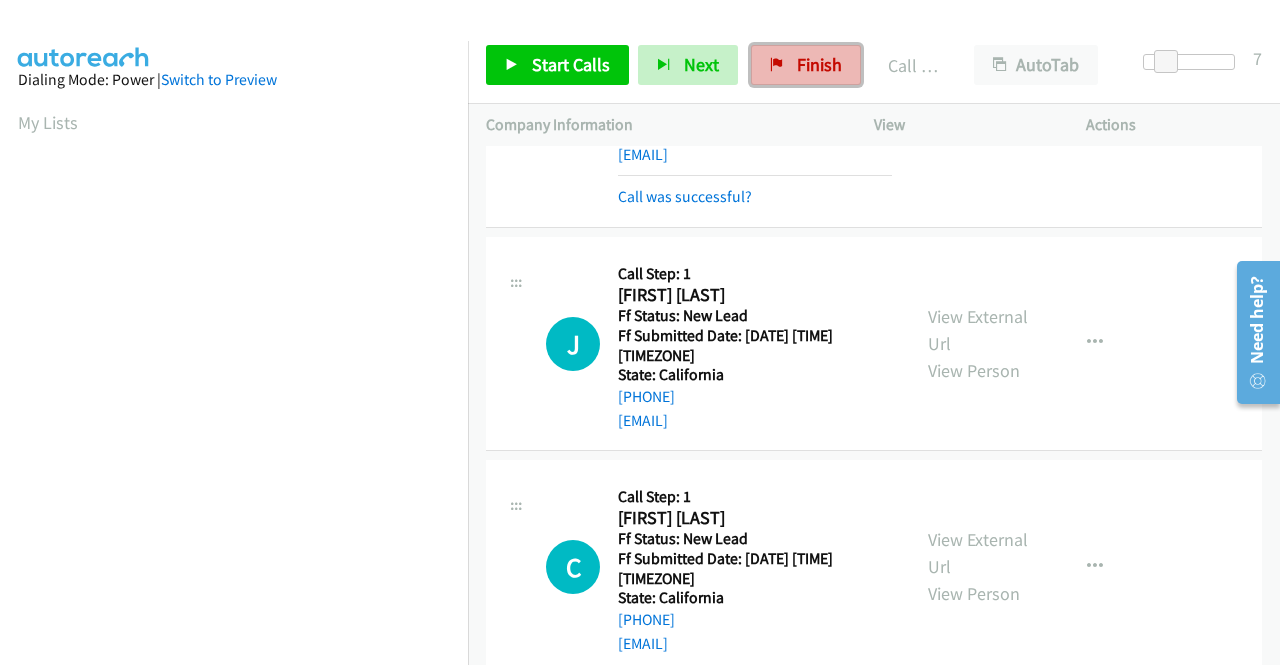 click on "Finish" at bounding box center [819, 64] 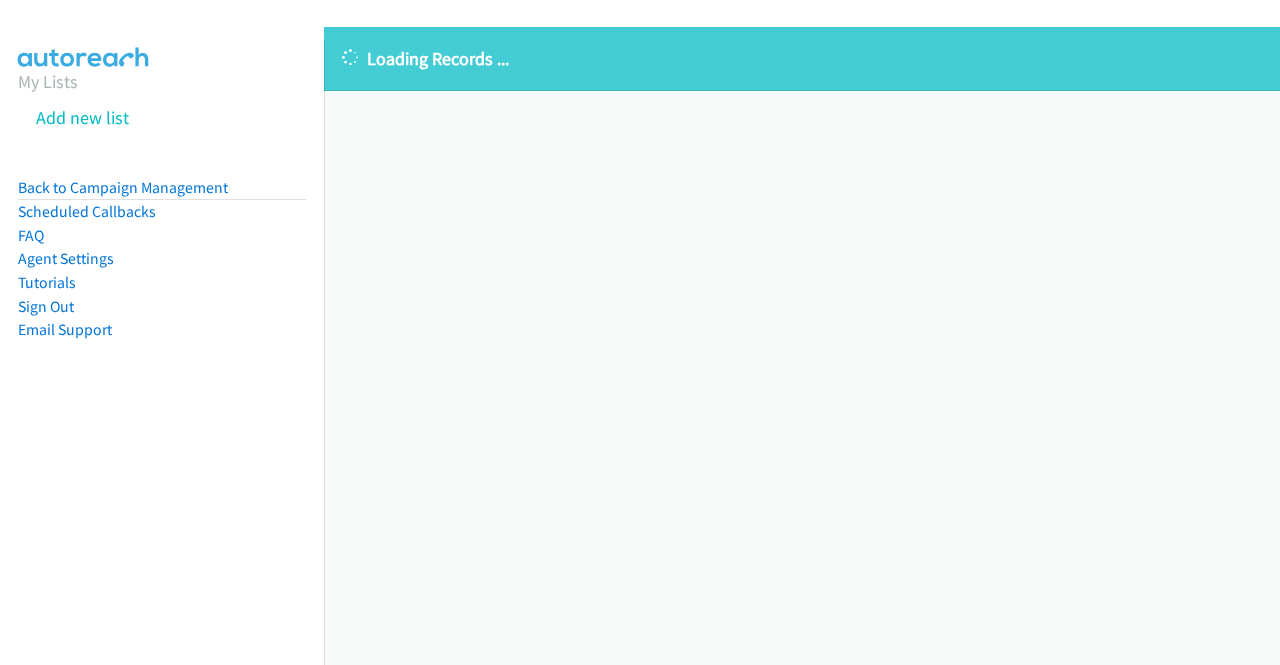 scroll, scrollTop: 0, scrollLeft: 0, axis: both 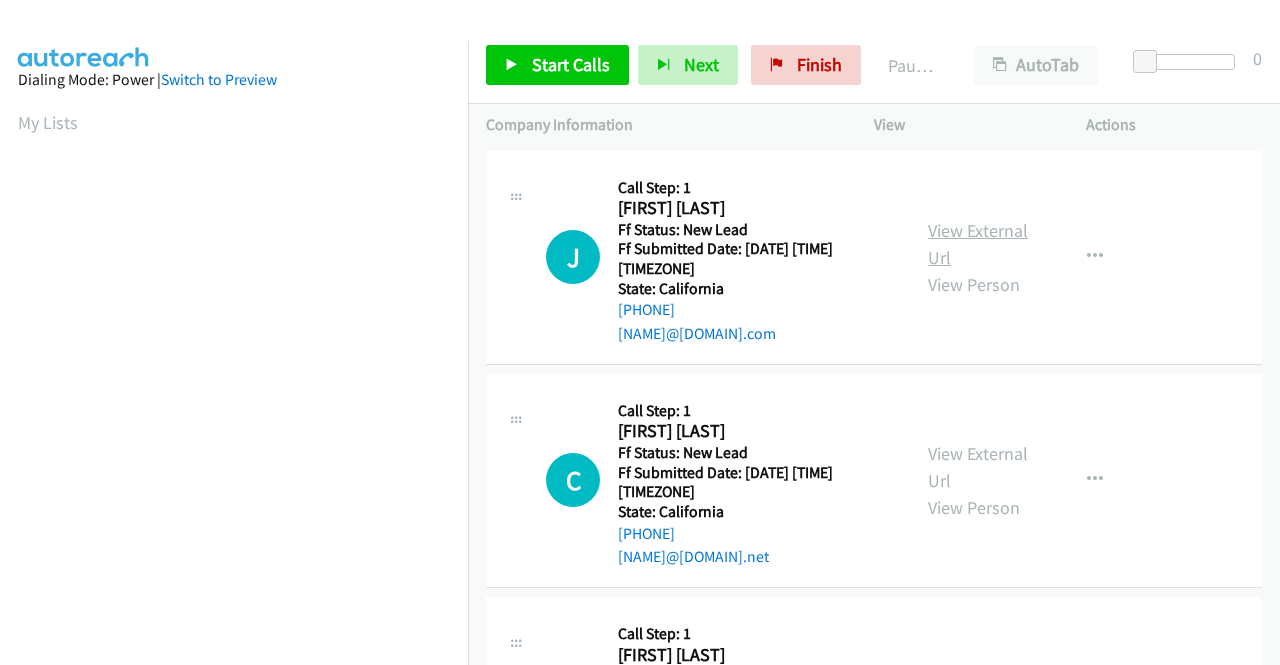 click on "View External Url" at bounding box center [978, 244] 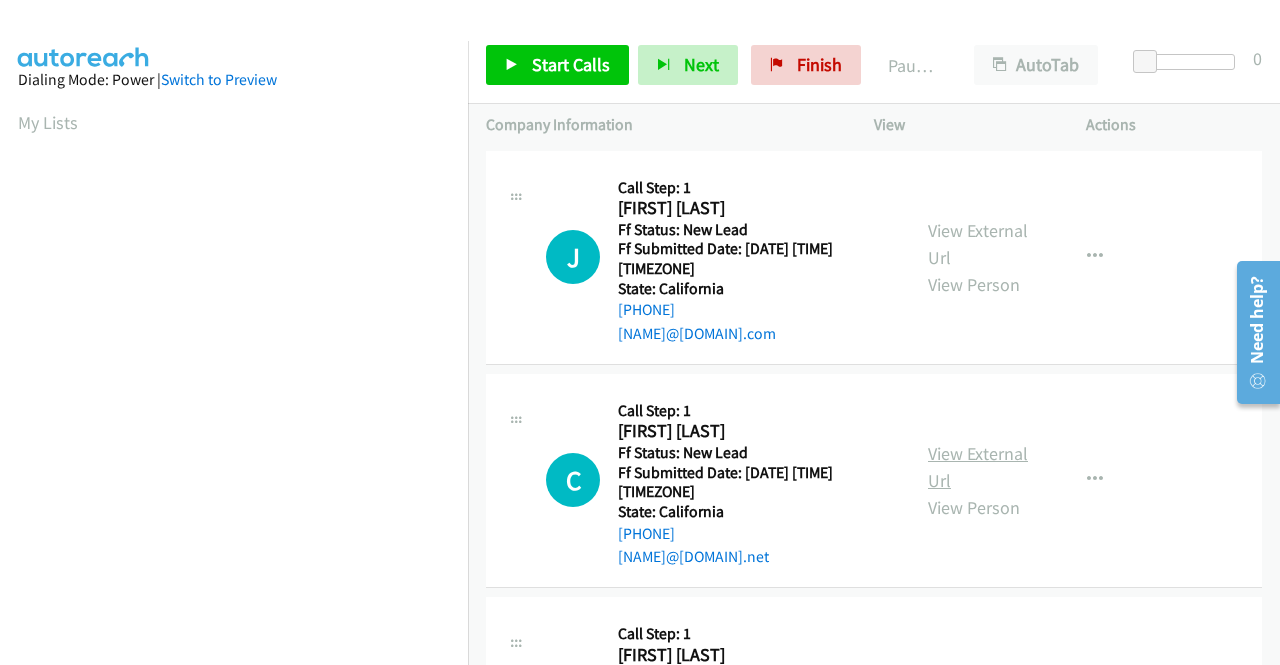 click on "View External Url" at bounding box center [978, 467] 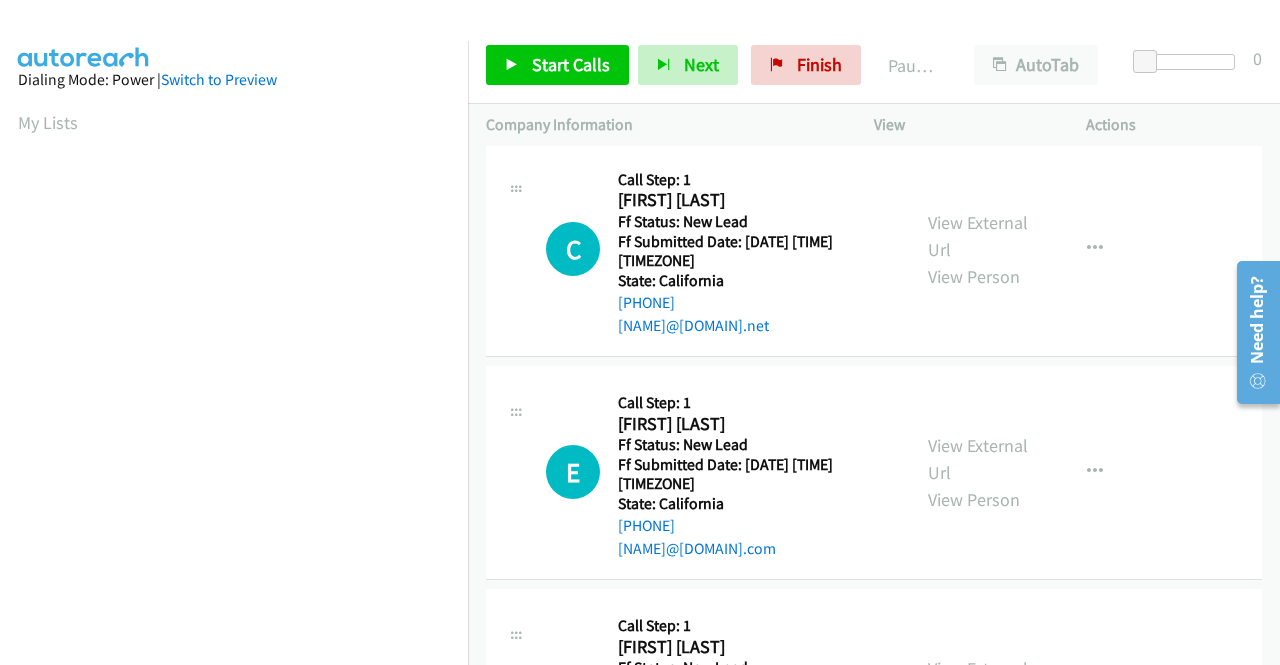 scroll, scrollTop: 300, scrollLeft: 0, axis: vertical 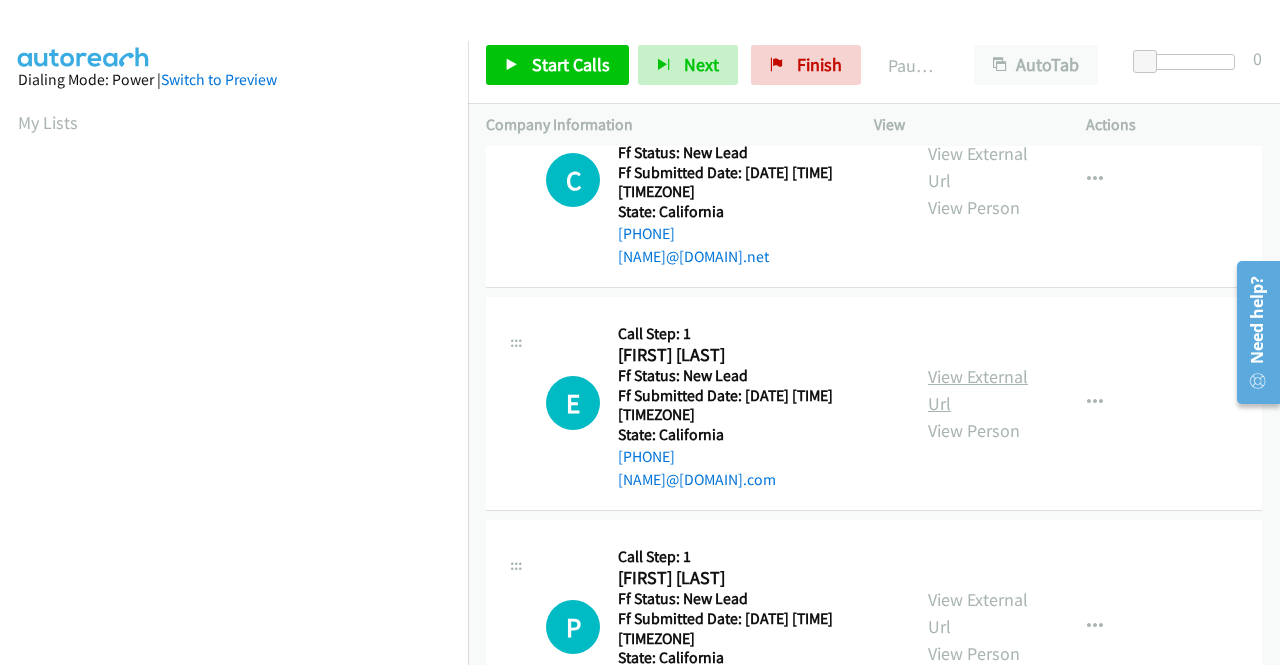 click on "View External Url" at bounding box center [978, 390] 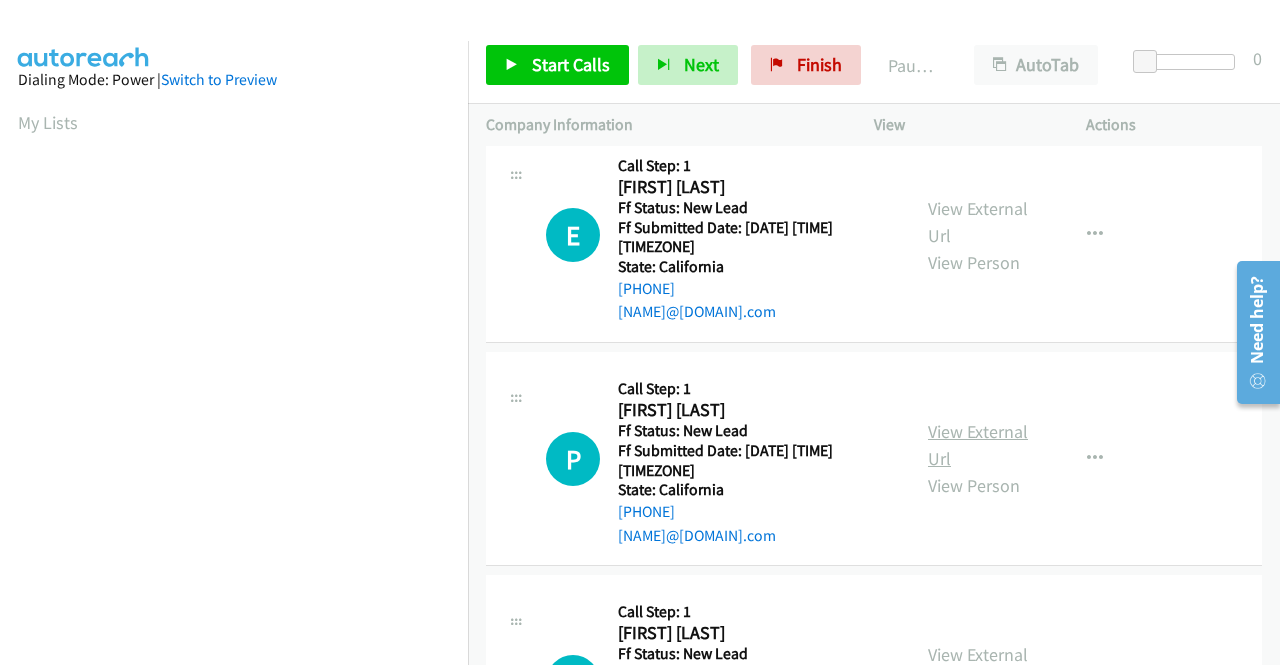 scroll, scrollTop: 500, scrollLeft: 0, axis: vertical 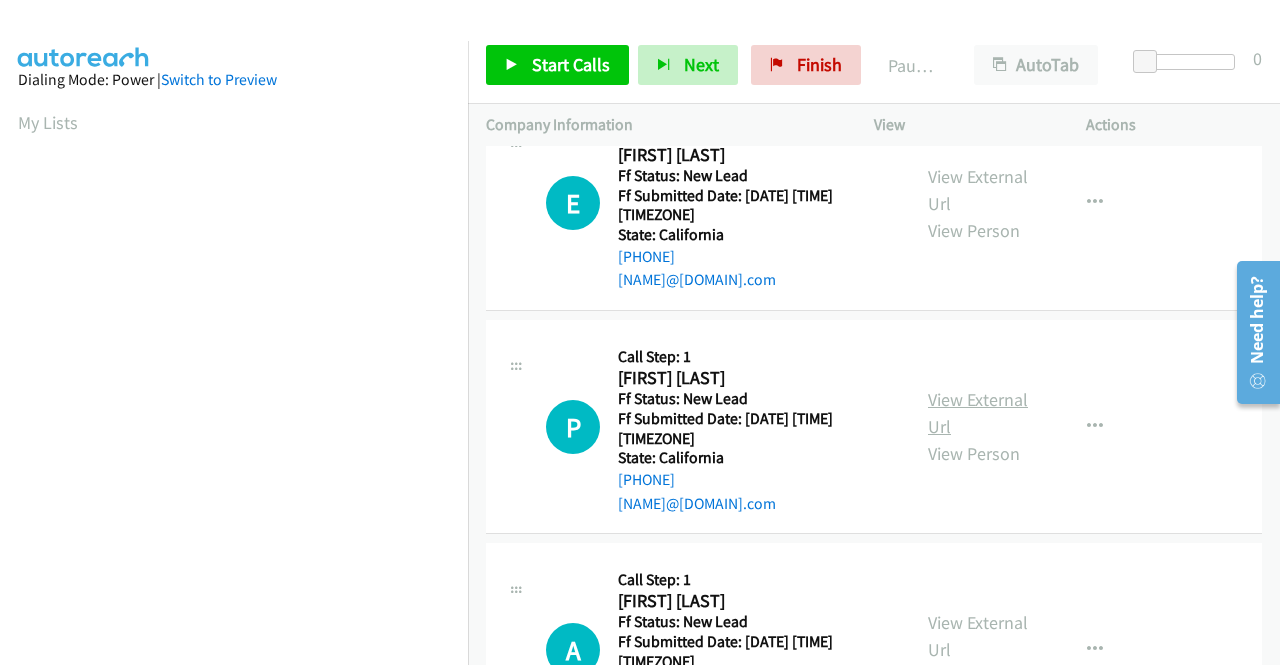 click on "View External Url" at bounding box center (978, 413) 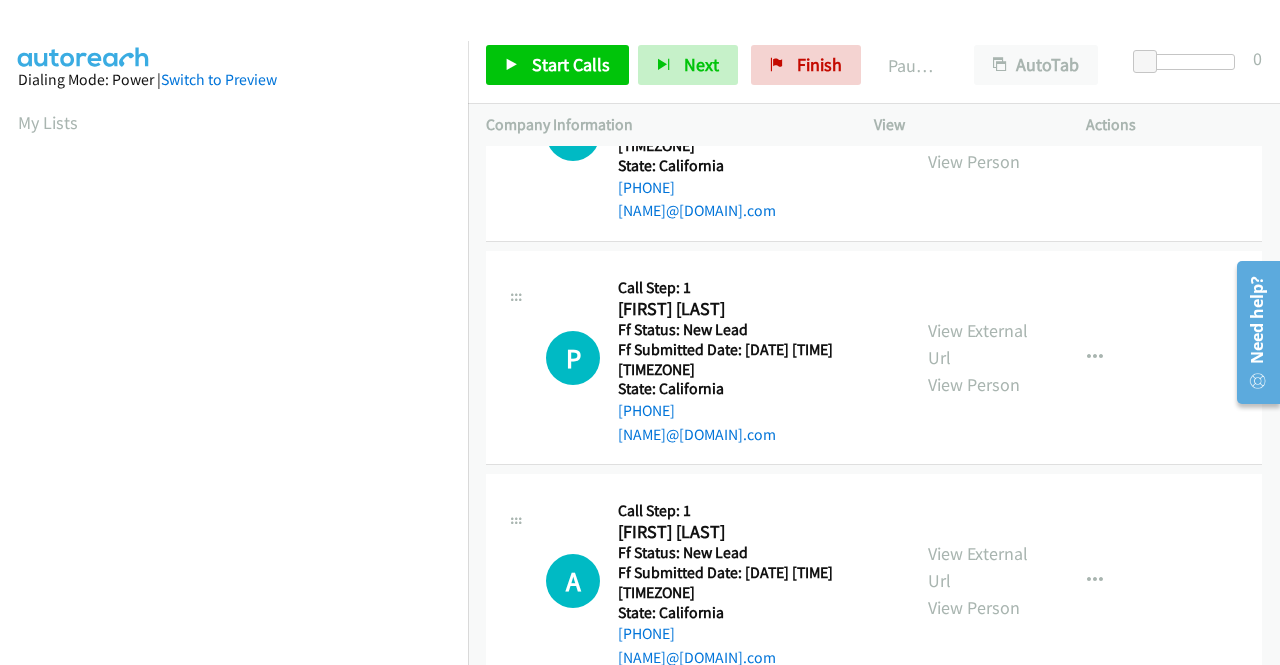 scroll, scrollTop: 600, scrollLeft: 0, axis: vertical 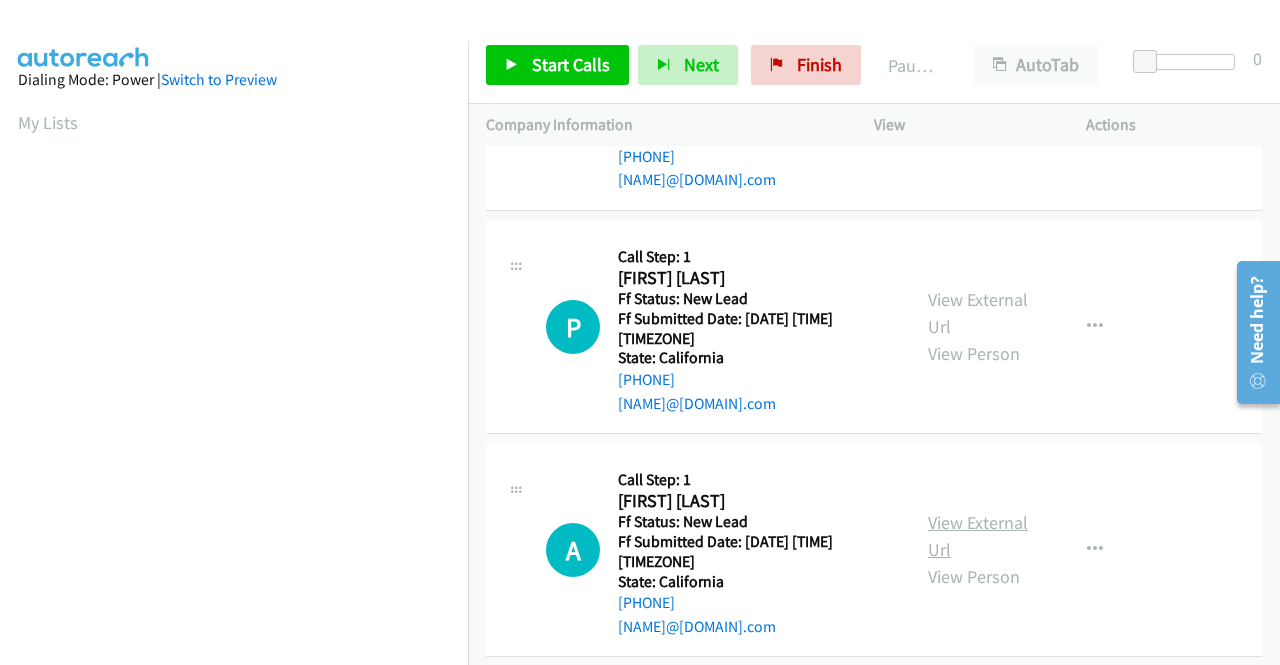 click on "View External Url" at bounding box center (978, 536) 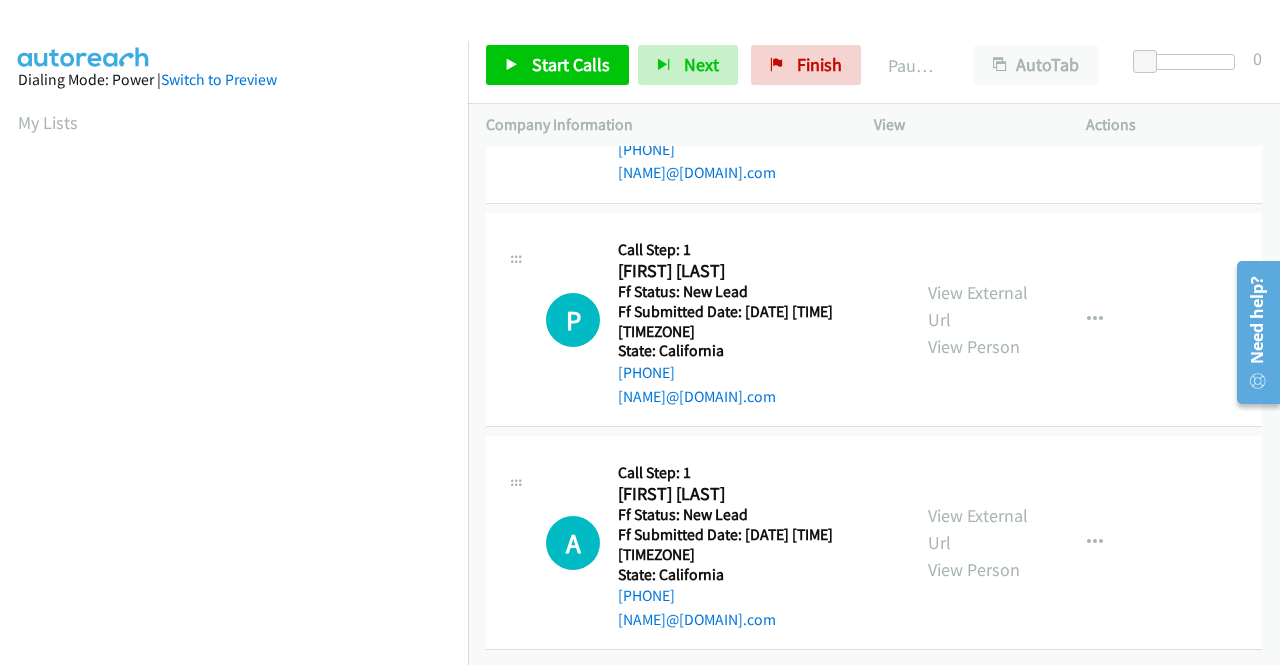 scroll, scrollTop: 620, scrollLeft: 0, axis: vertical 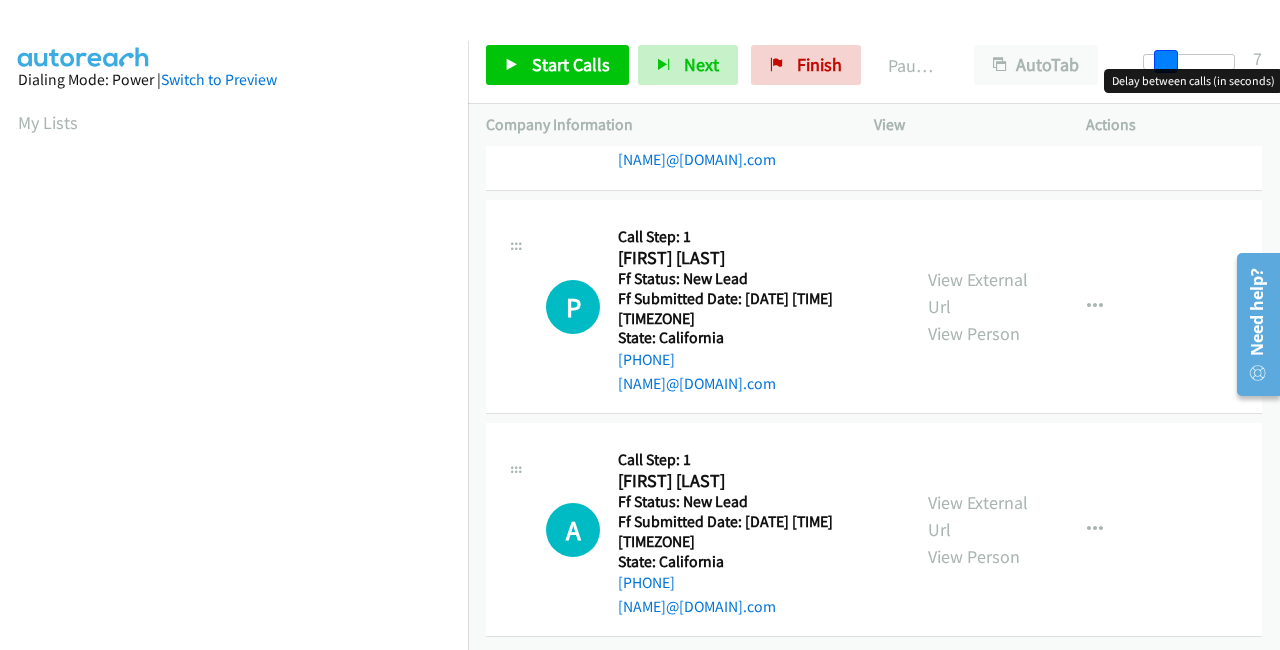 click at bounding box center (1189, 62) 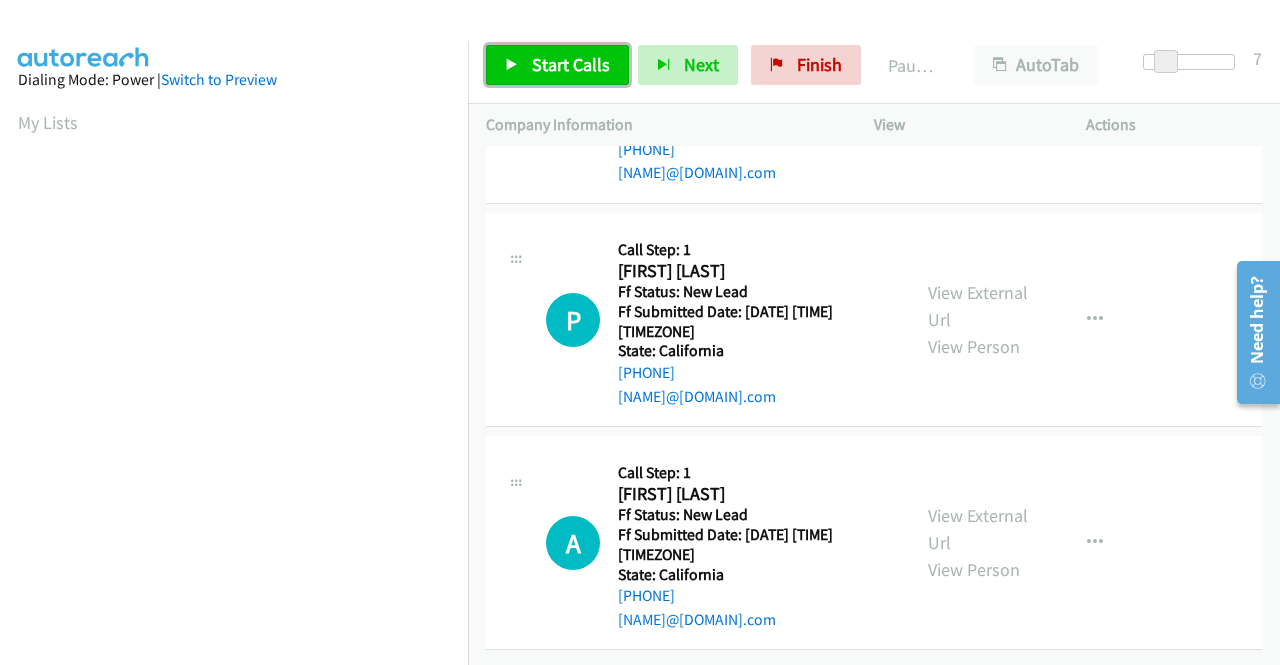 click on "Start Calls" at bounding box center (571, 64) 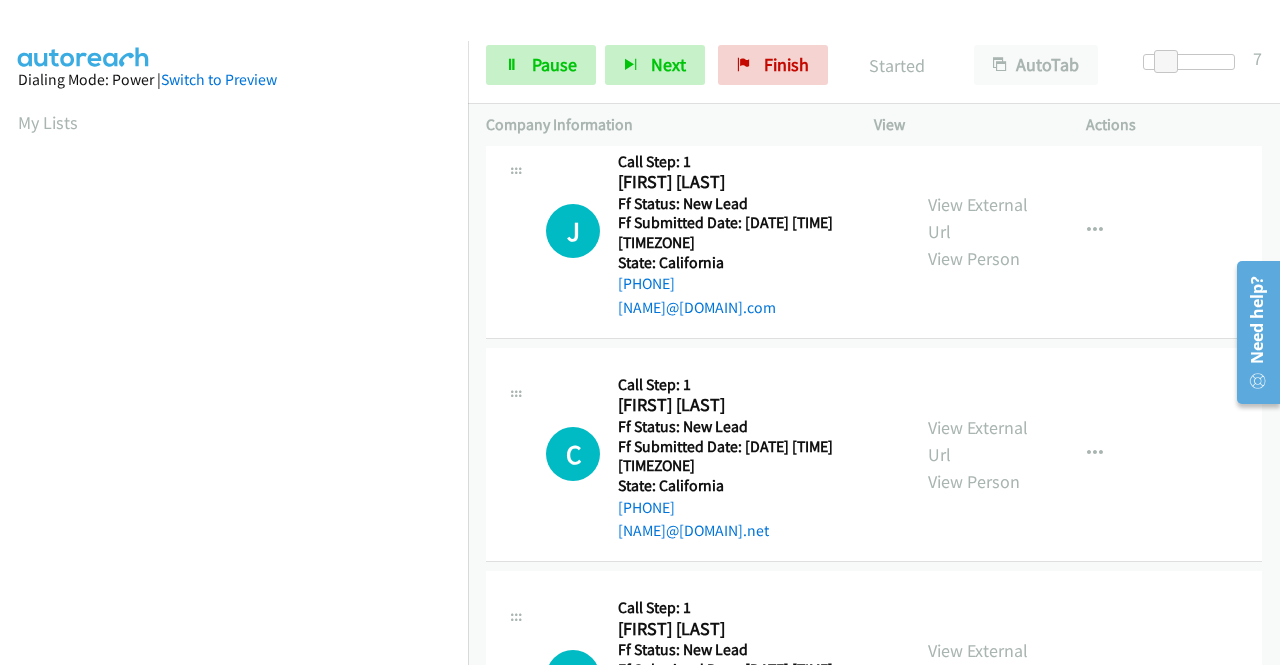 scroll, scrollTop: 0, scrollLeft: 0, axis: both 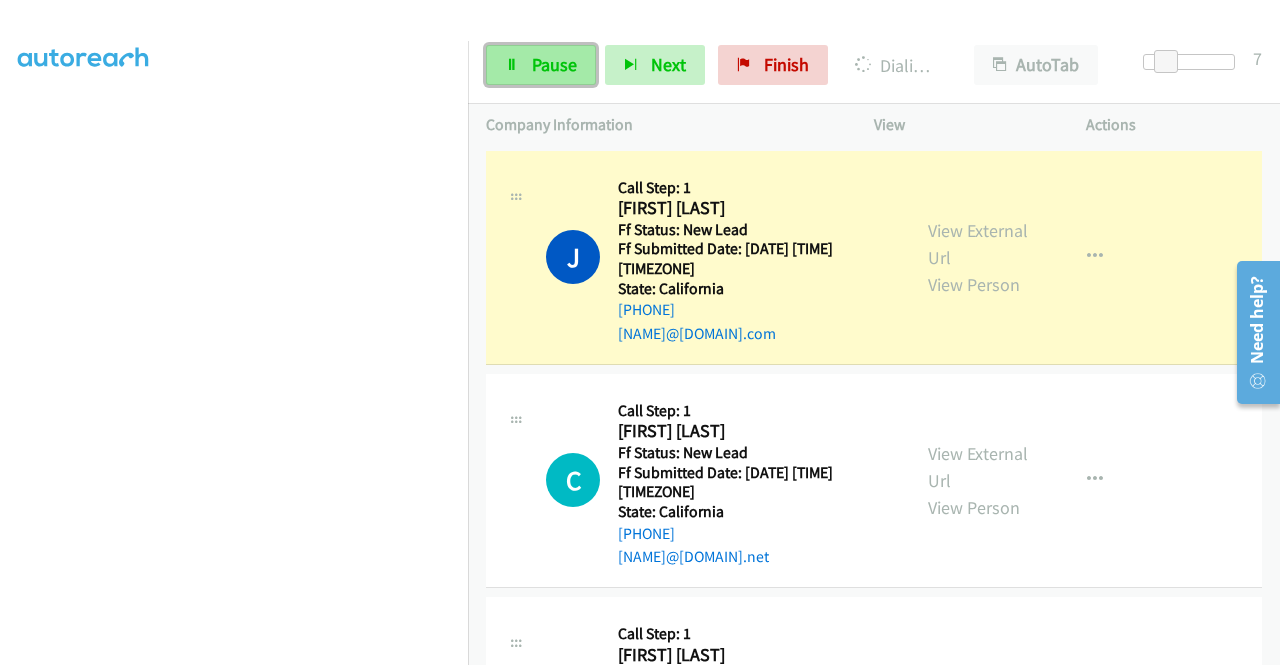 click on "Pause" at bounding box center (554, 64) 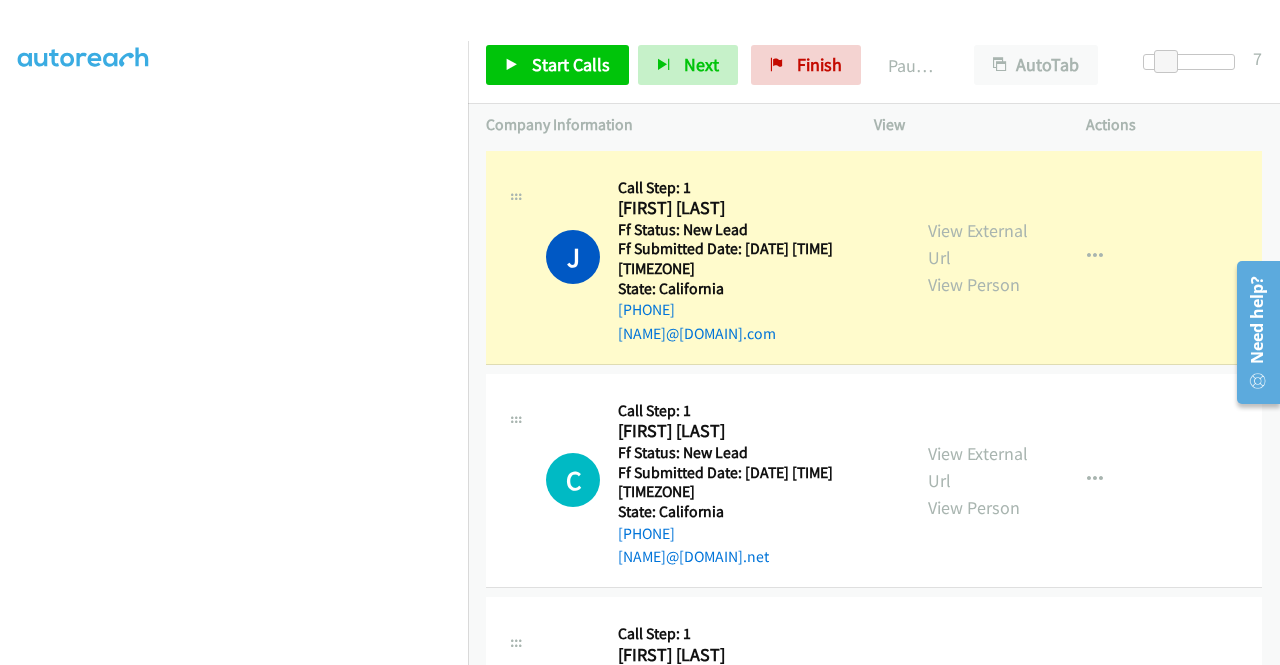 scroll, scrollTop: 0, scrollLeft: 0, axis: both 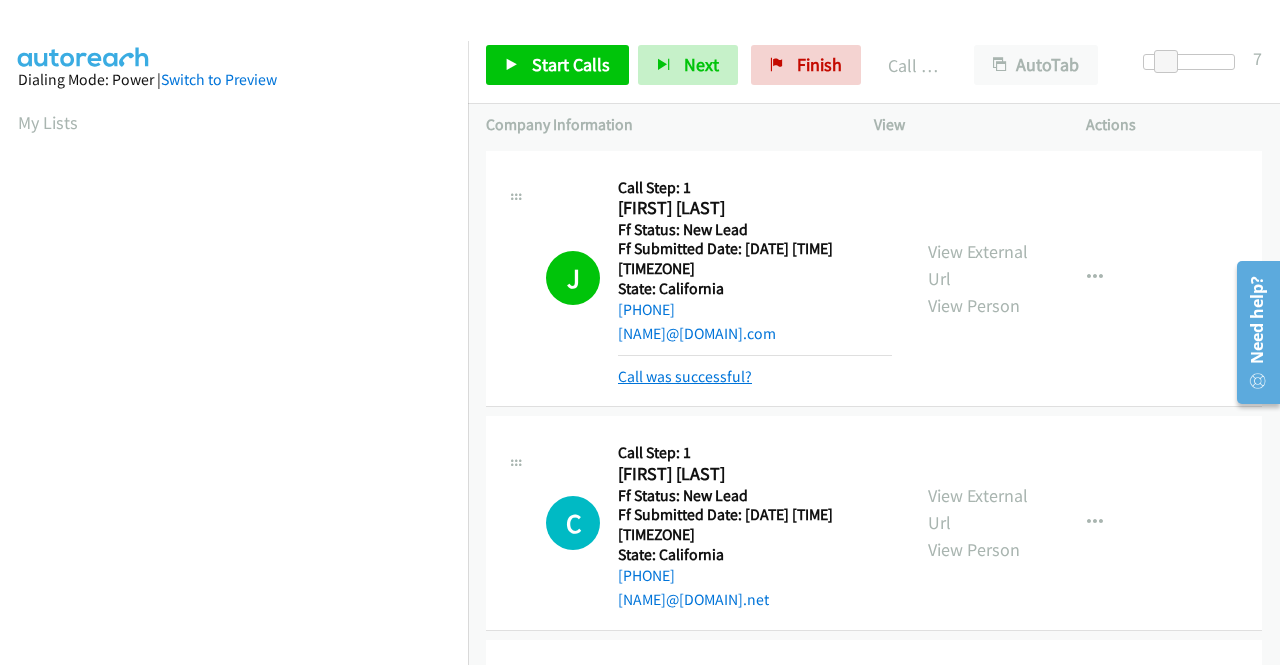 click on "Call was successful?" at bounding box center [685, 376] 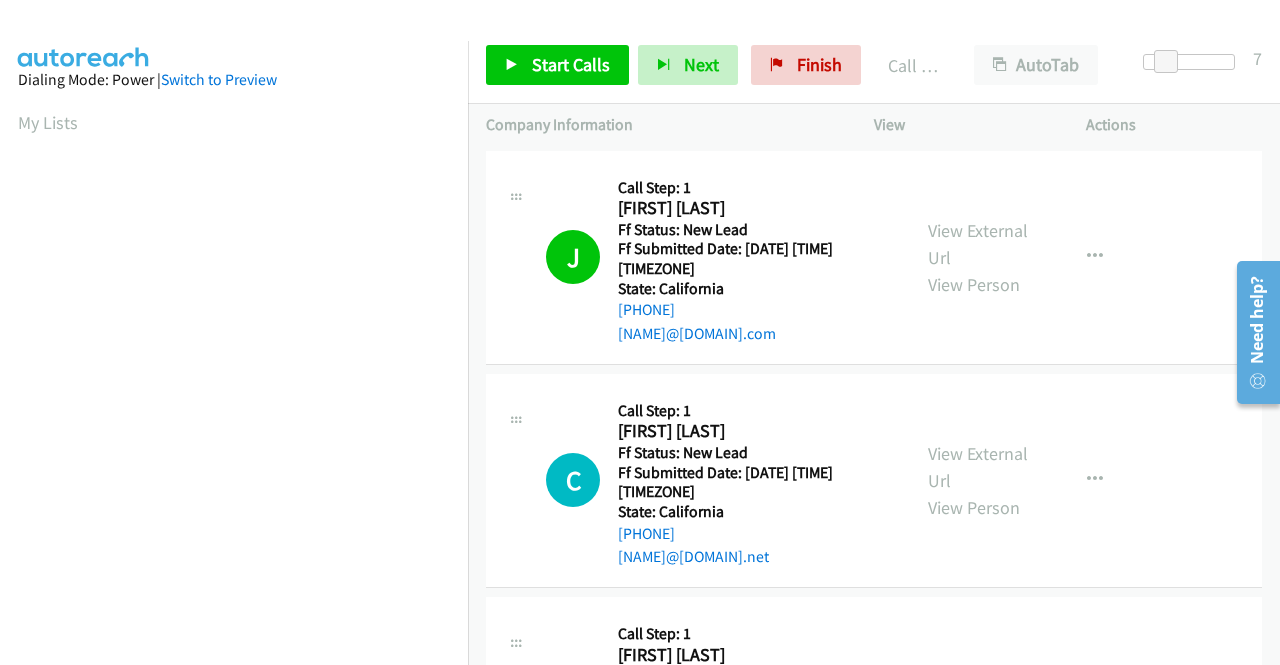 click on "Start Calls
Pause
Next
Finish
Call Completed
AutoTab
AutoTab
7" at bounding box center [874, 65] 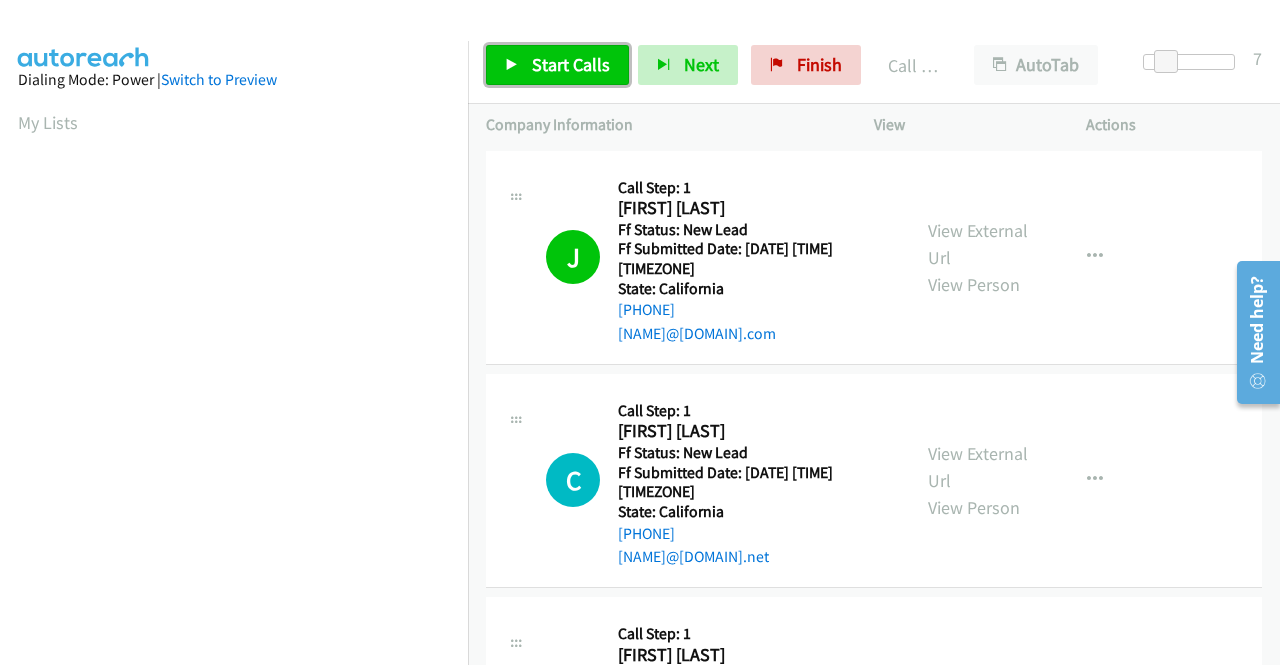 click on "Start Calls" at bounding box center [557, 65] 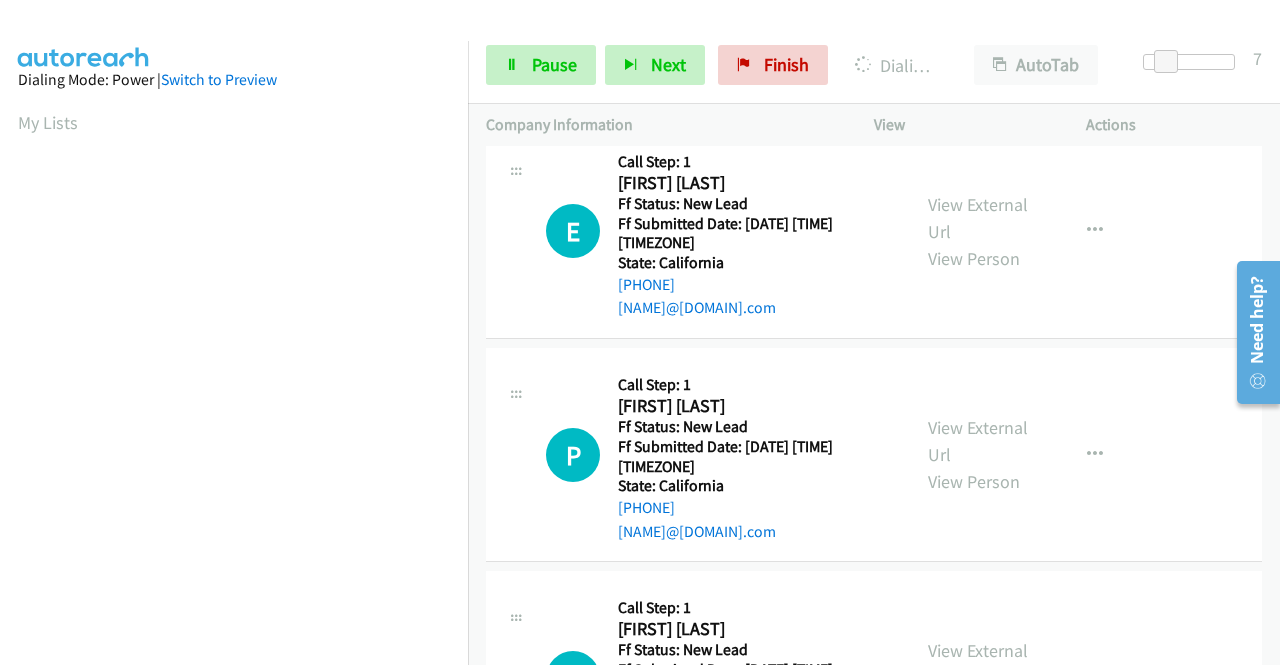 scroll, scrollTop: 500, scrollLeft: 0, axis: vertical 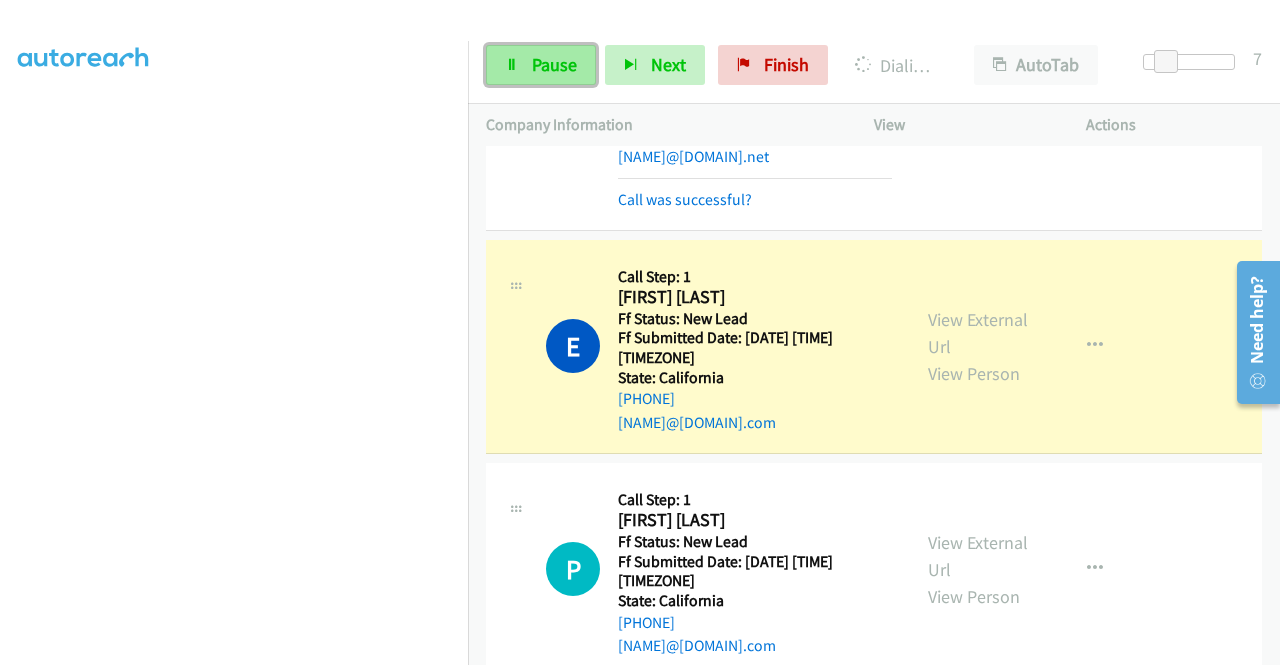 click on "Pause" at bounding box center [554, 64] 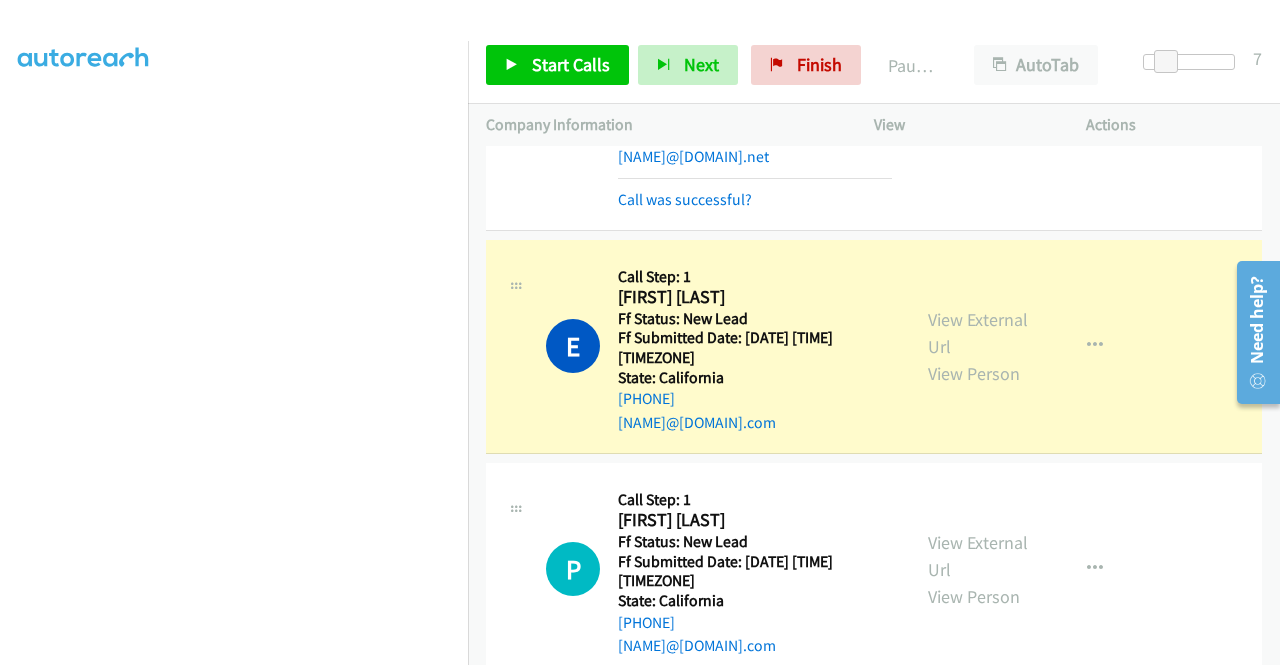 scroll, scrollTop: 56, scrollLeft: 0, axis: vertical 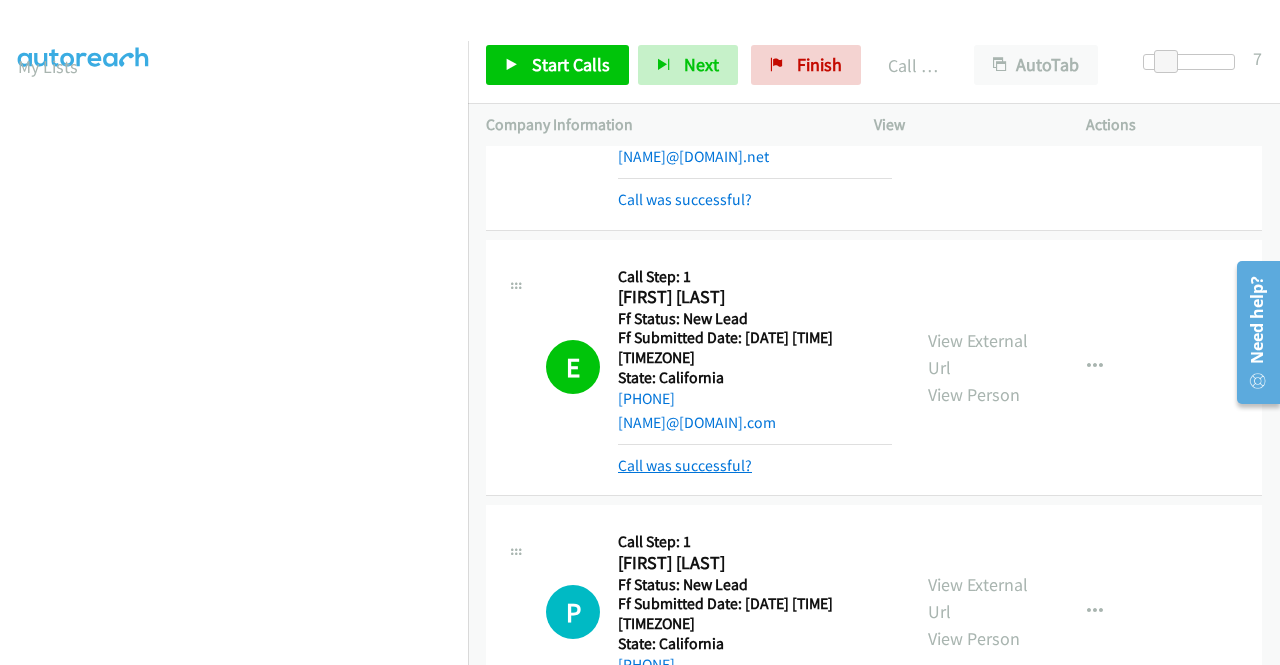 click on "Call was successful?" at bounding box center (685, 465) 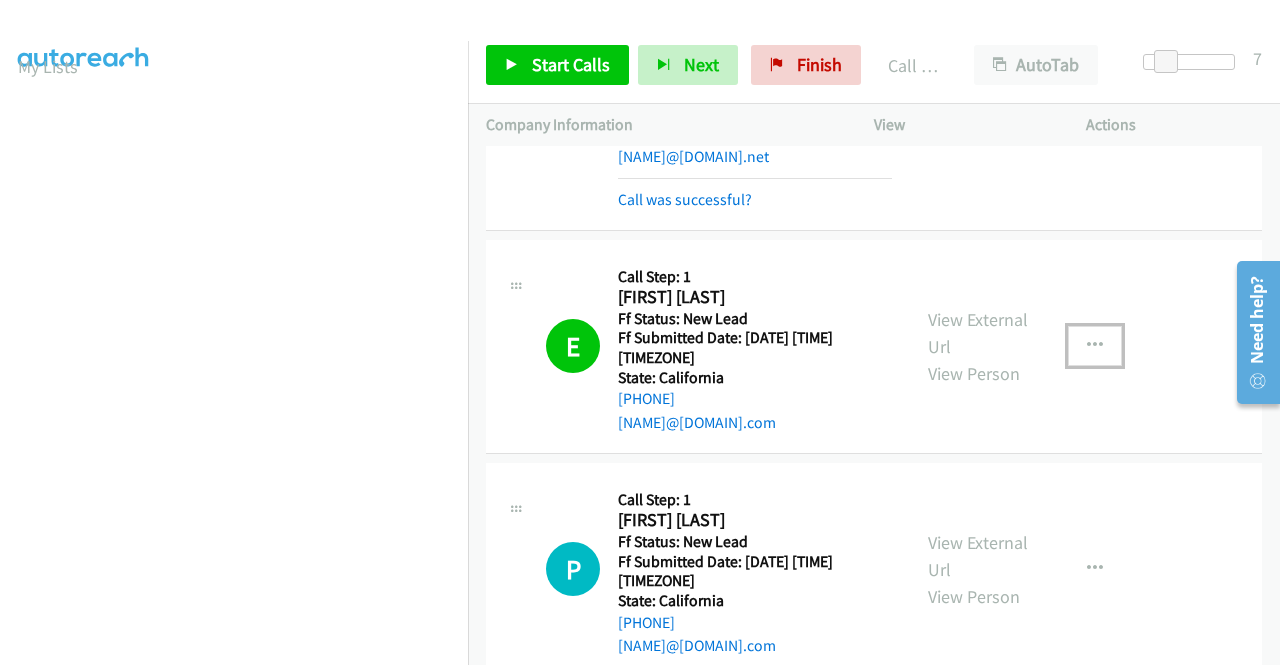 click at bounding box center [1095, 346] 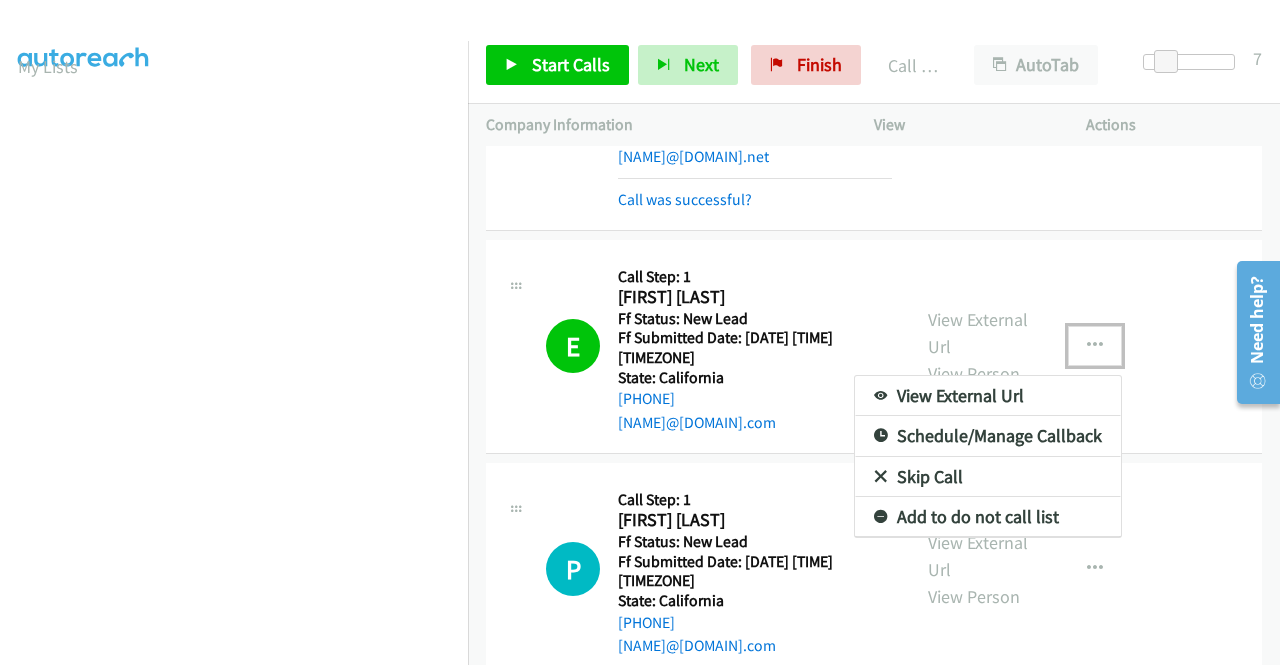 click on "Add to do not call list" at bounding box center [988, 517] 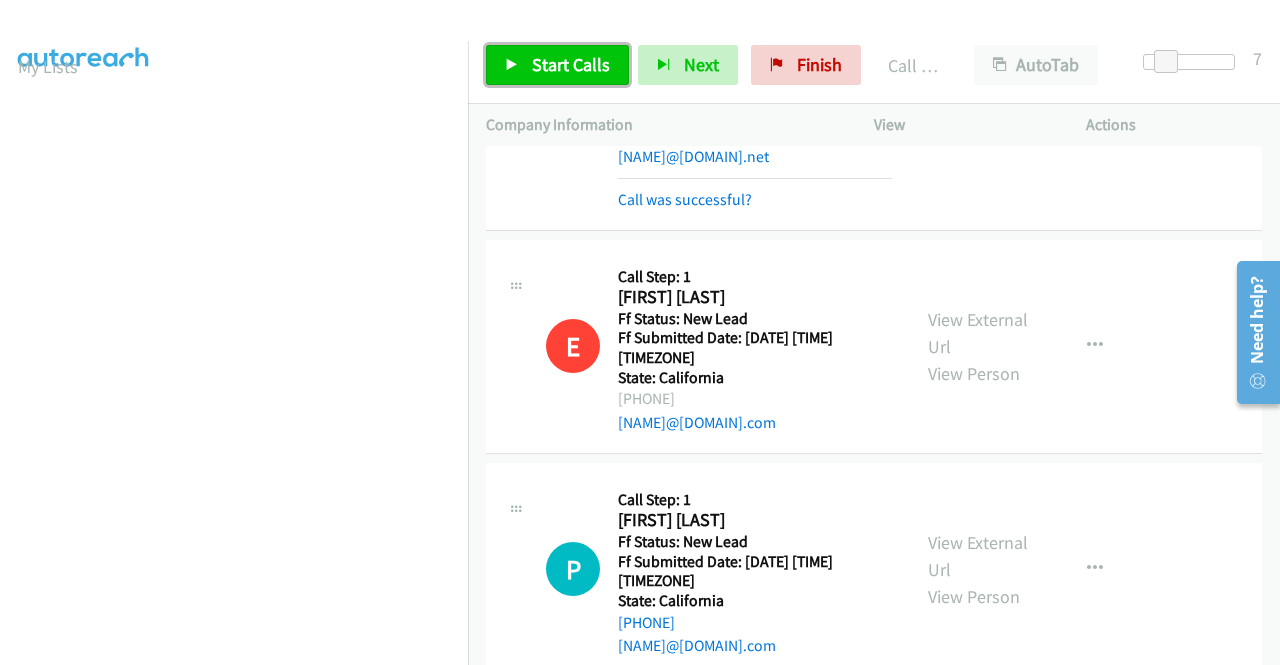 click on "Start Calls" at bounding box center (557, 65) 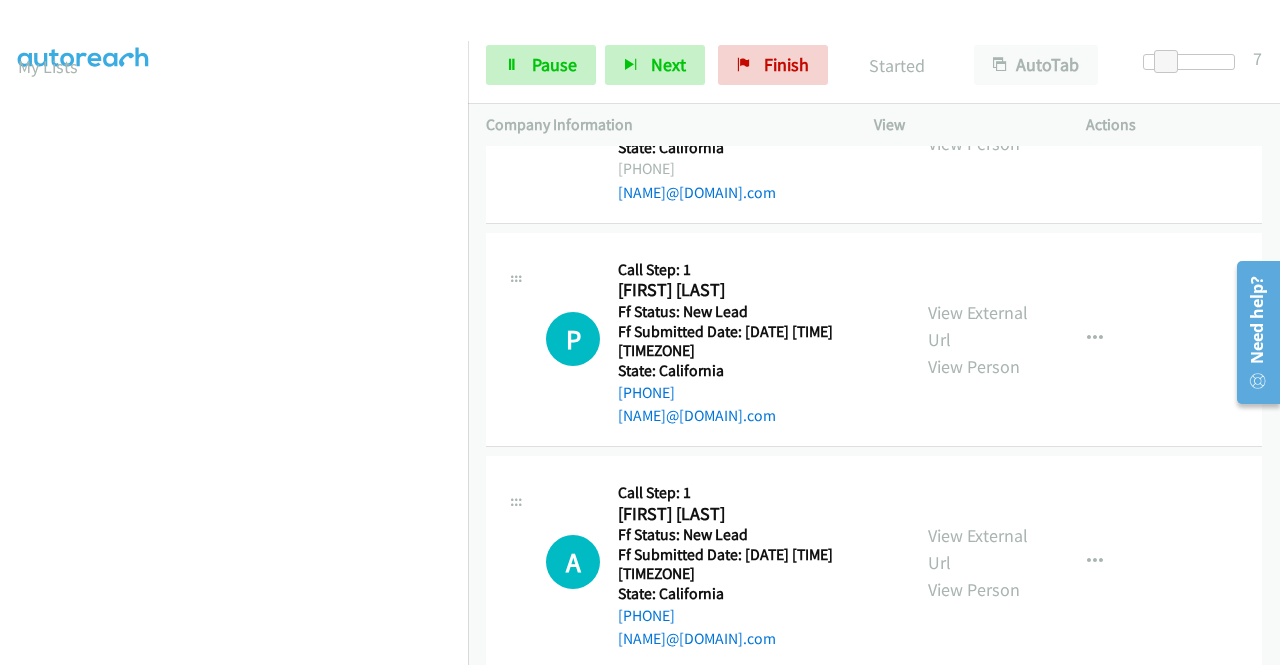 scroll, scrollTop: 662, scrollLeft: 0, axis: vertical 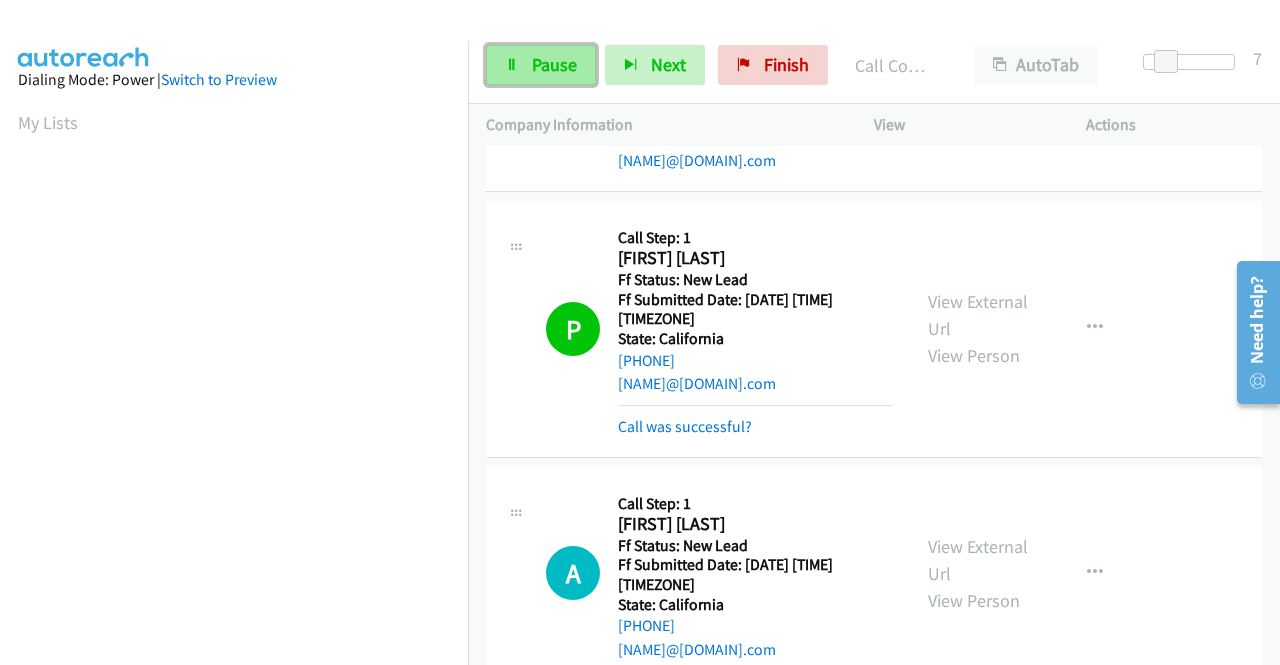 click on "Pause" at bounding box center [554, 64] 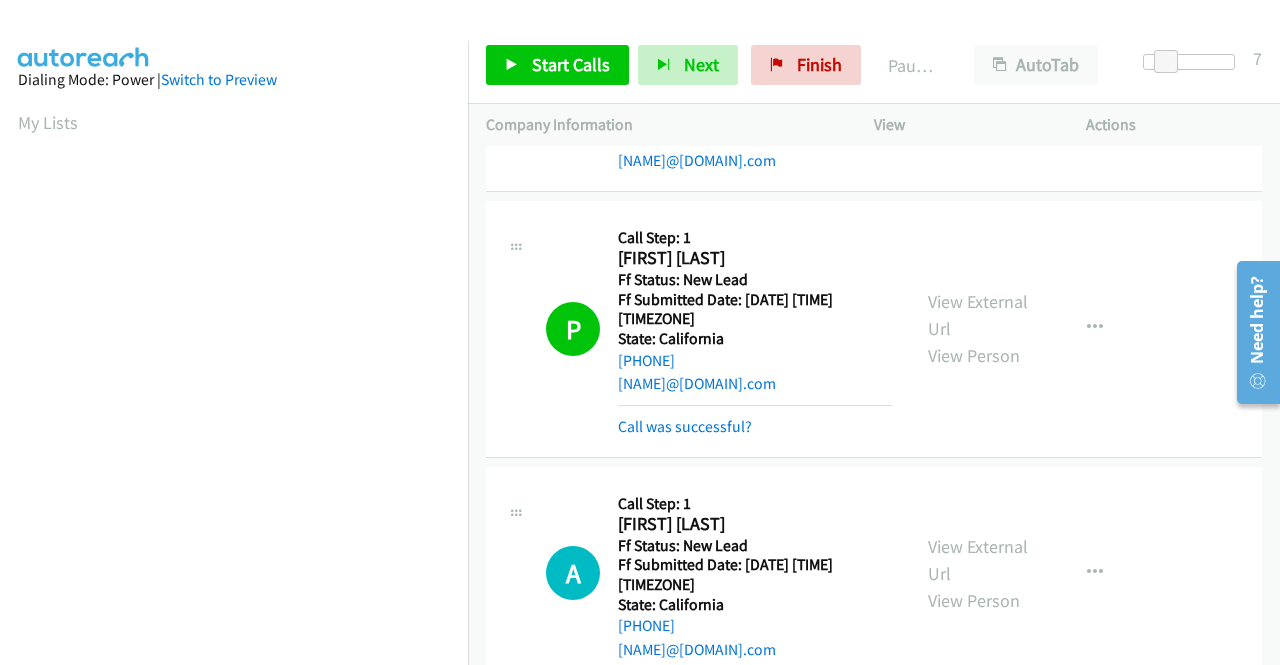 scroll, scrollTop: 704, scrollLeft: 0, axis: vertical 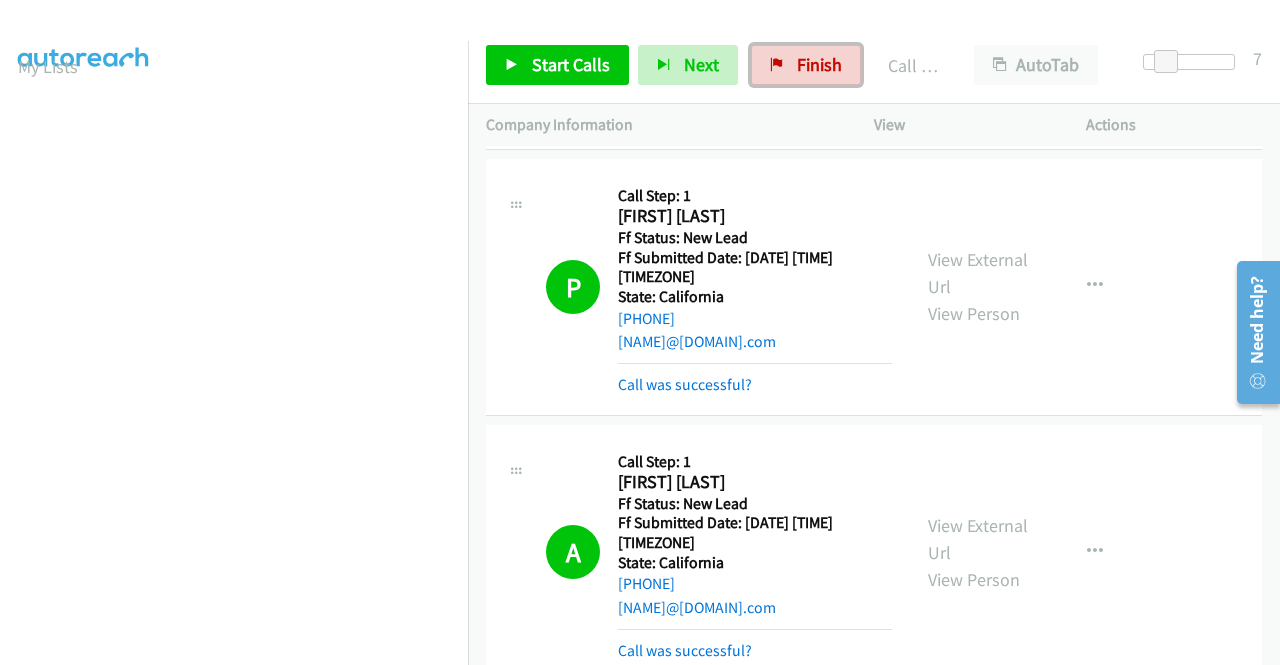 drag, startPoint x: 787, startPoint y: 69, endPoint x: 716, endPoint y: 98, distance: 76.6942 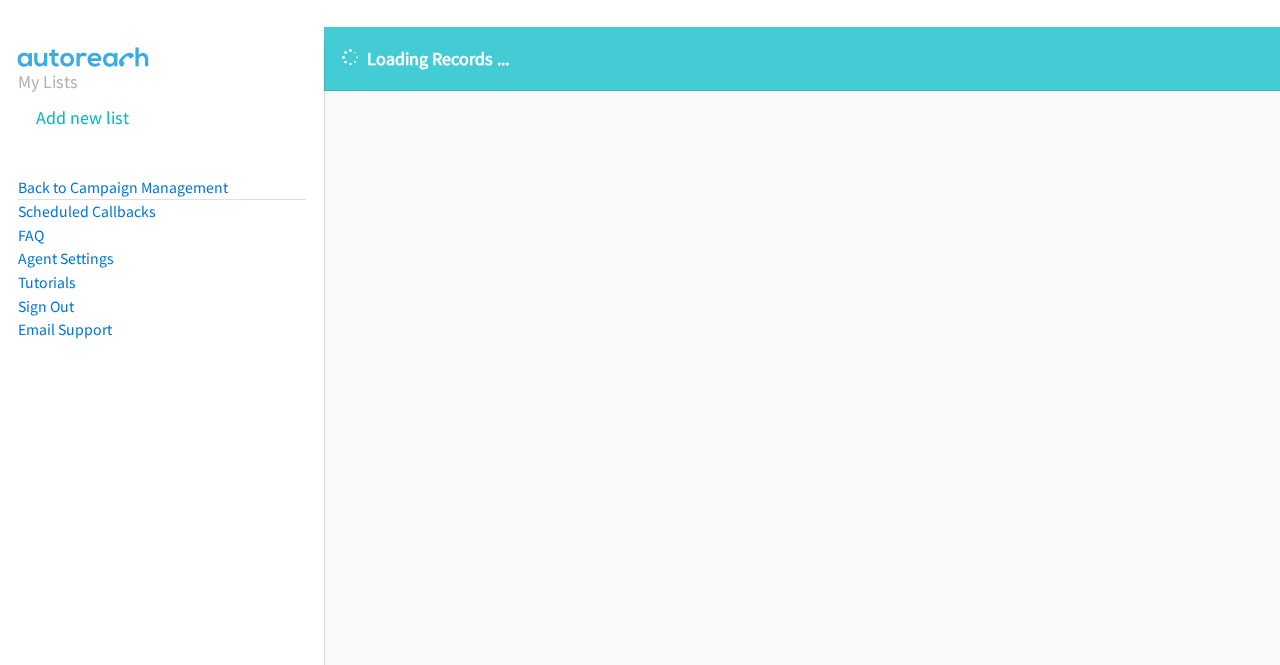 scroll, scrollTop: 0, scrollLeft: 0, axis: both 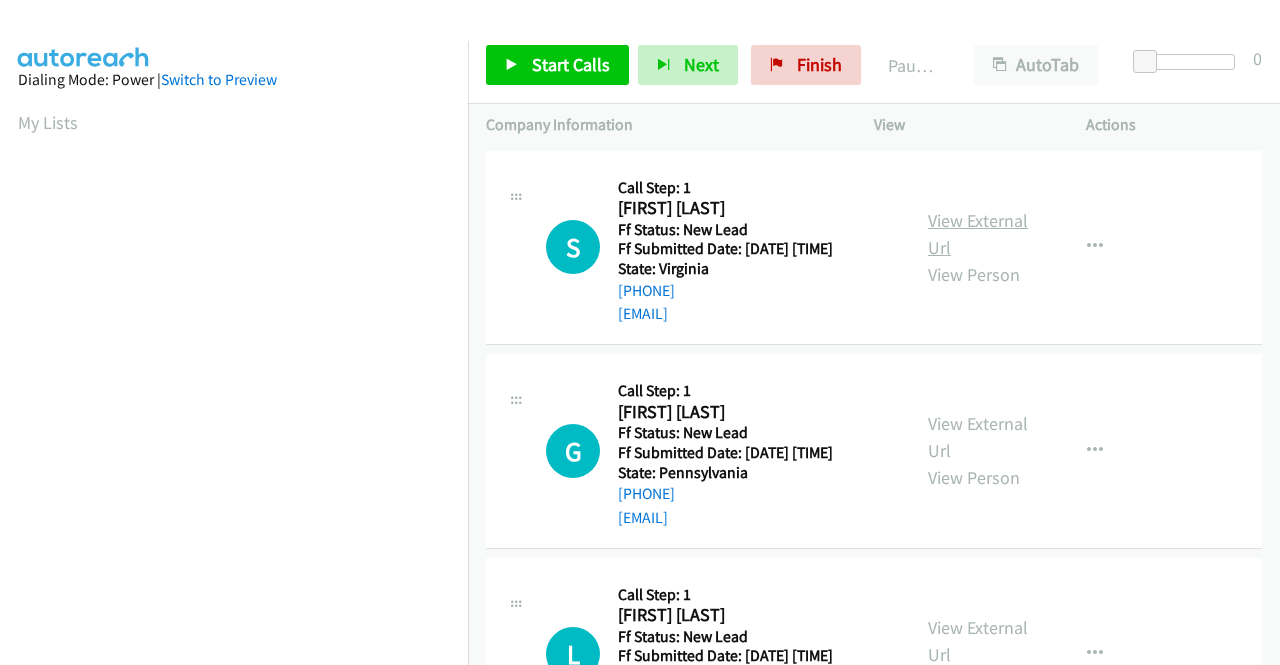 click on "View External Url" at bounding box center [978, 234] 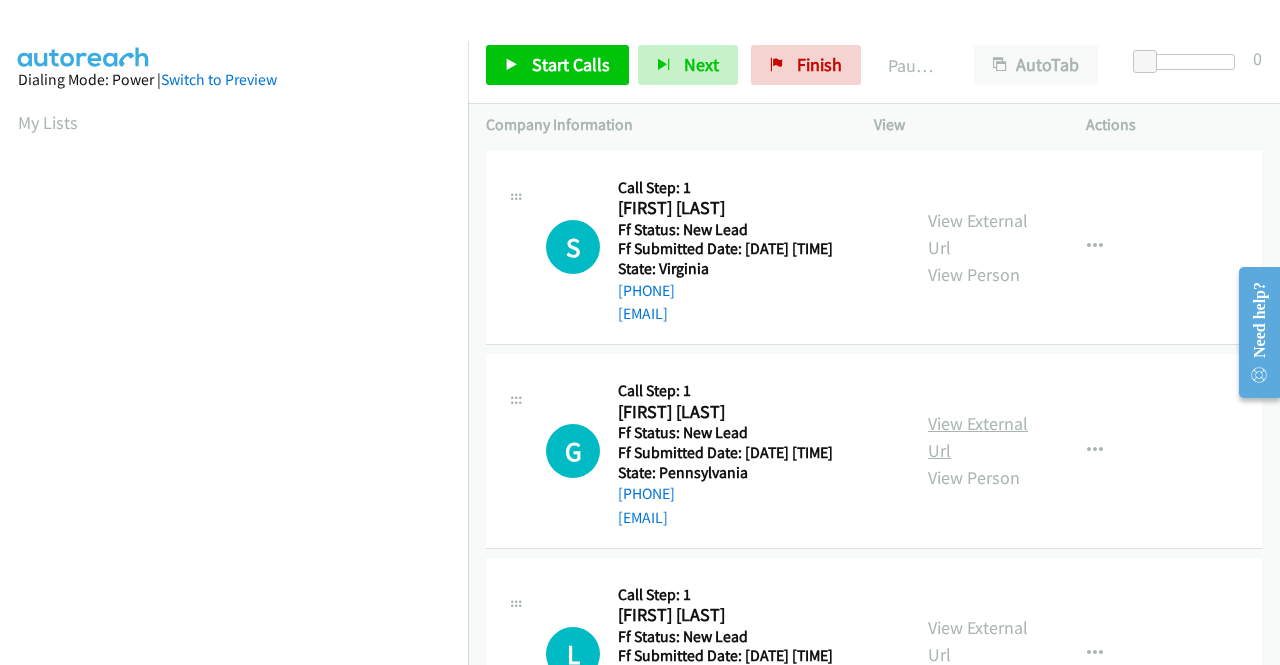click on "View External Url" at bounding box center [978, 437] 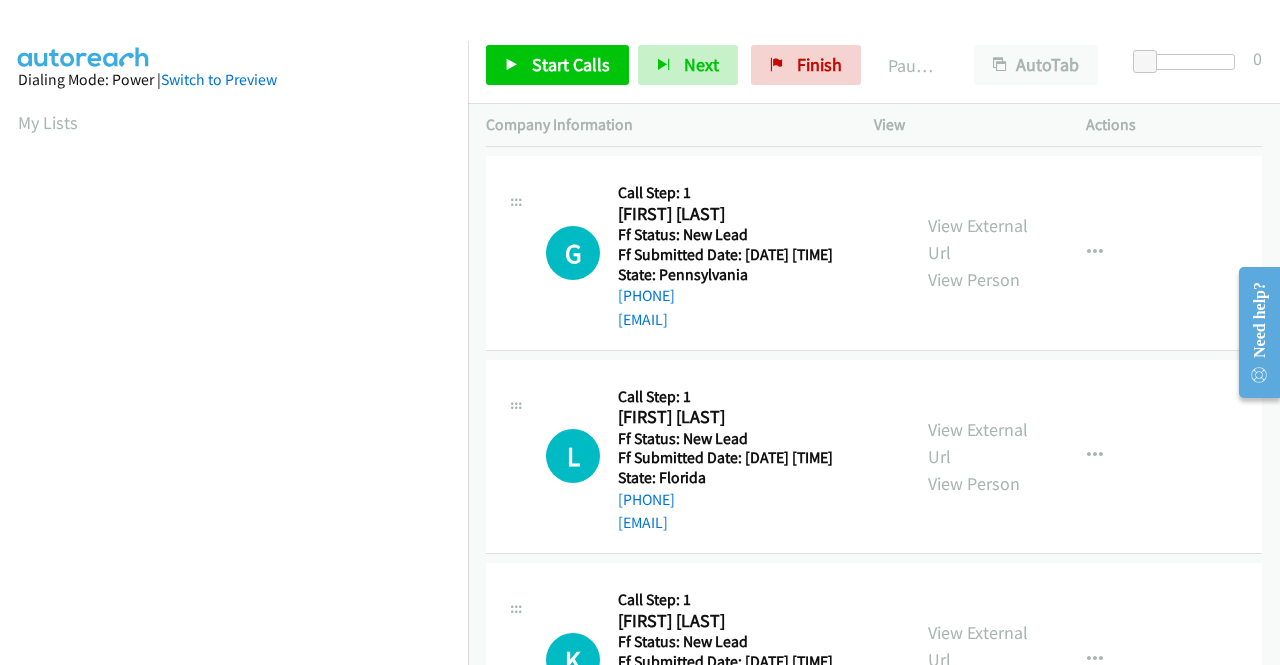 scroll, scrollTop: 200, scrollLeft: 0, axis: vertical 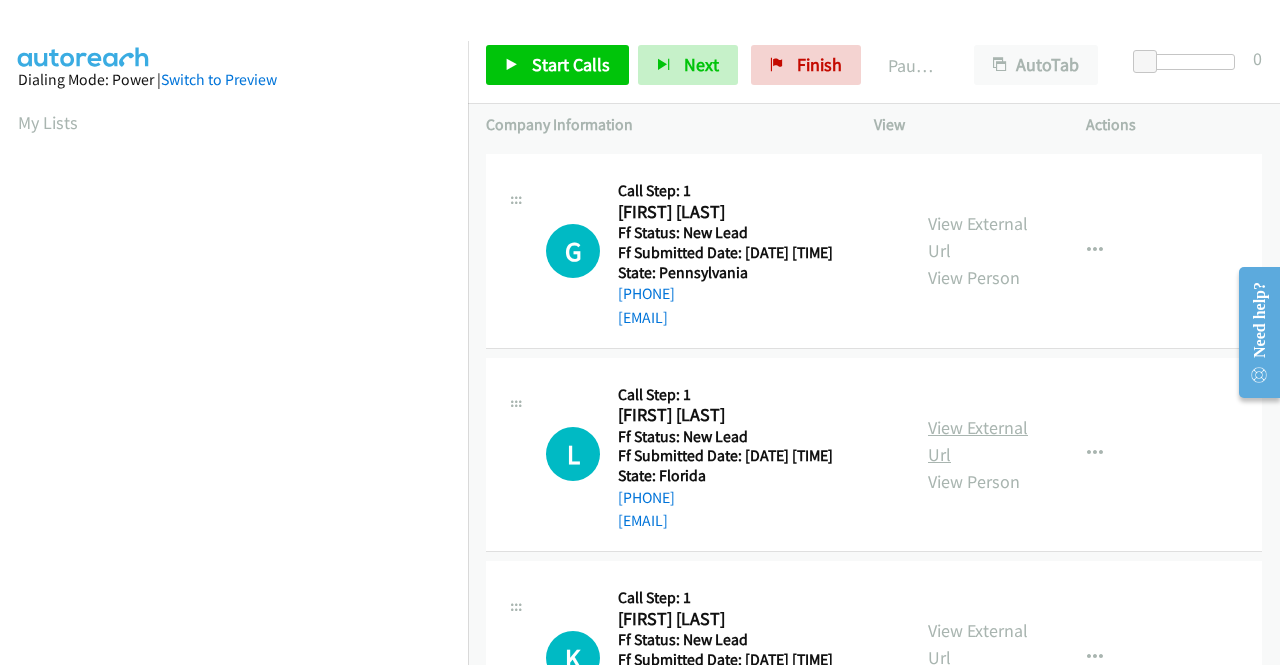 click on "View External Url" at bounding box center [978, 441] 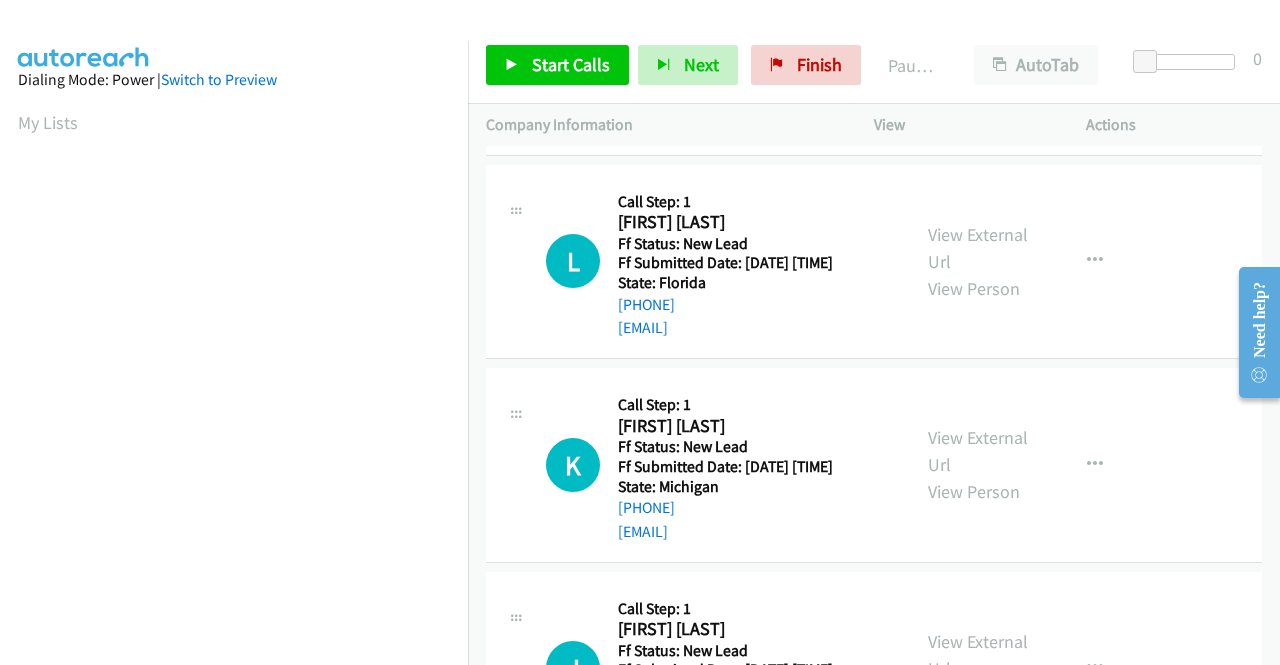 scroll, scrollTop: 400, scrollLeft: 0, axis: vertical 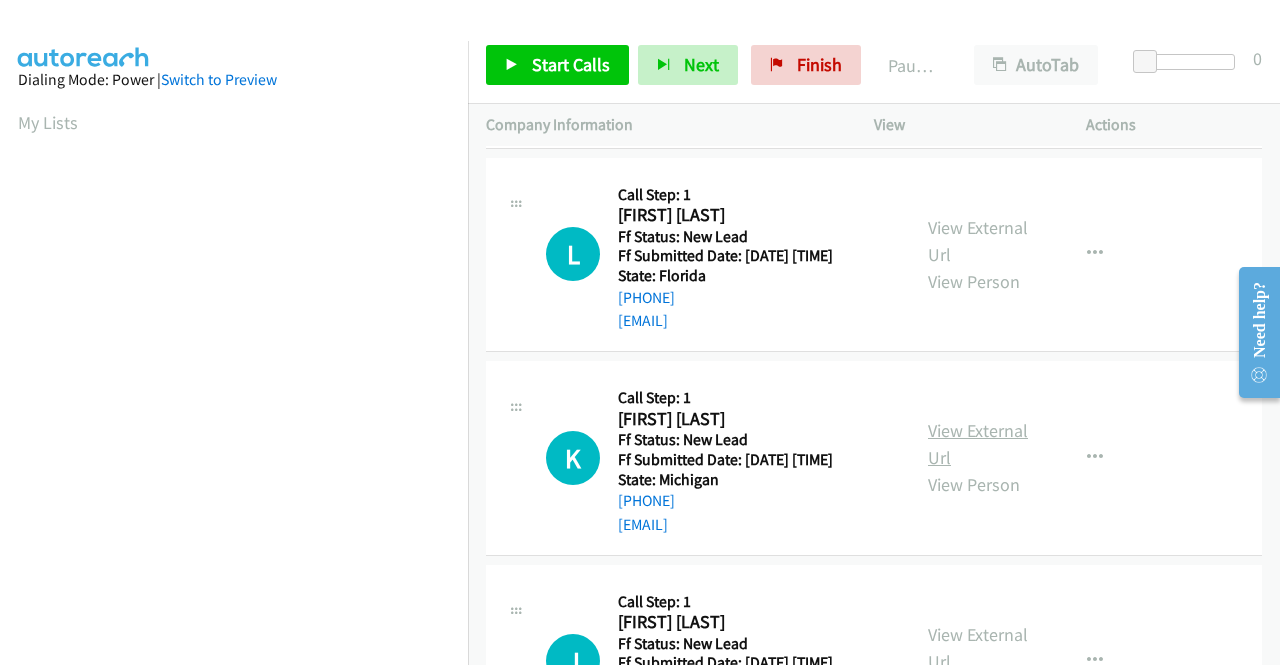 click on "View External Url" at bounding box center (978, 444) 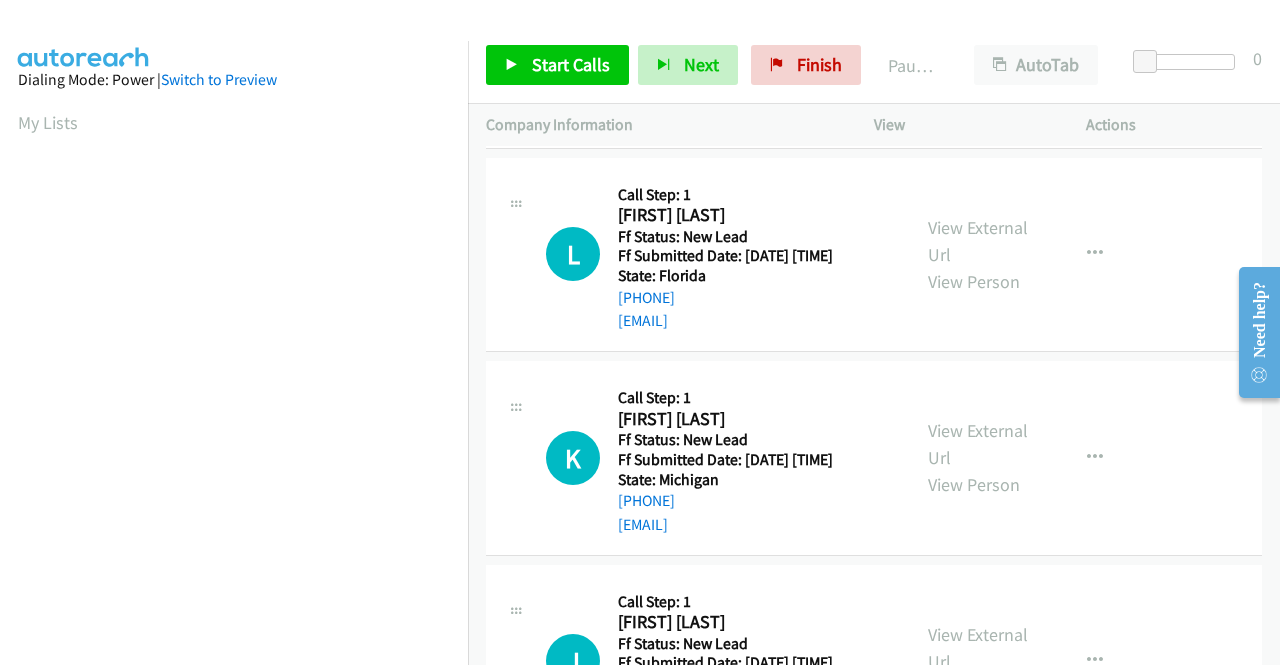 scroll, scrollTop: 620, scrollLeft: 0, axis: vertical 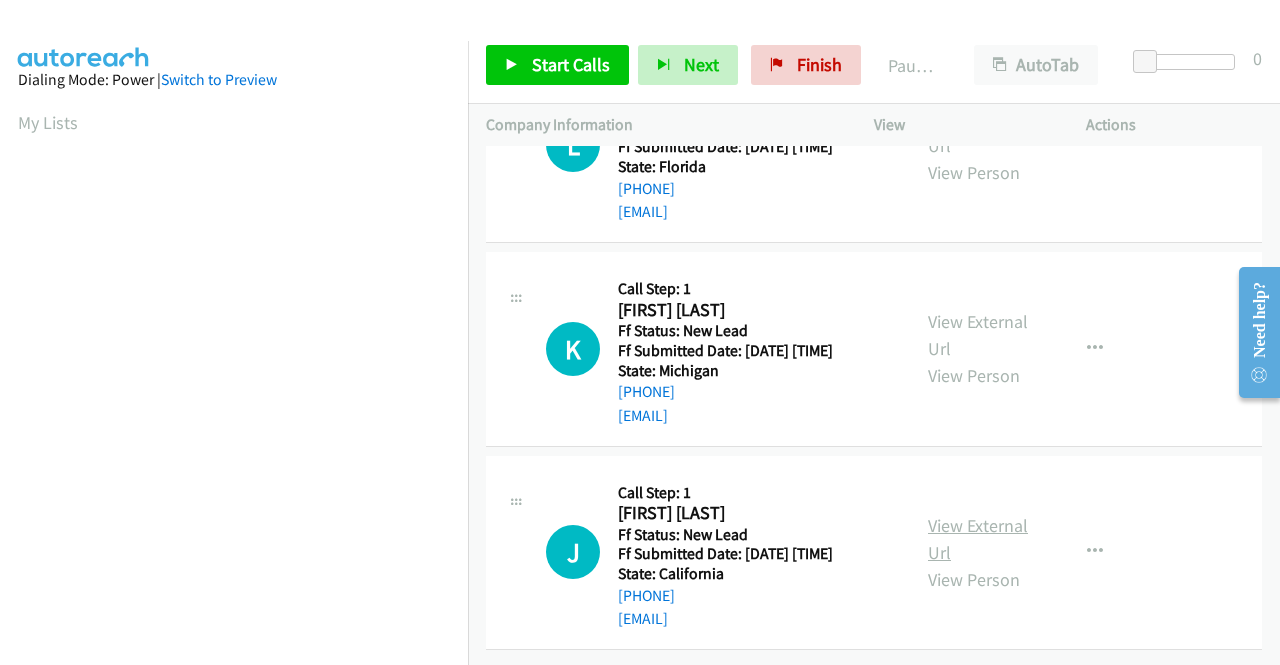 click on "View External Url" at bounding box center (978, 539) 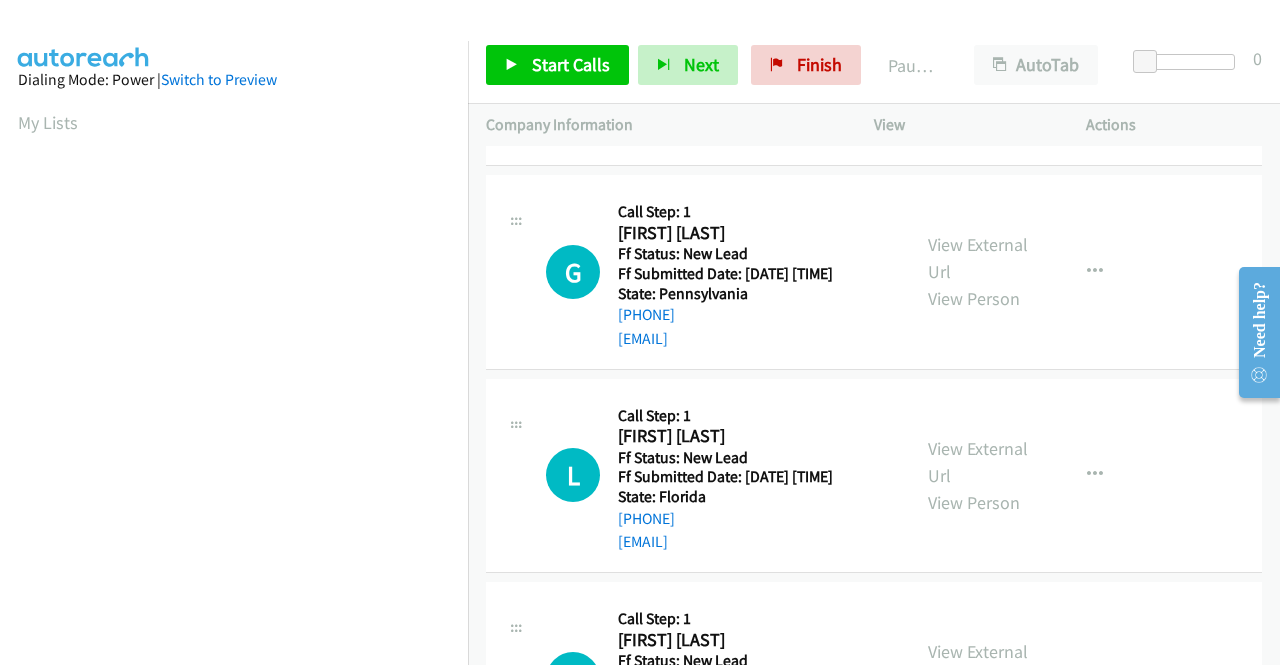 scroll, scrollTop: 32, scrollLeft: 0, axis: vertical 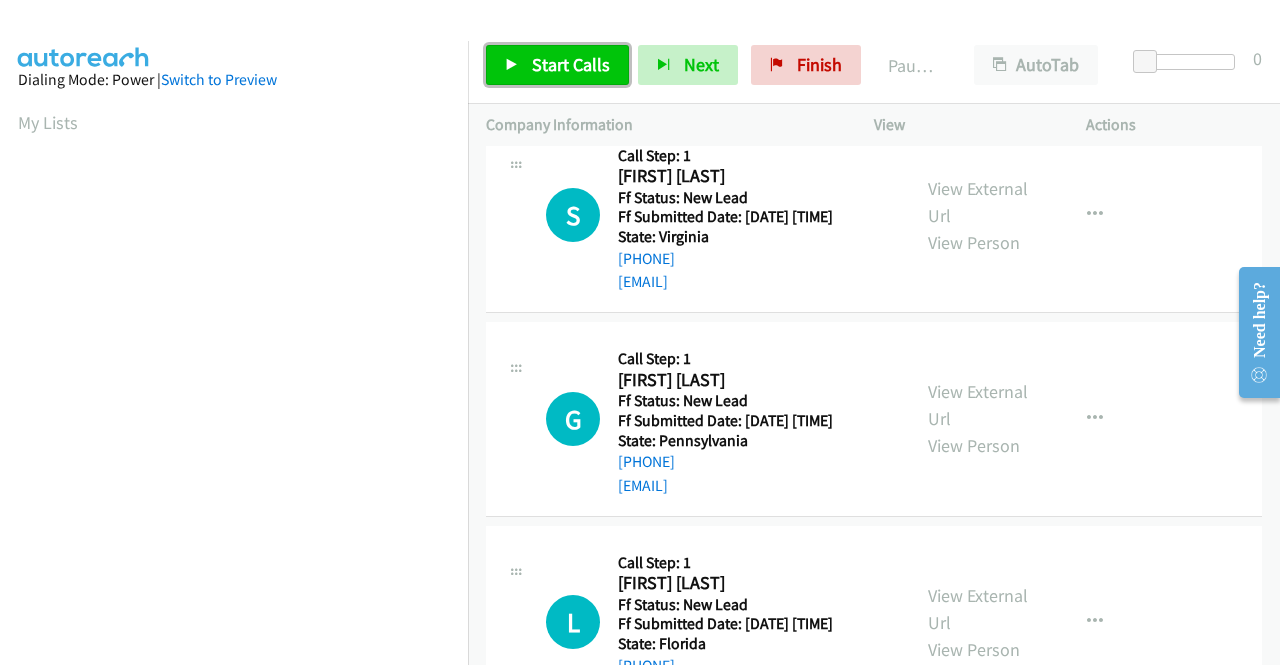 click on "Start Calls" at bounding box center [571, 64] 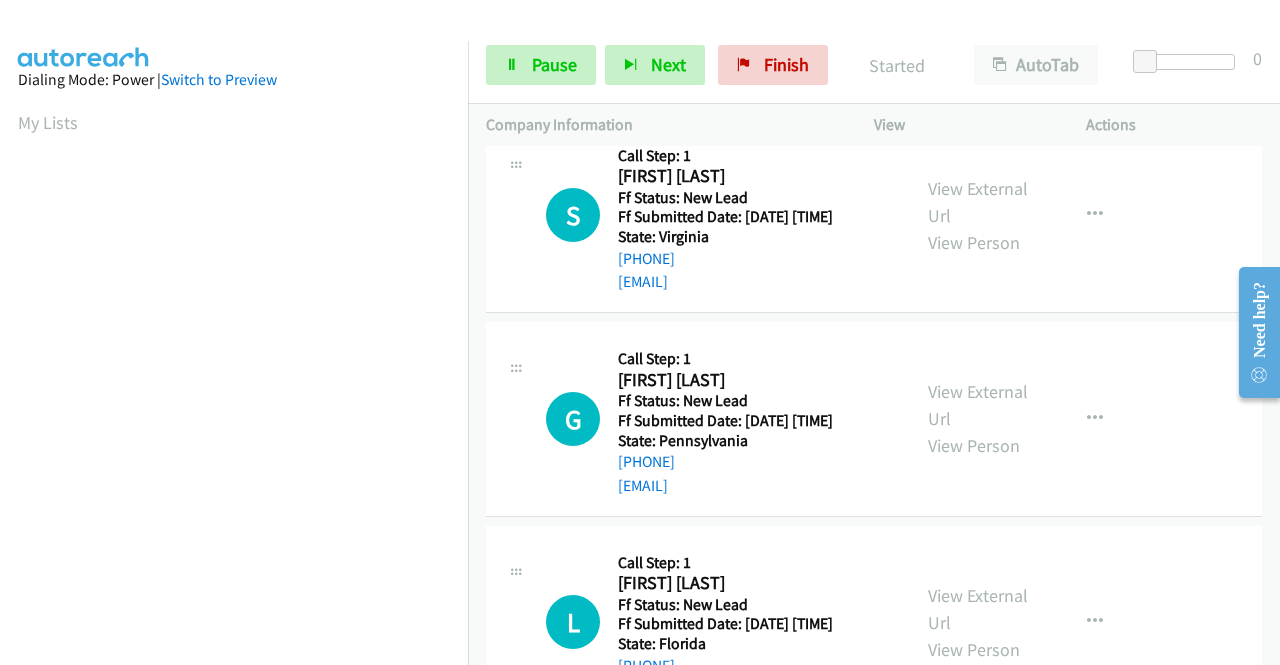 scroll, scrollTop: 0, scrollLeft: 0, axis: both 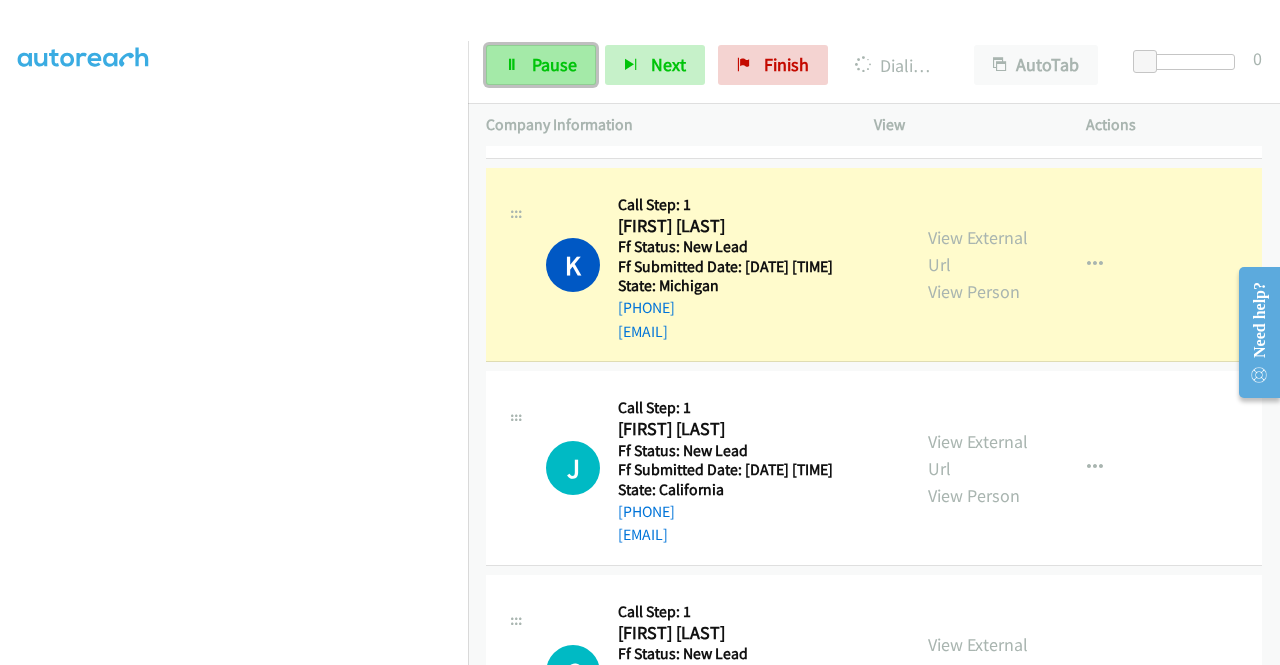 click on "Pause" at bounding box center [554, 64] 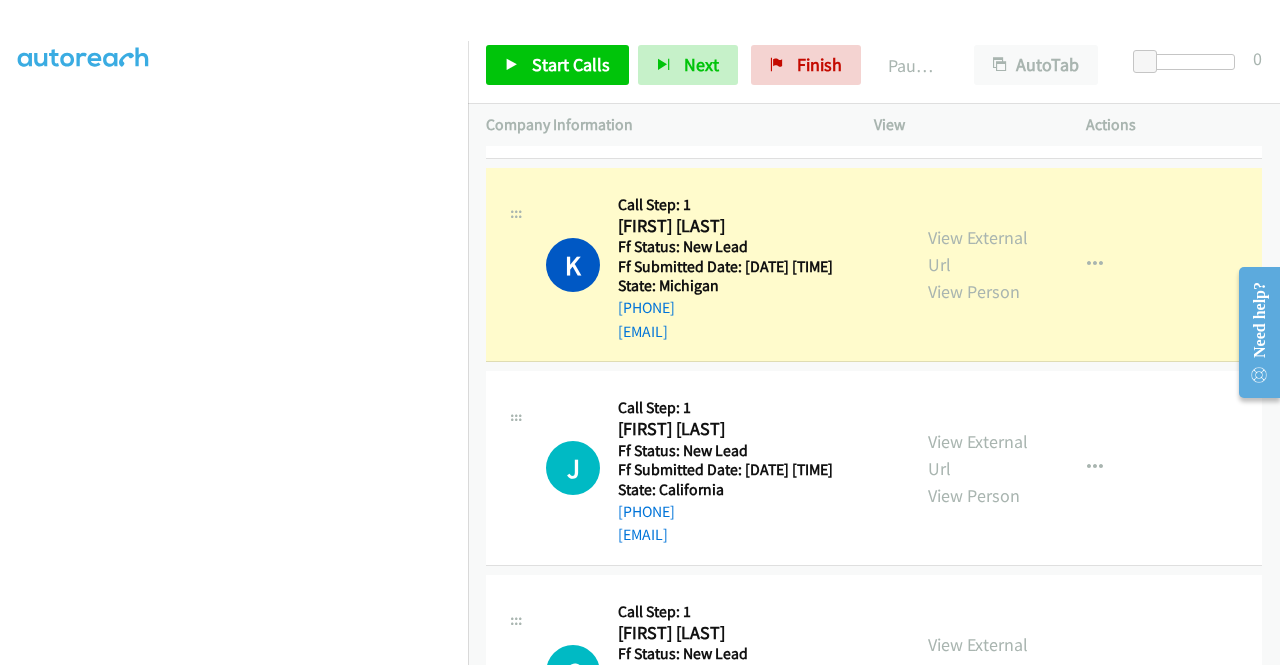 scroll, scrollTop: 256, scrollLeft: 0, axis: vertical 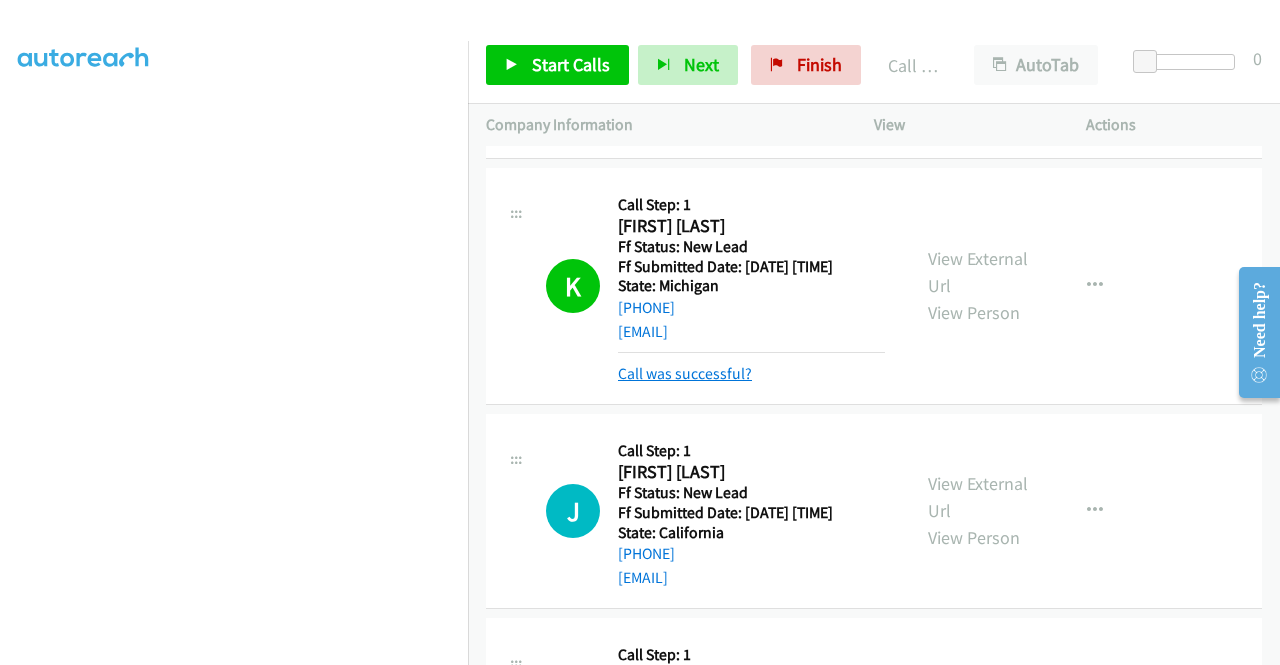 click on "Call was successful?" at bounding box center (685, 373) 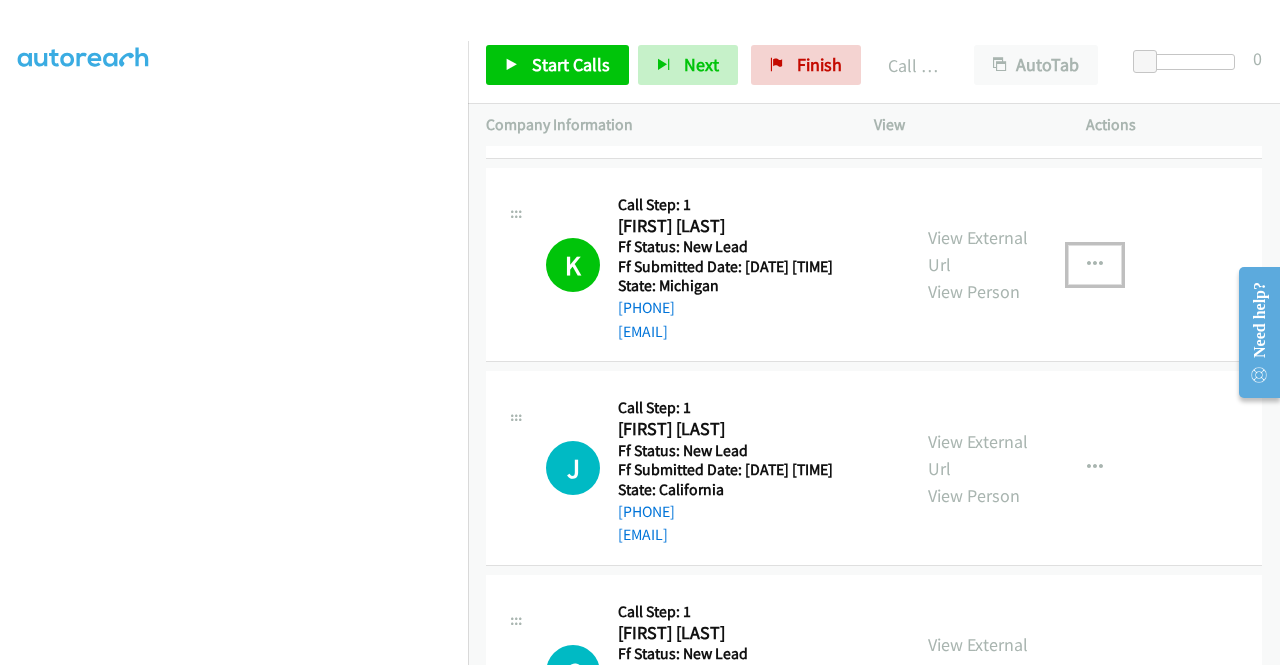 click at bounding box center [1095, 265] 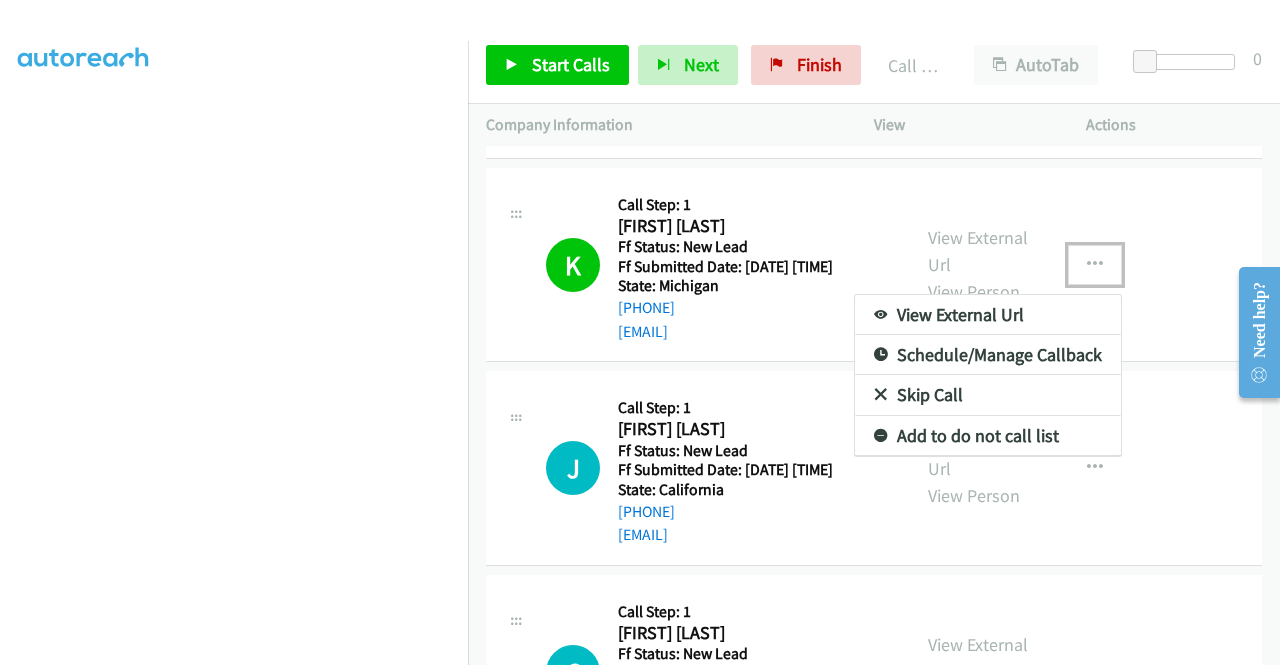 click on "Add to do not call list" at bounding box center [988, 436] 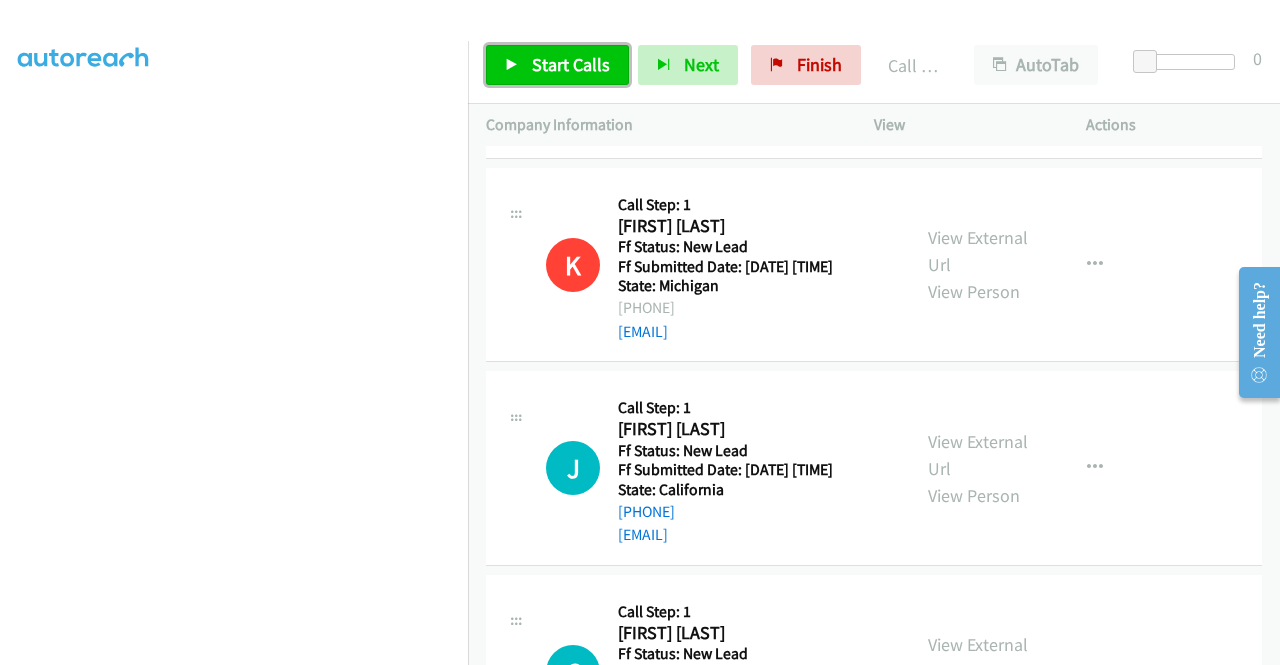 click on "Start Calls" at bounding box center [557, 65] 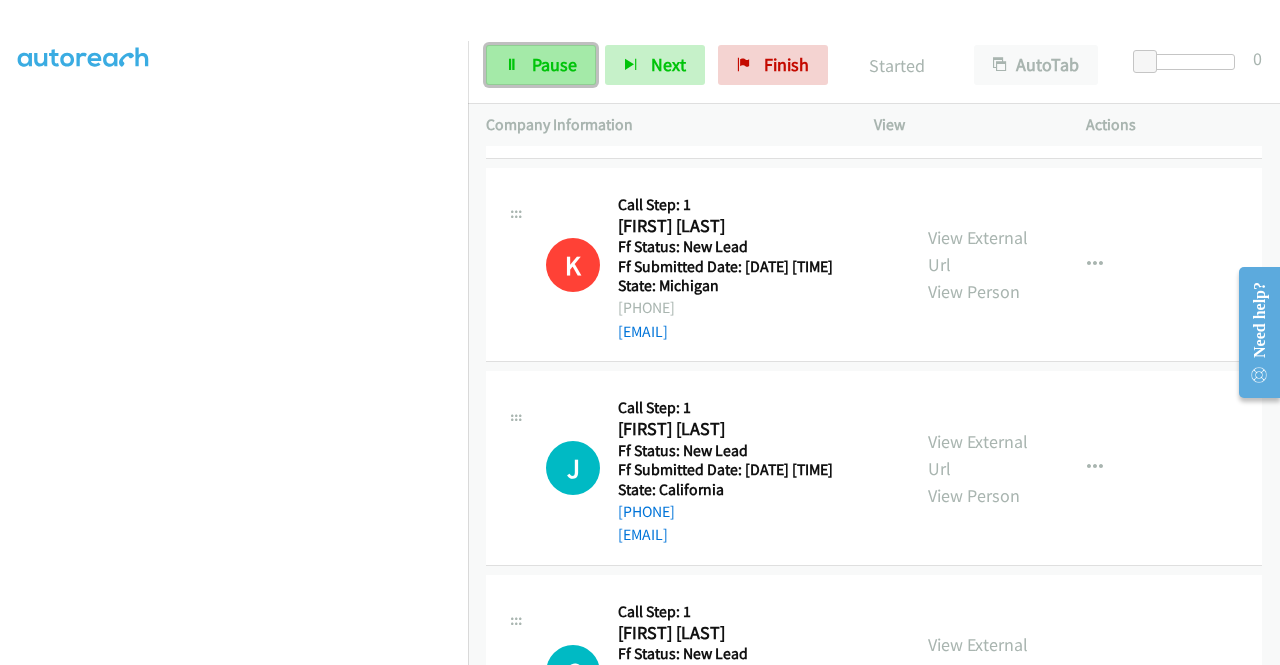 click on "Pause" at bounding box center [541, 65] 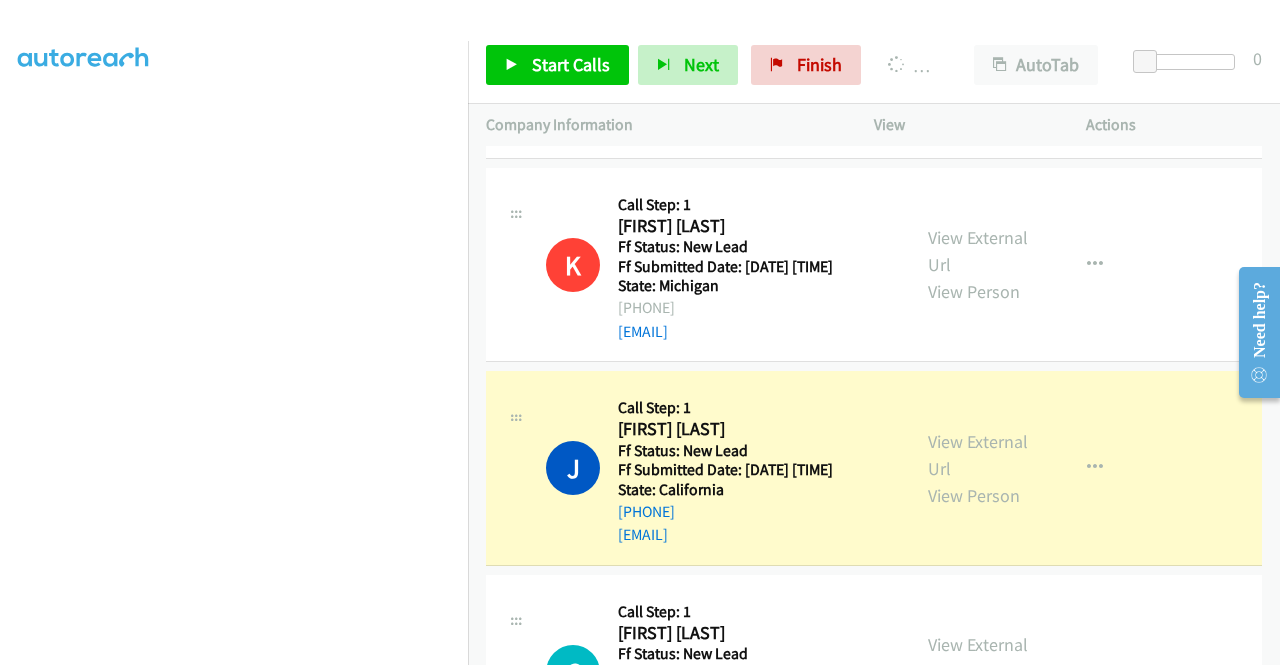 scroll, scrollTop: 0, scrollLeft: 0, axis: both 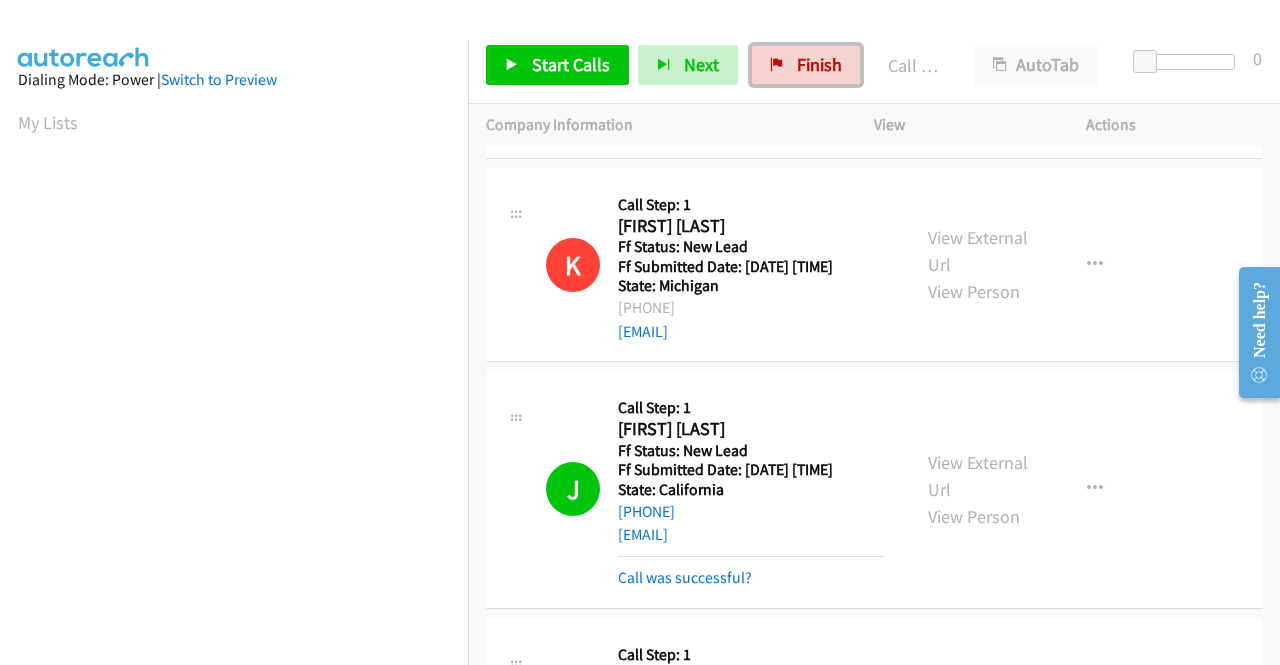 drag, startPoint x: 780, startPoint y: 66, endPoint x: 738, endPoint y: 99, distance: 53.413483 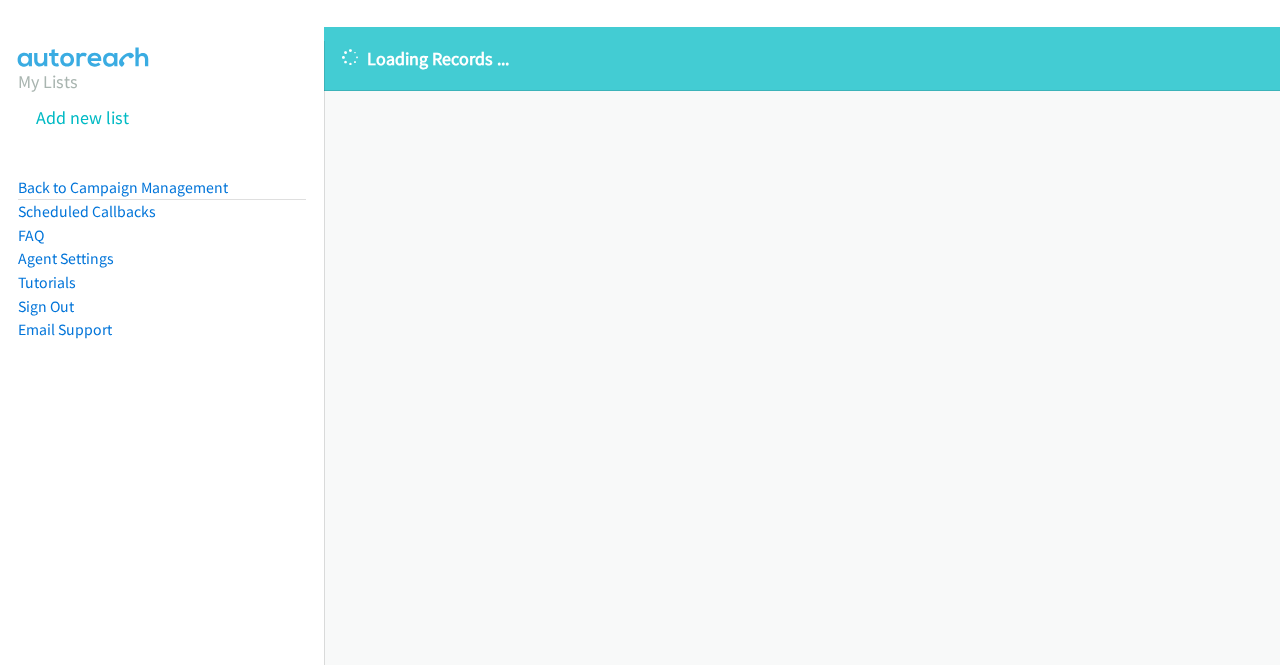 scroll, scrollTop: 0, scrollLeft: 0, axis: both 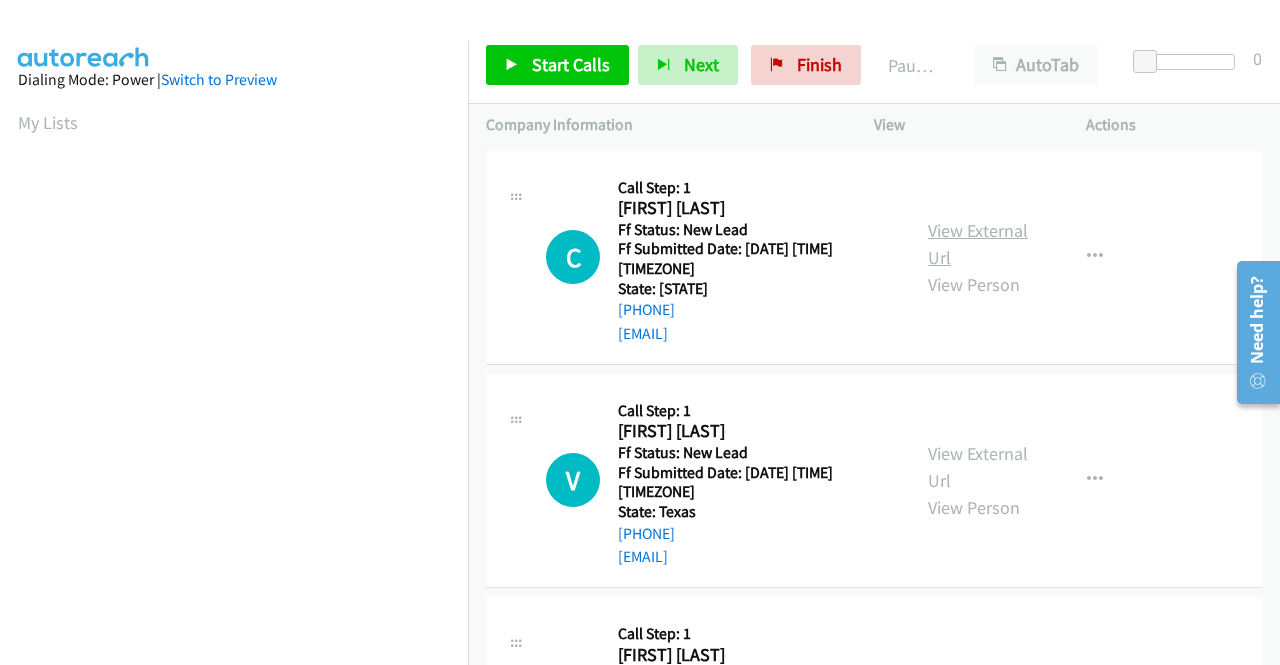 click on "View External Url" at bounding box center (978, 244) 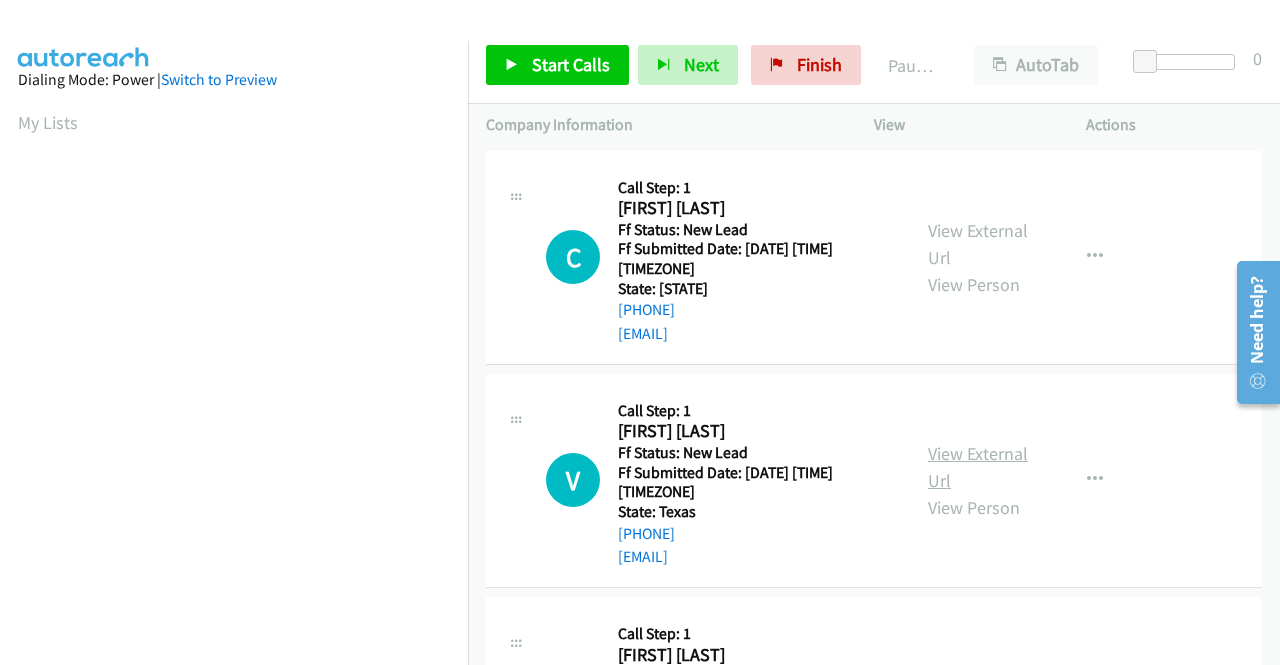 click on "View External Url" at bounding box center (978, 467) 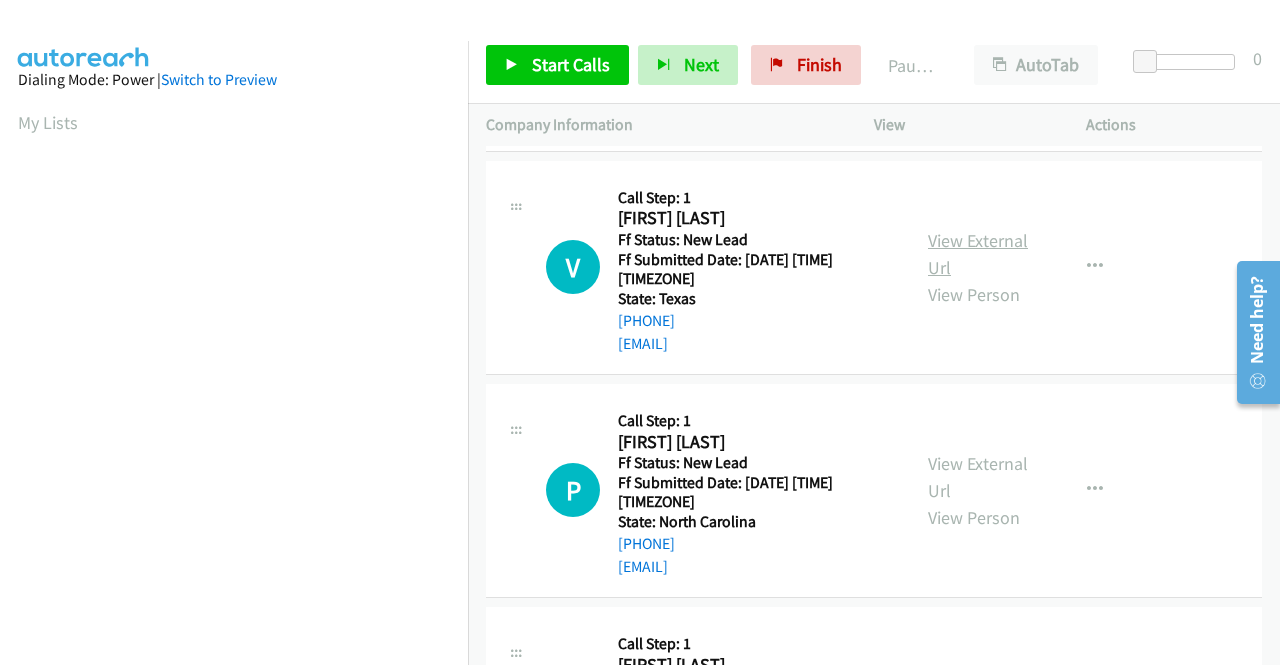 scroll, scrollTop: 300, scrollLeft: 0, axis: vertical 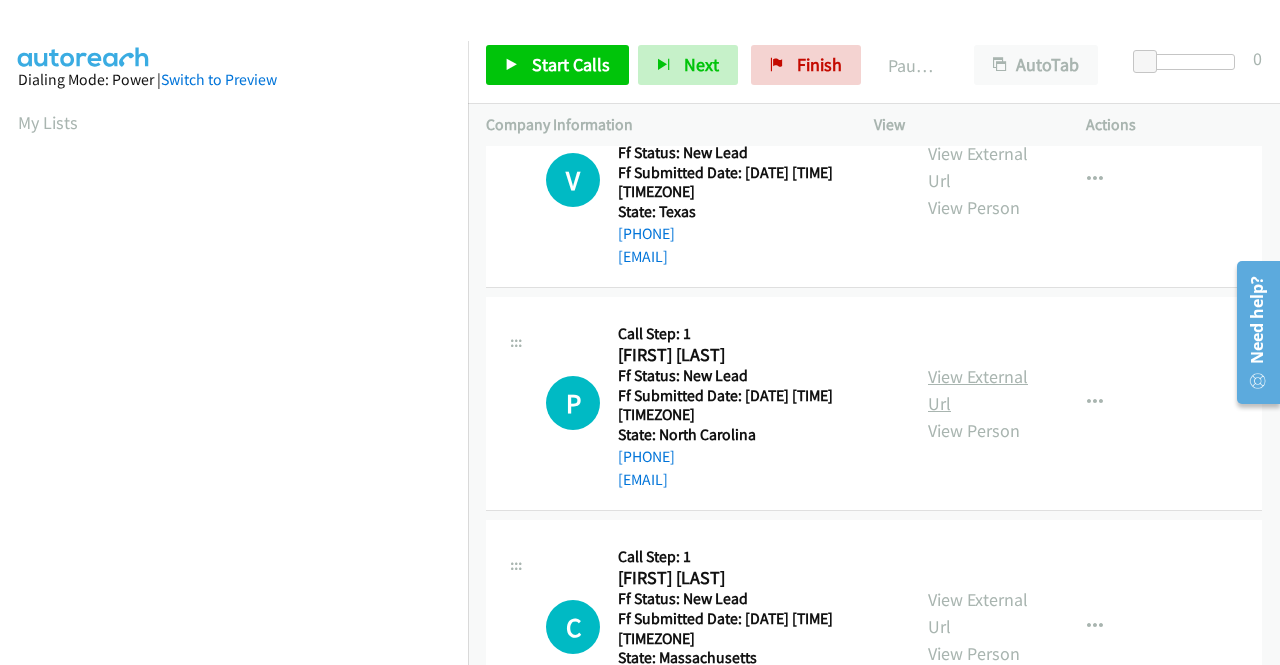 click on "View External Url" at bounding box center [978, 390] 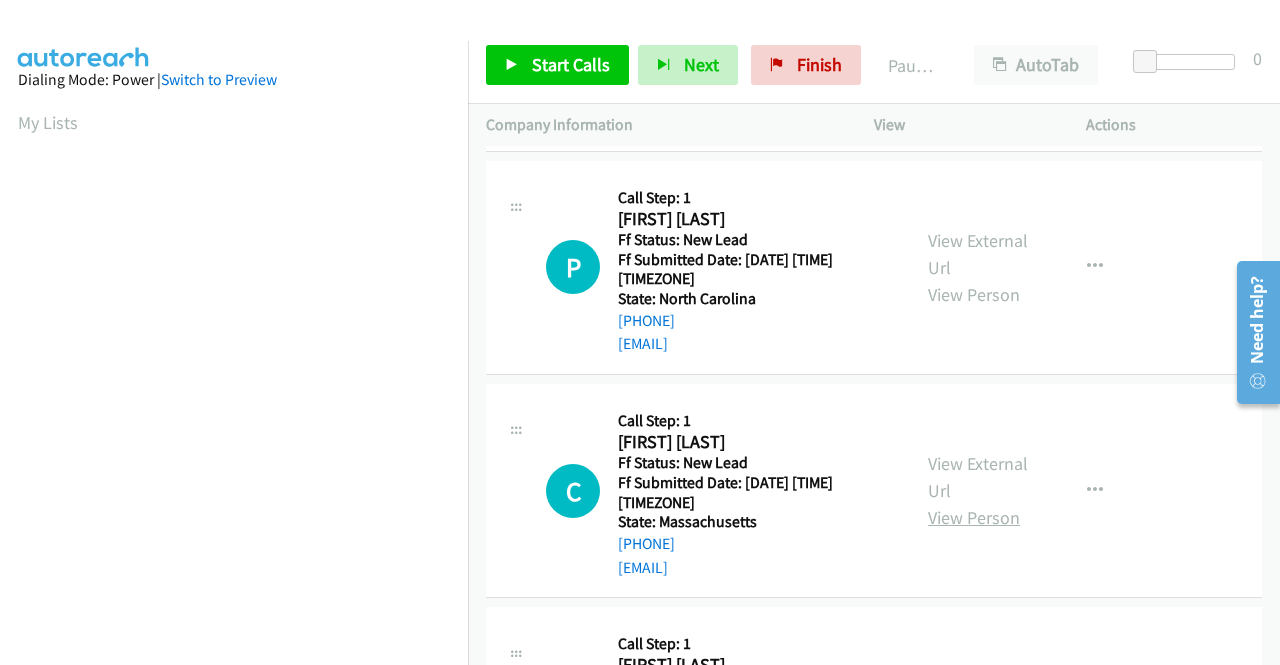 scroll, scrollTop: 500, scrollLeft: 0, axis: vertical 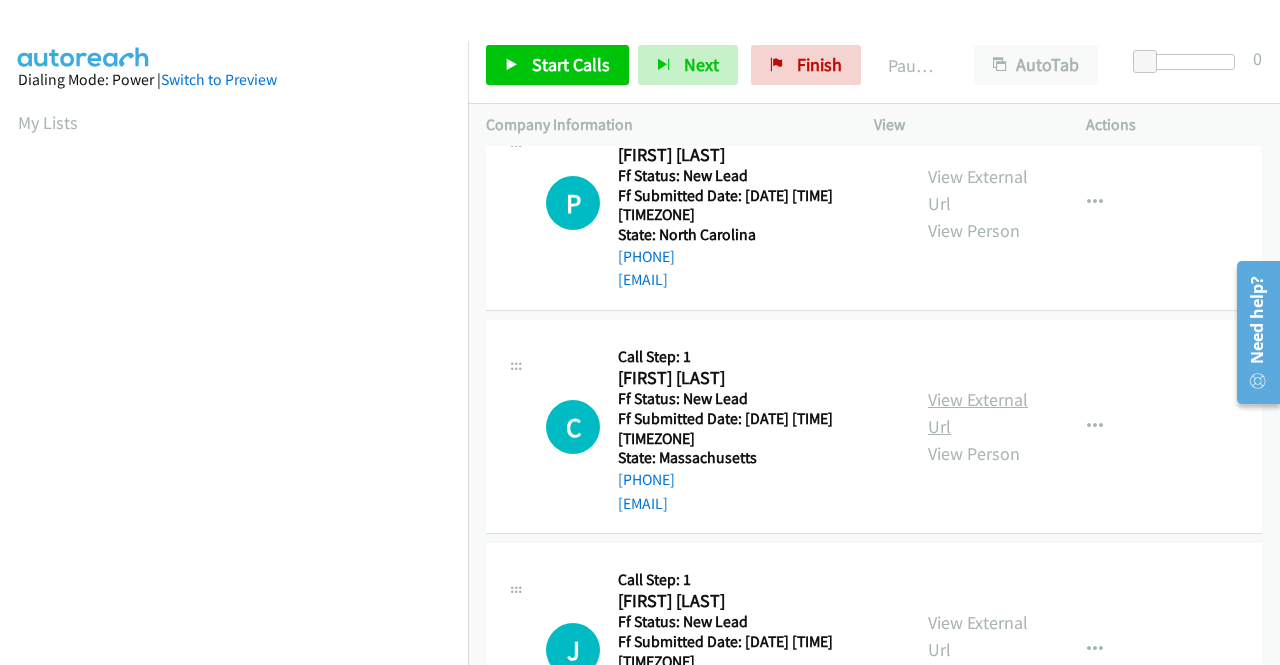 click on "View External Url" at bounding box center (978, 413) 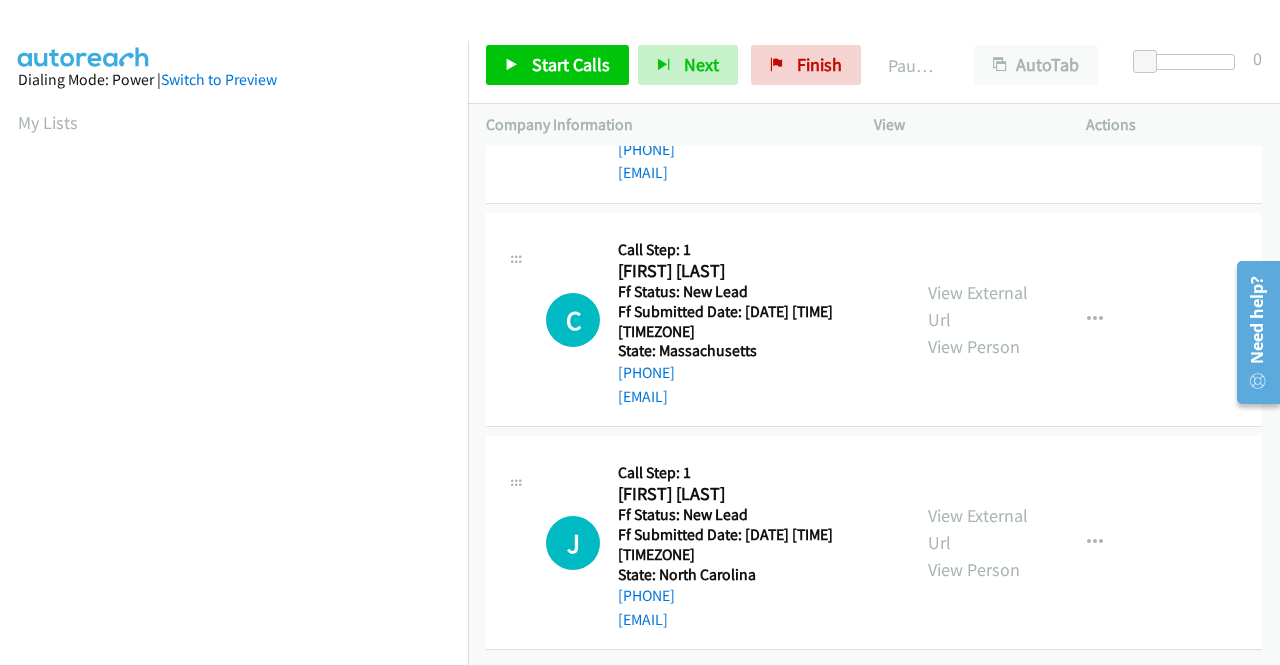 scroll, scrollTop: 620, scrollLeft: 0, axis: vertical 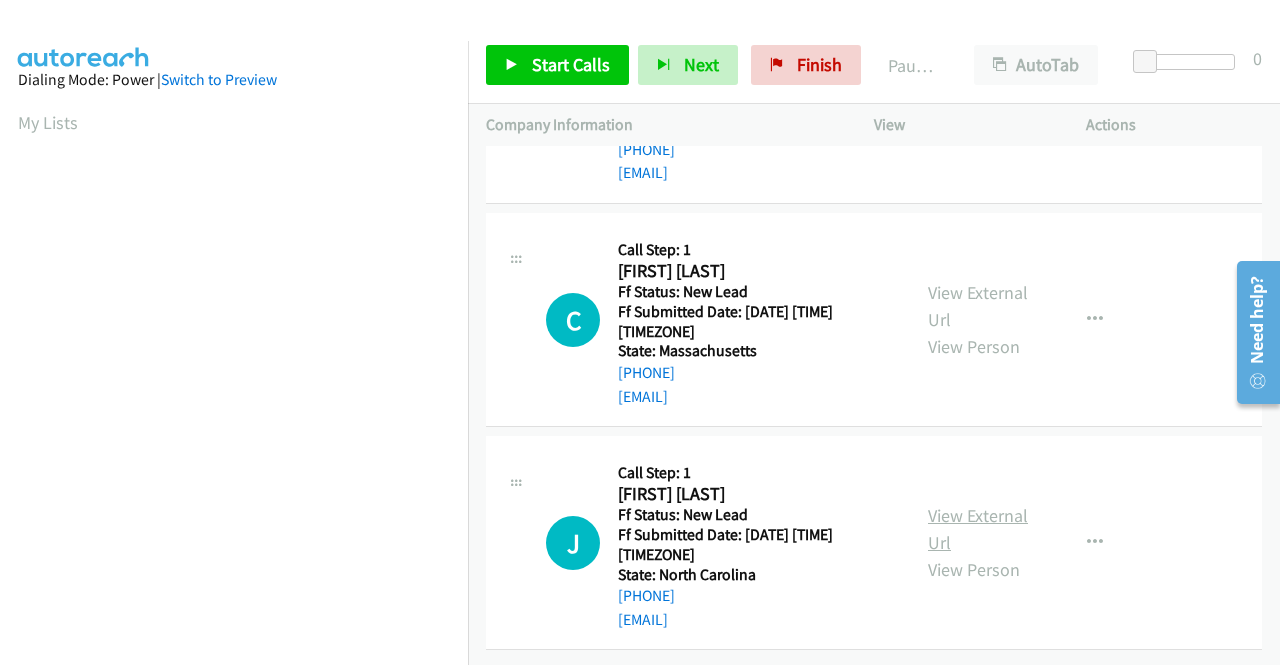 click on "View External Url" at bounding box center [978, 529] 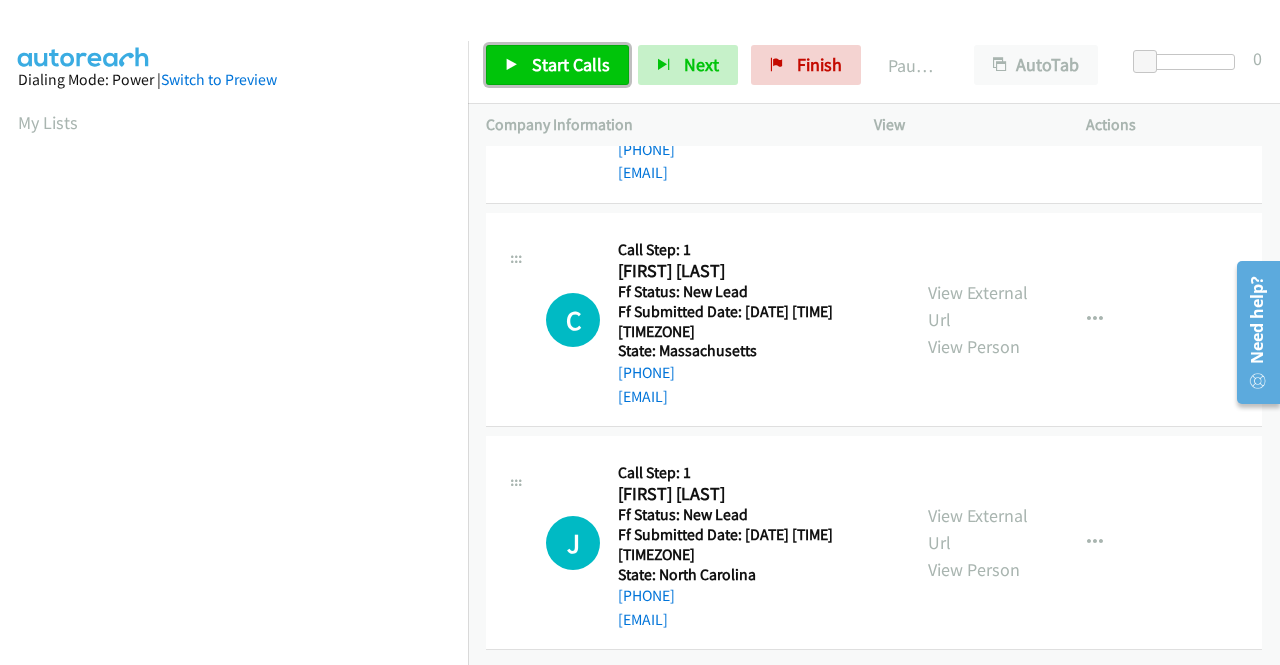 drag, startPoint x: 521, startPoint y: 68, endPoint x: 586, endPoint y: 80, distance: 66.09841 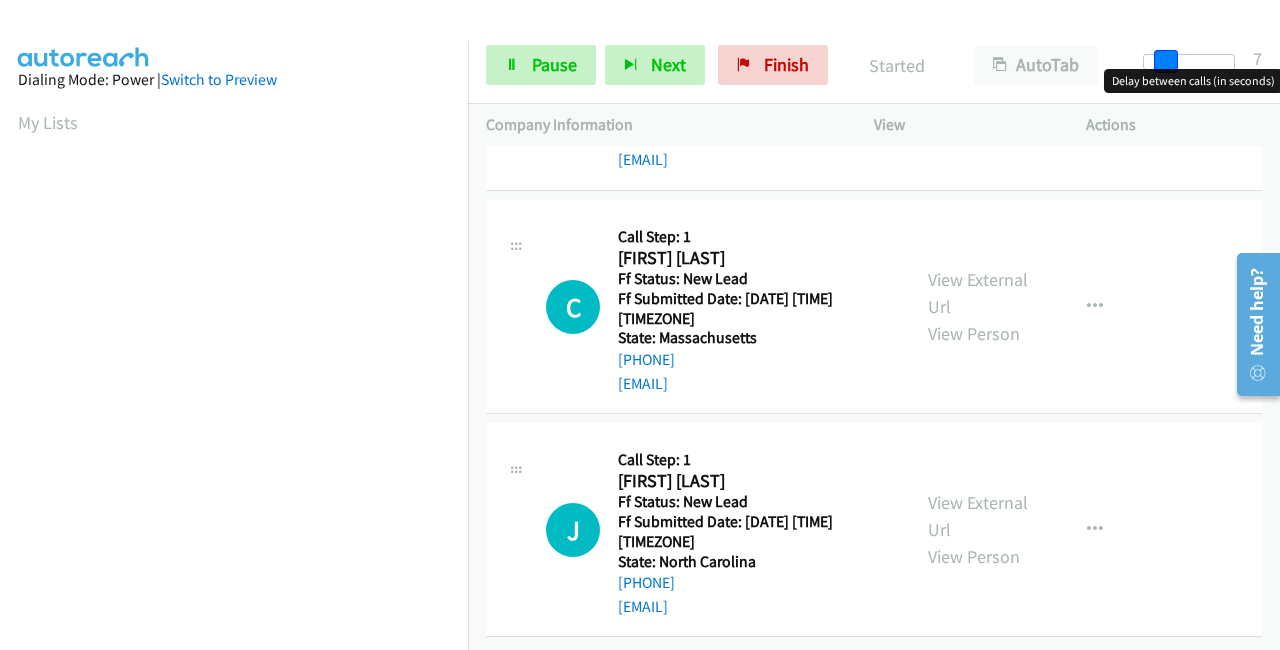 click at bounding box center (1189, 62) 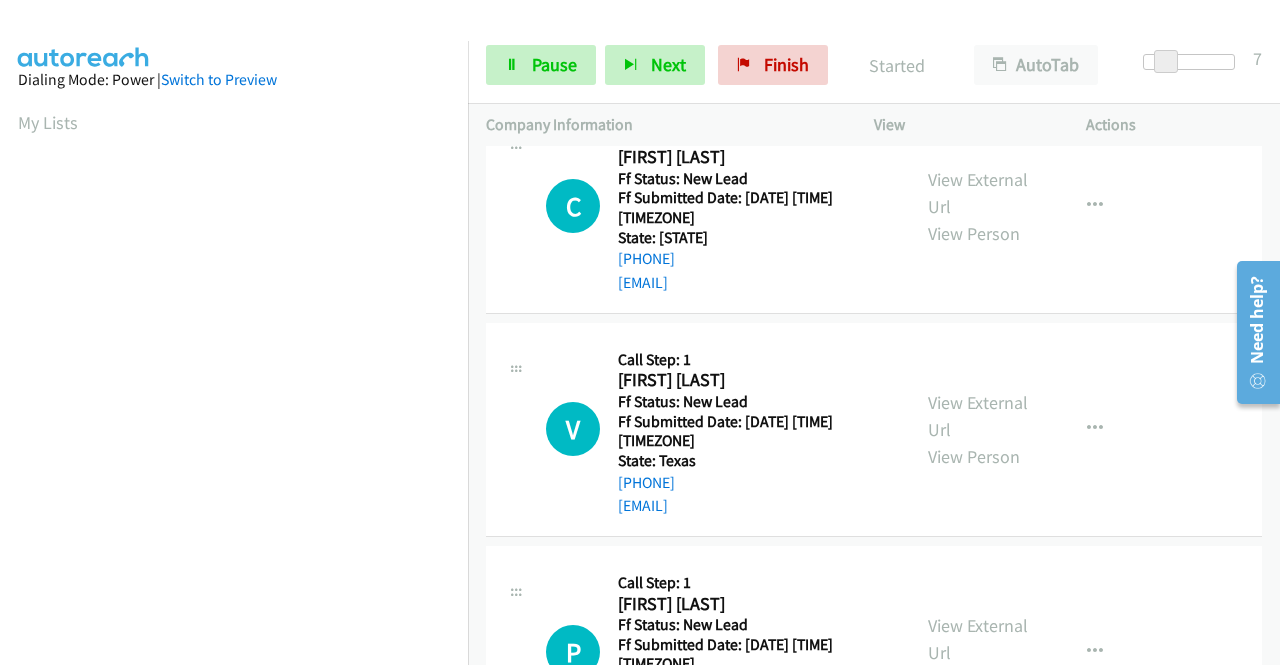 scroll, scrollTop: 0, scrollLeft: 0, axis: both 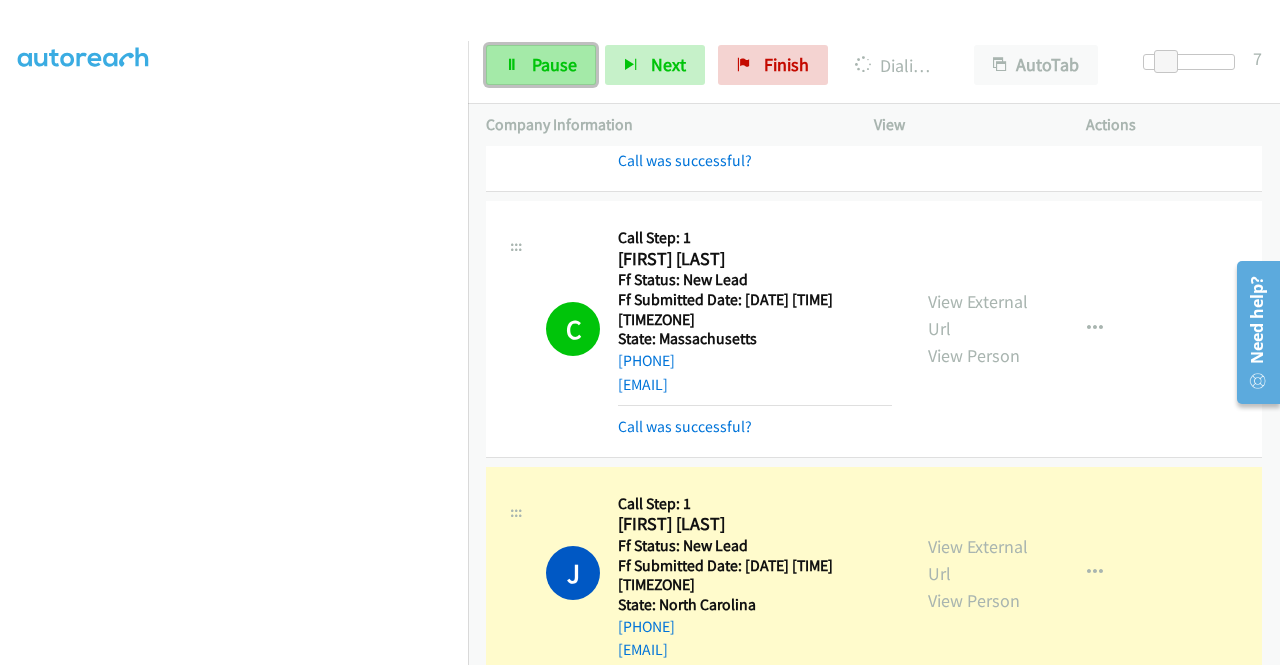 click on "Pause" at bounding box center [554, 64] 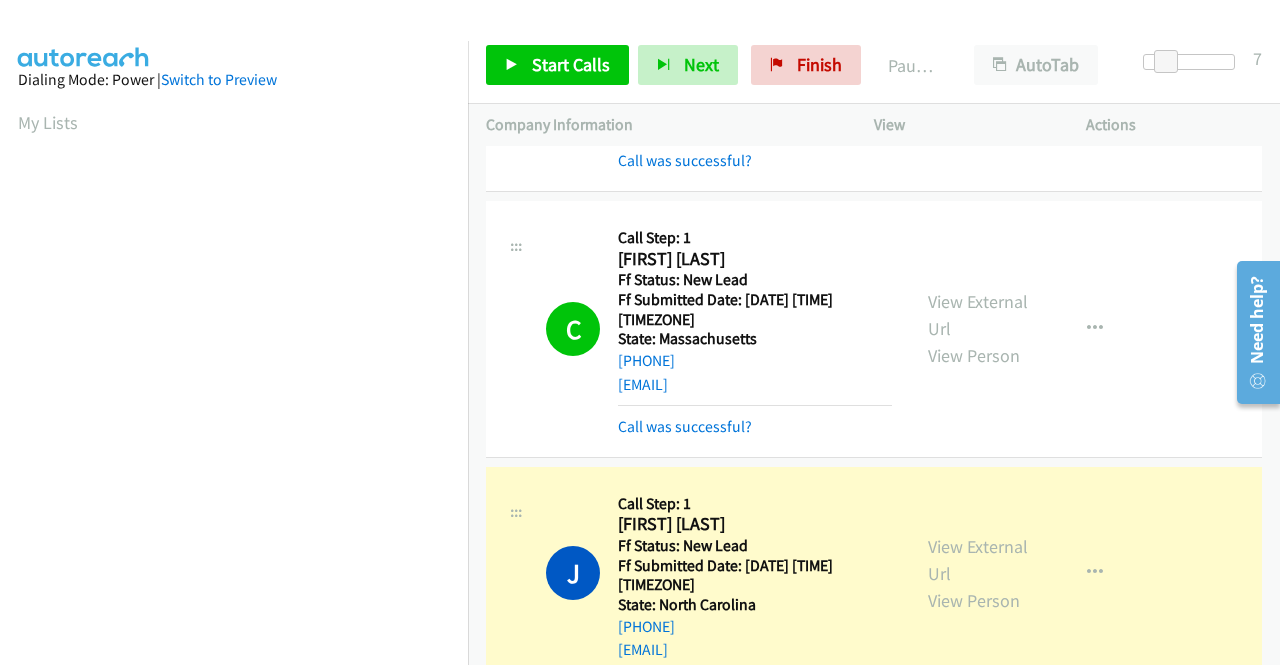 scroll, scrollTop: 456, scrollLeft: 0, axis: vertical 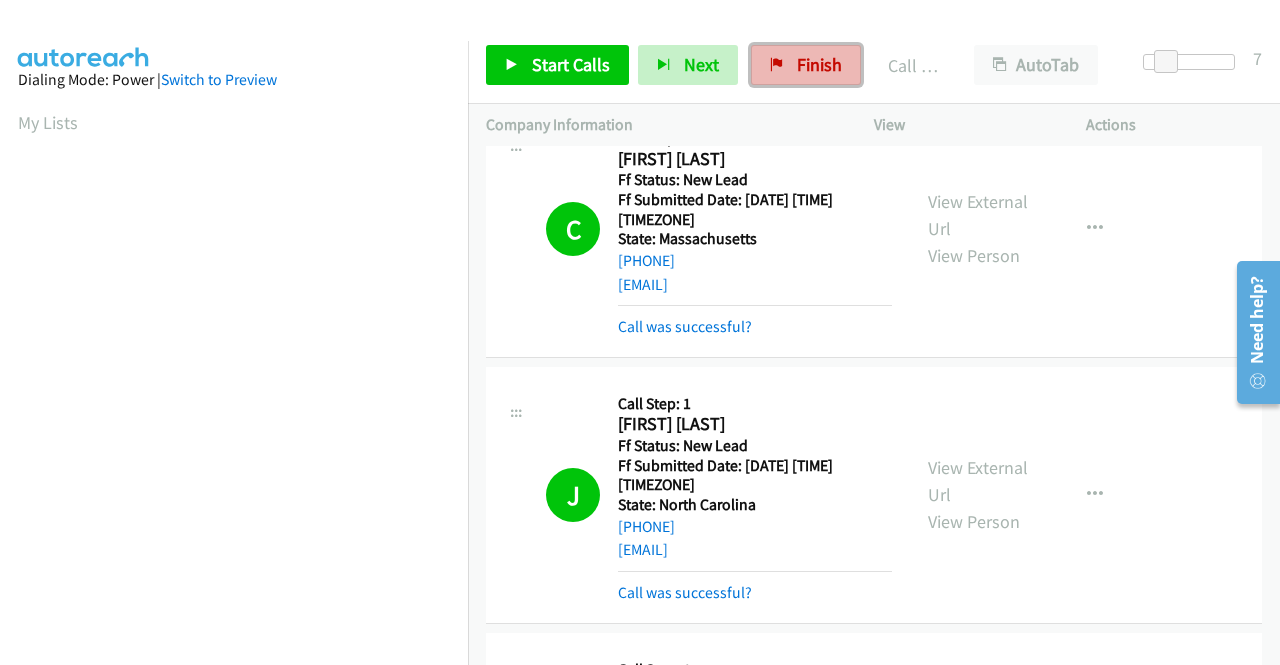 click on "Finish" at bounding box center [806, 65] 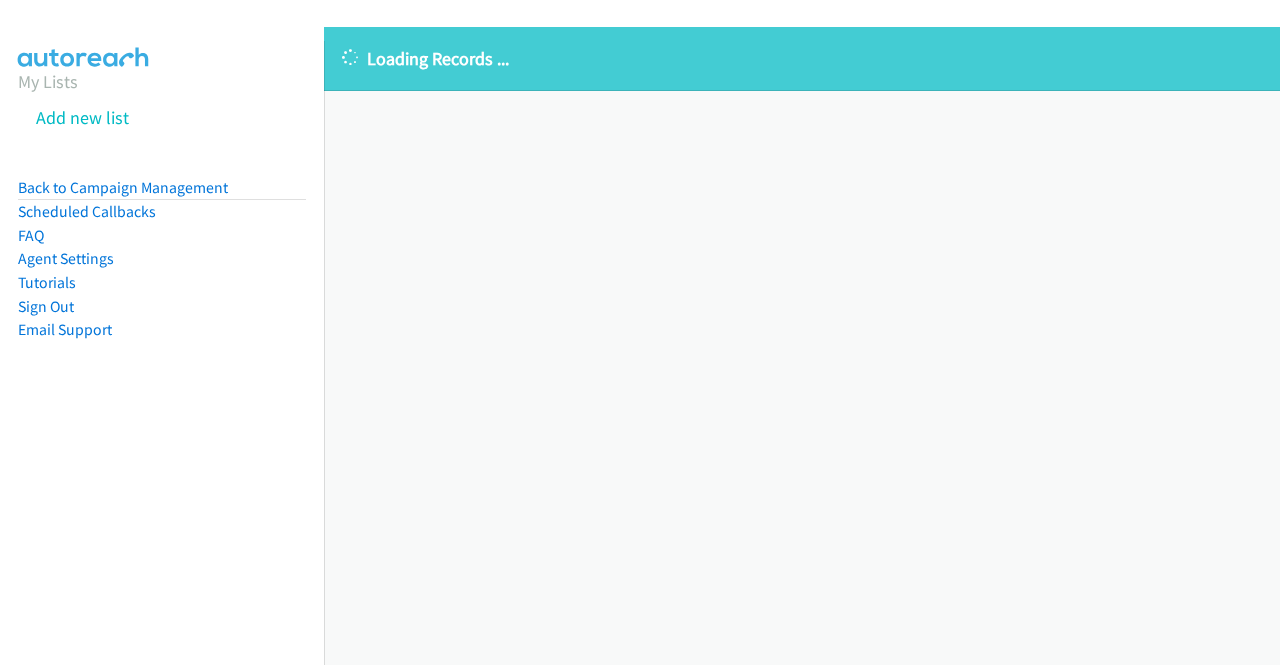 scroll, scrollTop: 0, scrollLeft: 0, axis: both 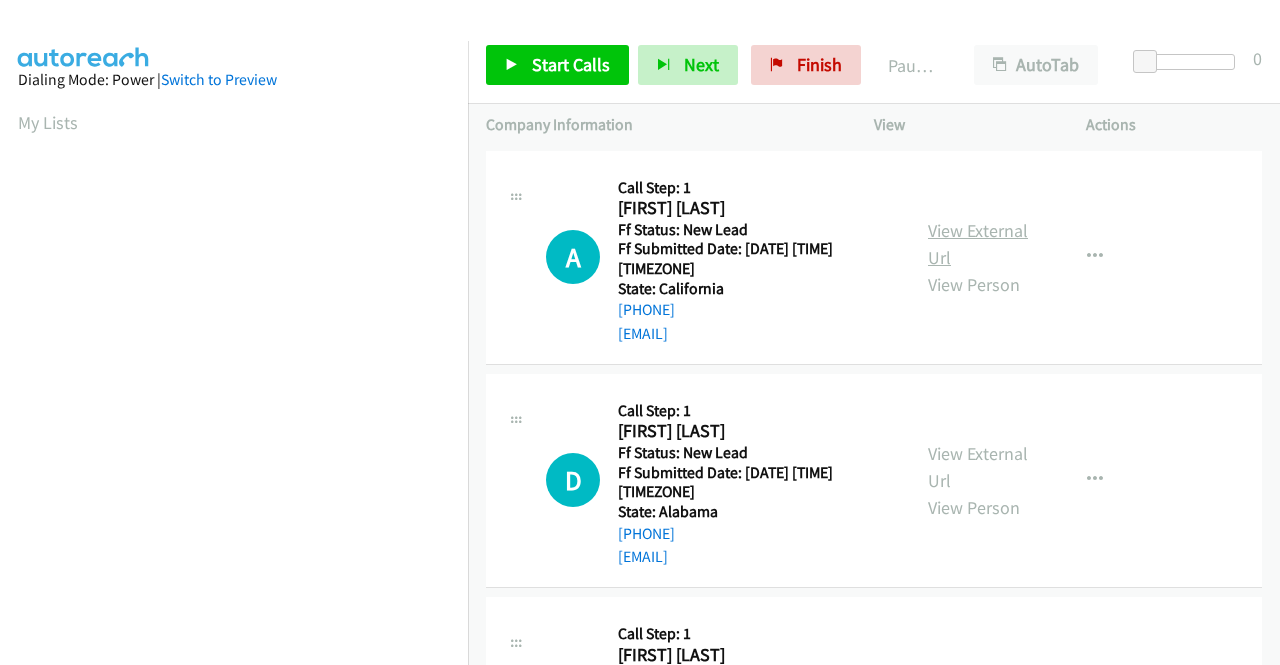 click on "View External Url" at bounding box center [978, 244] 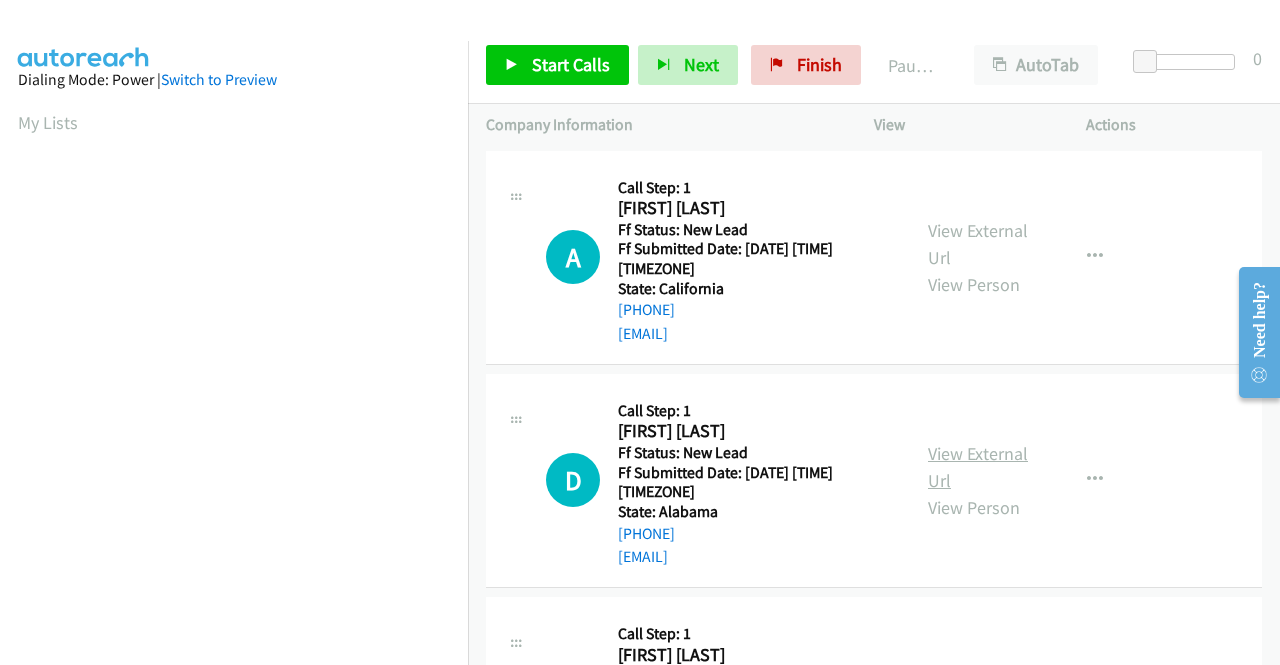 click on "View External Url" at bounding box center [978, 467] 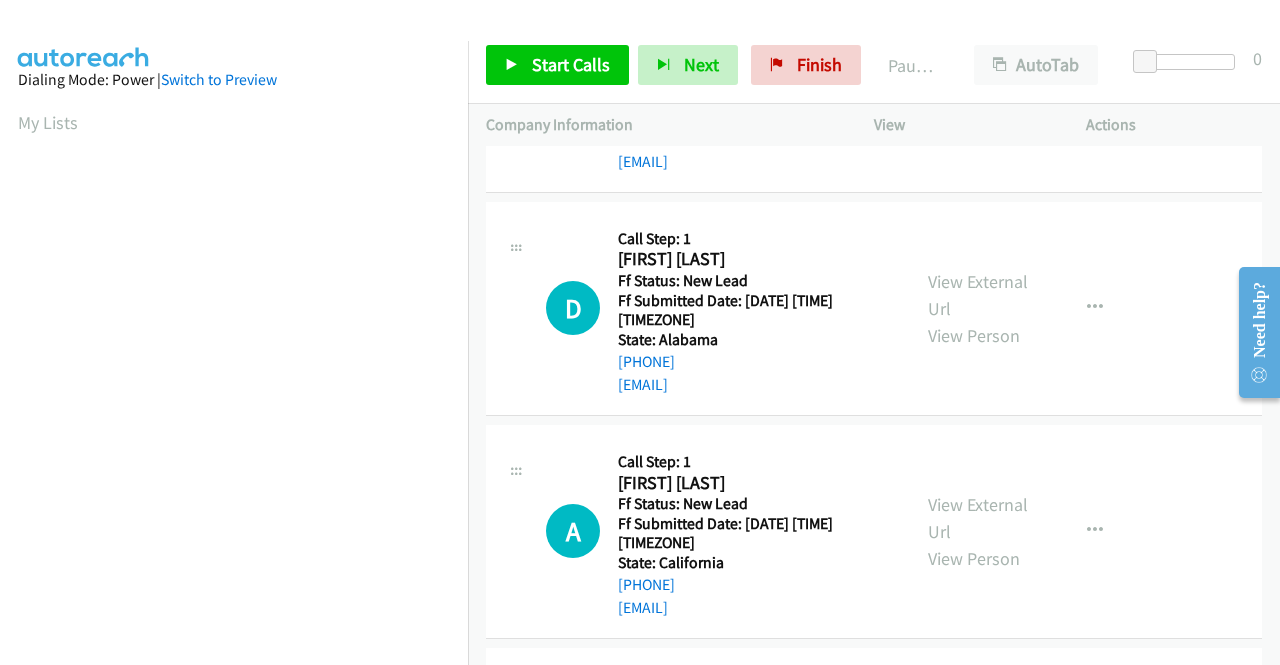 scroll, scrollTop: 200, scrollLeft: 0, axis: vertical 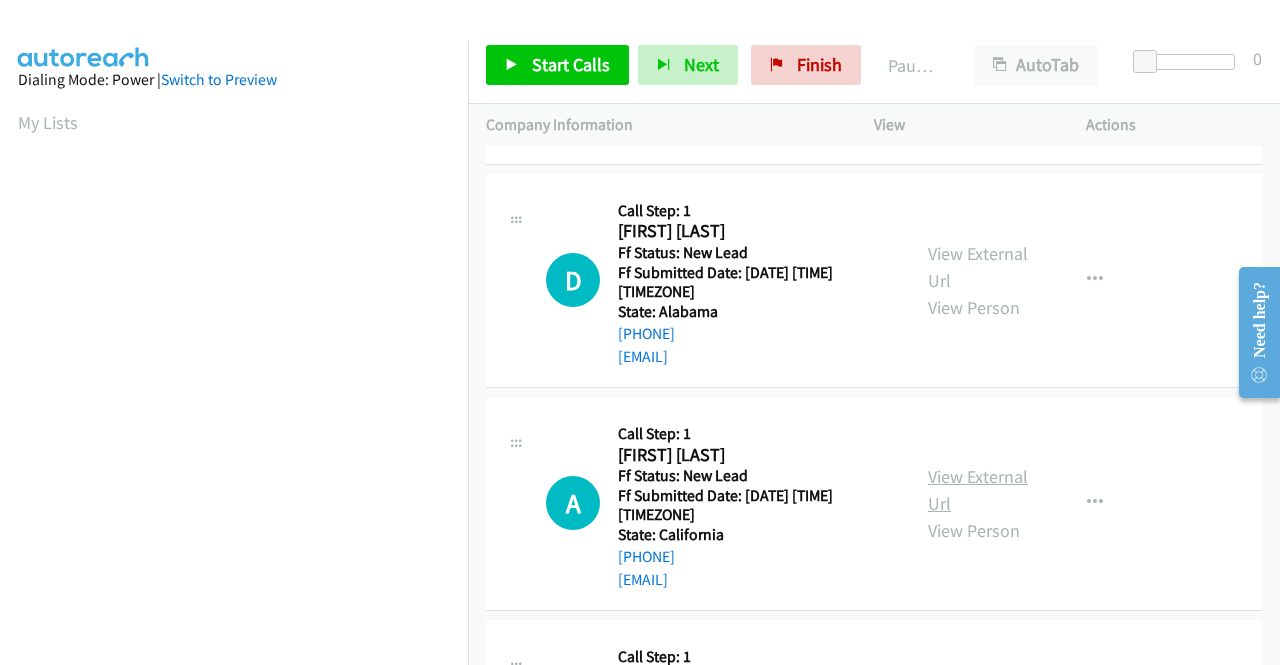 click on "View External Url" at bounding box center [978, 490] 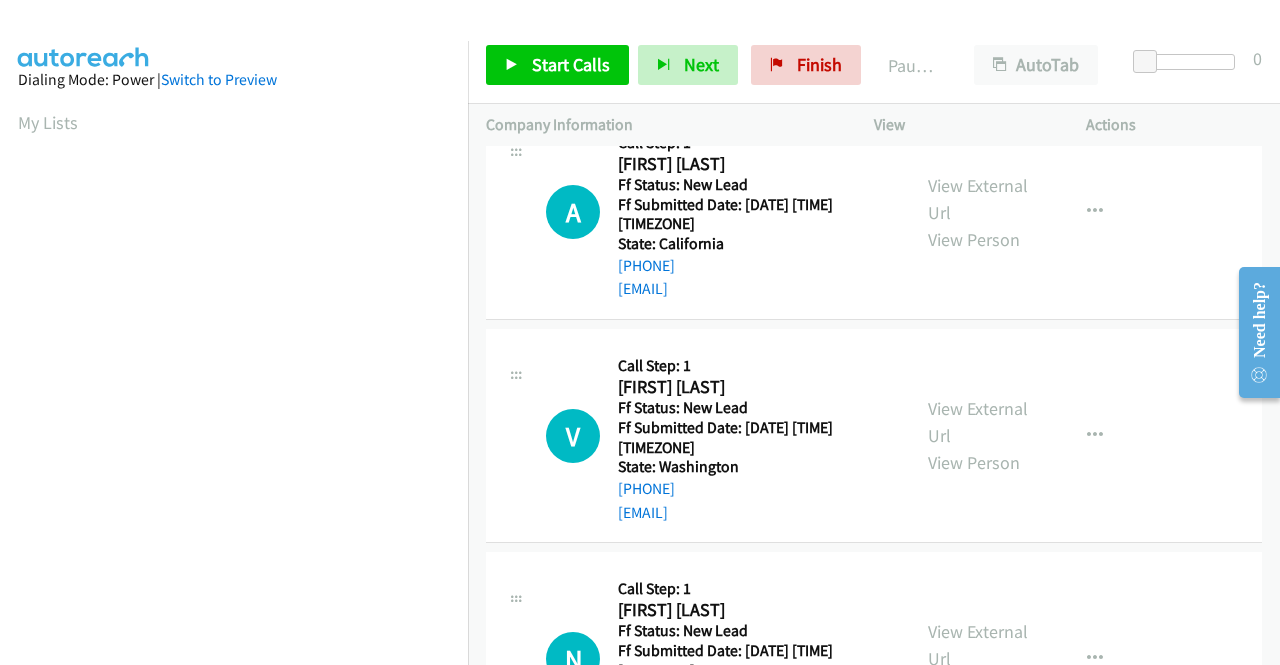 scroll, scrollTop: 500, scrollLeft: 0, axis: vertical 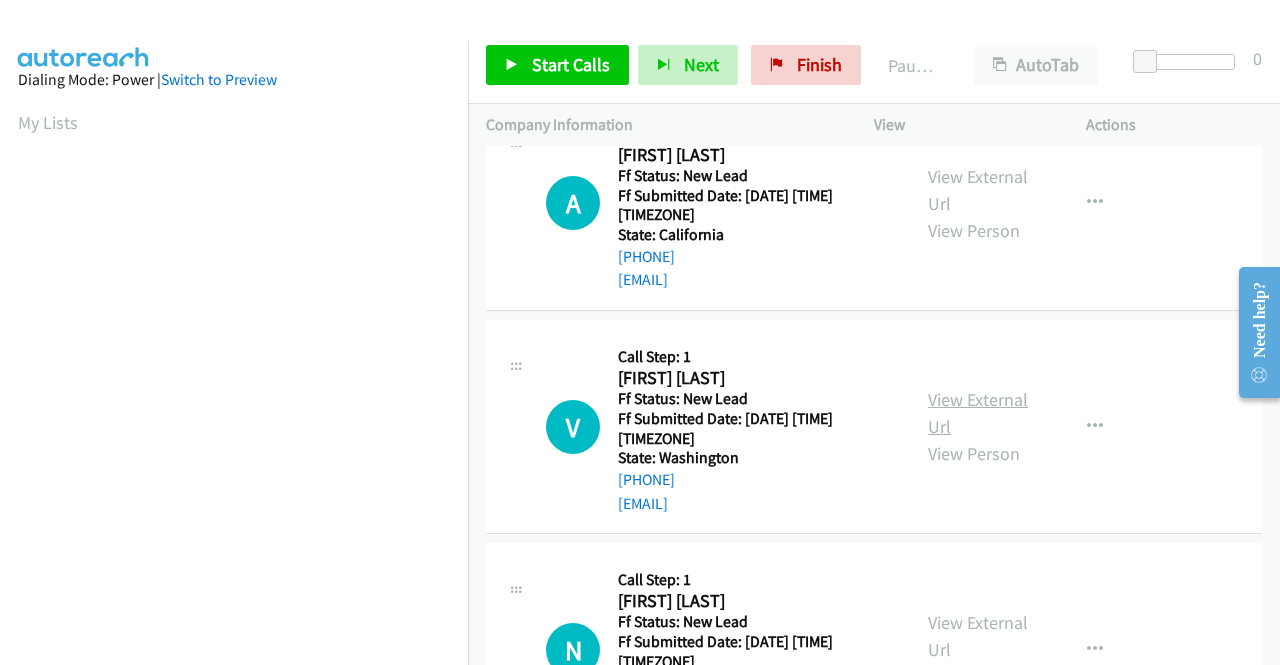 click on "View External Url" at bounding box center (978, 413) 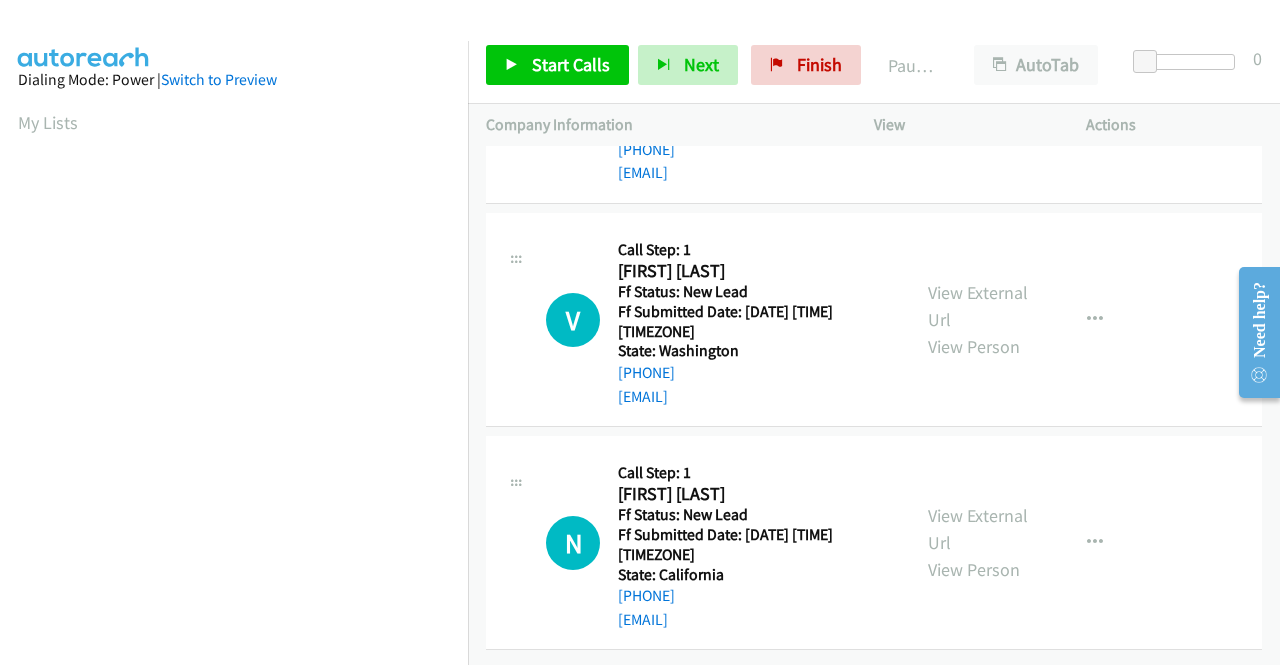 scroll, scrollTop: 620, scrollLeft: 0, axis: vertical 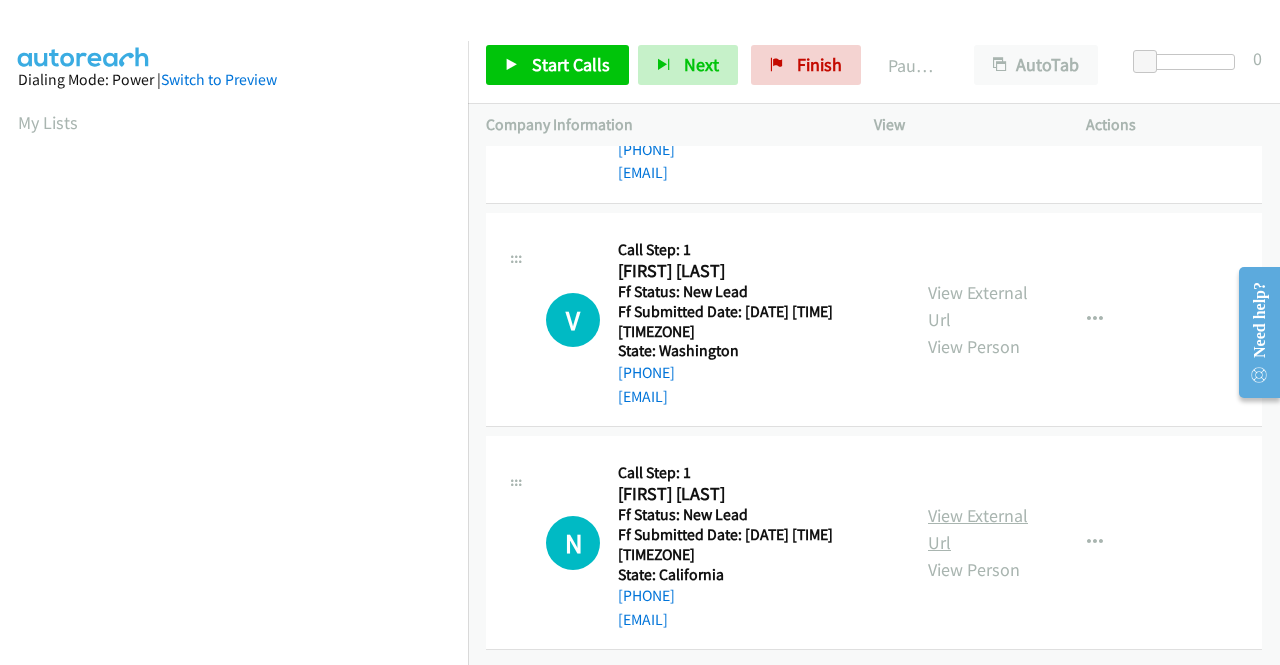 click on "View External Url" at bounding box center [978, 529] 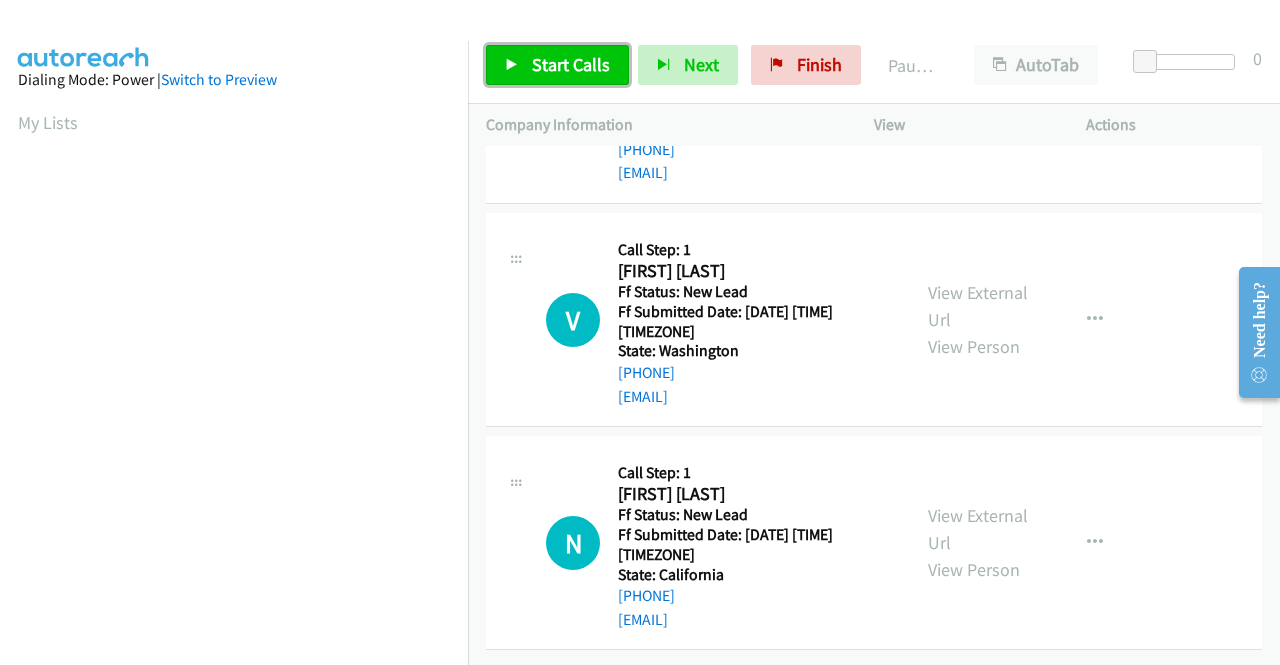 click on "Start Calls" at bounding box center (571, 64) 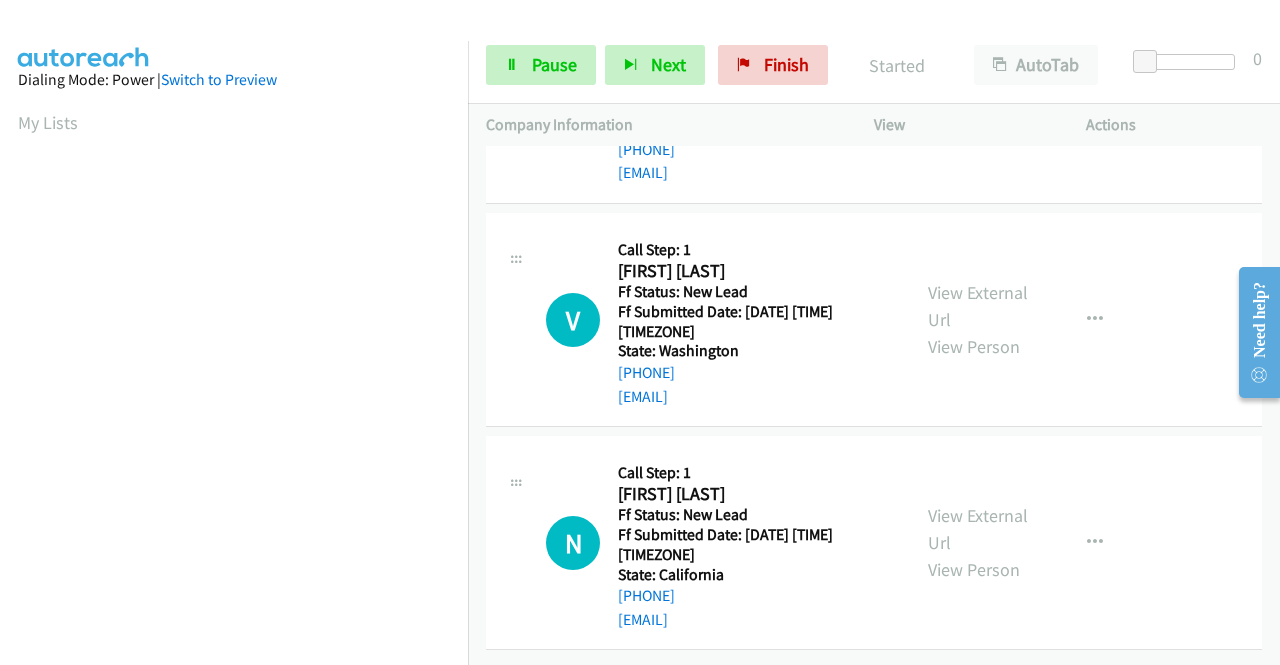 scroll, scrollTop: 179, scrollLeft: 0, axis: vertical 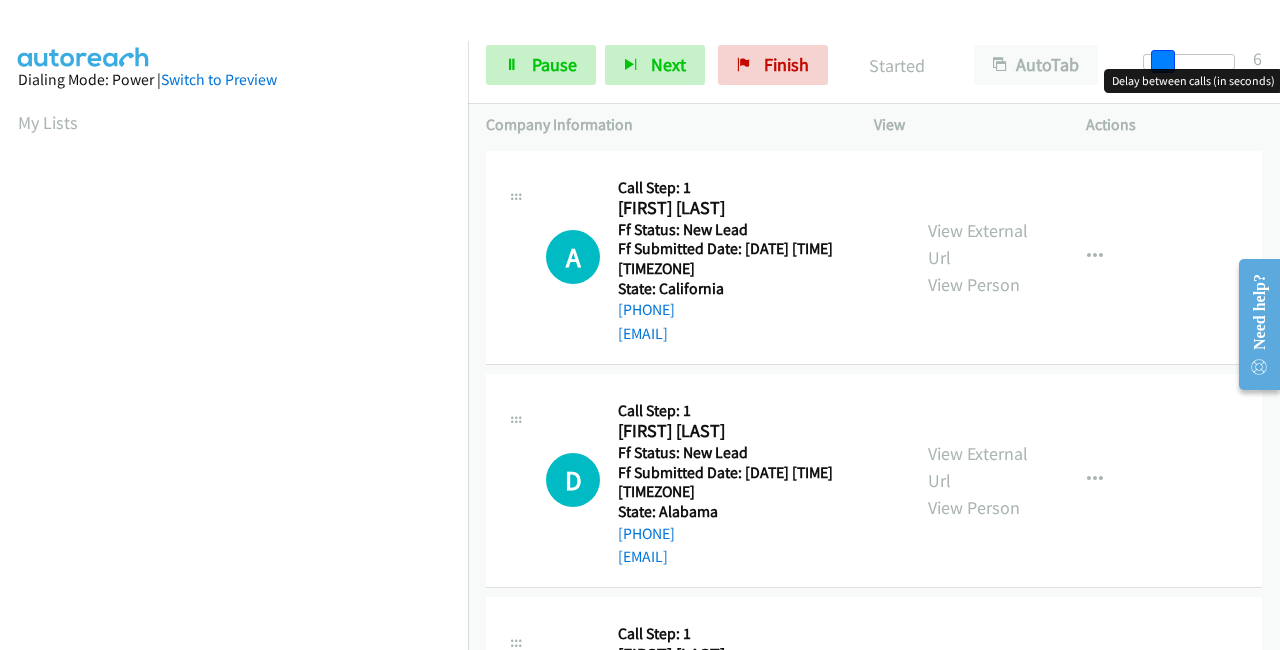 click at bounding box center (1189, 62) 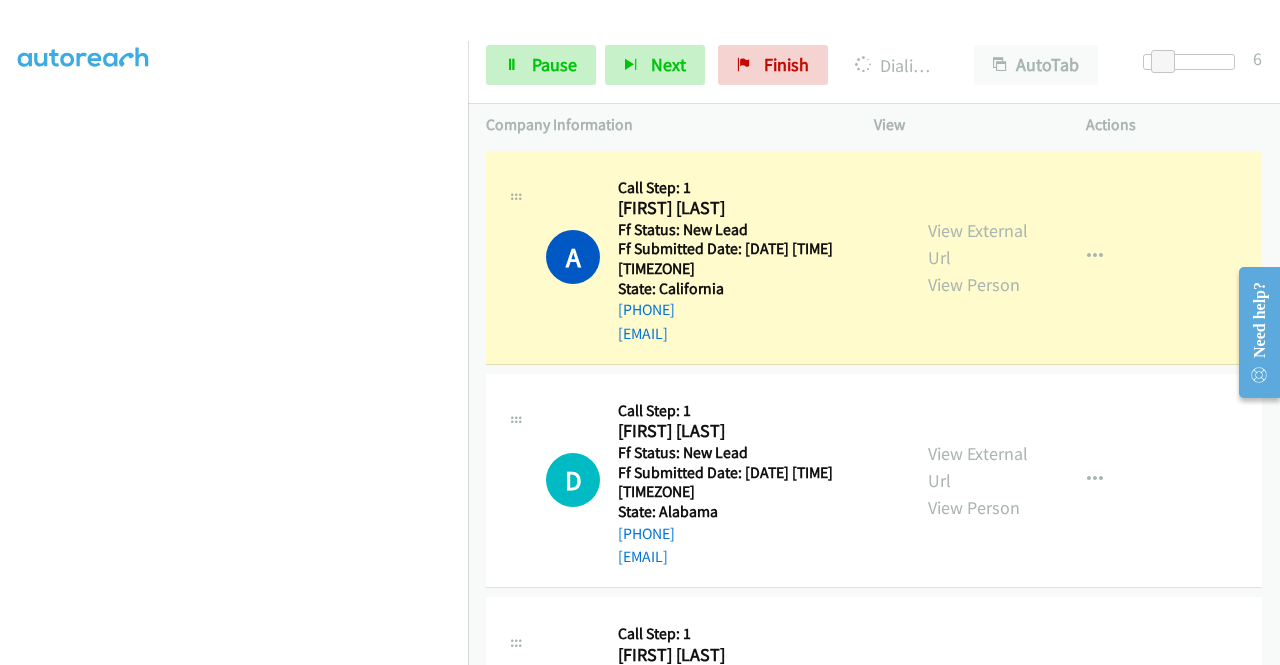 scroll, scrollTop: 456, scrollLeft: 0, axis: vertical 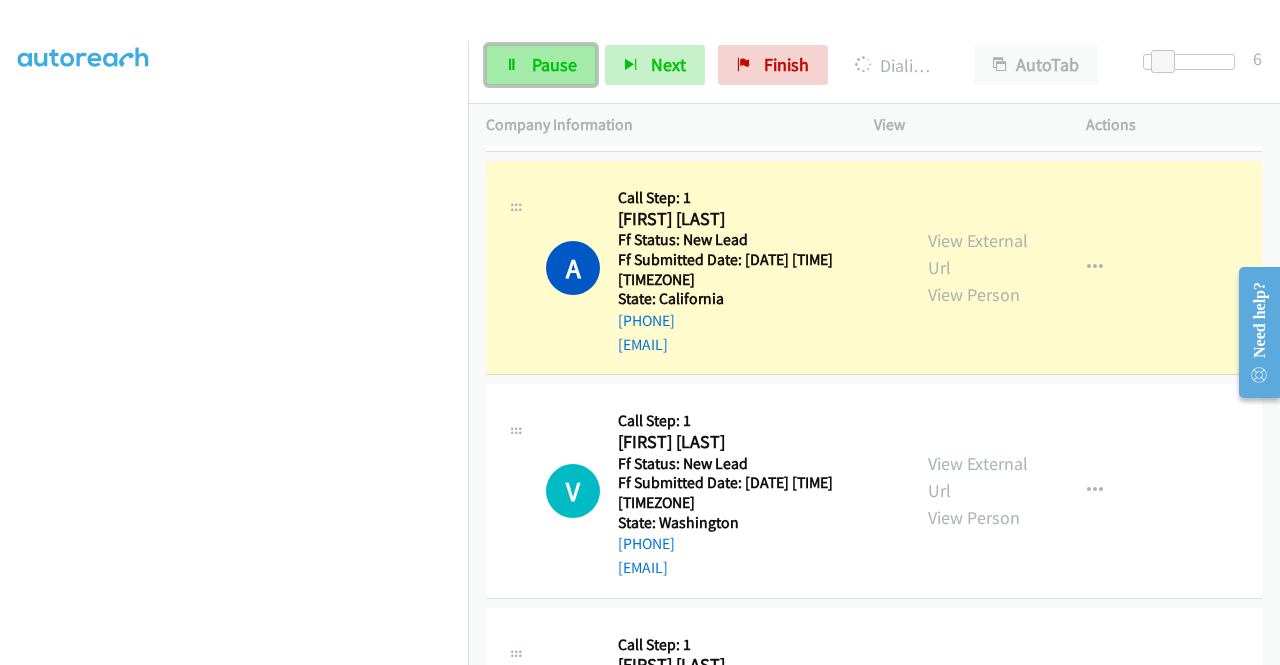 click on "Pause" at bounding box center (554, 64) 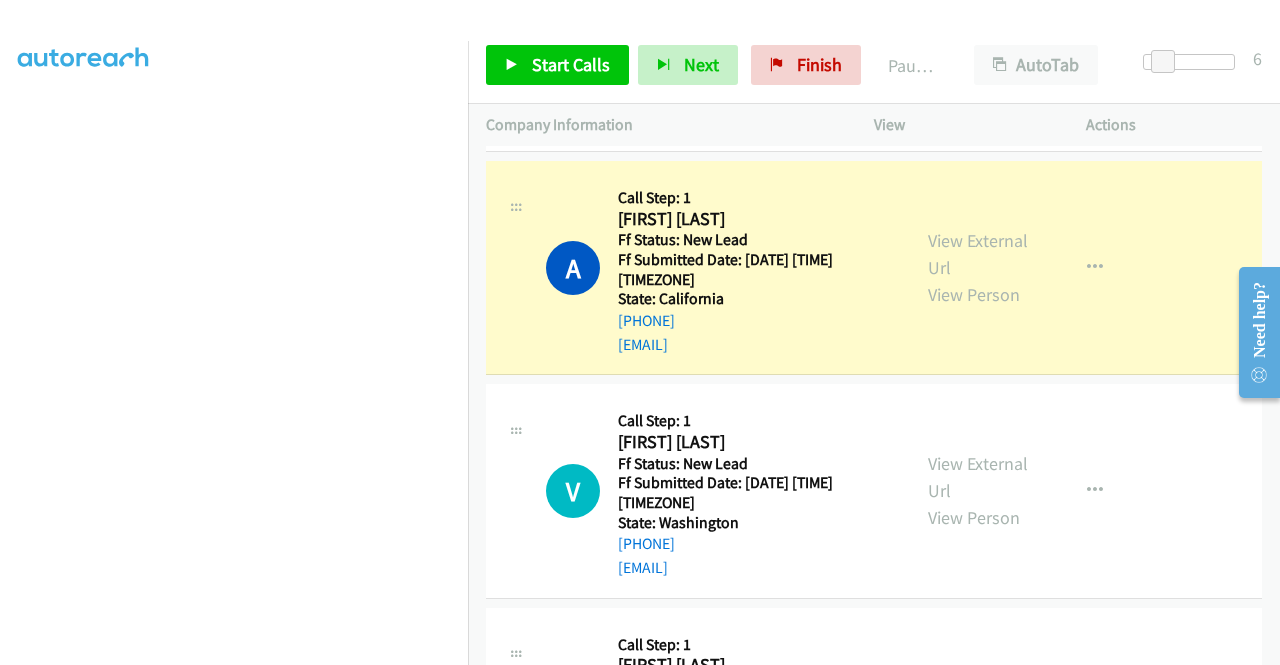 scroll, scrollTop: 156, scrollLeft: 0, axis: vertical 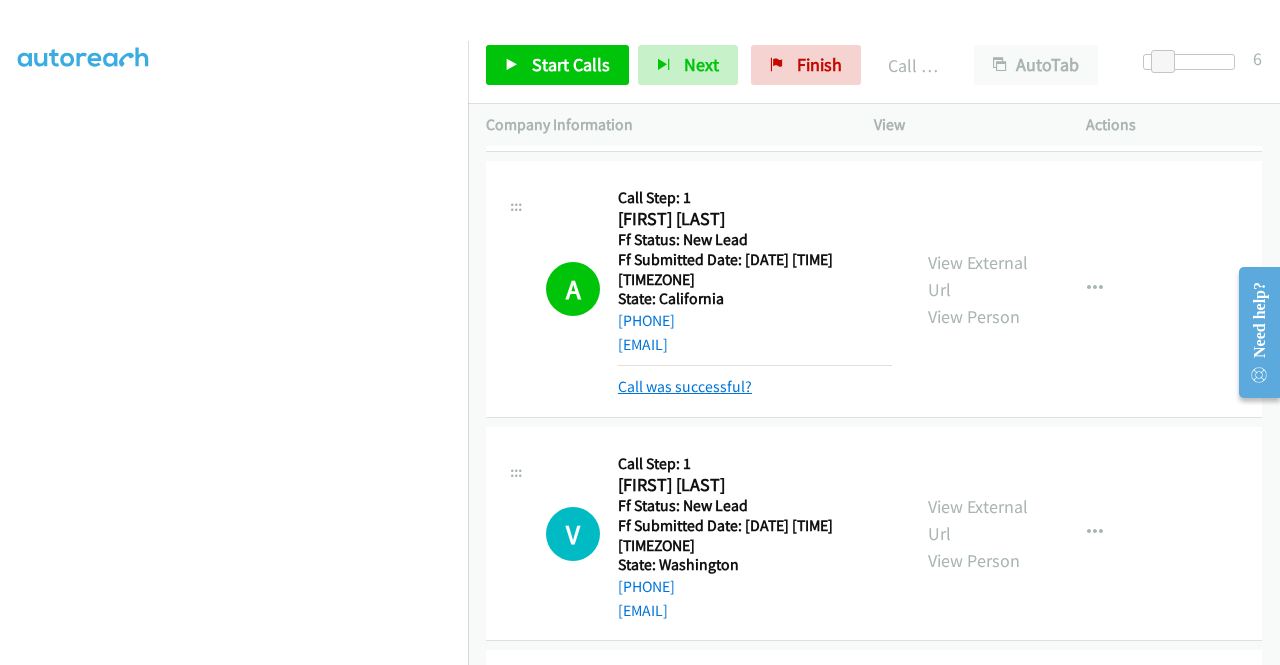 click on "Call was successful?" at bounding box center (685, 386) 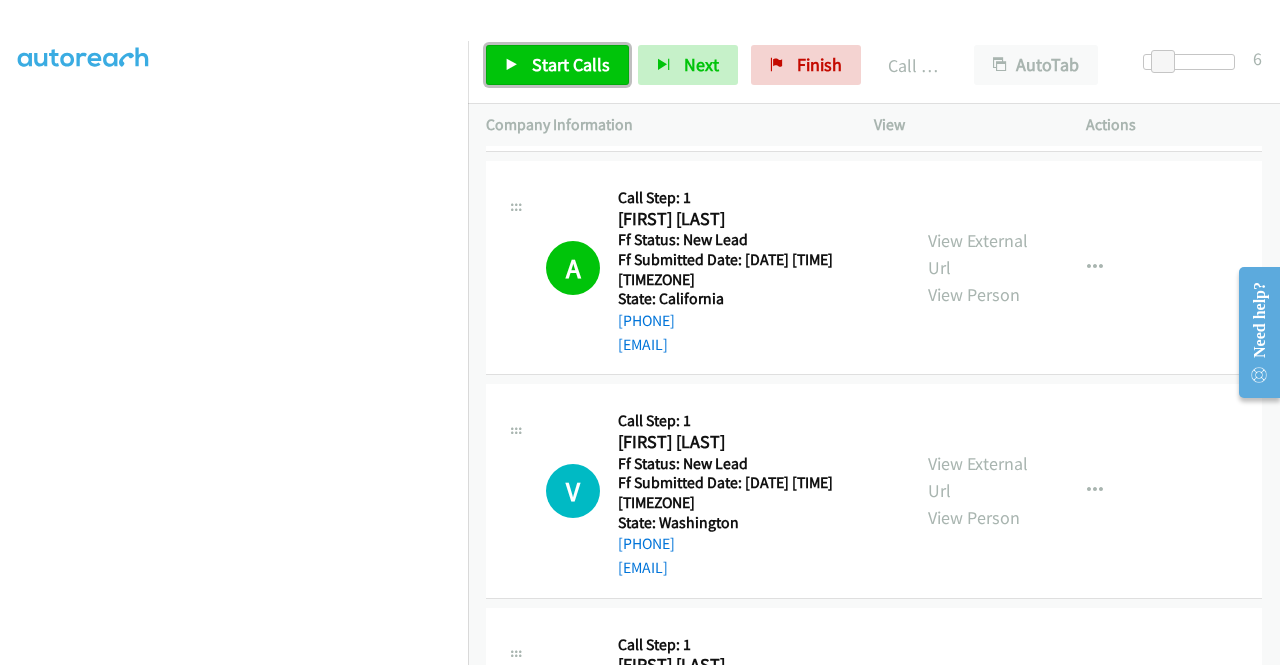 click on "Start Calls" at bounding box center [571, 64] 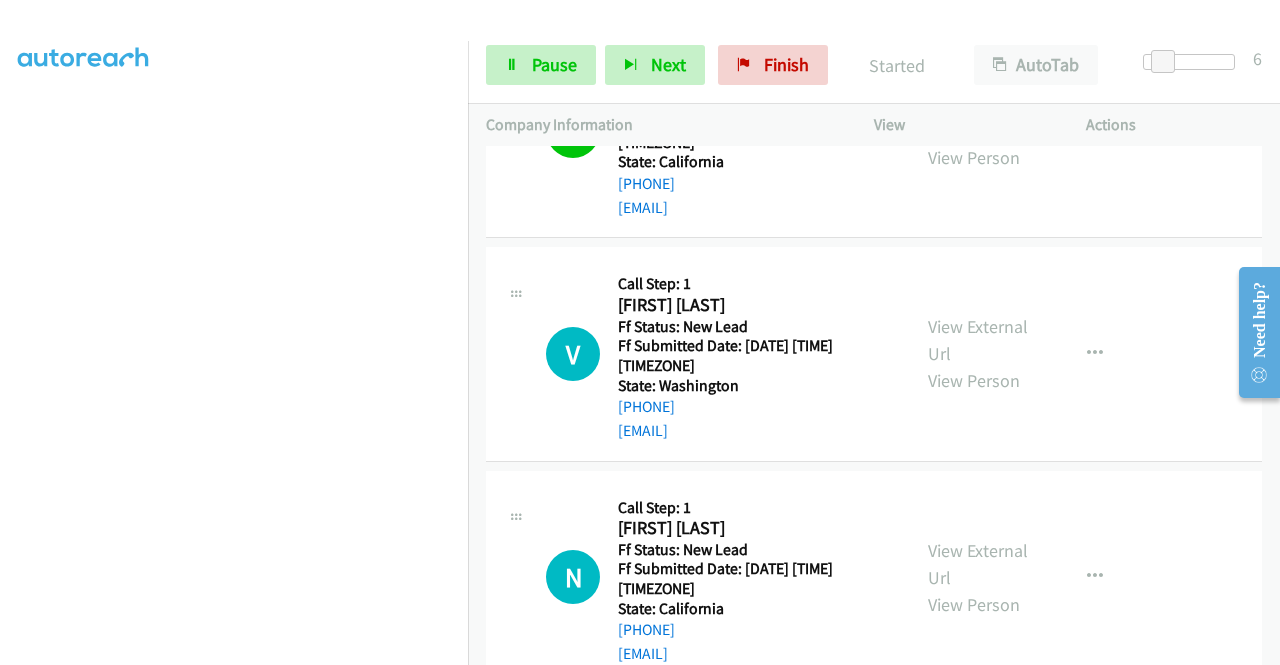 scroll, scrollTop: 721, scrollLeft: 0, axis: vertical 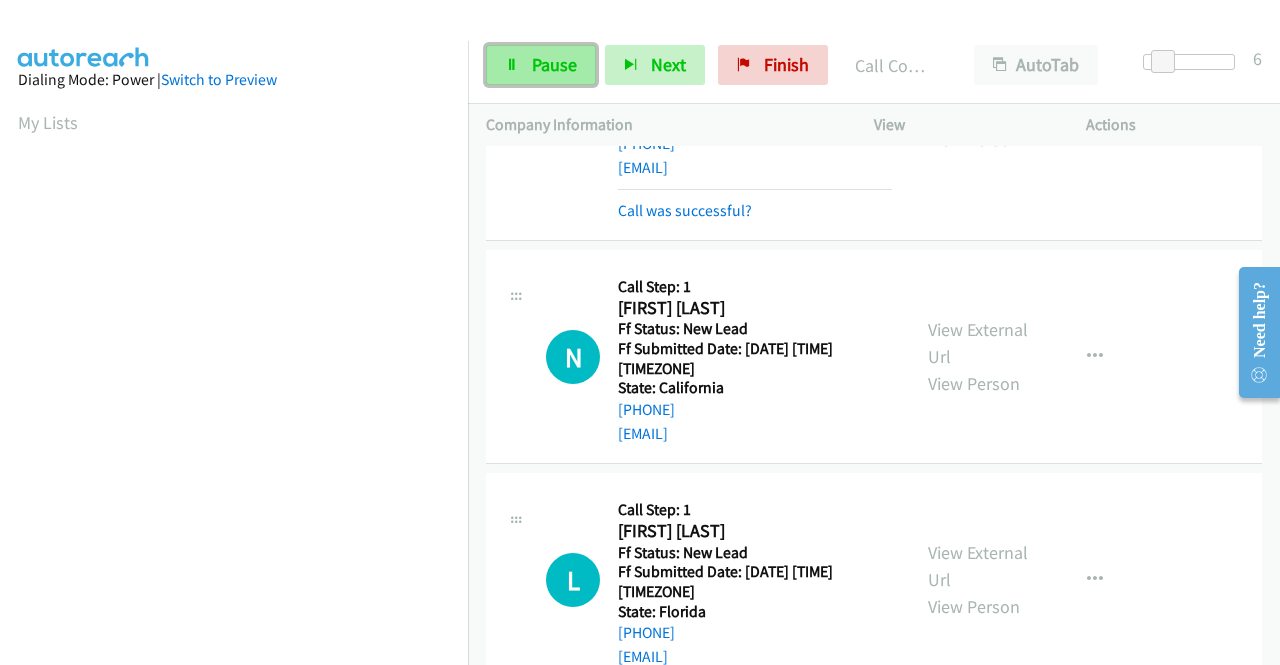 click on "Pause" at bounding box center [554, 64] 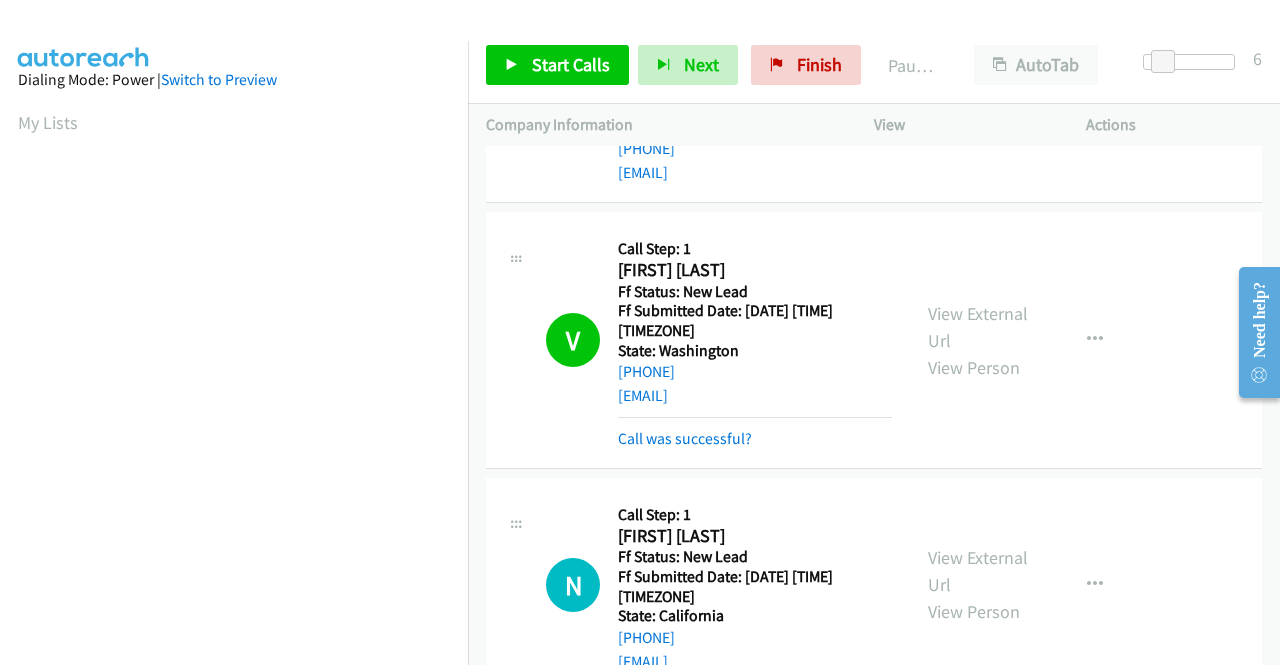 scroll, scrollTop: 621, scrollLeft: 0, axis: vertical 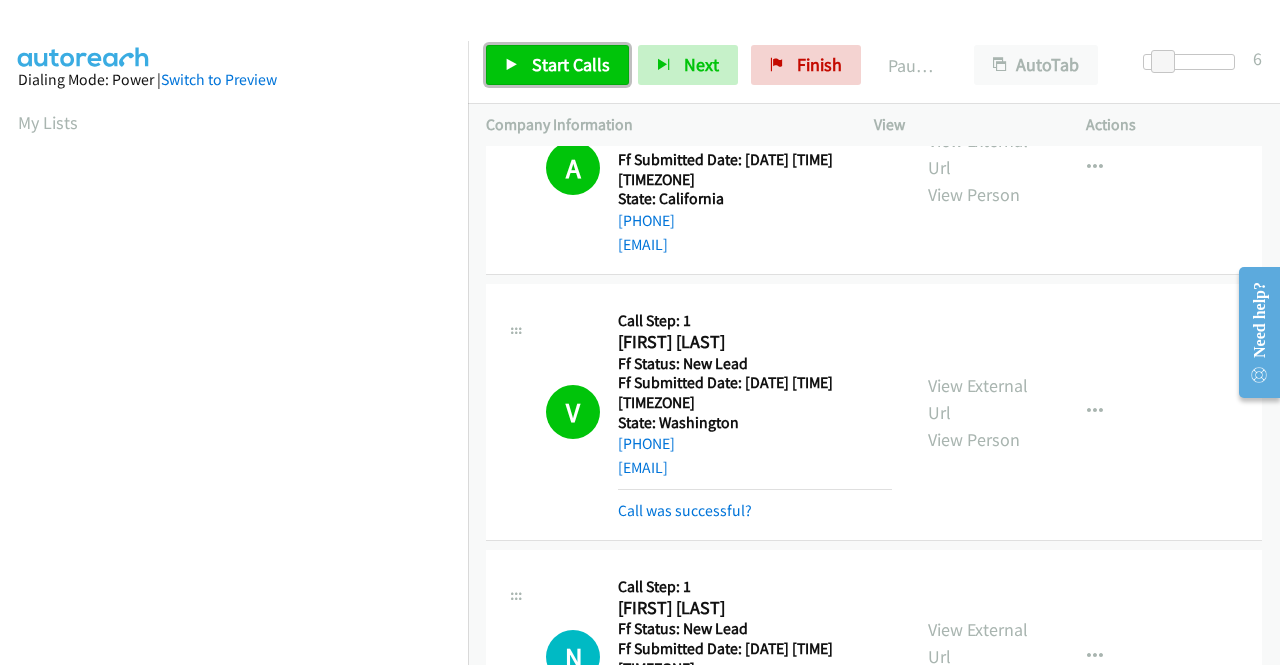 click on "Start Calls" at bounding box center [571, 64] 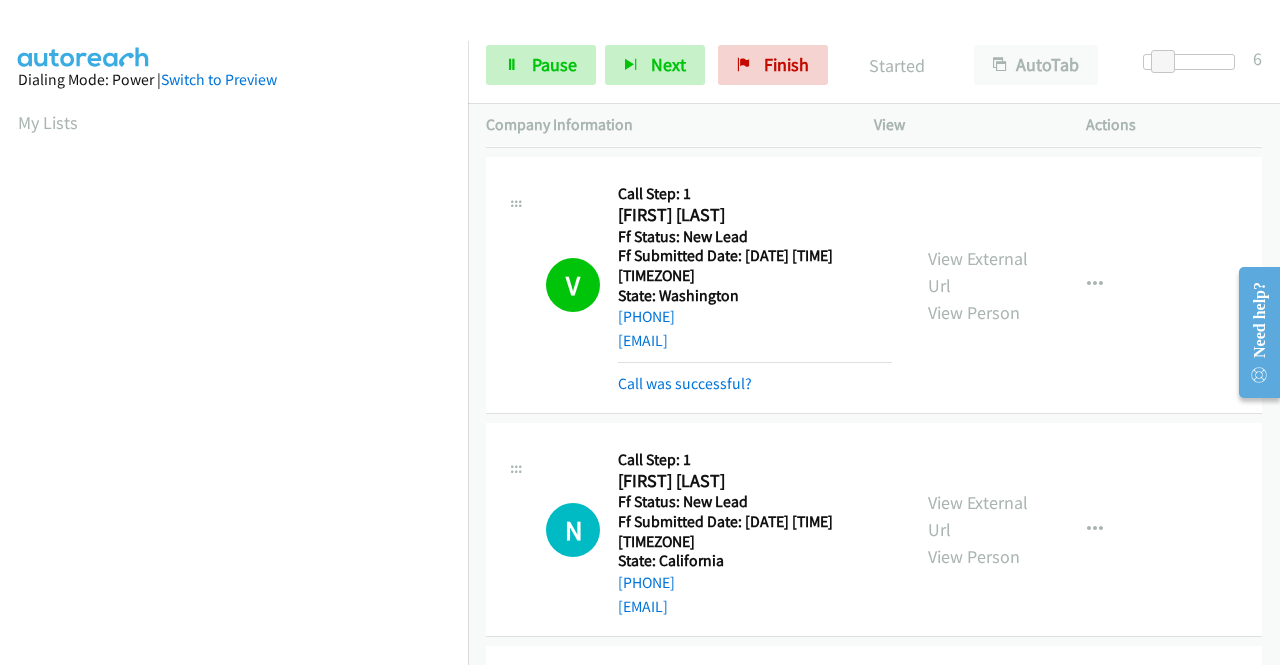 scroll, scrollTop: 821, scrollLeft: 0, axis: vertical 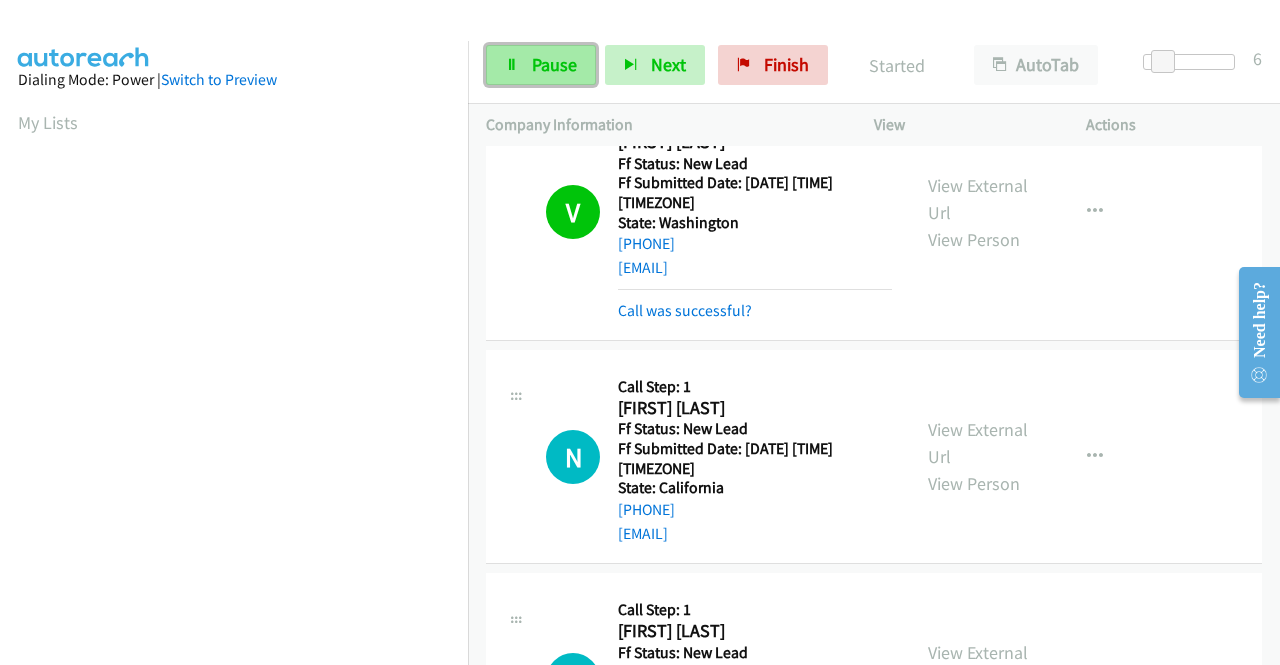 click on "Pause" at bounding box center [554, 64] 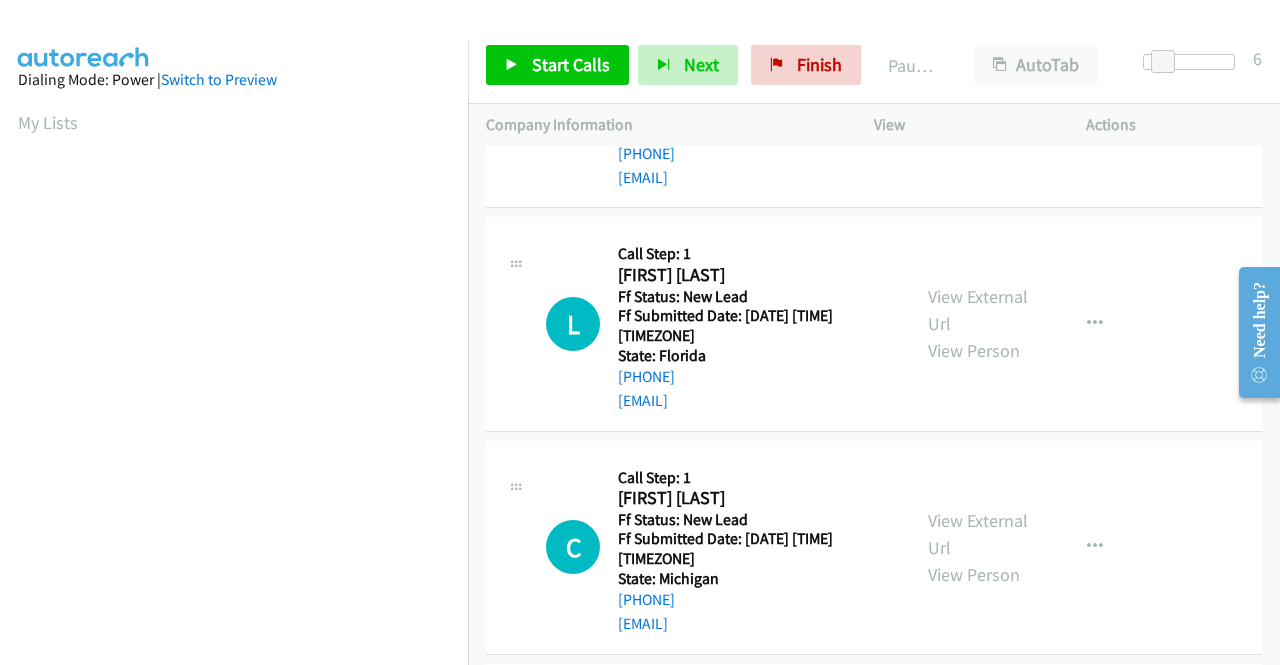 scroll, scrollTop: 1221, scrollLeft: 0, axis: vertical 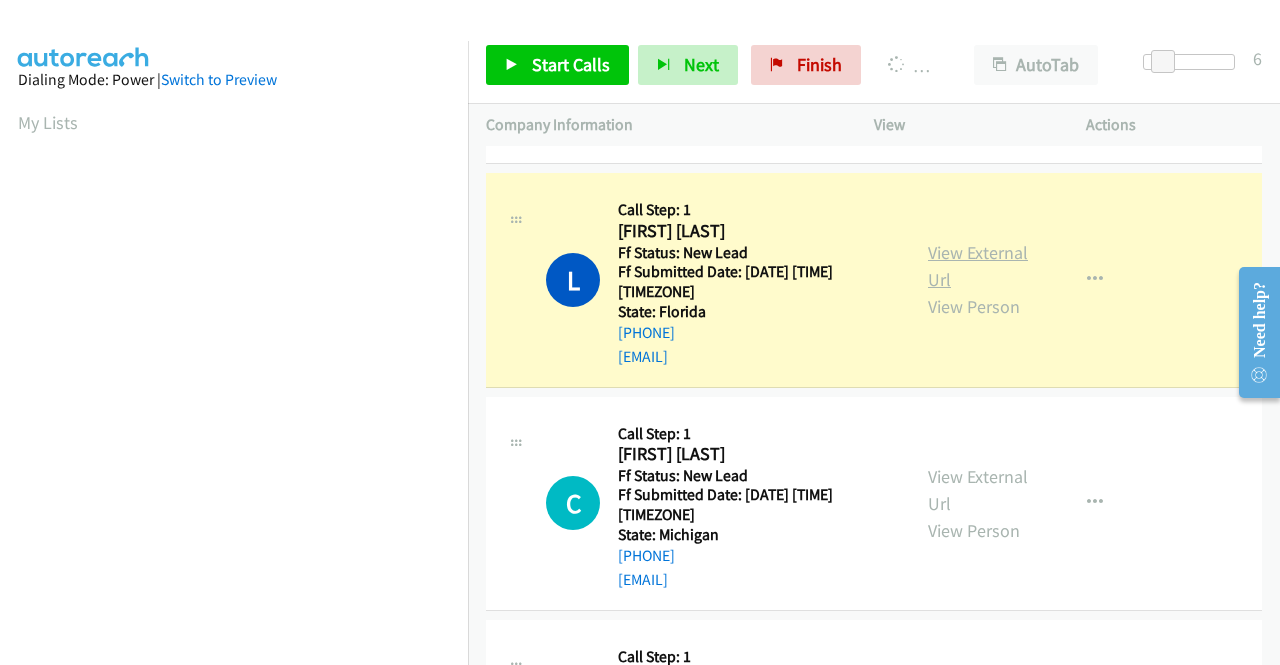 click on "View External Url" at bounding box center [978, 266] 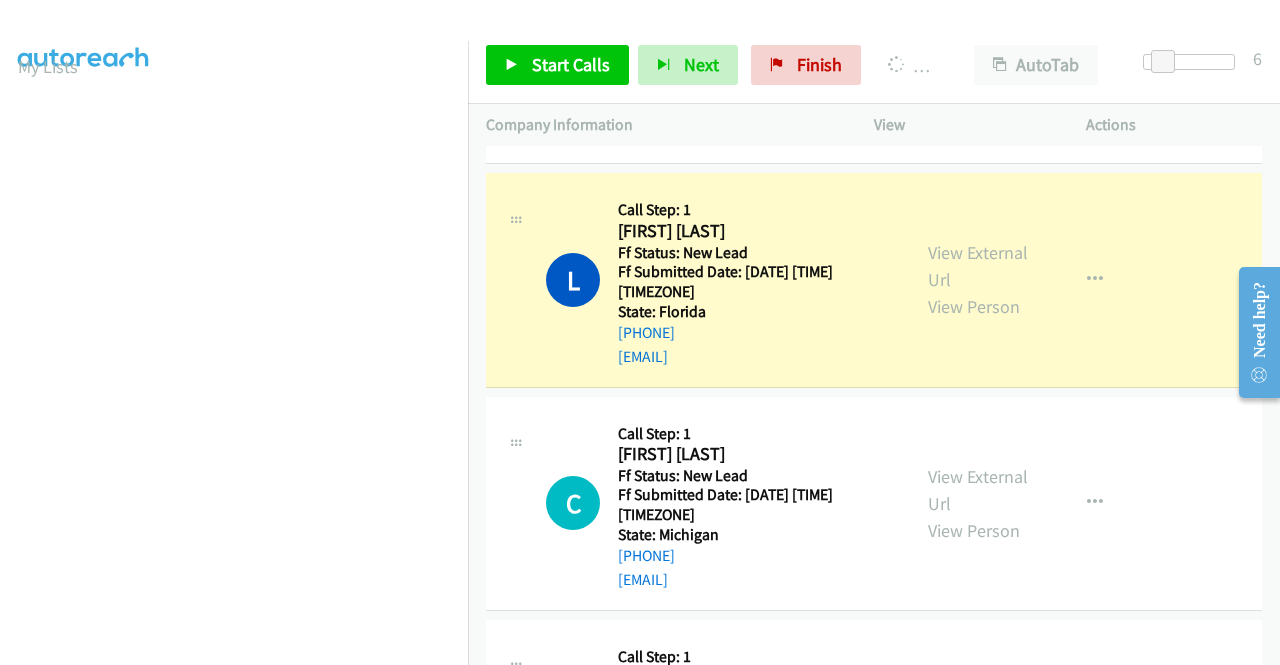 scroll, scrollTop: 456, scrollLeft: 0, axis: vertical 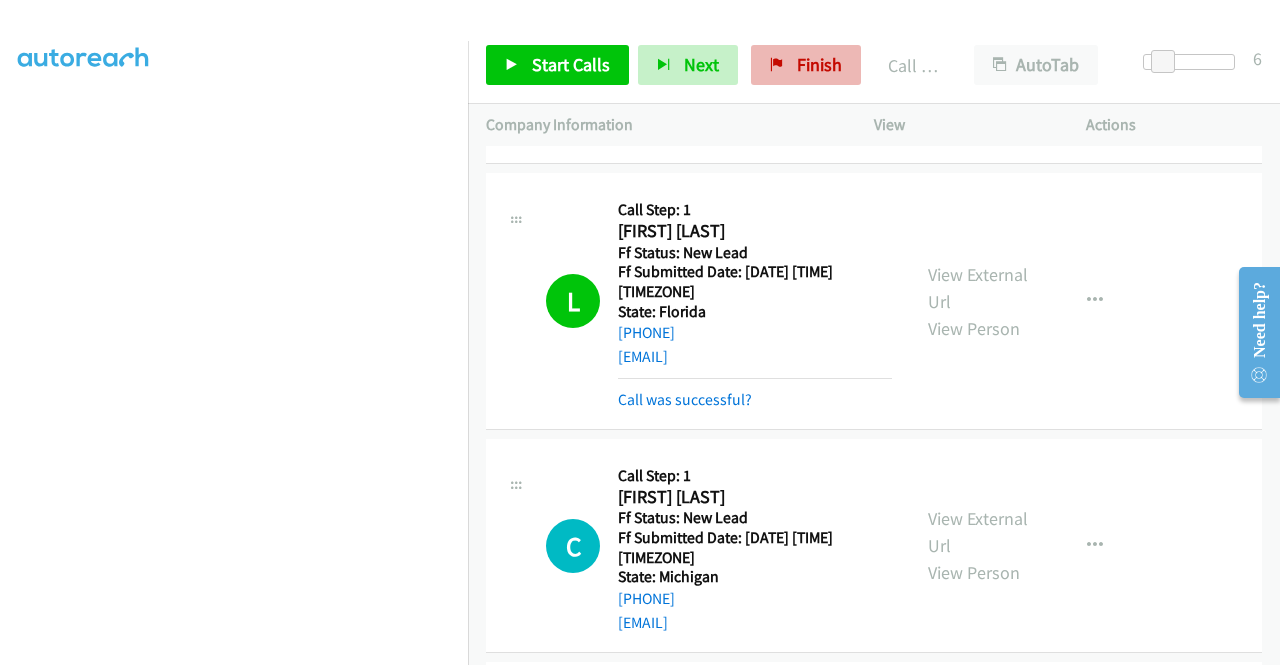 drag, startPoint x: 829, startPoint y: 36, endPoint x: 810, endPoint y: 61, distance: 31.400637 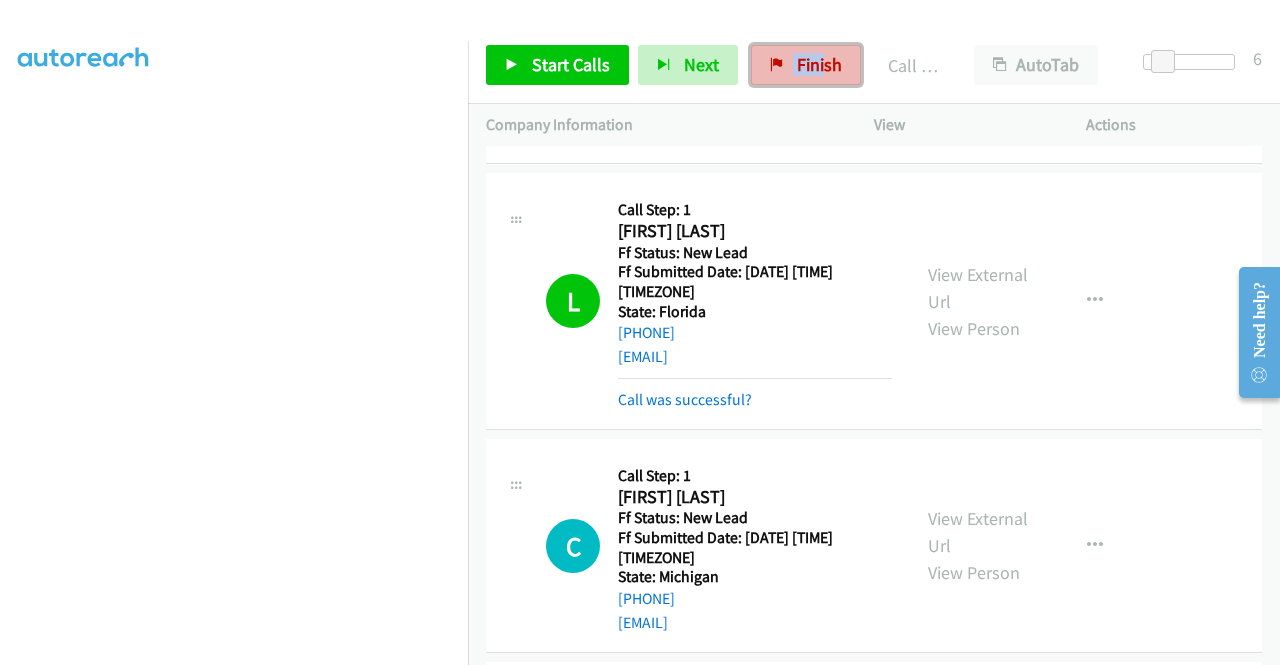 click on "Finish" at bounding box center (819, 64) 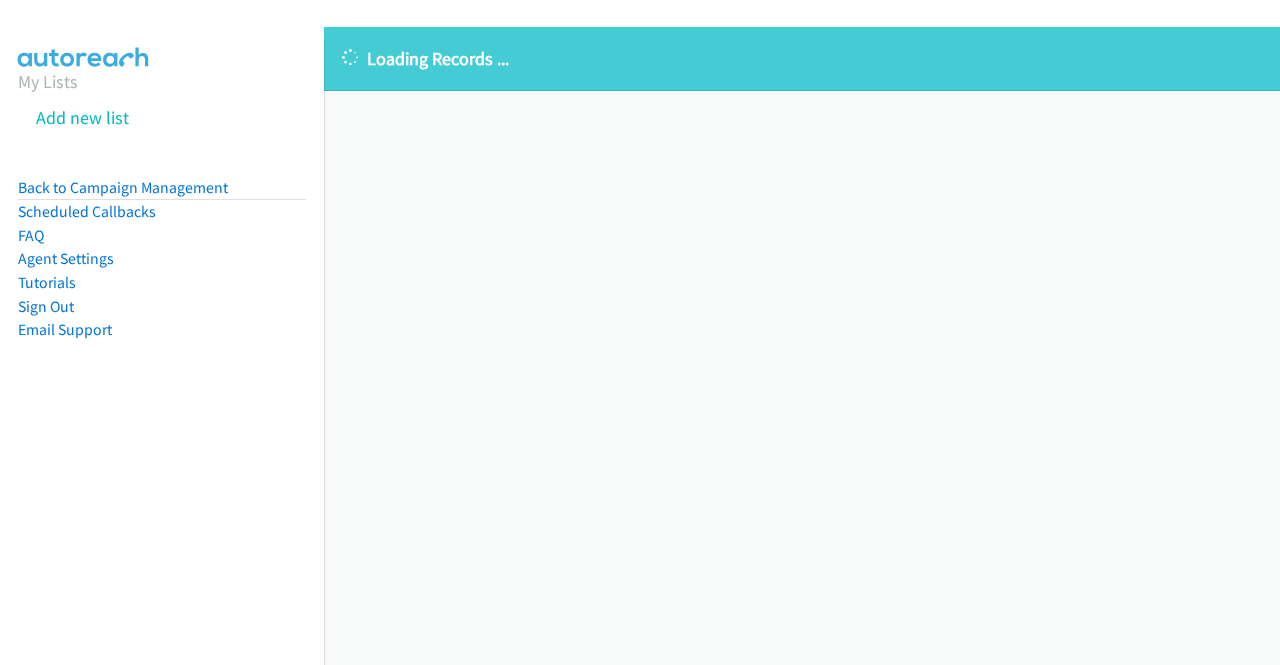scroll, scrollTop: 0, scrollLeft: 0, axis: both 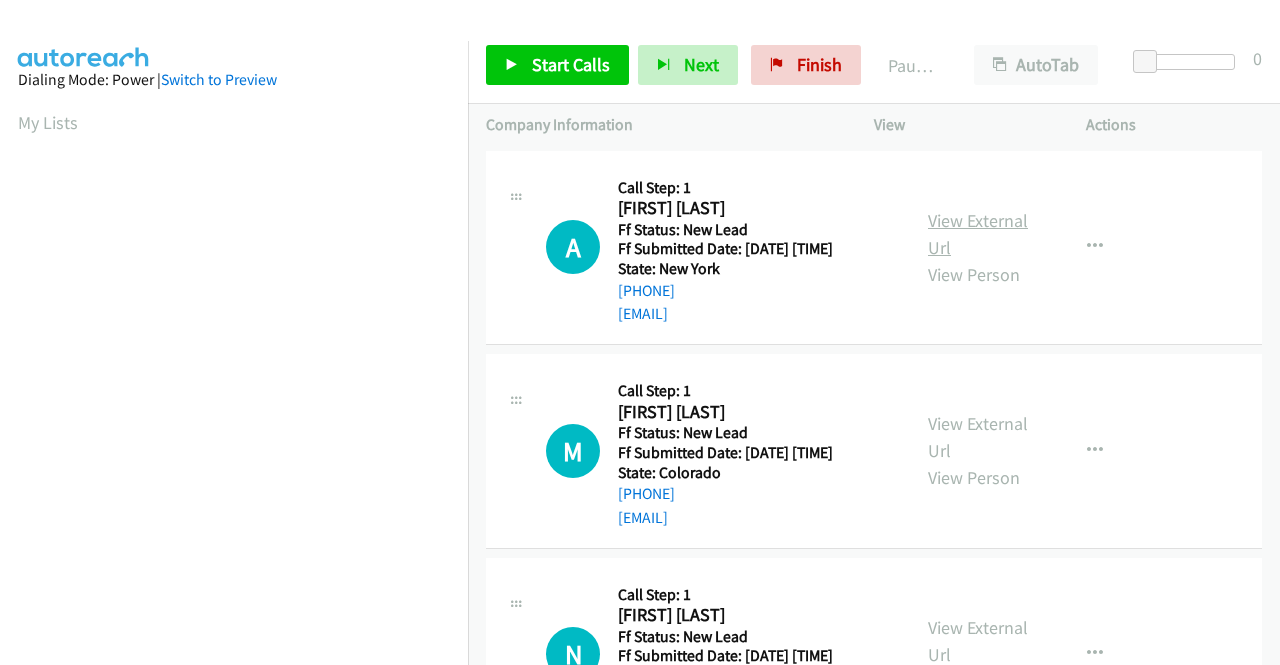 click on "View External Url" at bounding box center (978, 234) 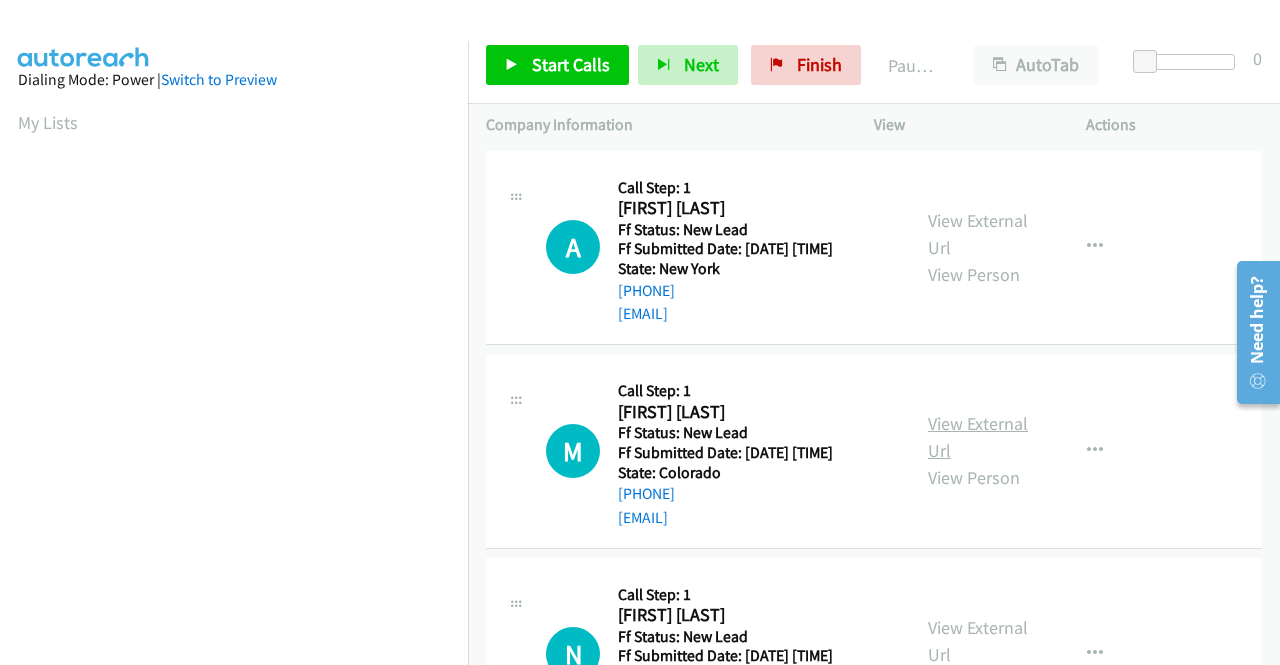 click on "View External Url" at bounding box center [978, 437] 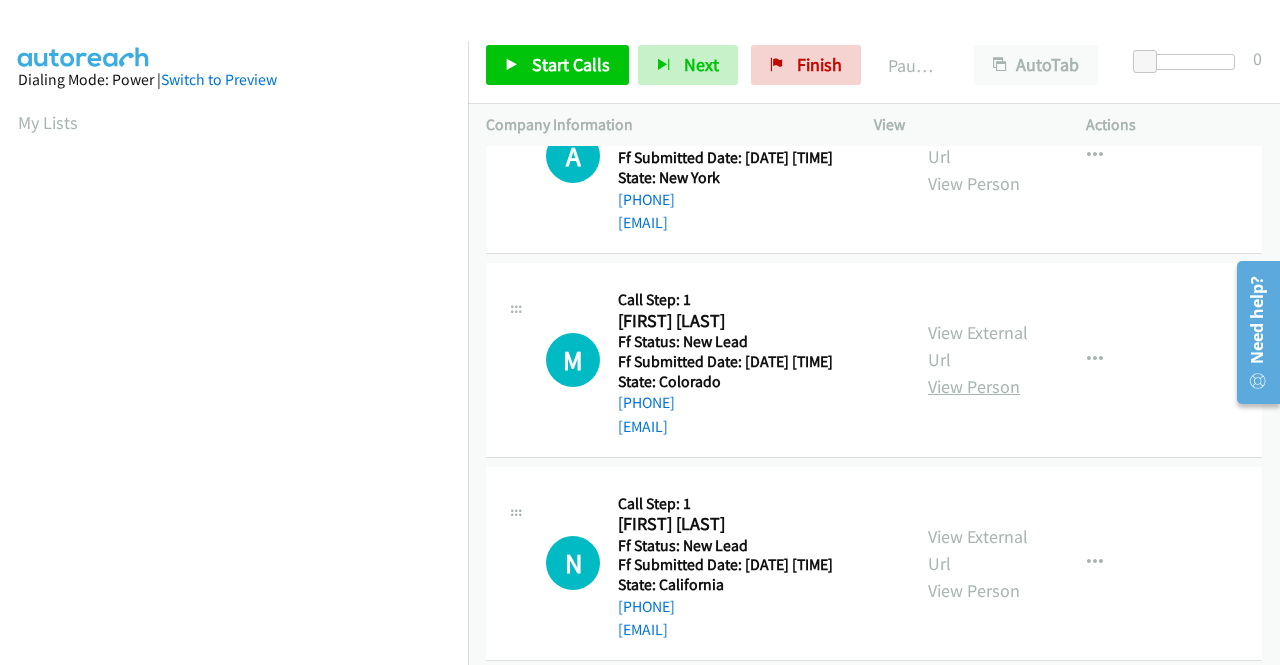 scroll, scrollTop: 300, scrollLeft: 0, axis: vertical 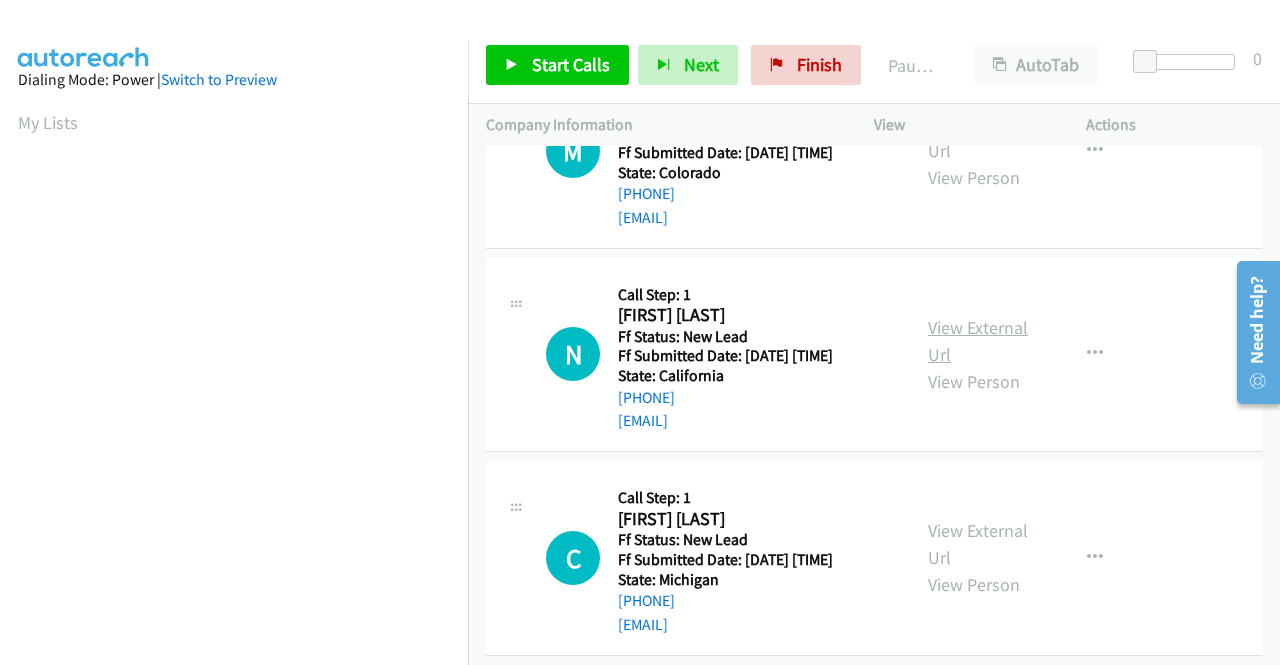 click on "View External Url" at bounding box center (978, 341) 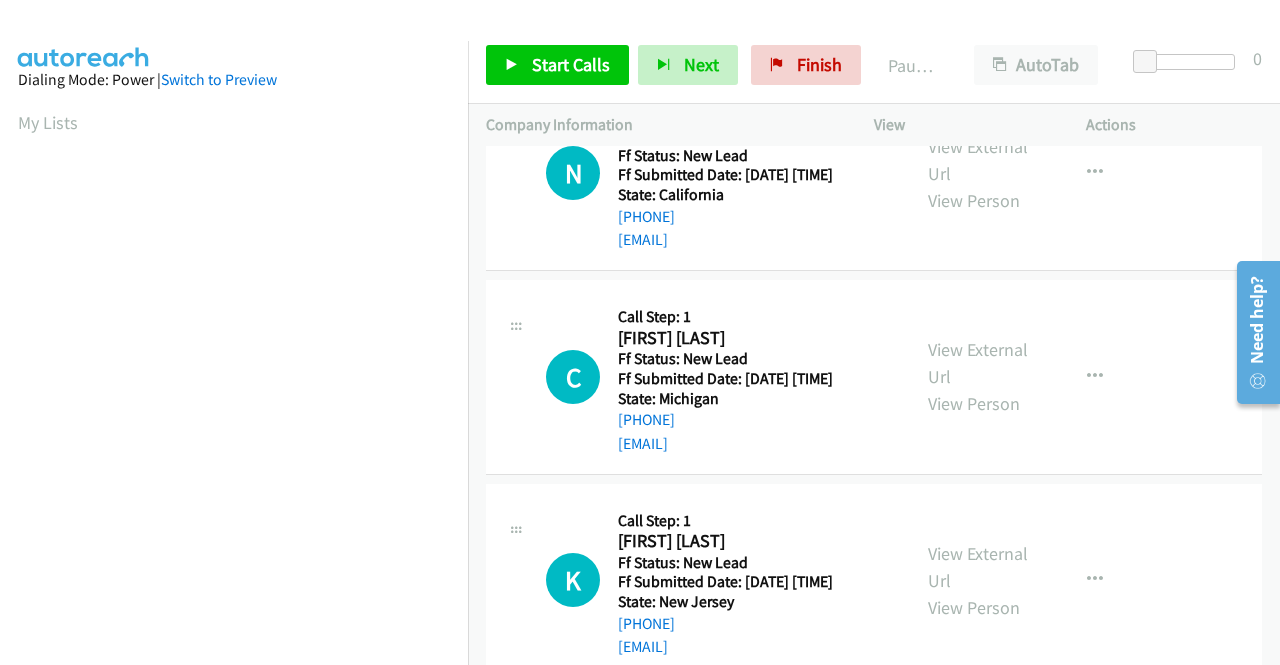 scroll, scrollTop: 600, scrollLeft: 0, axis: vertical 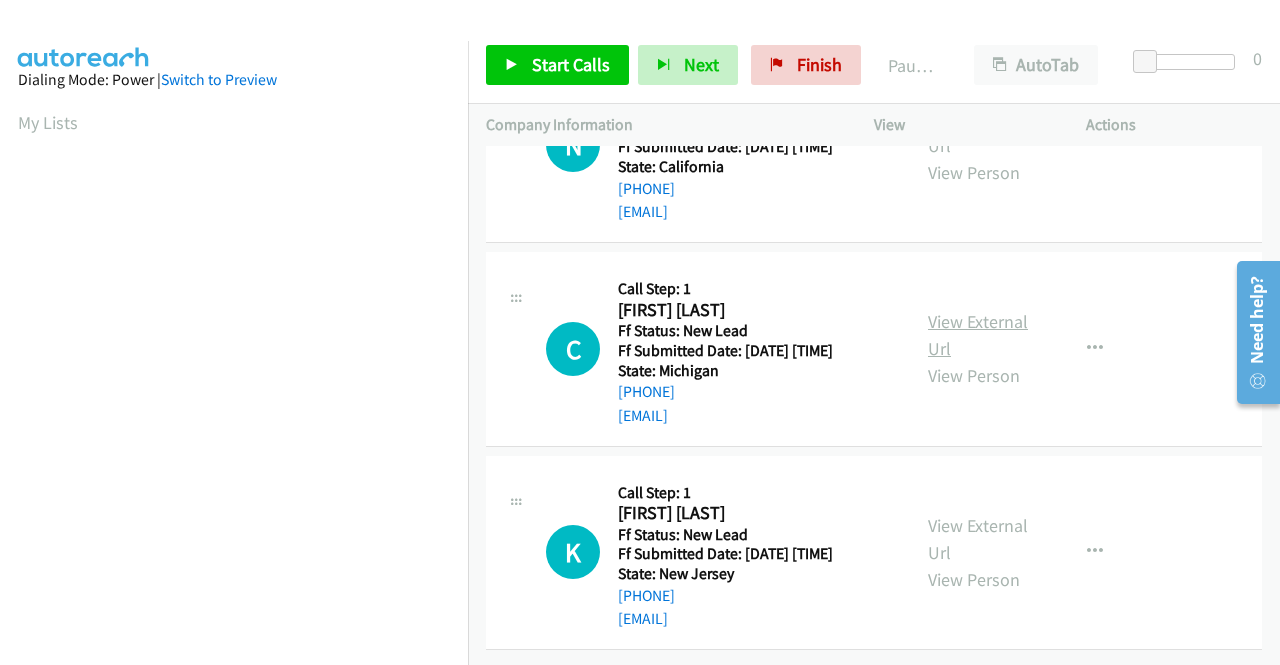 click on "View External Url" at bounding box center (978, 335) 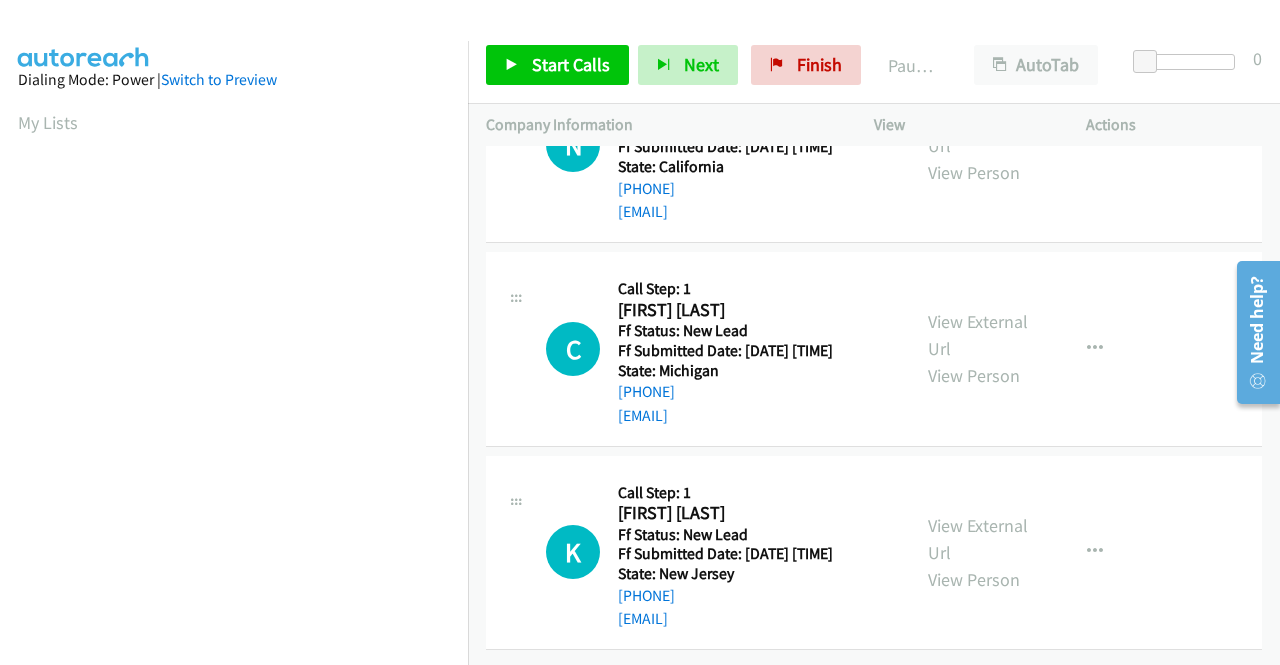 scroll, scrollTop: 620, scrollLeft: 0, axis: vertical 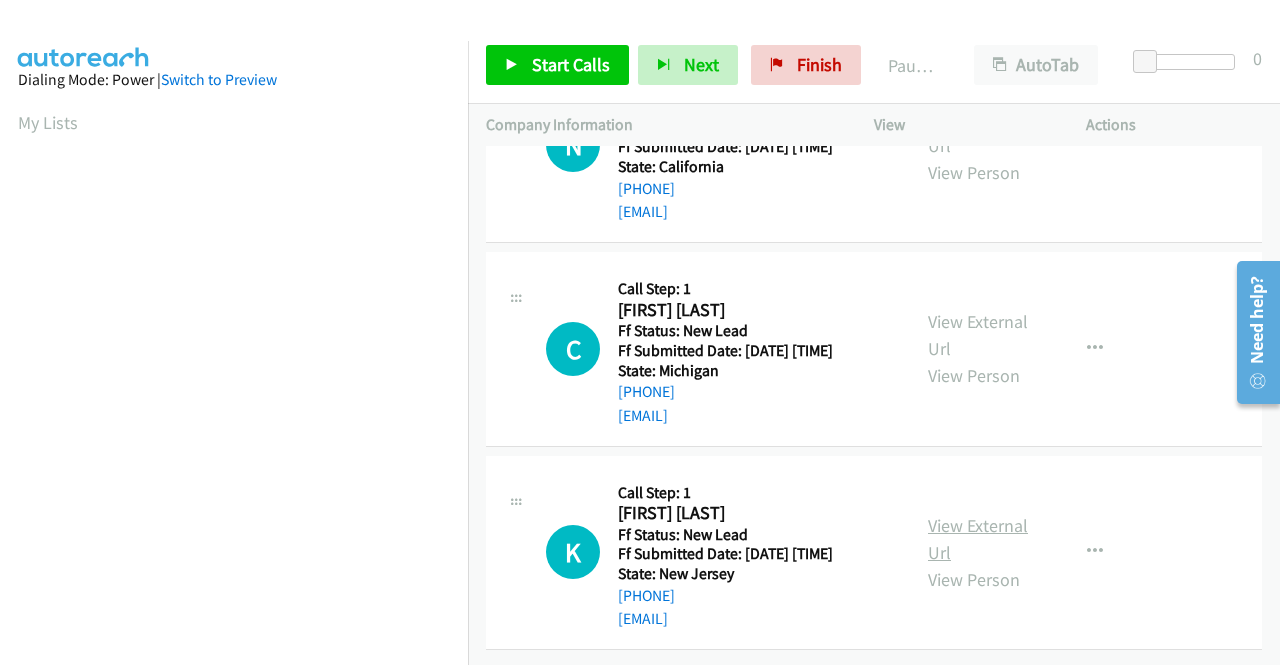 click on "View External Url" at bounding box center (978, 539) 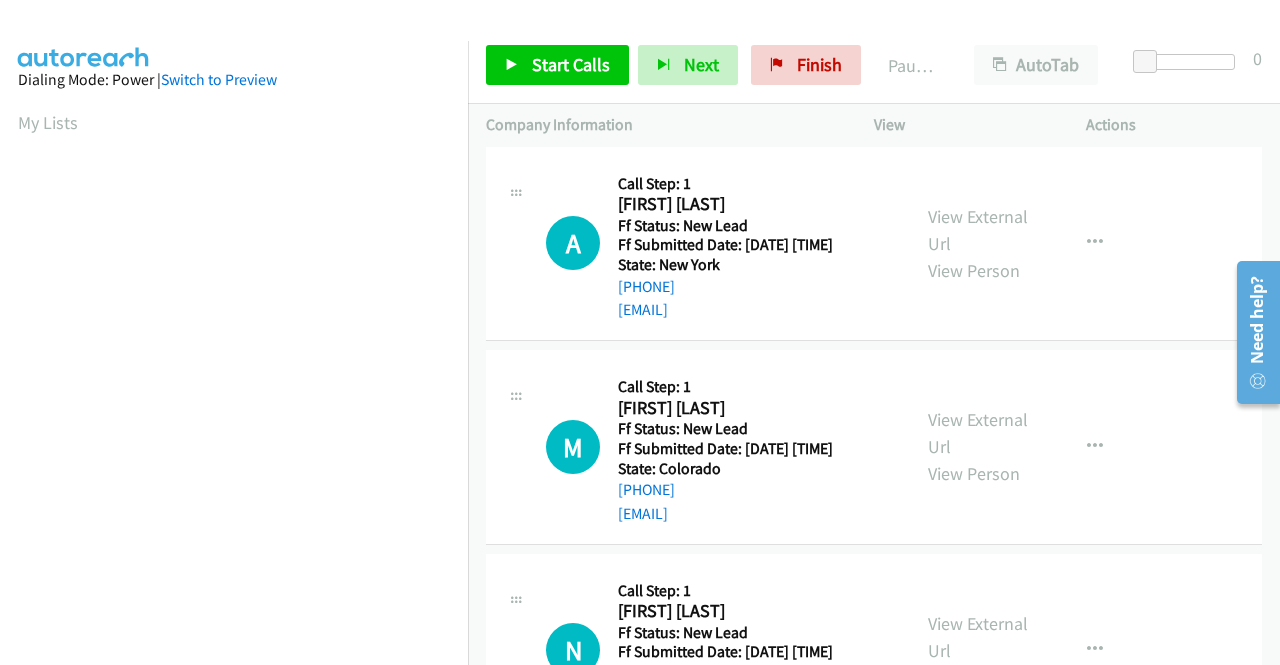 scroll, scrollTop: 0, scrollLeft: 0, axis: both 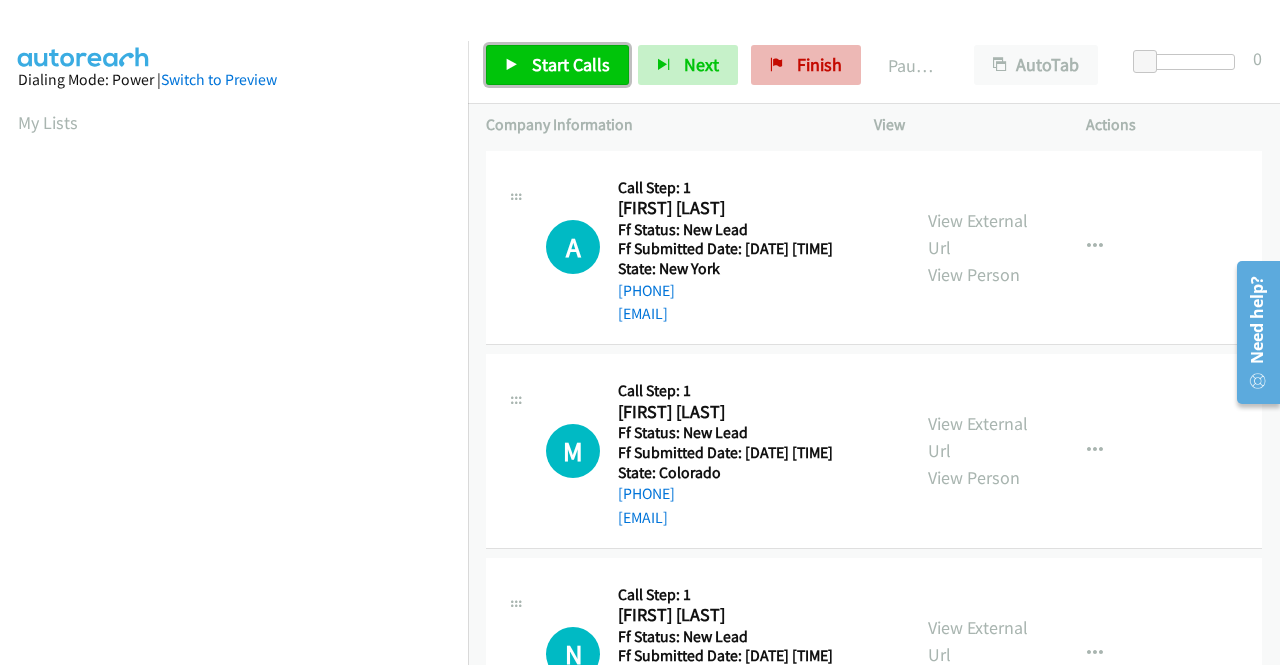 drag, startPoint x: 570, startPoint y: 66, endPoint x: 770, endPoint y: 83, distance: 200.7212 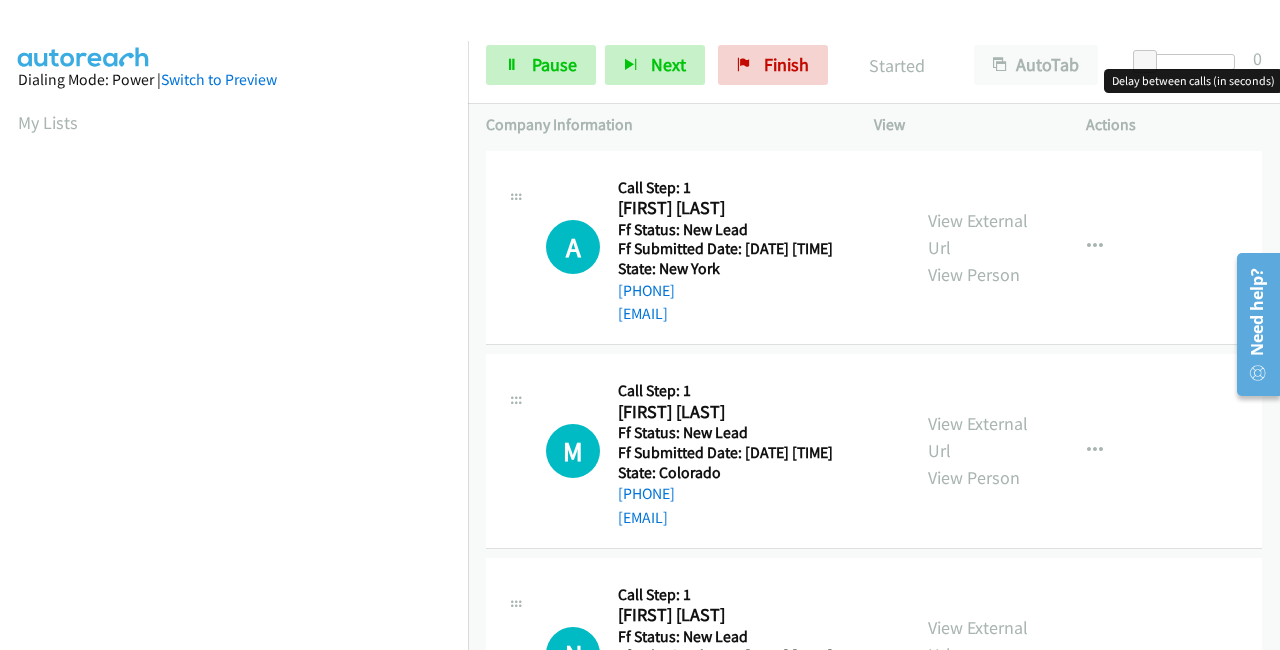 click at bounding box center (1189, 62) 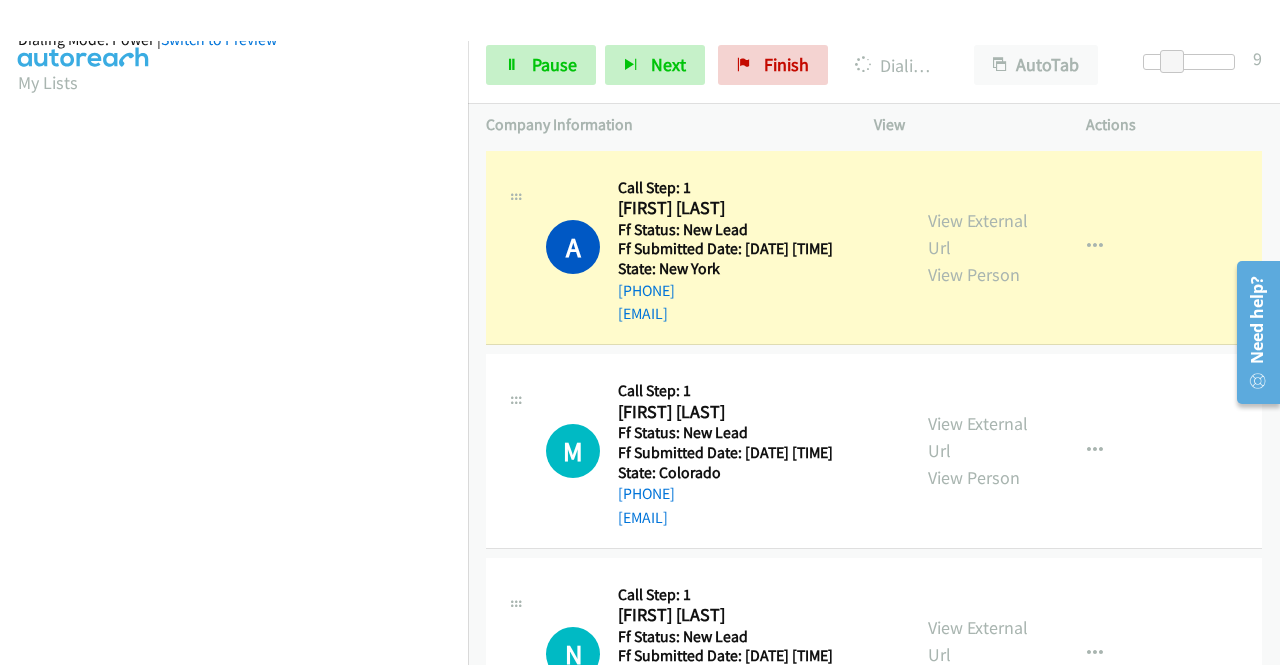 scroll, scrollTop: 456, scrollLeft: 0, axis: vertical 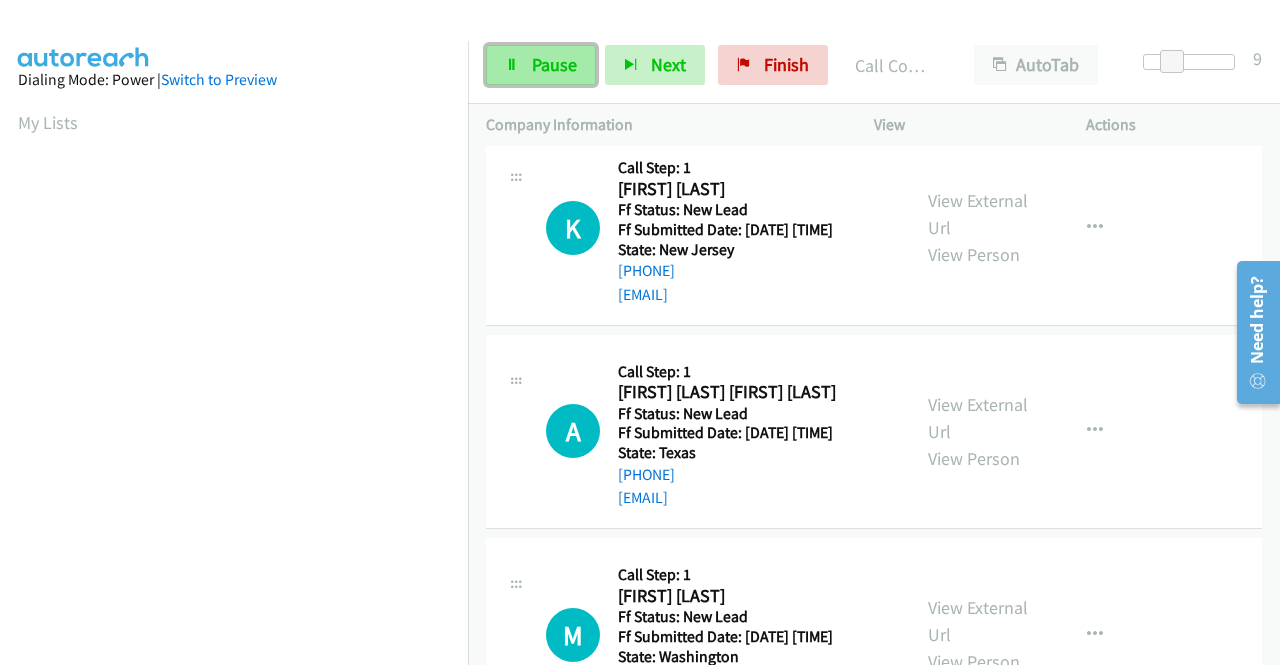 click on "Pause" at bounding box center [554, 64] 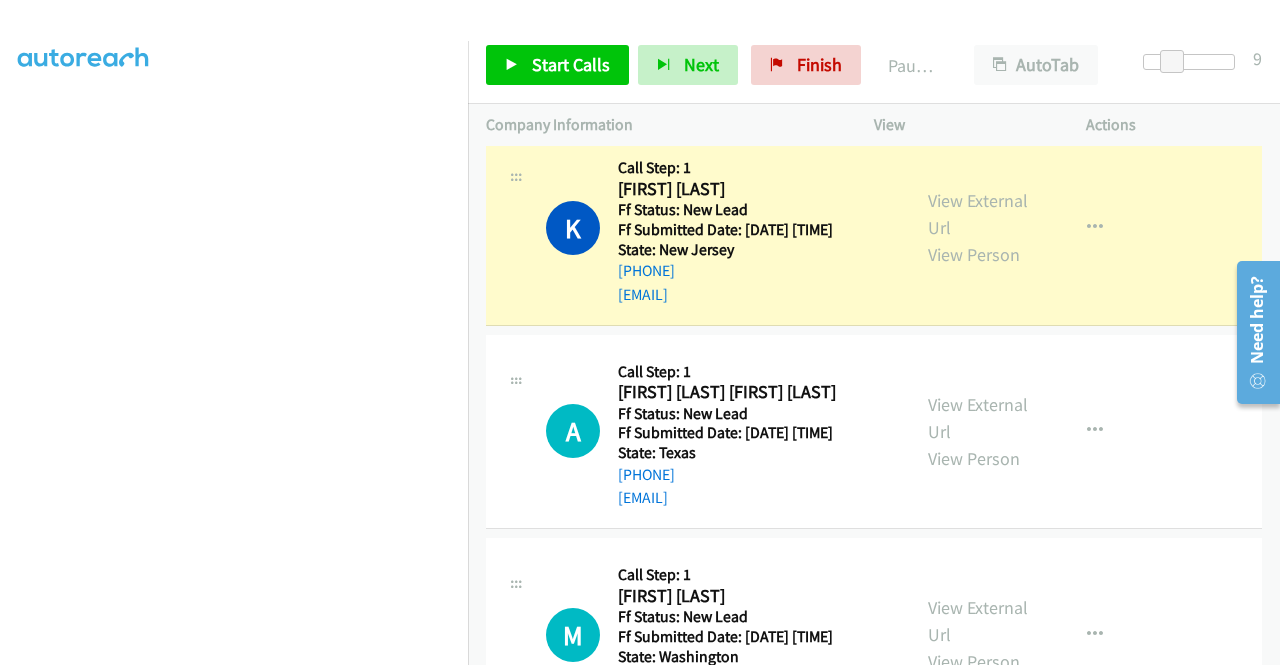 scroll, scrollTop: 0, scrollLeft: 0, axis: both 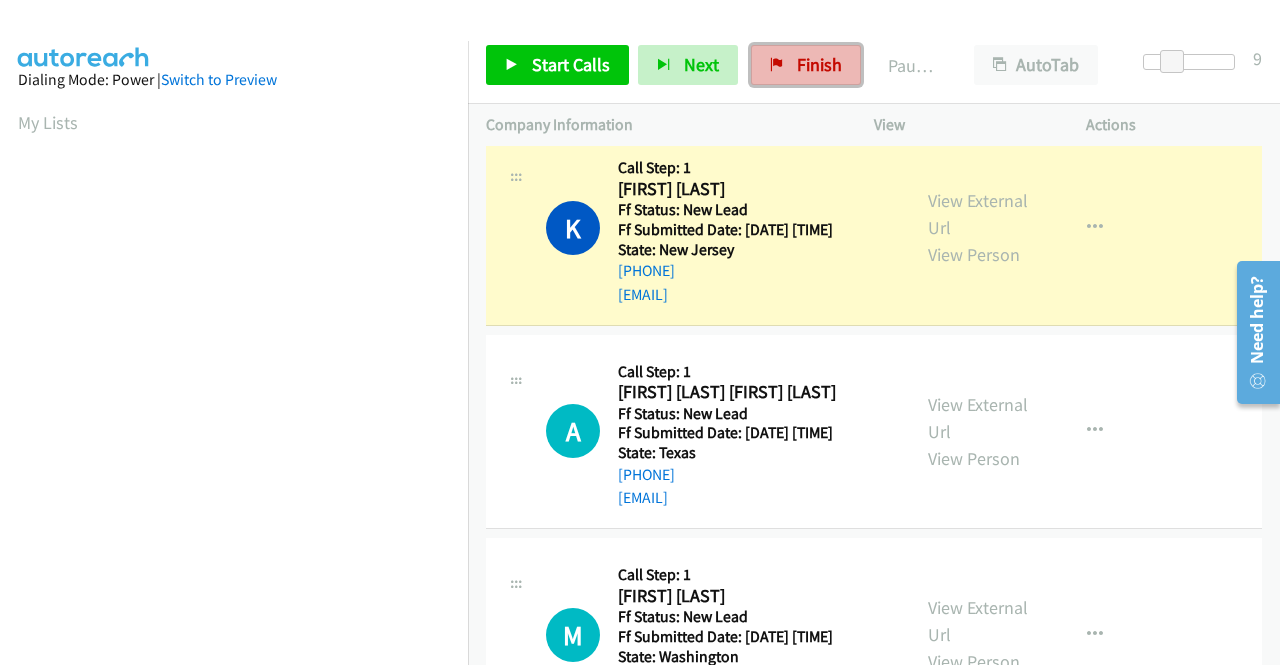 click on "Finish" at bounding box center (819, 64) 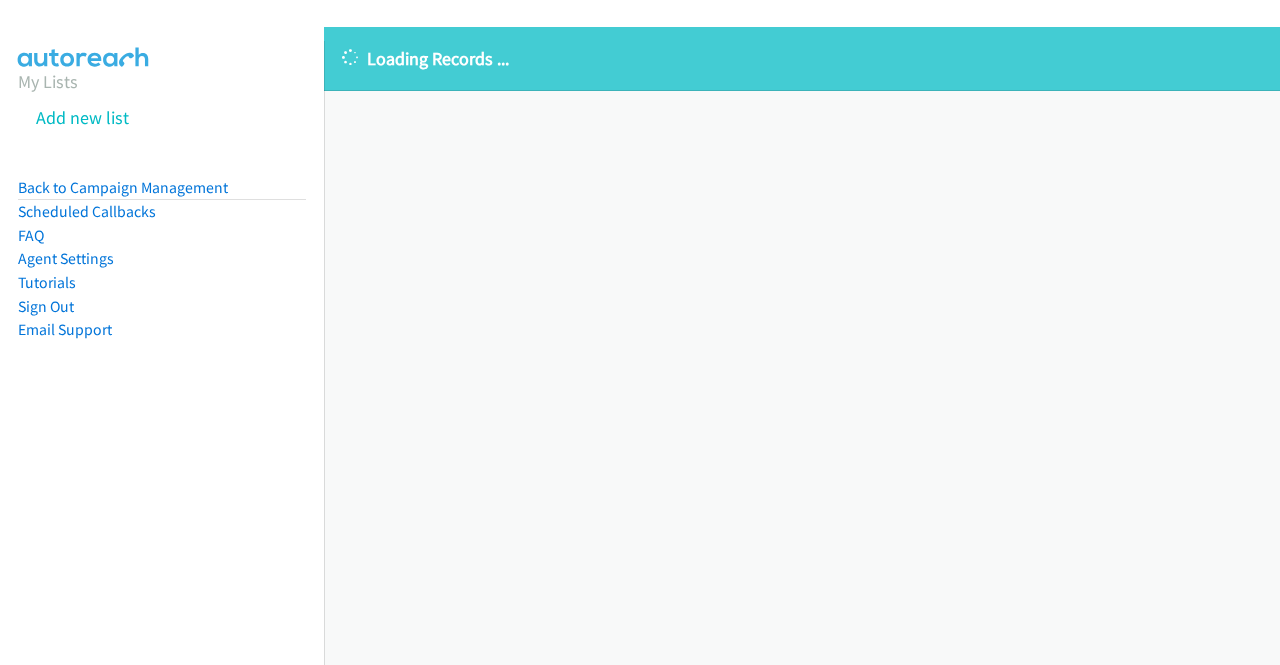 scroll, scrollTop: 0, scrollLeft: 0, axis: both 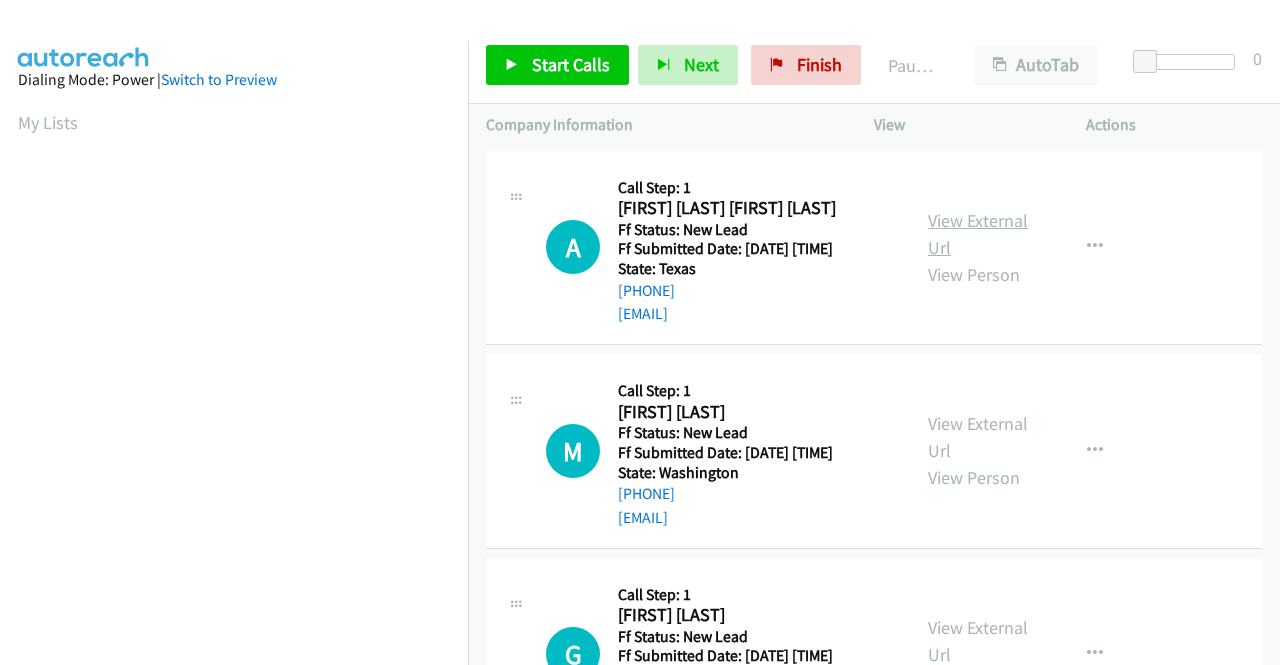 click on "View External Url" at bounding box center [978, 234] 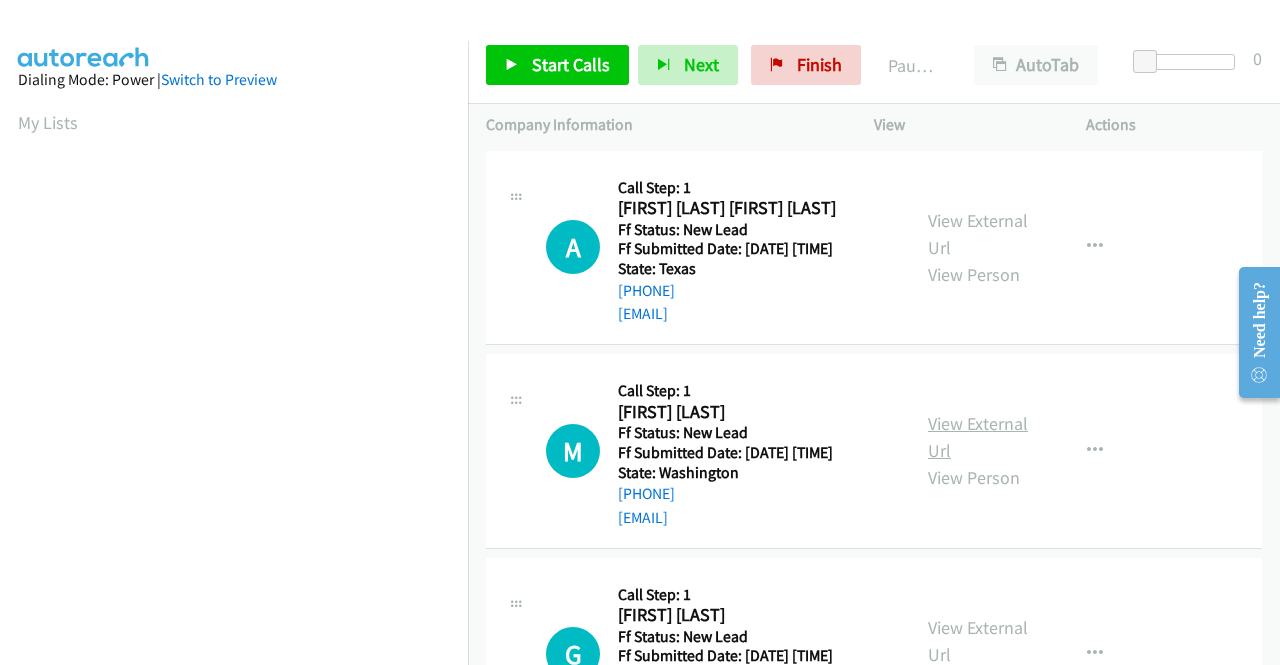 click on "View External Url" at bounding box center [978, 437] 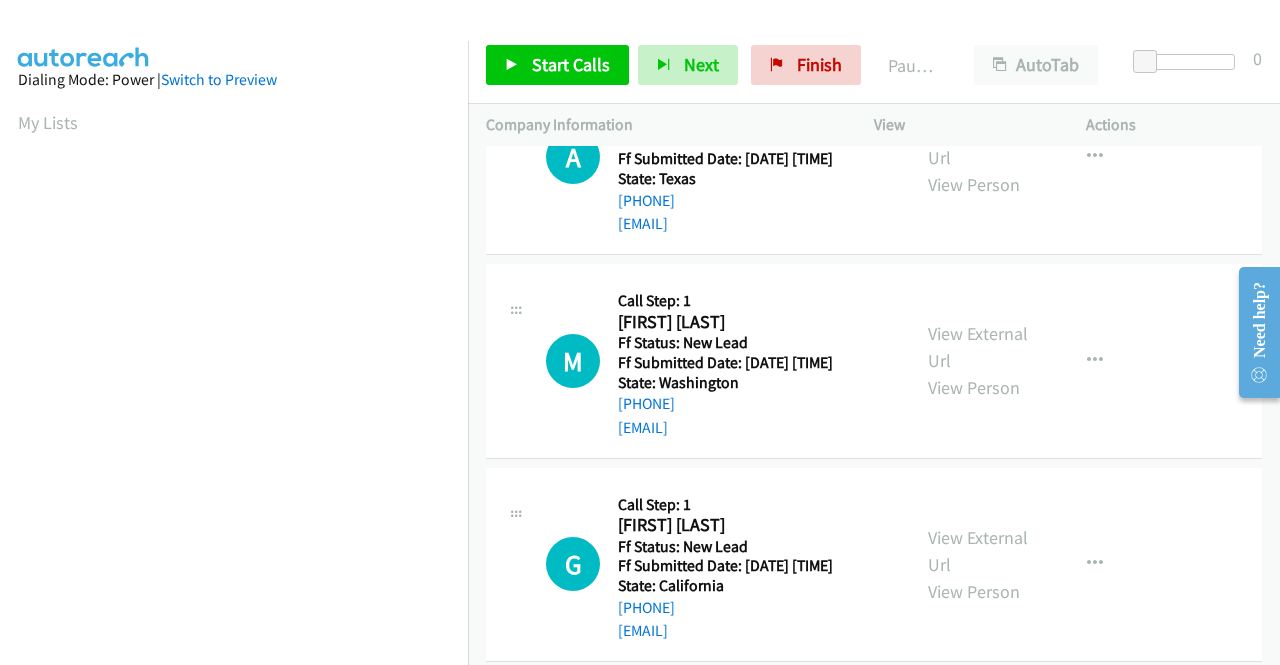 scroll, scrollTop: 200, scrollLeft: 0, axis: vertical 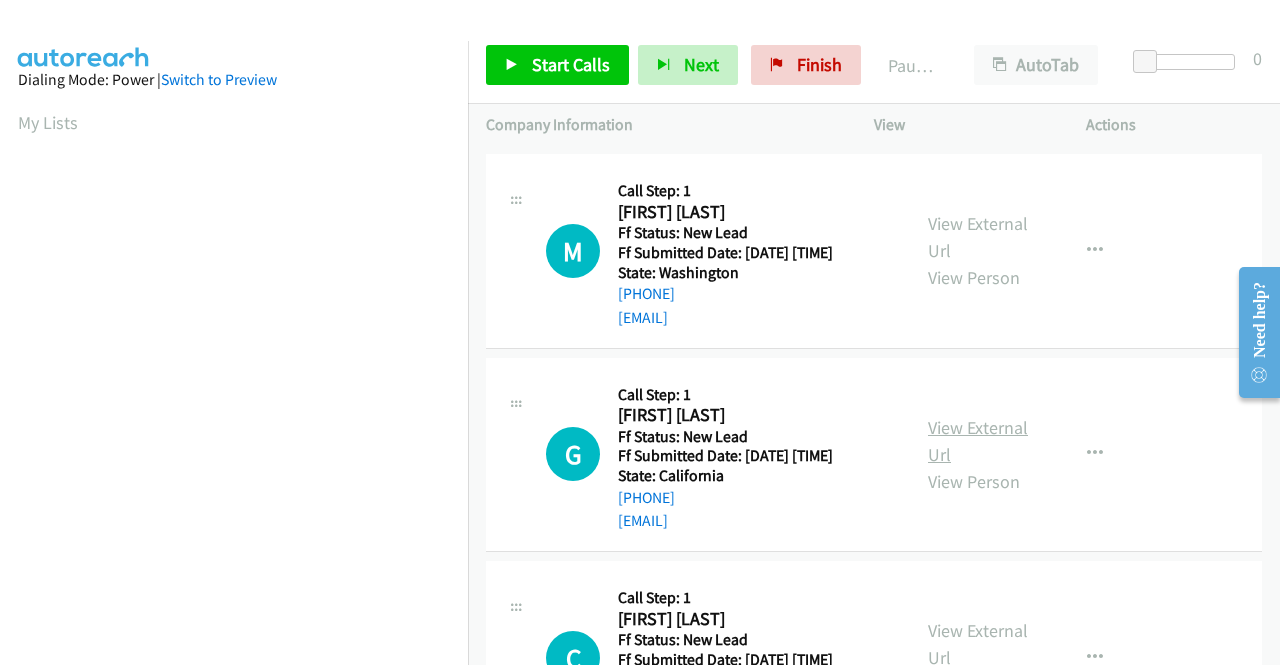 click on "View External Url" at bounding box center (978, 441) 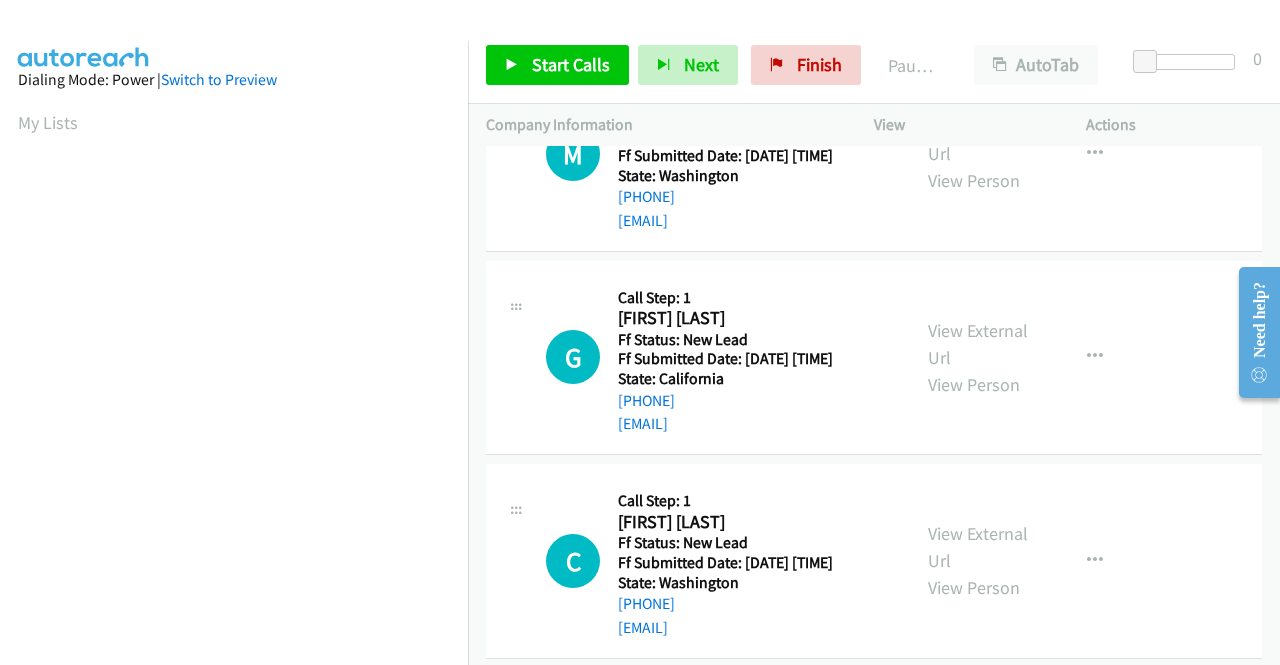 scroll, scrollTop: 500, scrollLeft: 0, axis: vertical 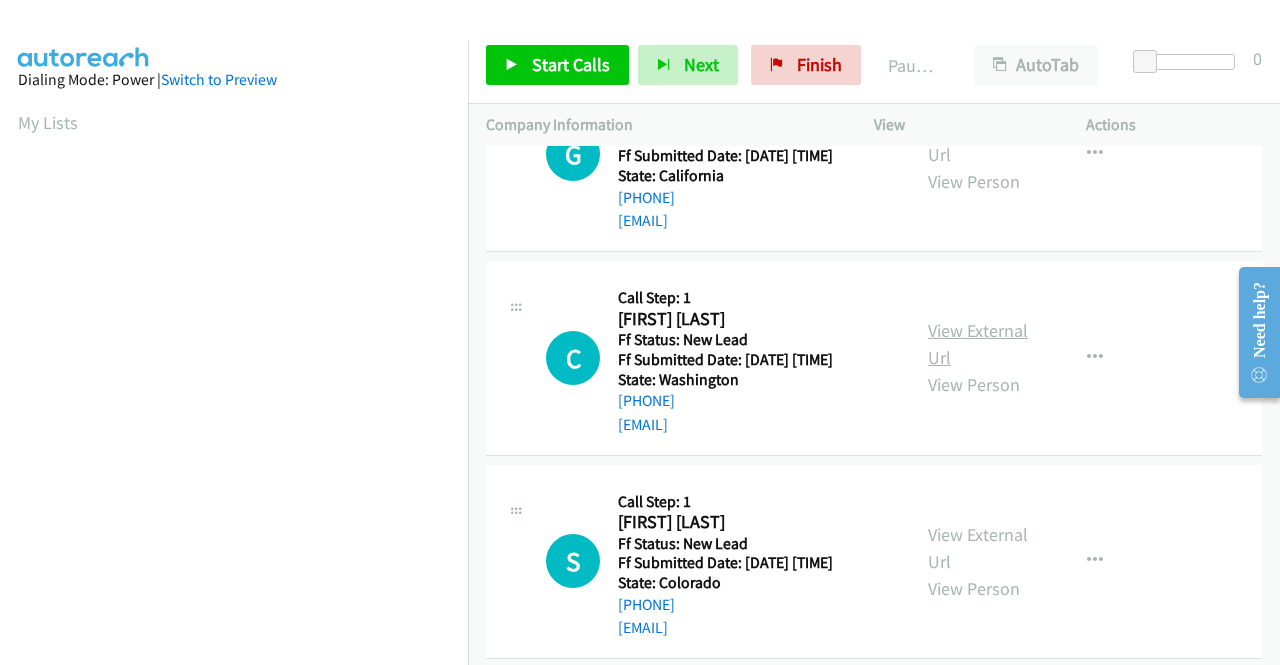 click on "View External Url" at bounding box center (978, 344) 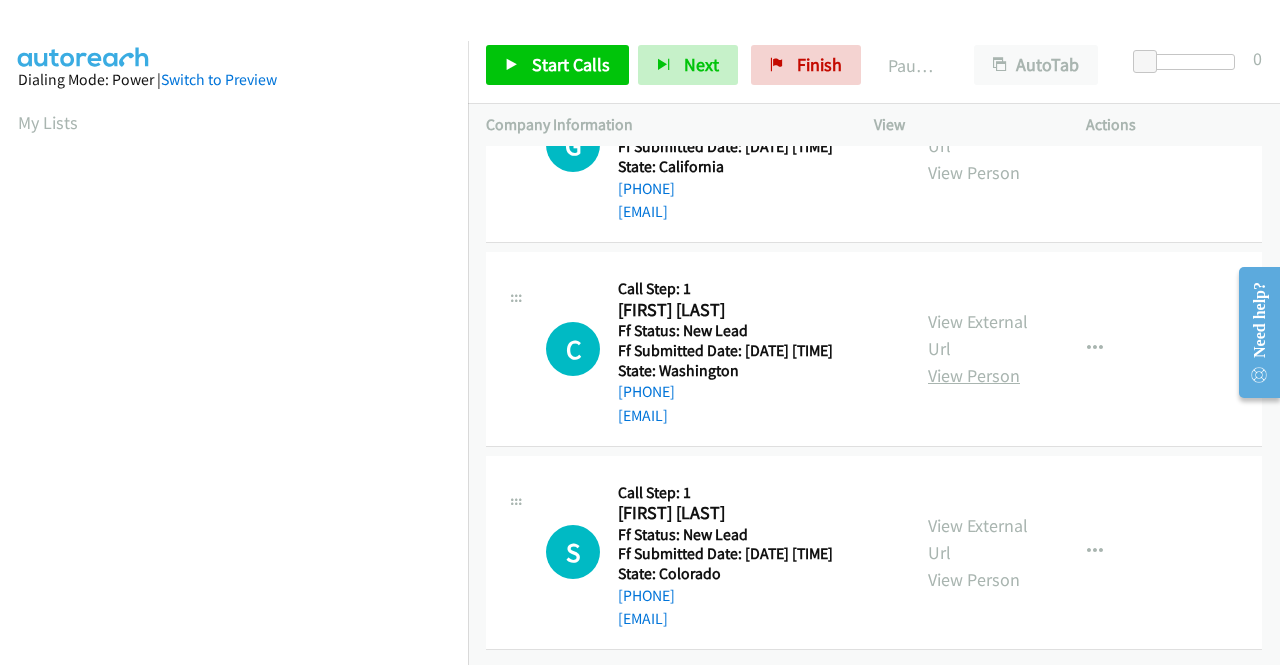 scroll, scrollTop: 620, scrollLeft: 0, axis: vertical 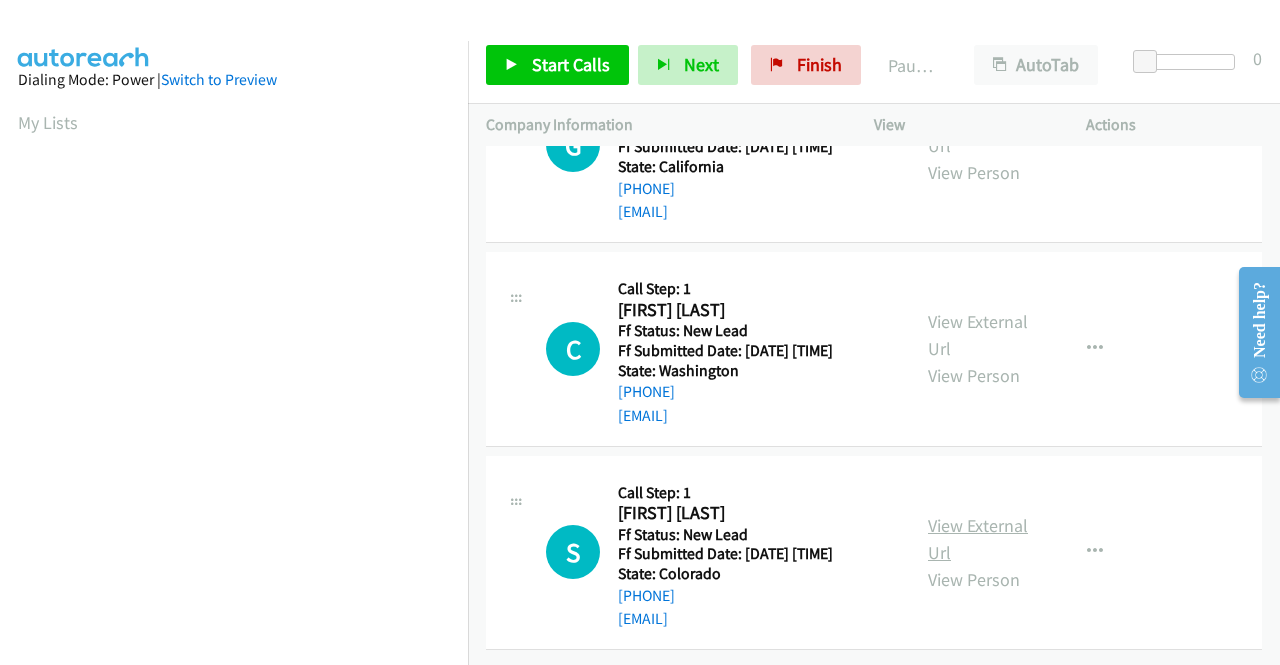 click on "View External Url" at bounding box center [978, 539] 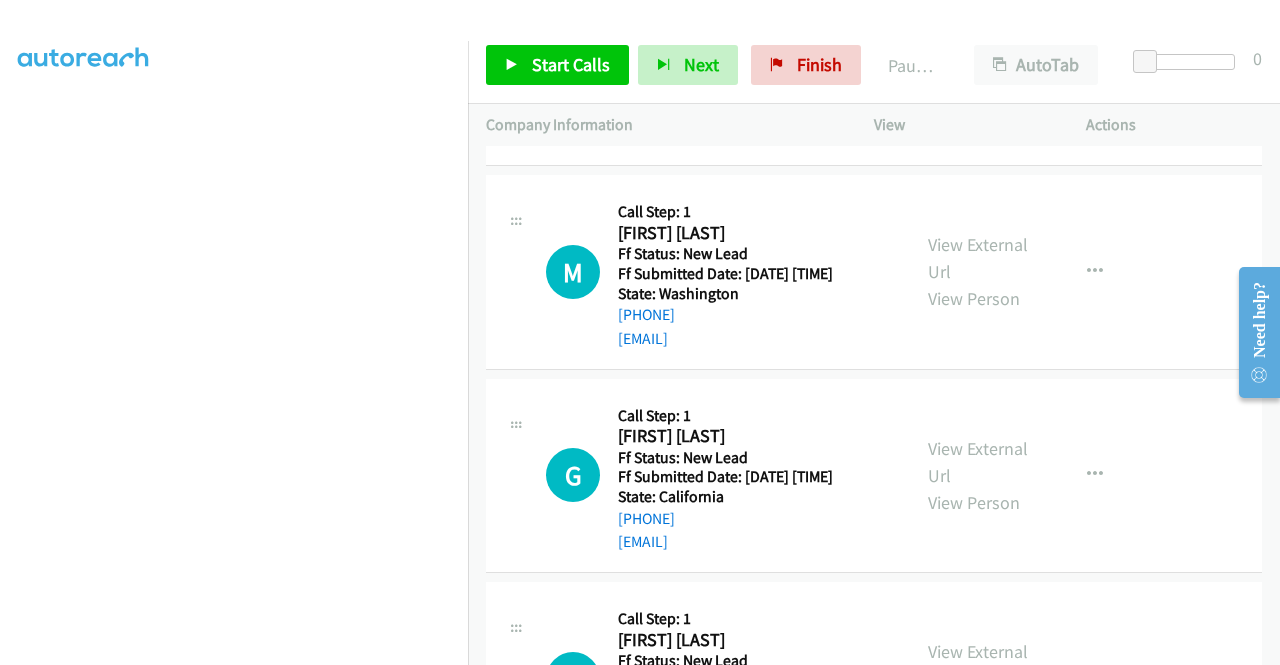 scroll, scrollTop: 32, scrollLeft: 0, axis: vertical 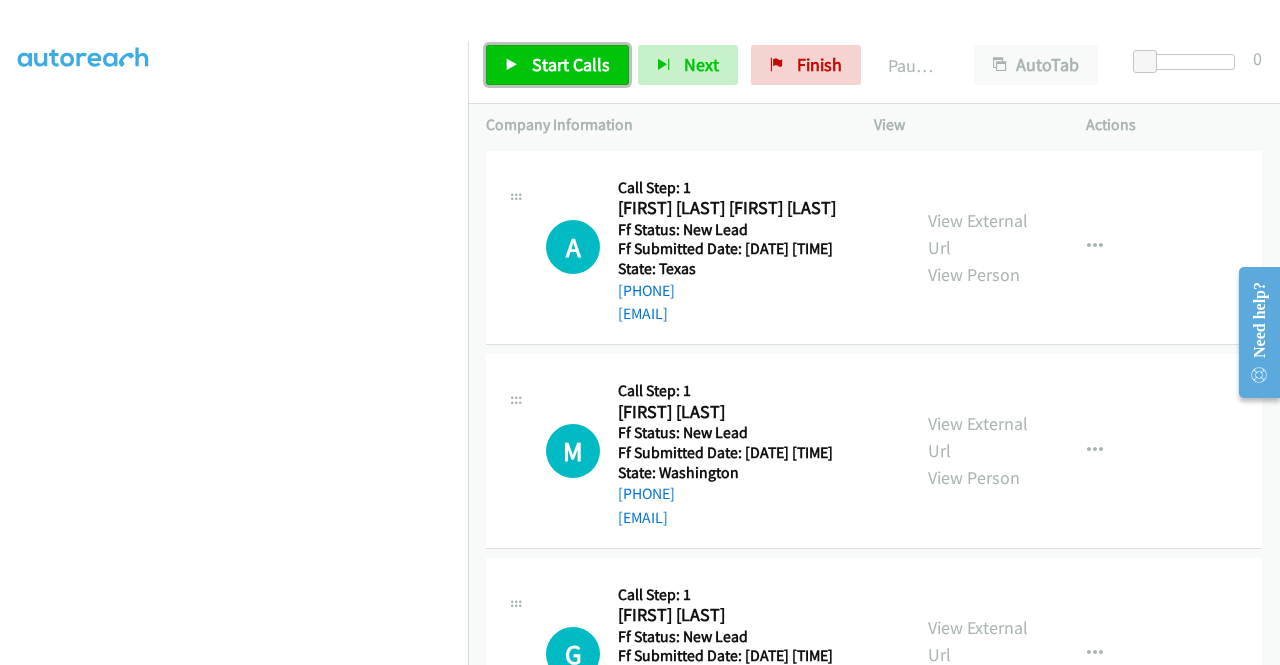 click on "Start Calls" at bounding box center [571, 64] 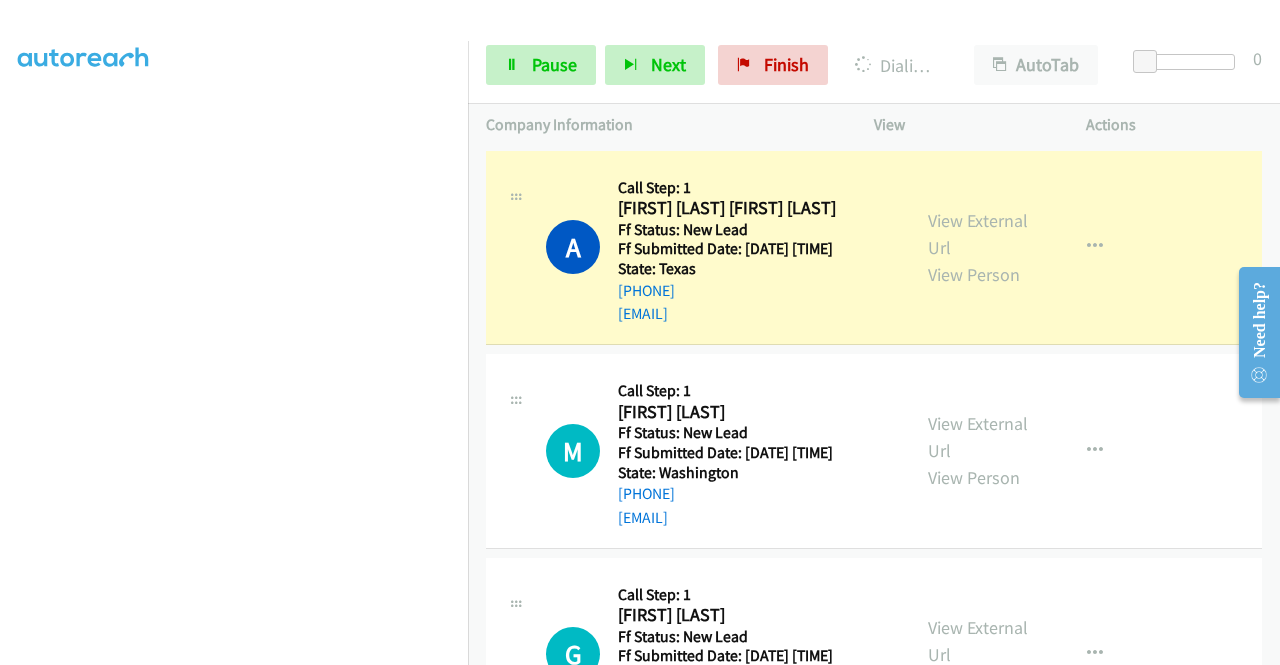 scroll, scrollTop: 456, scrollLeft: 0, axis: vertical 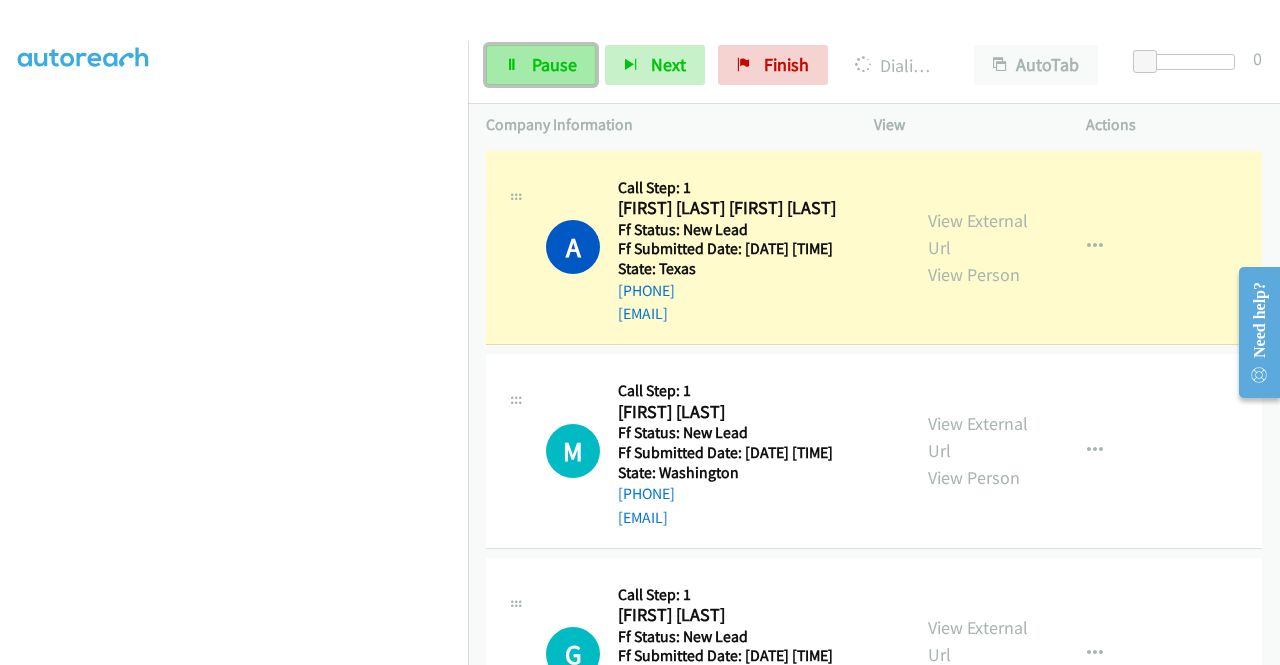 click at bounding box center (512, 66) 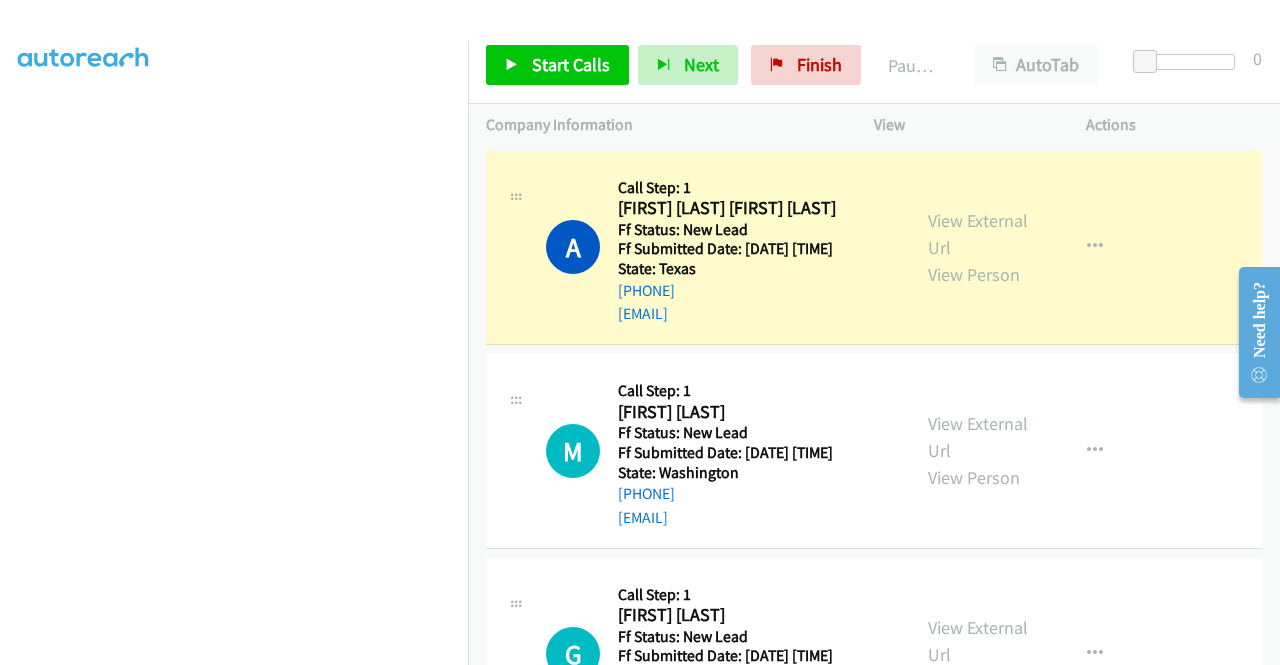 scroll, scrollTop: 56, scrollLeft: 0, axis: vertical 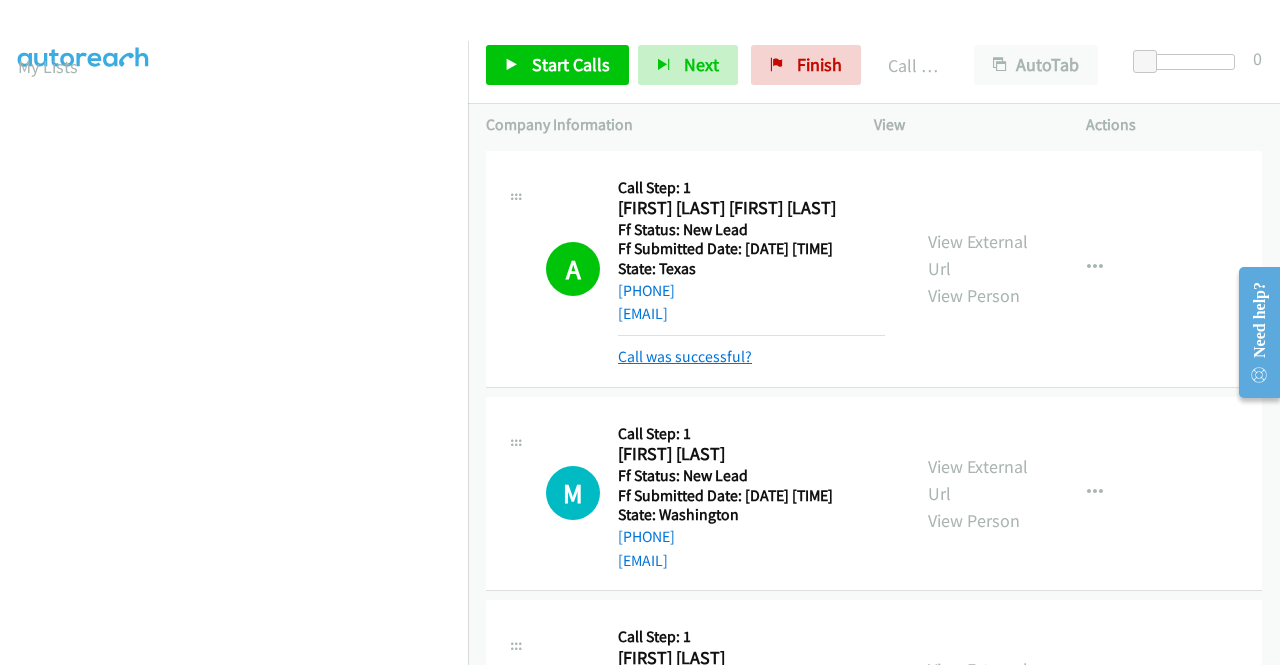 click on "Call was successful?" at bounding box center [685, 356] 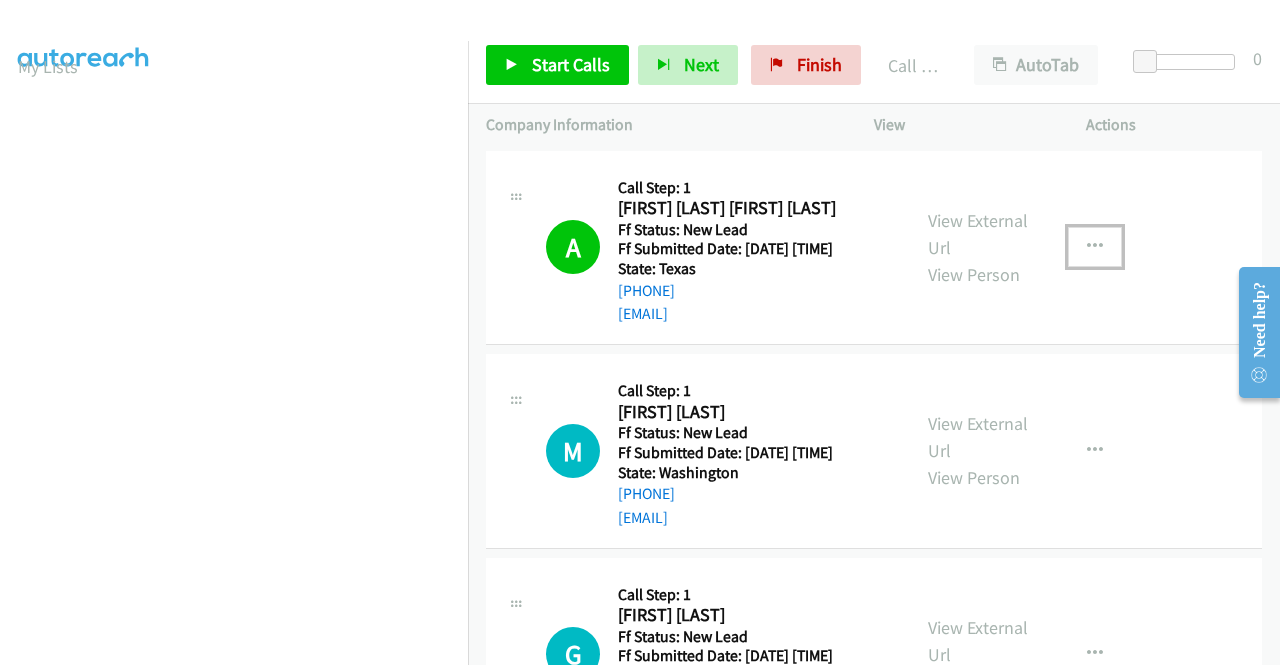 click at bounding box center (1095, 247) 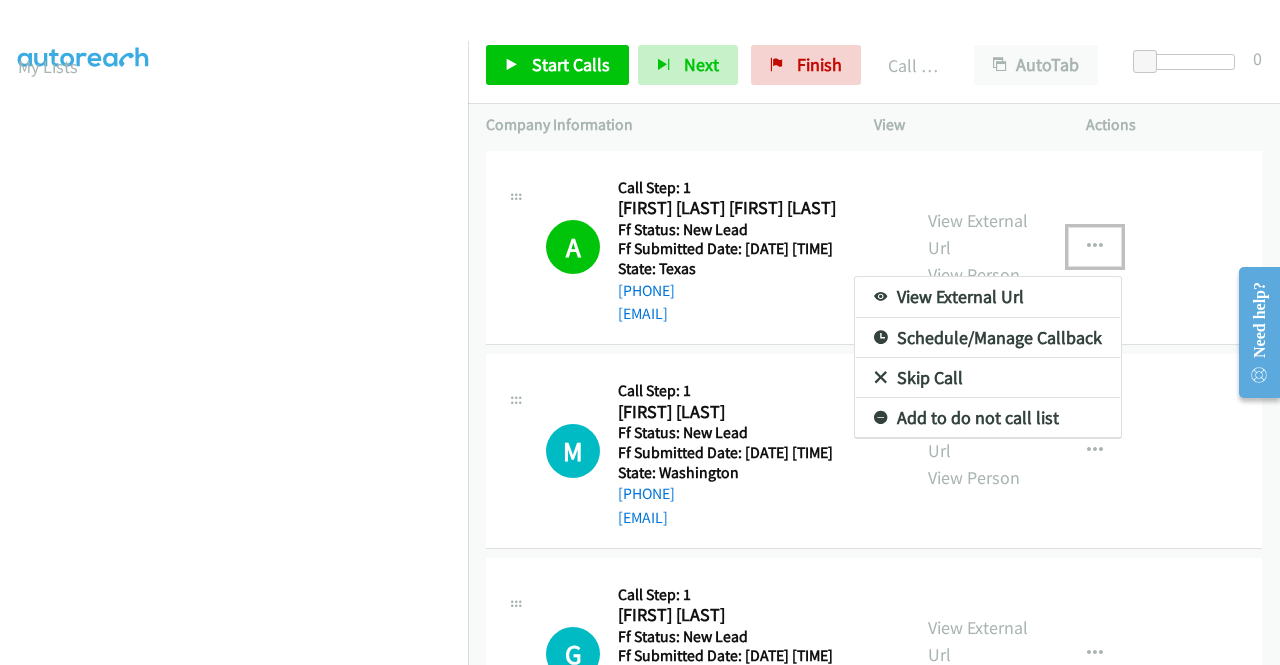 click on "Add to do not call list" at bounding box center [988, 418] 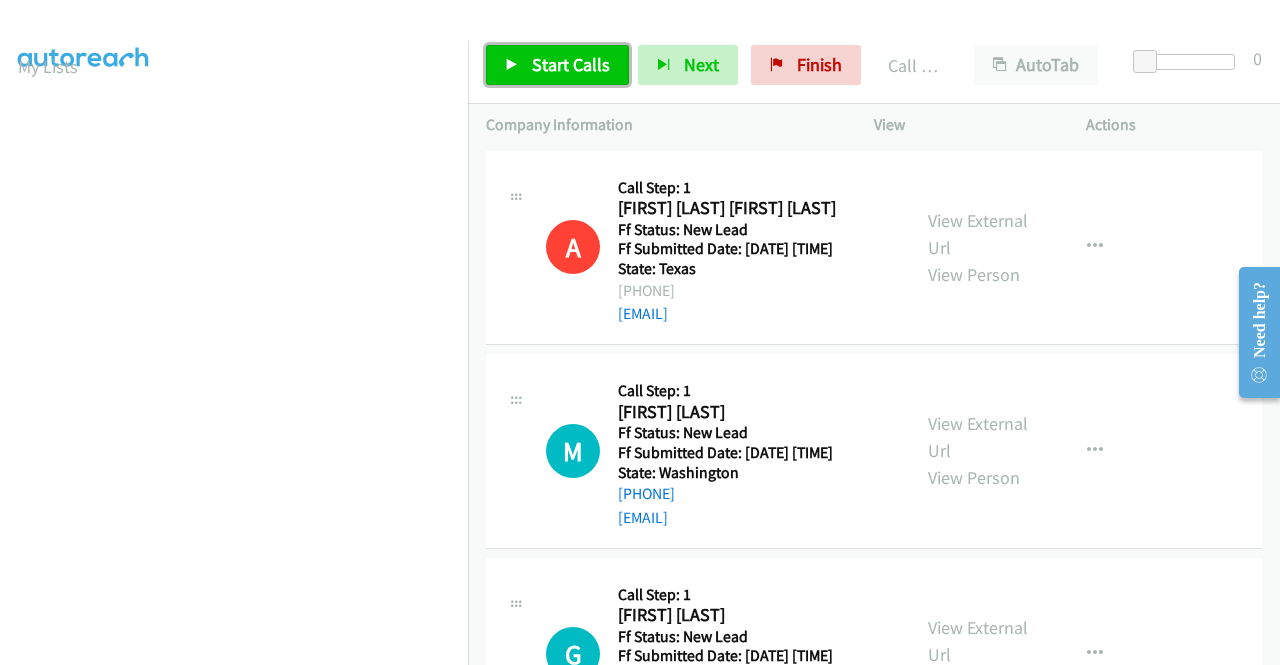 click on "Start Calls" at bounding box center [571, 64] 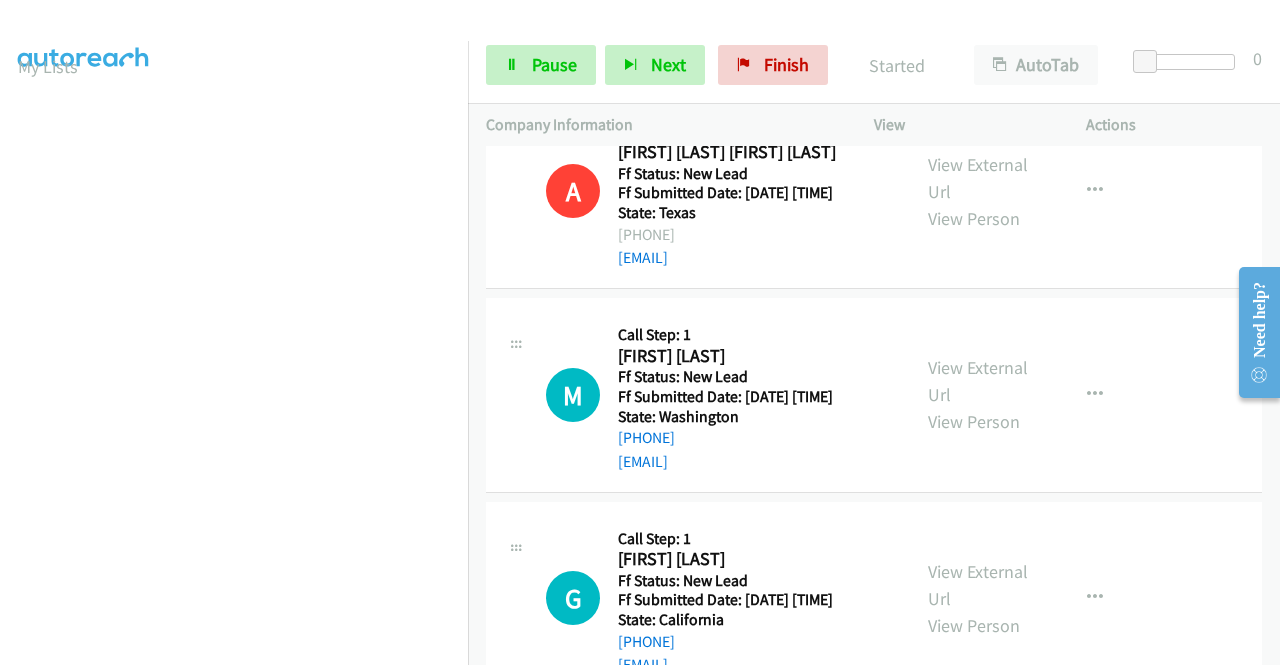 scroll, scrollTop: 100, scrollLeft: 0, axis: vertical 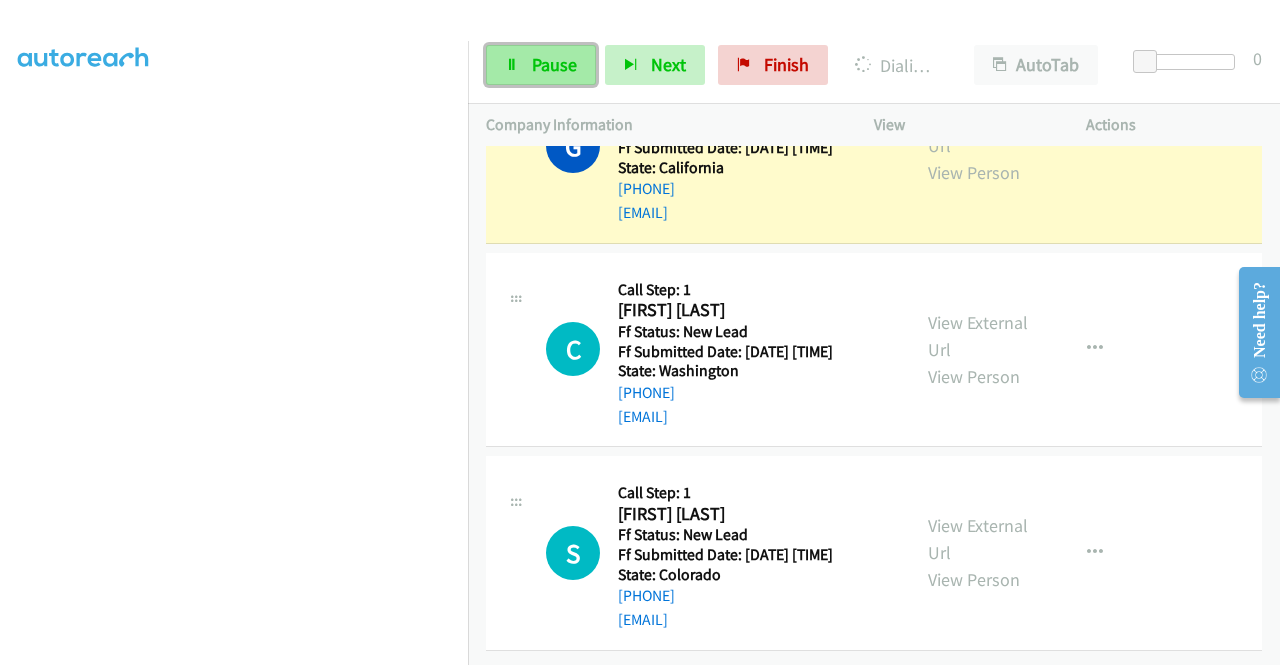 click on "Pause" at bounding box center (541, 65) 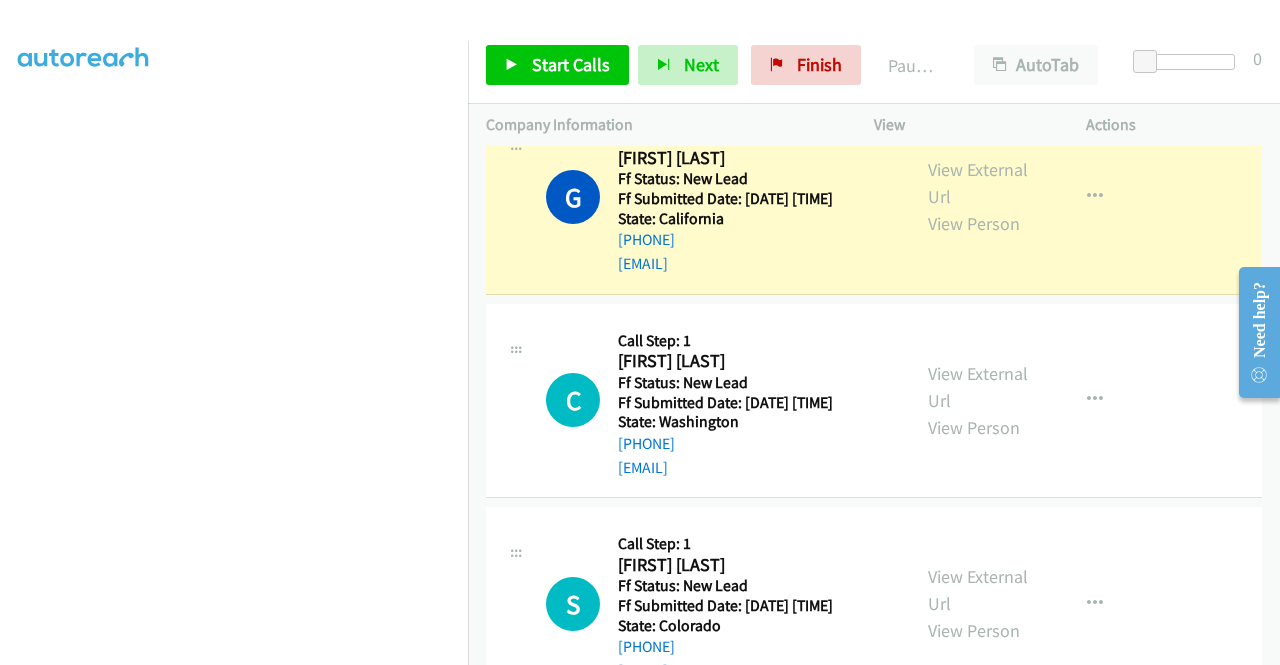 scroll, scrollTop: 600, scrollLeft: 0, axis: vertical 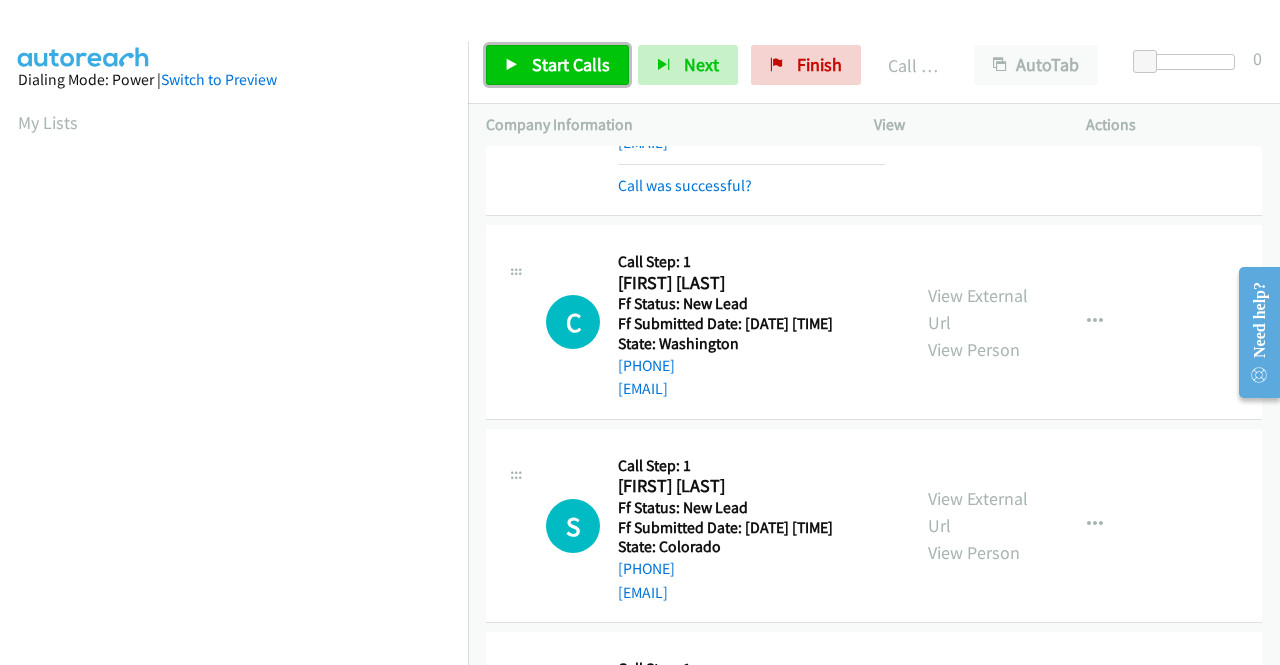 click on "Start Calls" at bounding box center [557, 65] 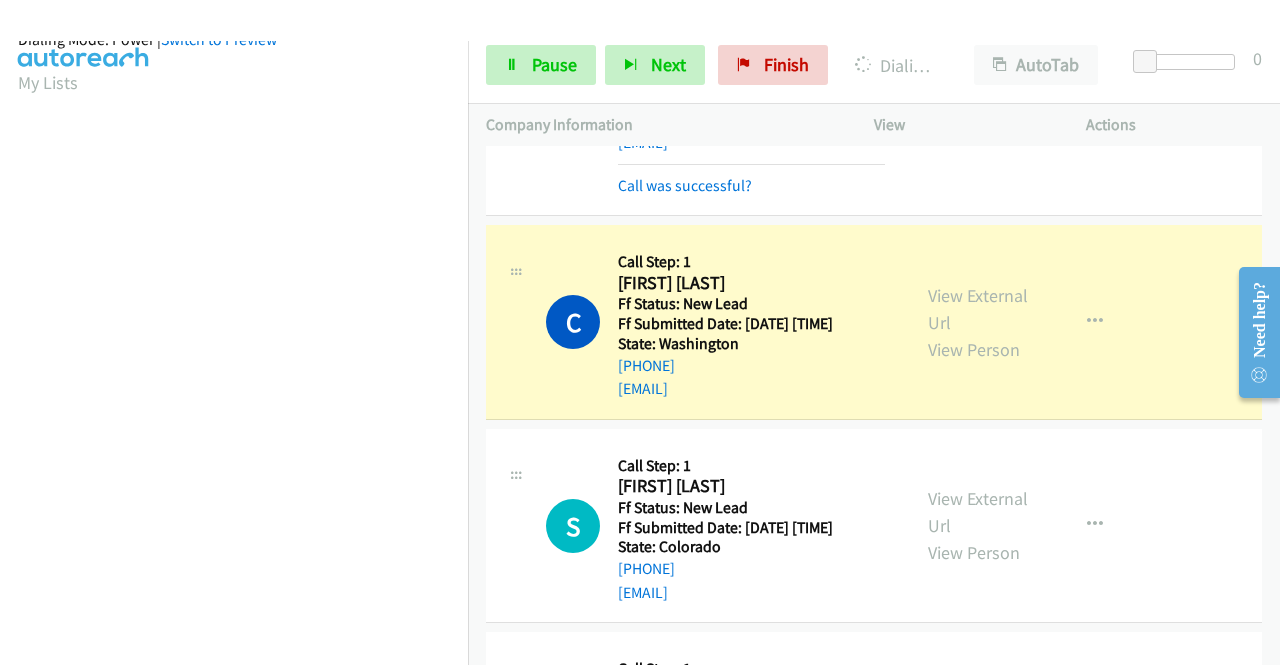 scroll, scrollTop: 456, scrollLeft: 0, axis: vertical 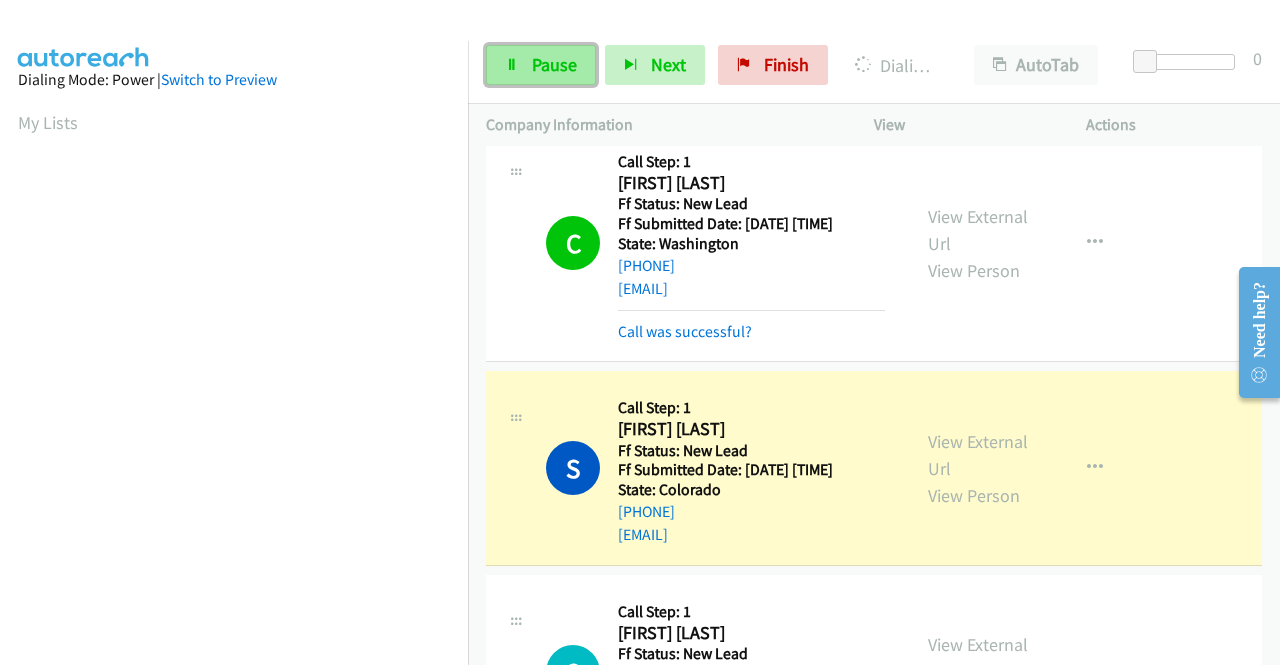 click on "Pause" at bounding box center (541, 65) 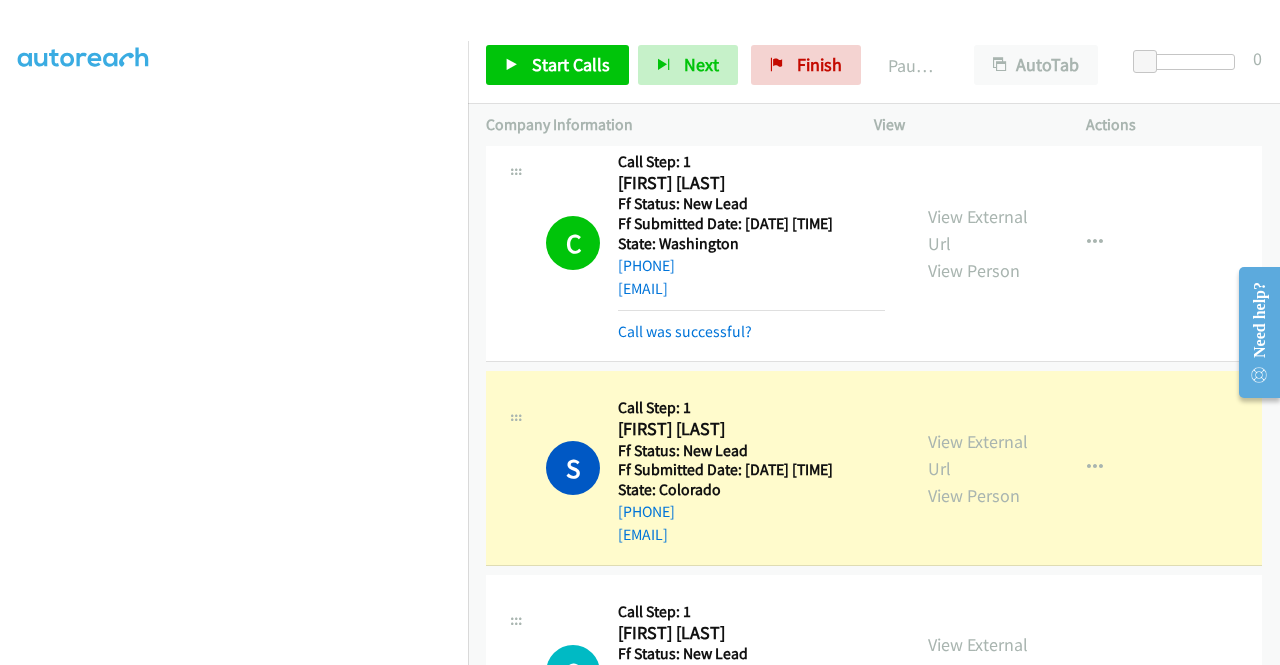 scroll, scrollTop: 156, scrollLeft: 0, axis: vertical 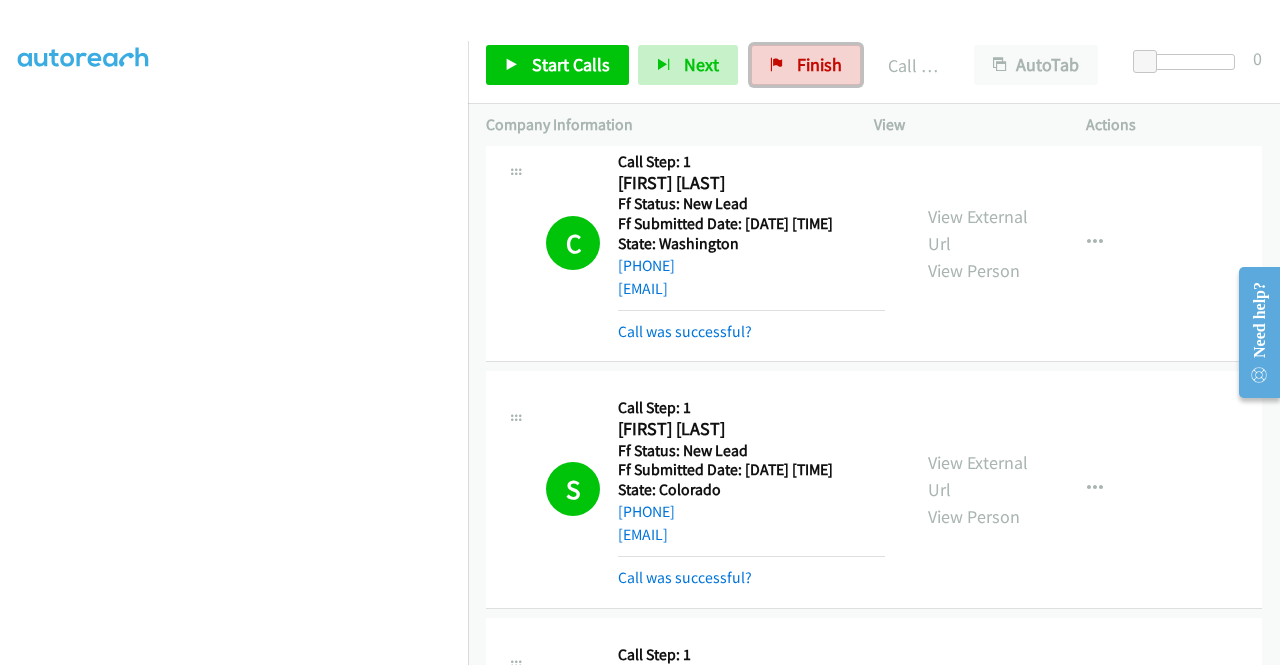 drag, startPoint x: 782, startPoint y: 62, endPoint x: 732, endPoint y: 103, distance: 64.66065 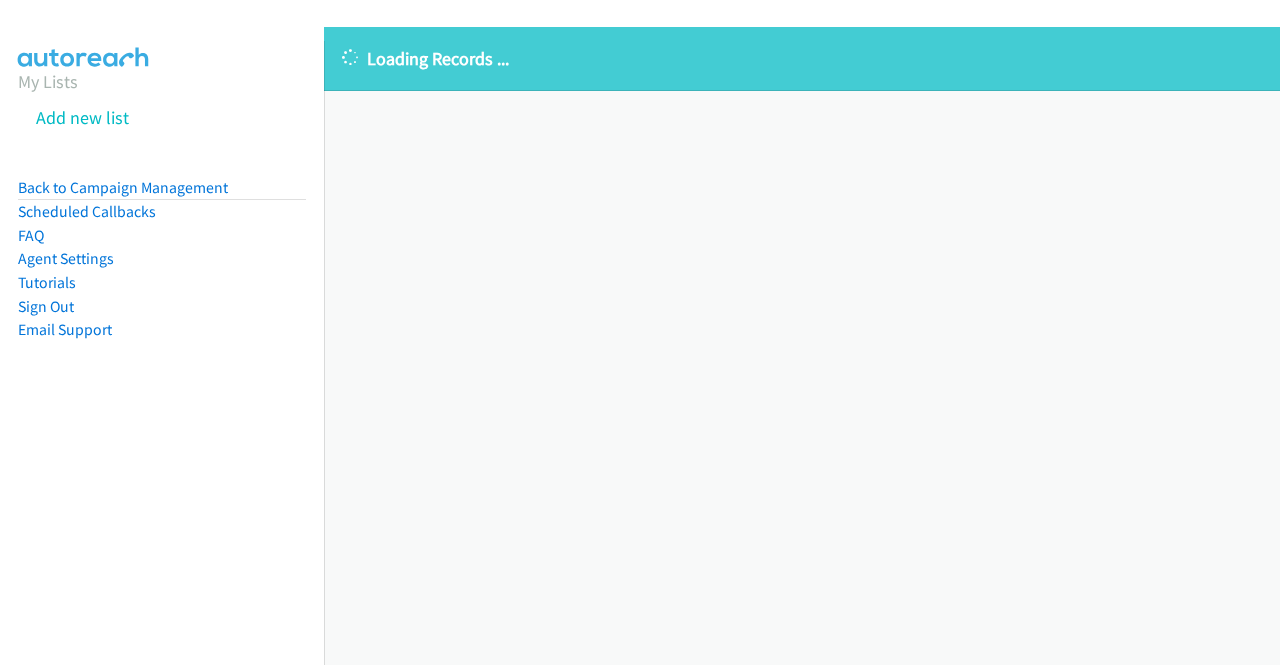 scroll, scrollTop: 0, scrollLeft: 0, axis: both 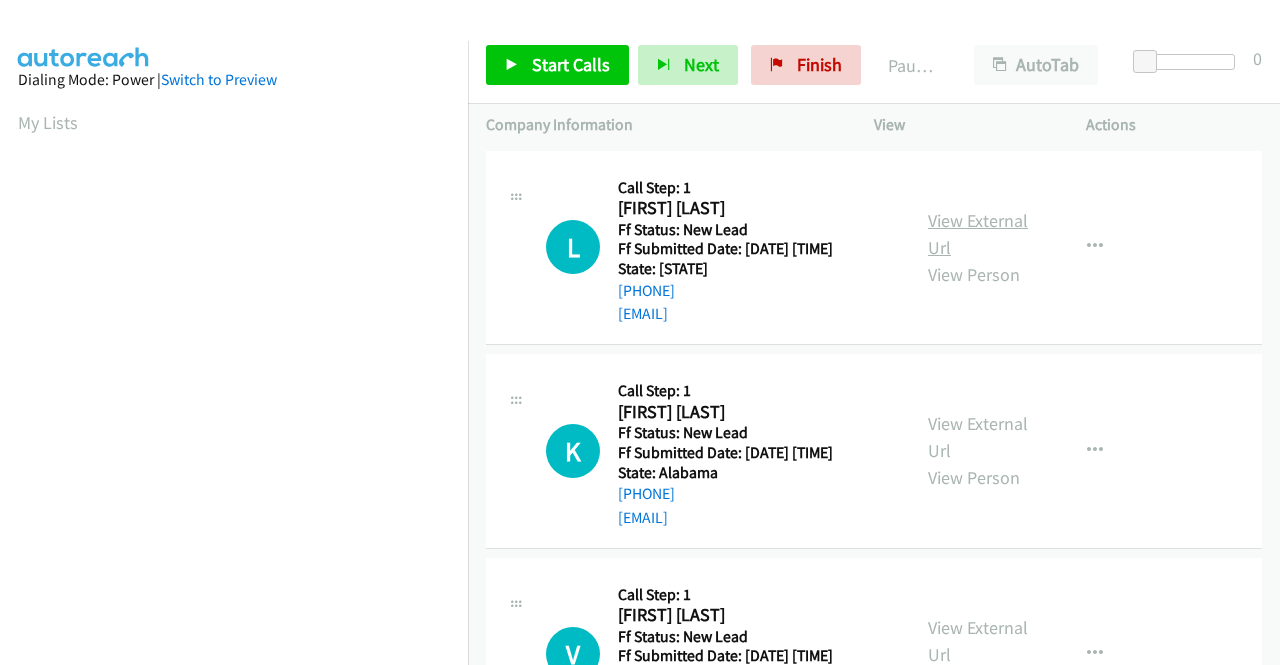 click on "View External Url" at bounding box center [978, 234] 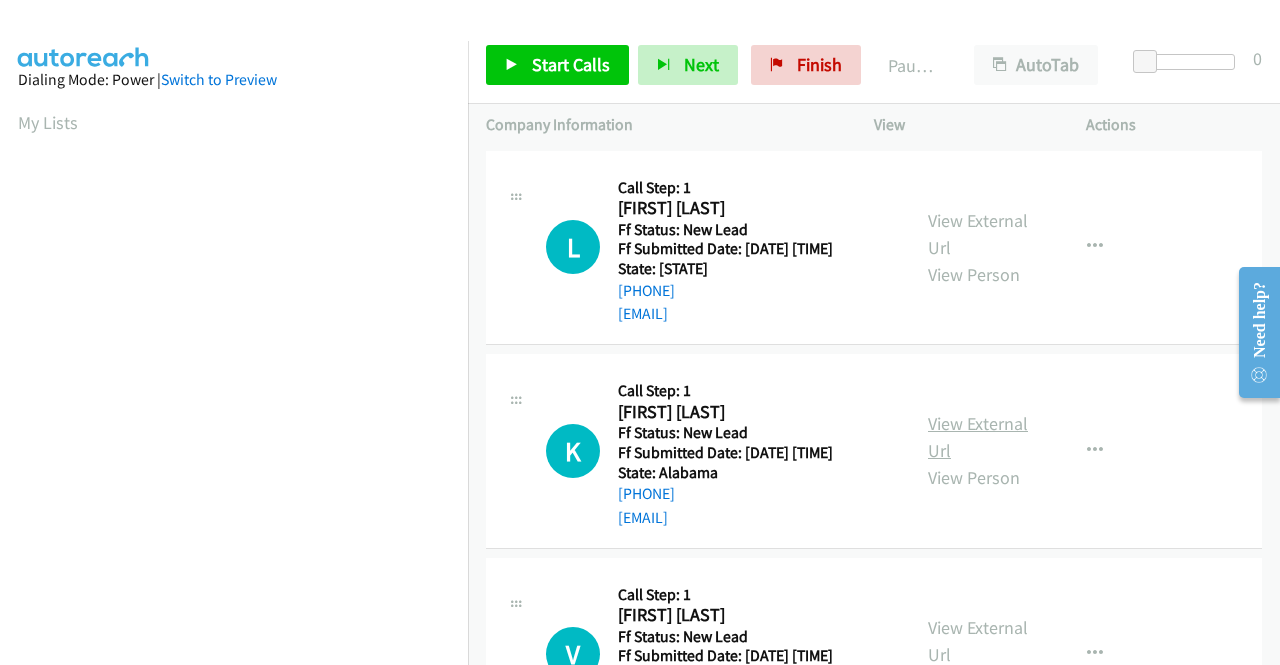 click on "View External Url" at bounding box center (978, 437) 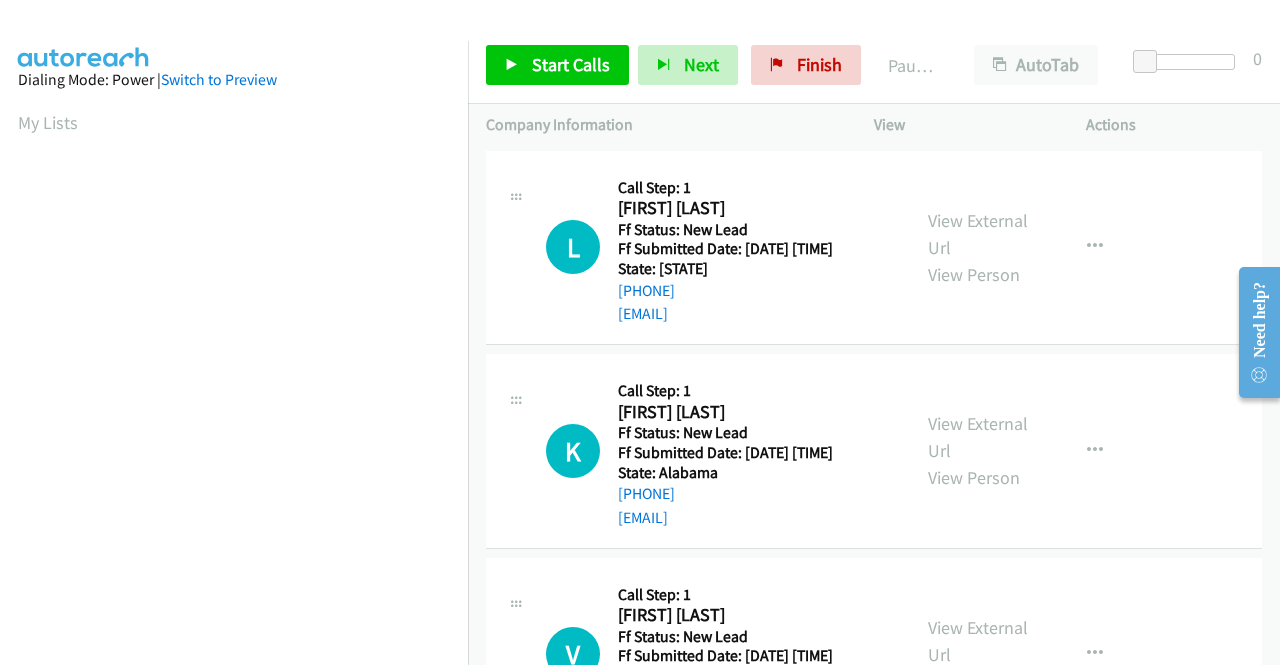 scroll, scrollTop: 200, scrollLeft: 0, axis: vertical 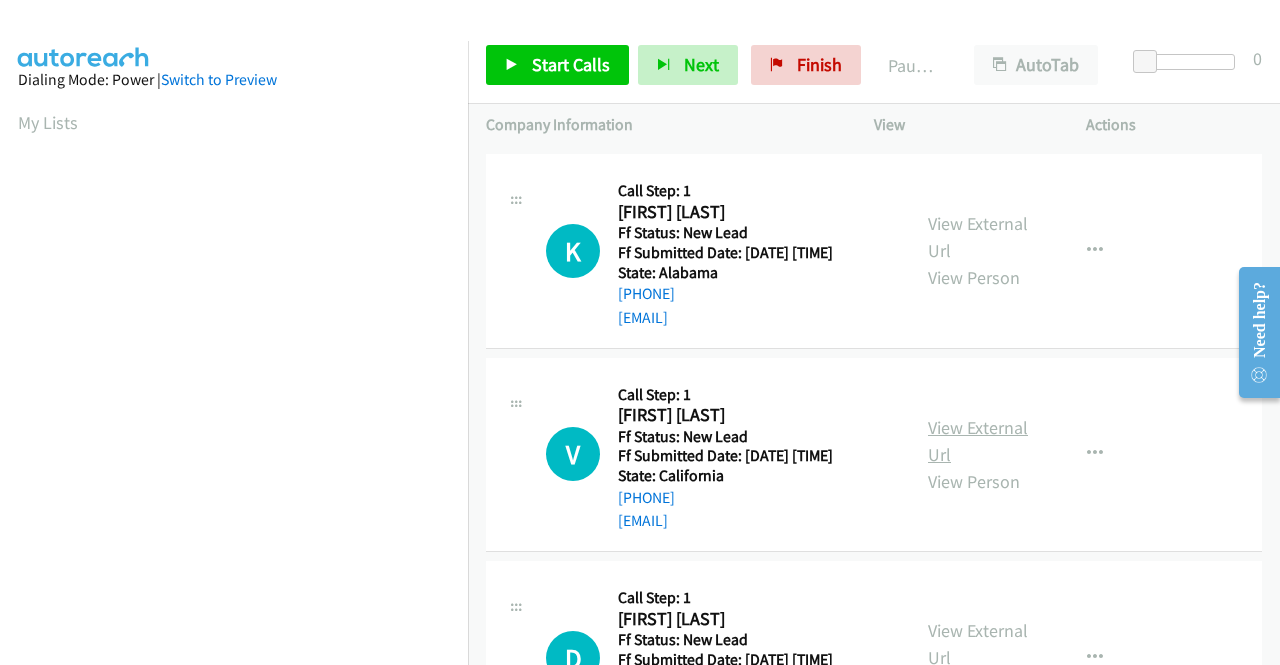 click on "View External Url" at bounding box center (978, 441) 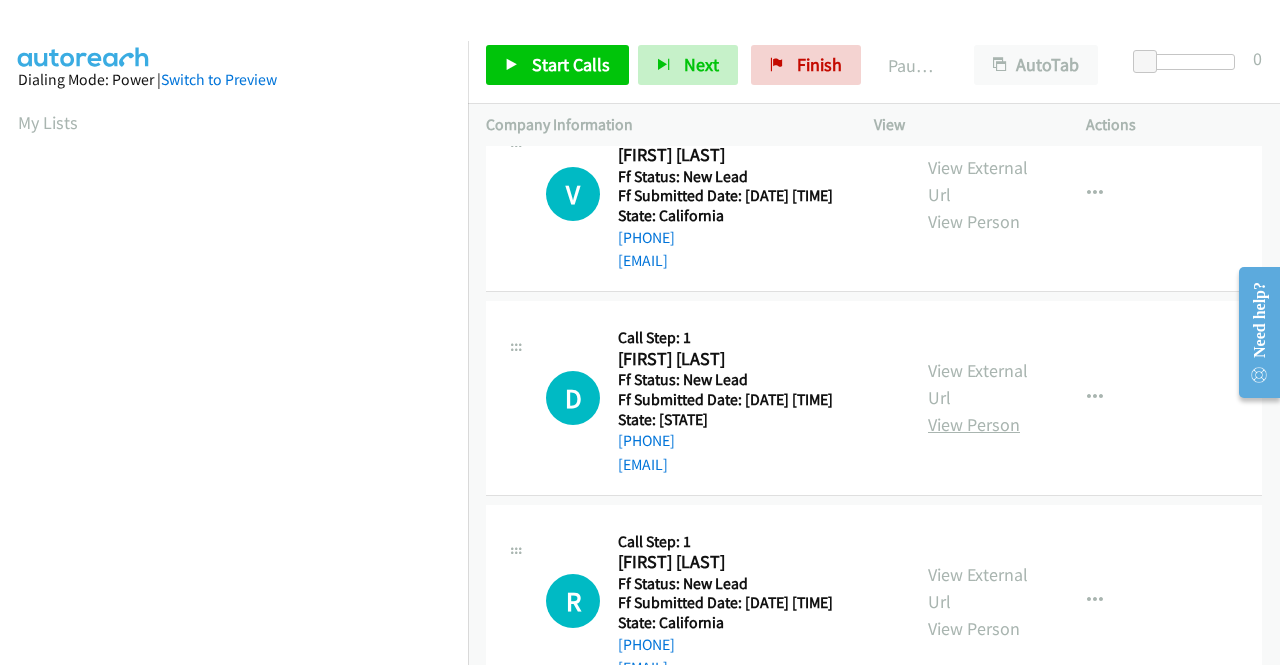 scroll, scrollTop: 500, scrollLeft: 0, axis: vertical 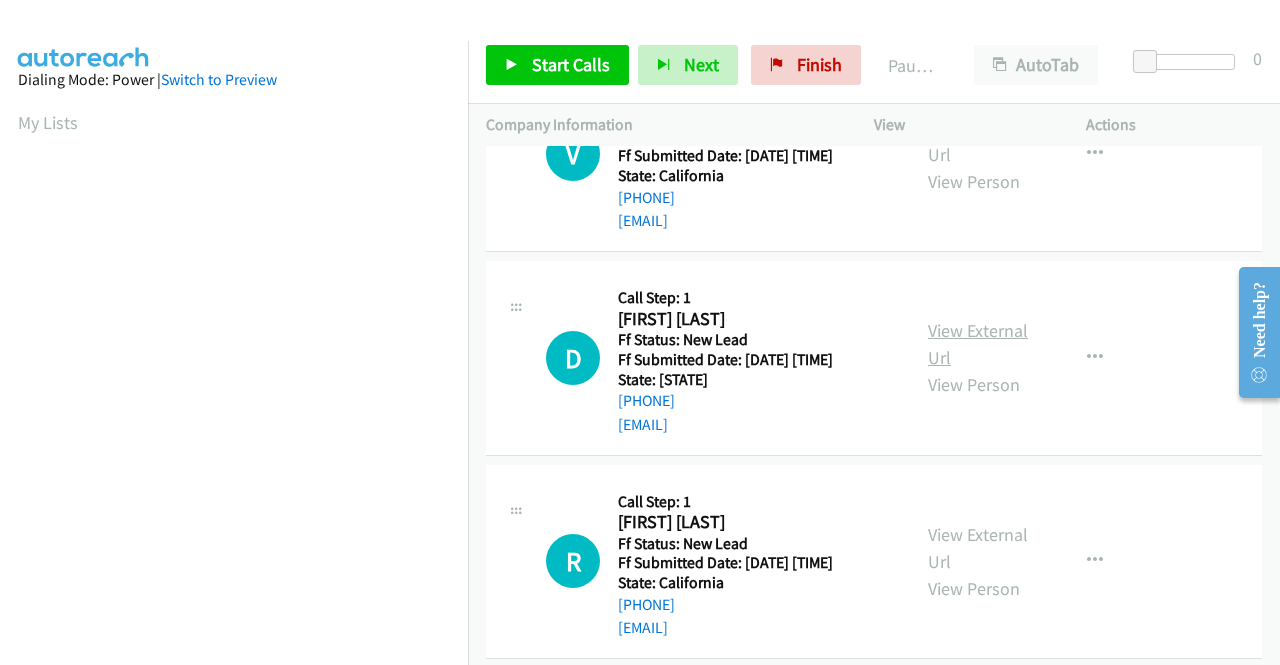 click on "View External Url" at bounding box center (978, 344) 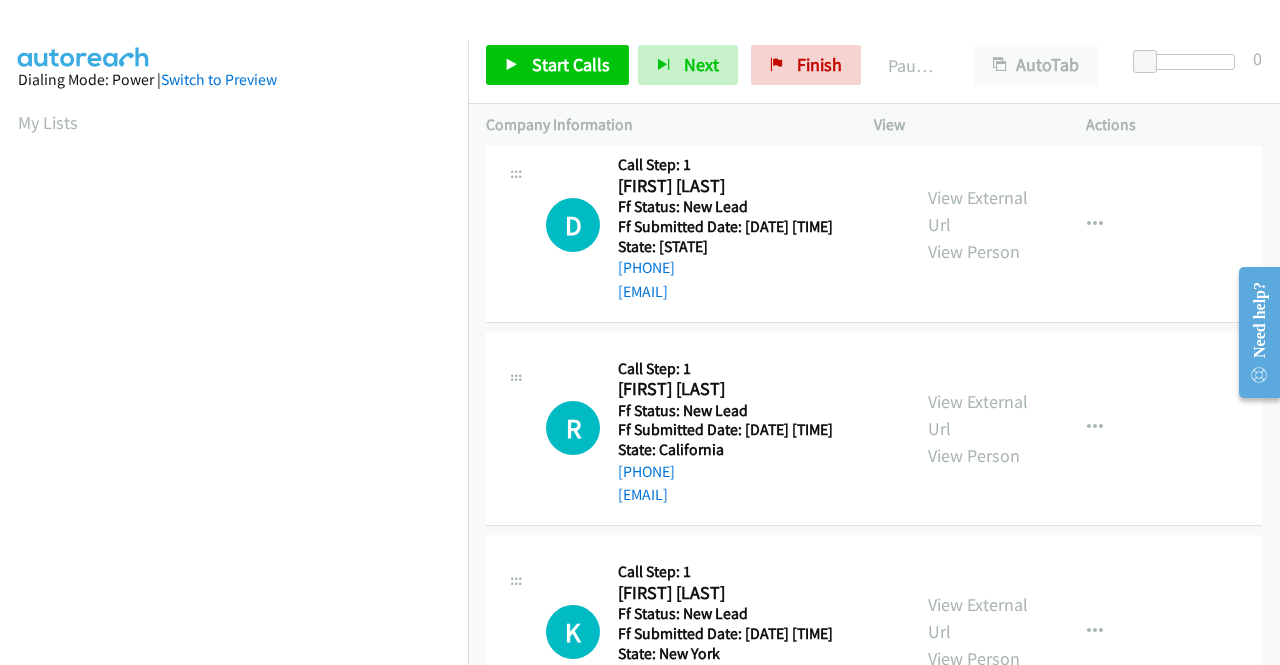 scroll, scrollTop: 700, scrollLeft: 0, axis: vertical 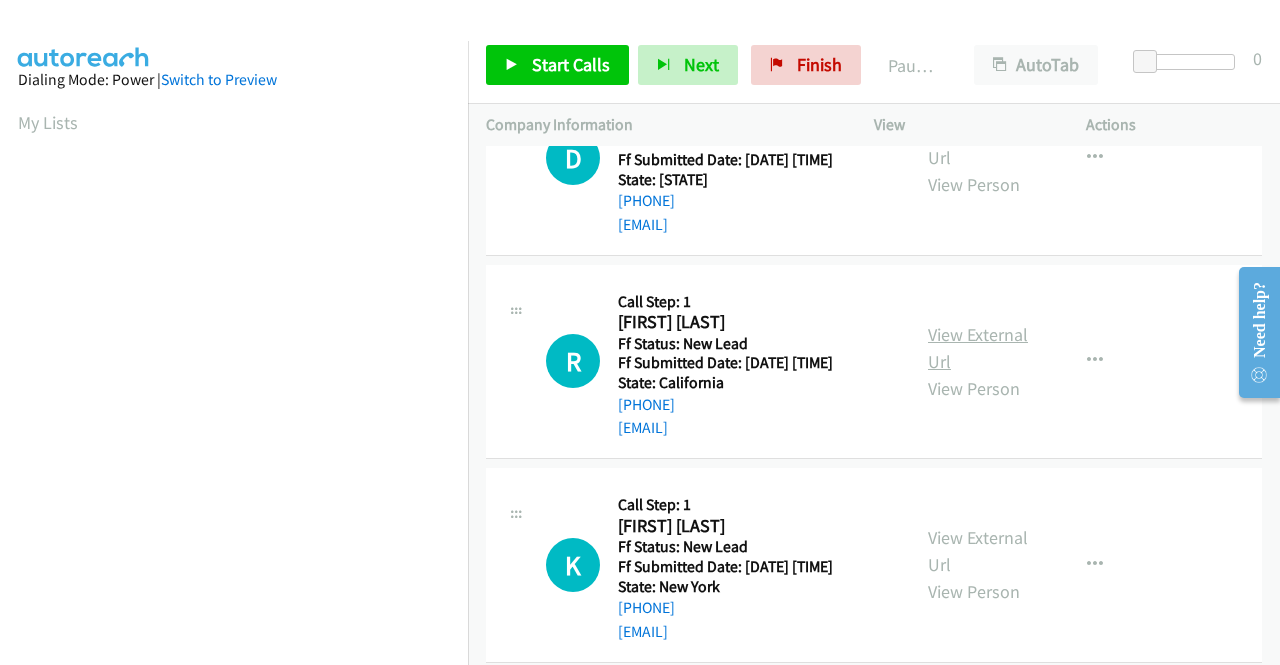 click on "View External Url" at bounding box center [978, 348] 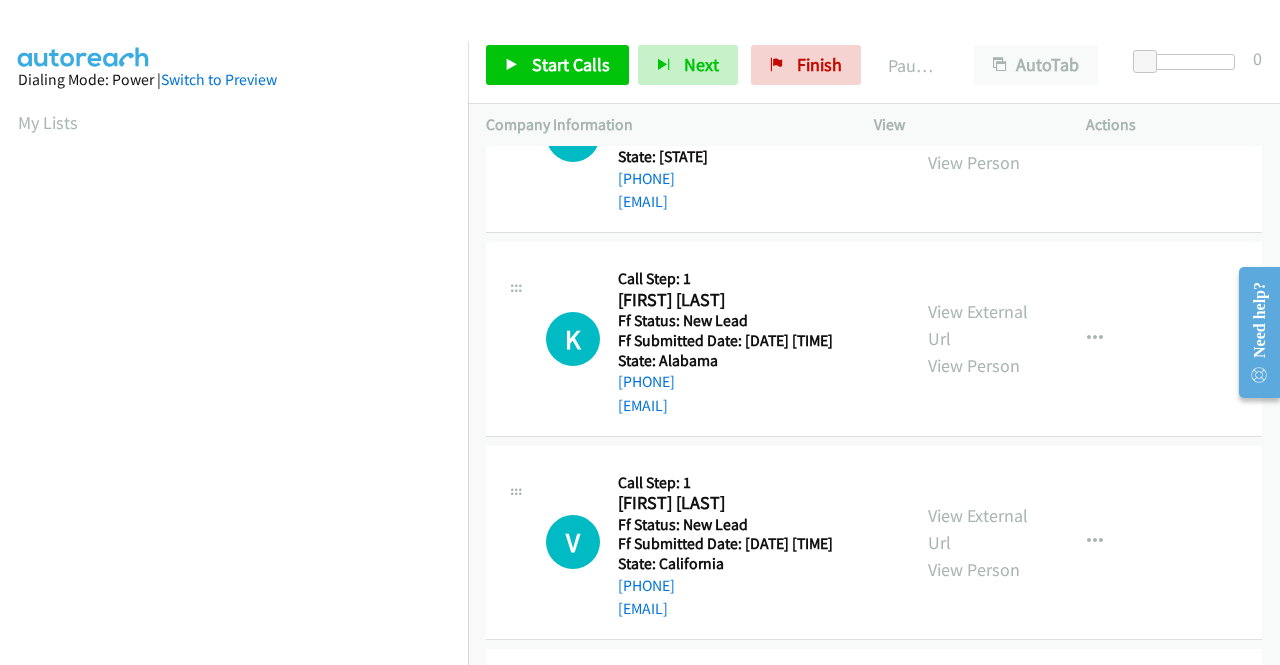 scroll, scrollTop: 0, scrollLeft: 0, axis: both 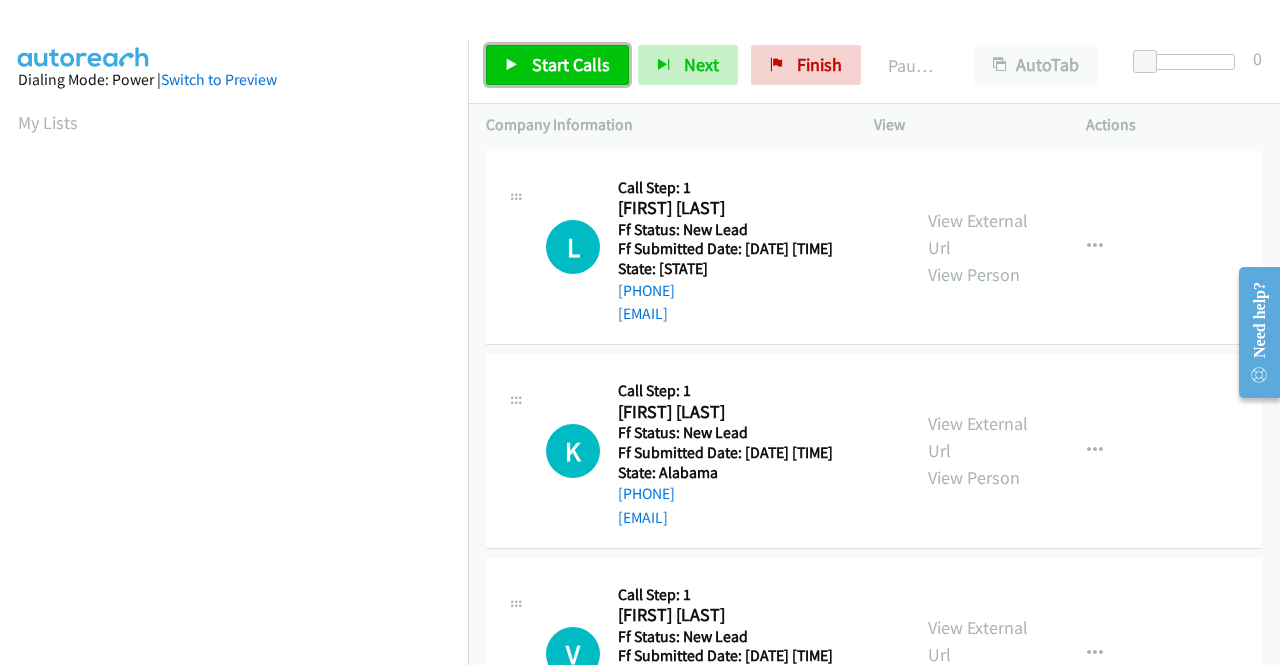 click on "Start Calls" at bounding box center [571, 64] 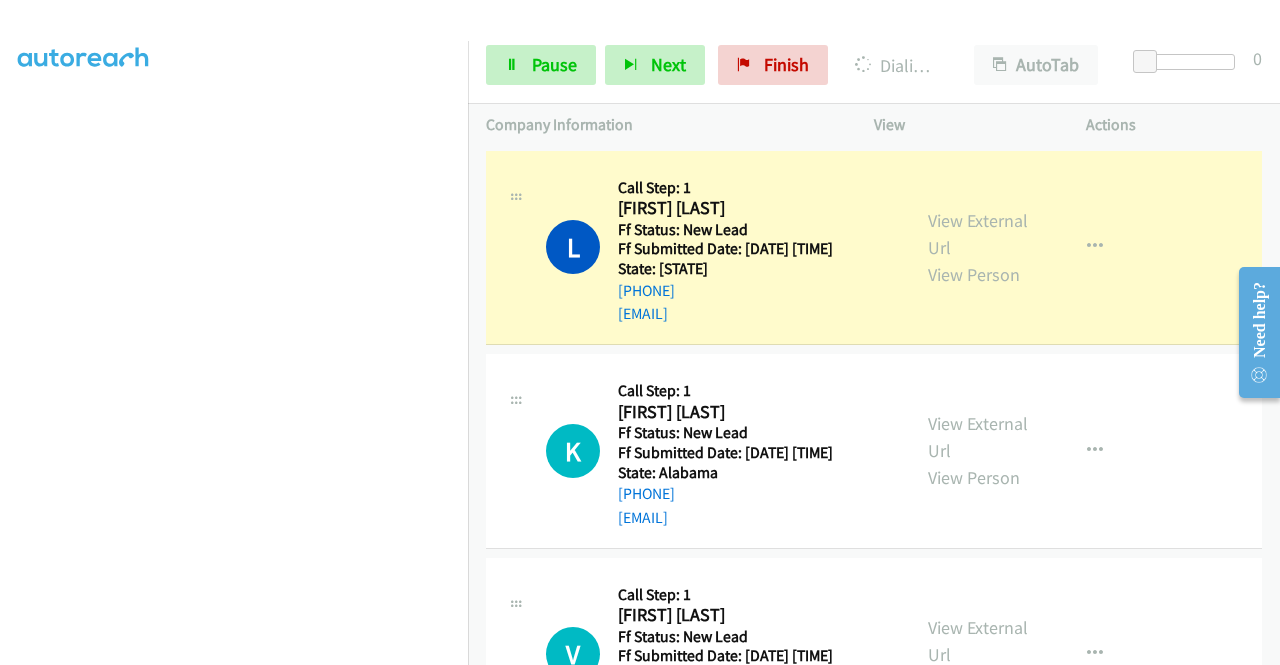 scroll, scrollTop: 456, scrollLeft: 0, axis: vertical 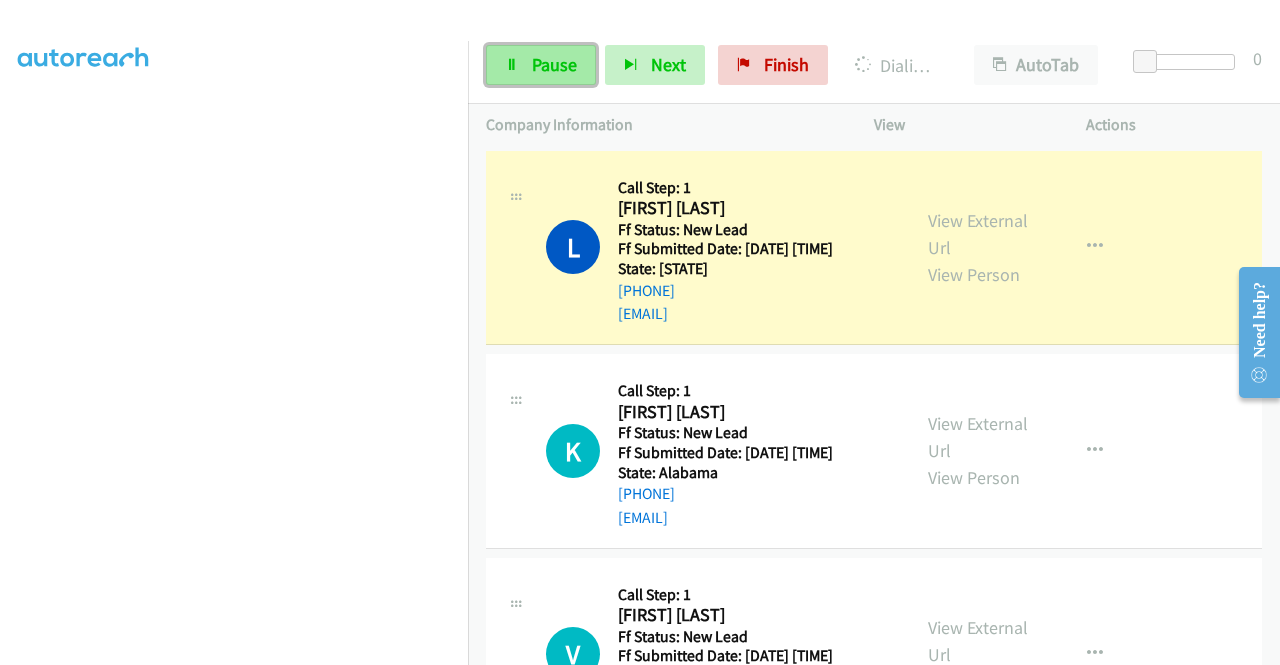 click on "Pause" at bounding box center [554, 64] 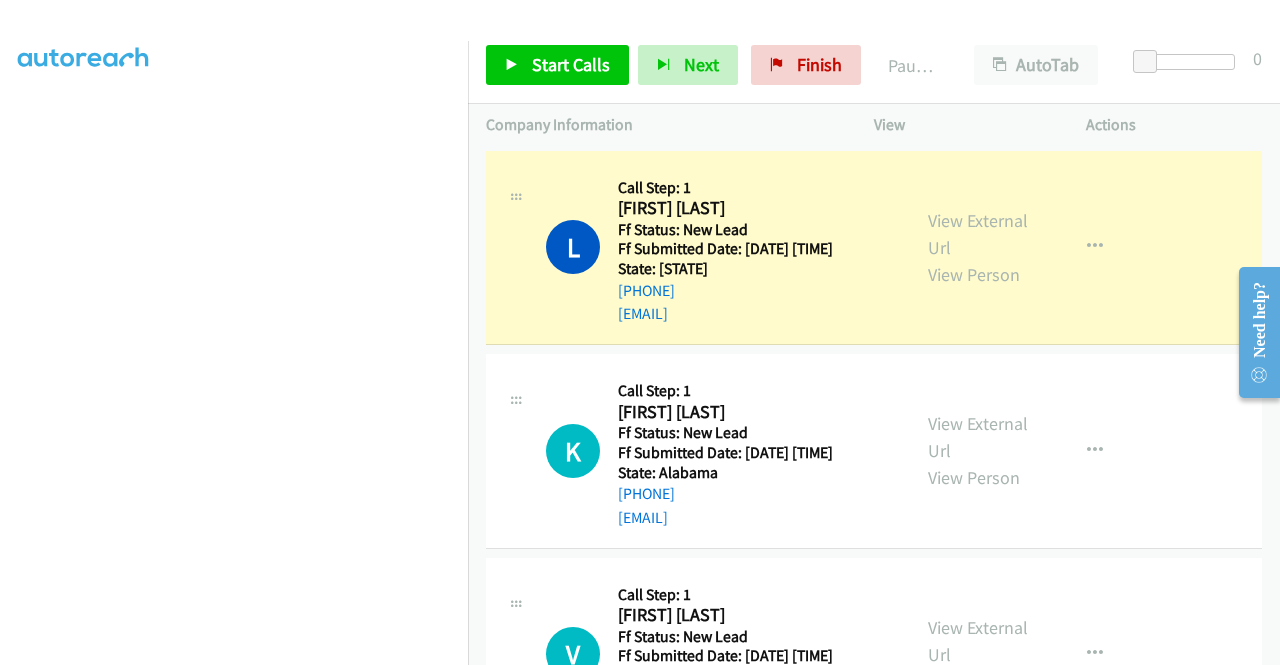 scroll, scrollTop: 56, scrollLeft: 0, axis: vertical 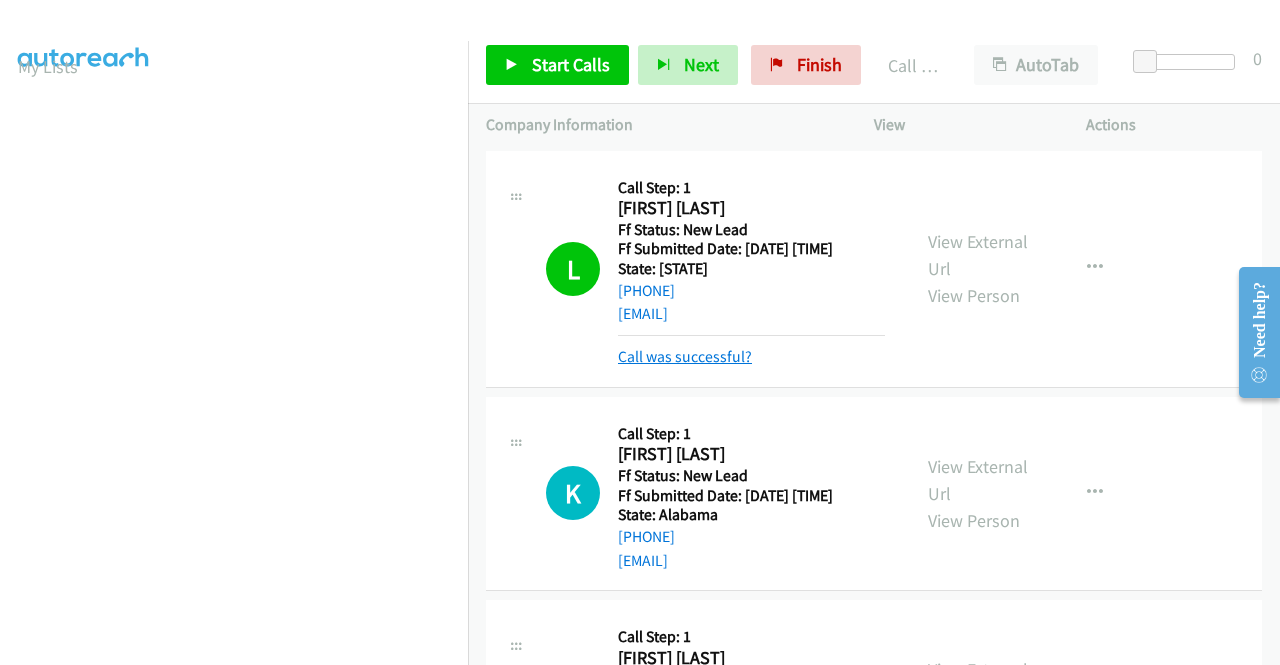 click on "Call was successful?" at bounding box center [685, 356] 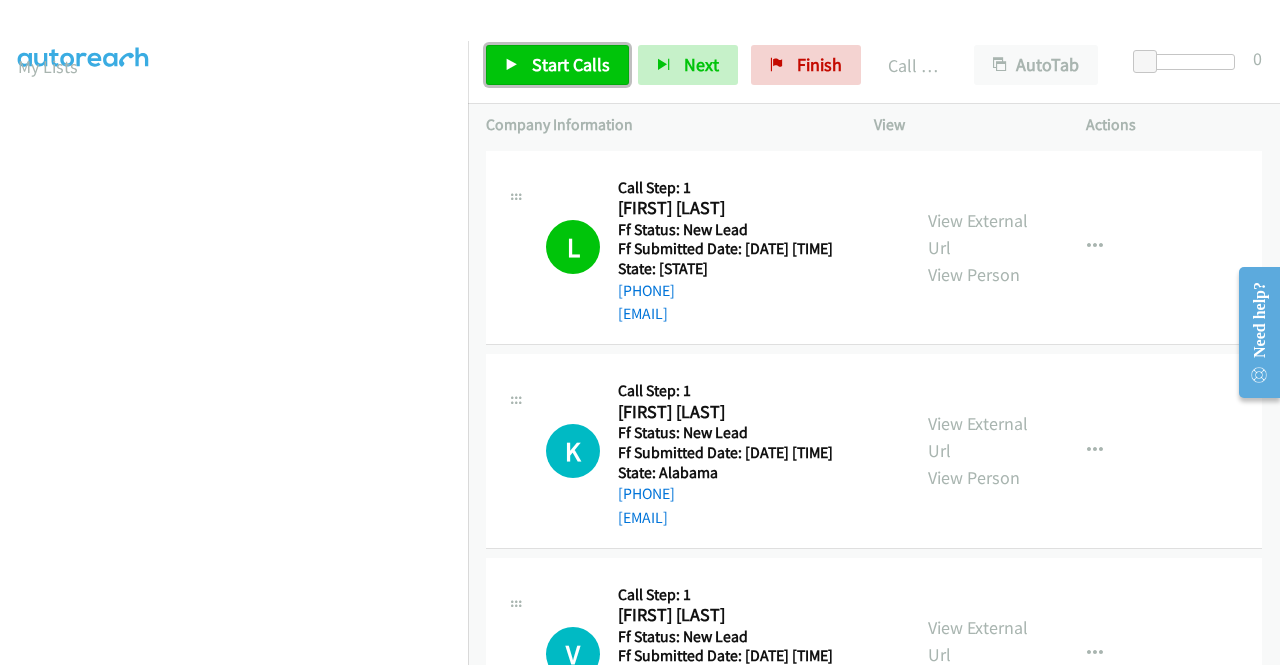click on "Start Calls" at bounding box center [571, 64] 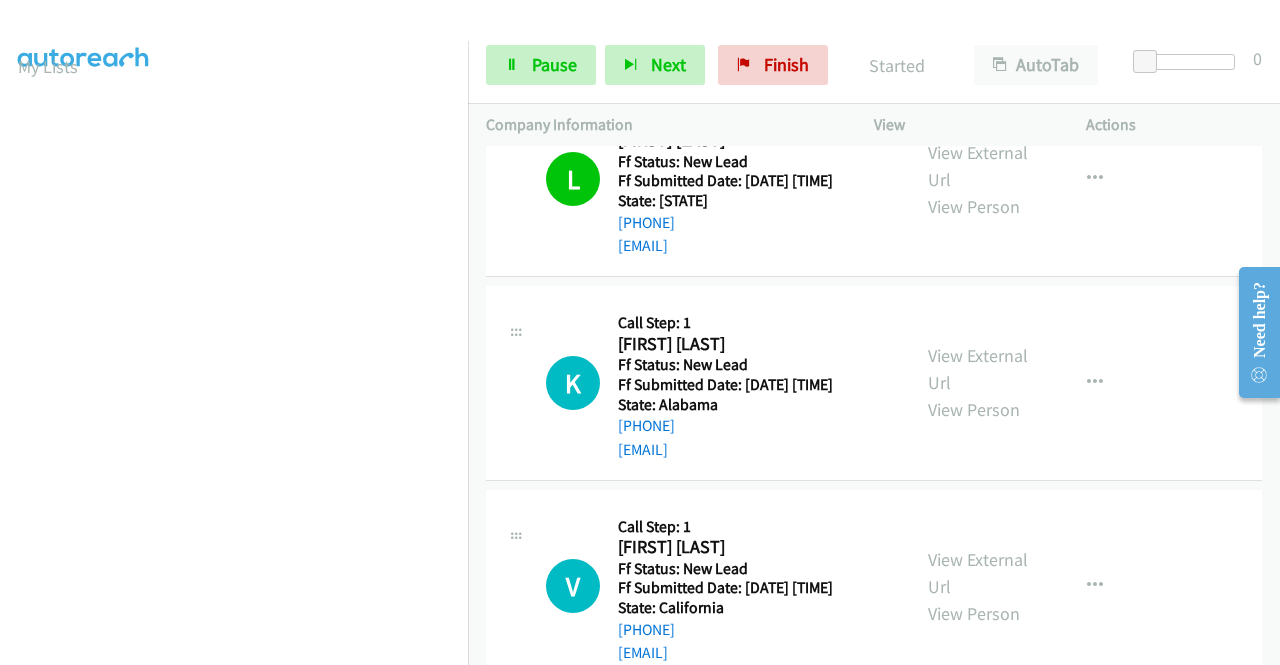 scroll, scrollTop: 100, scrollLeft: 0, axis: vertical 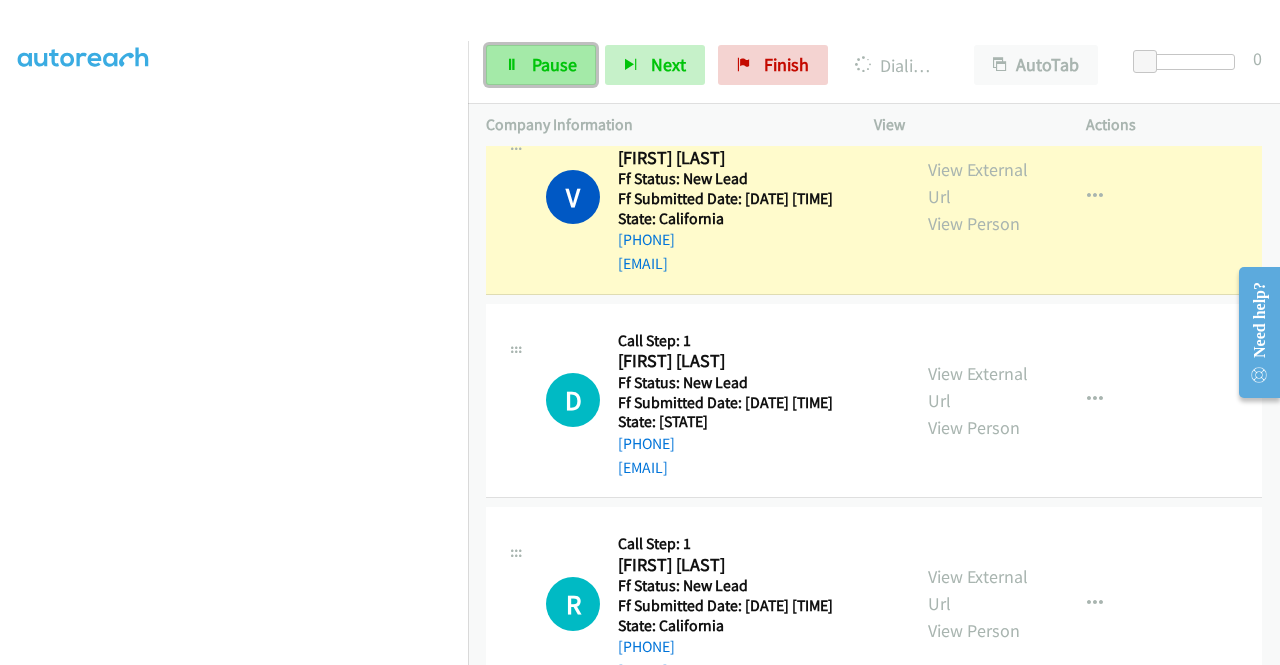 click on "Pause" at bounding box center (554, 64) 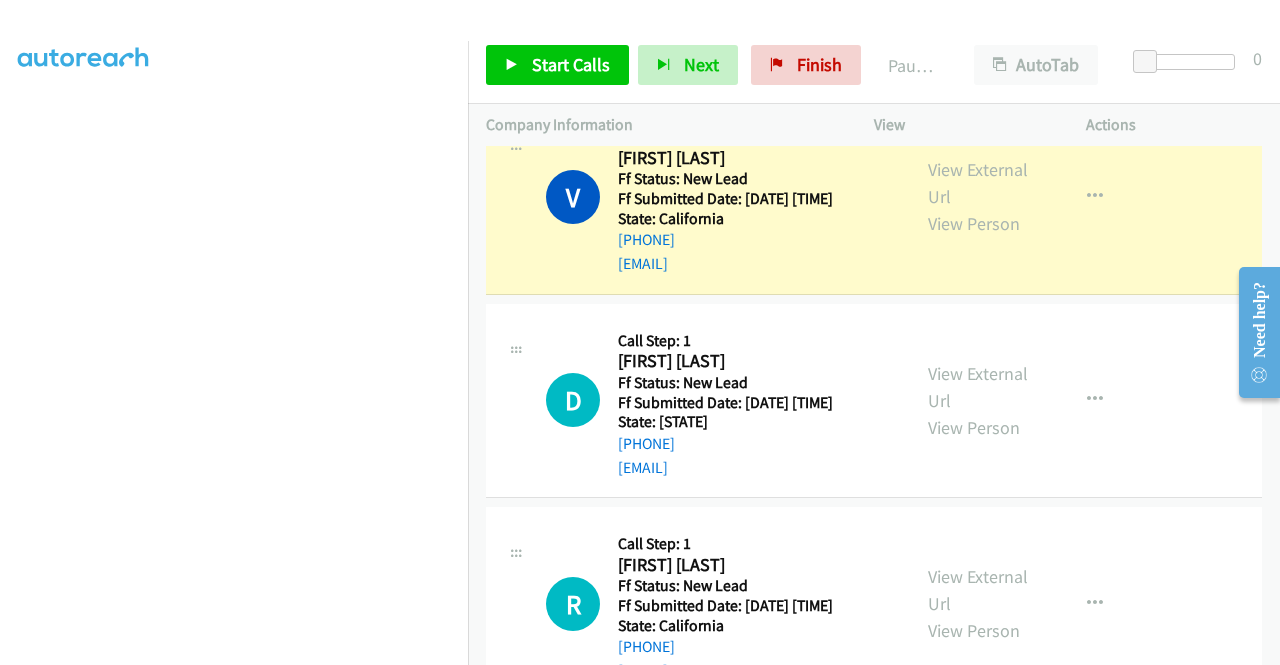 scroll, scrollTop: 156, scrollLeft: 0, axis: vertical 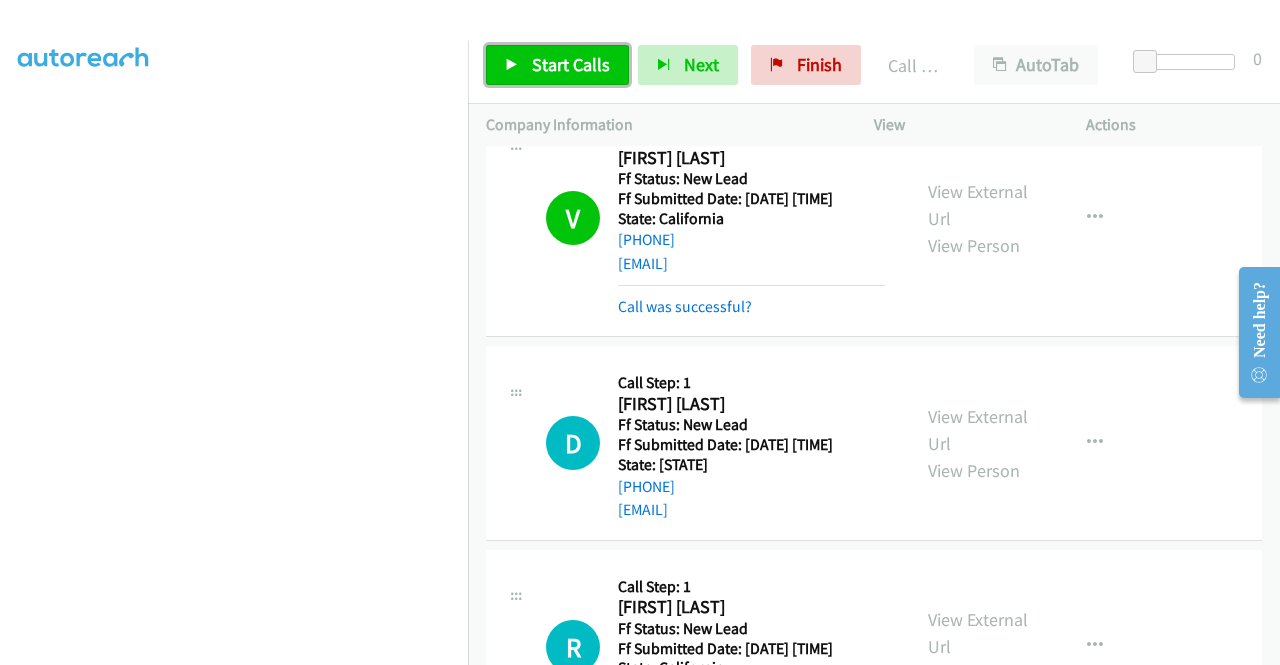 click on "Start Calls" at bounding box center [571, 64] 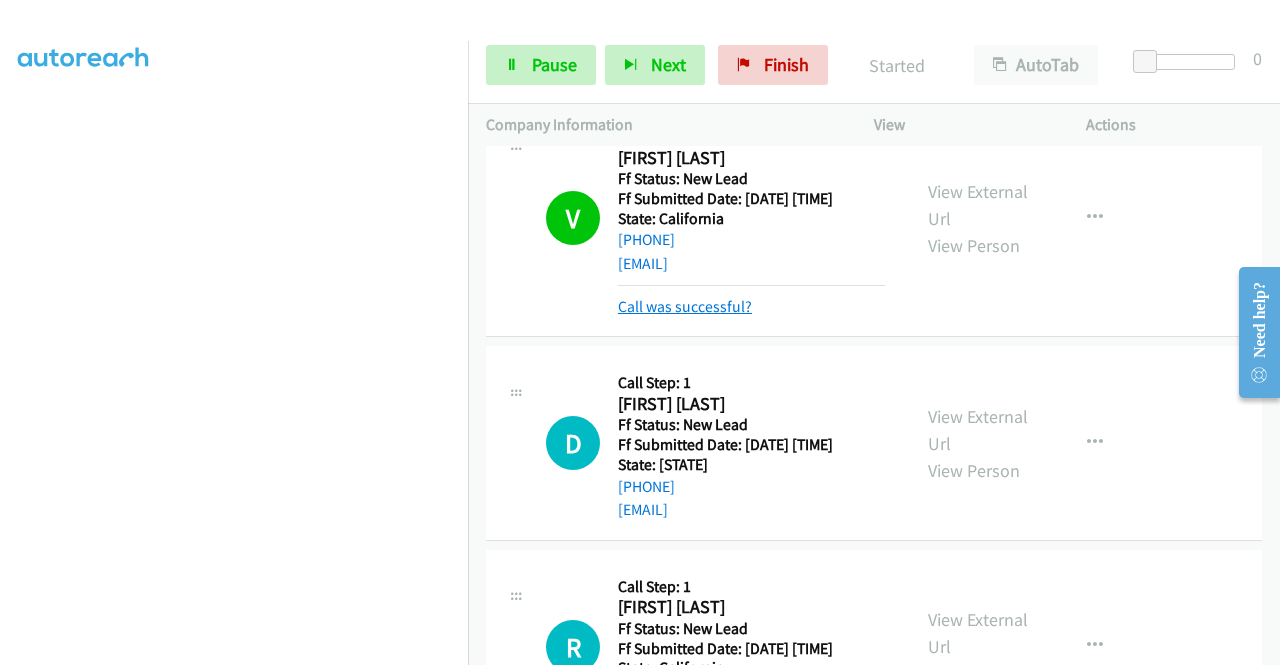 click on "Call was successful?" at bounding box center (685, 306) 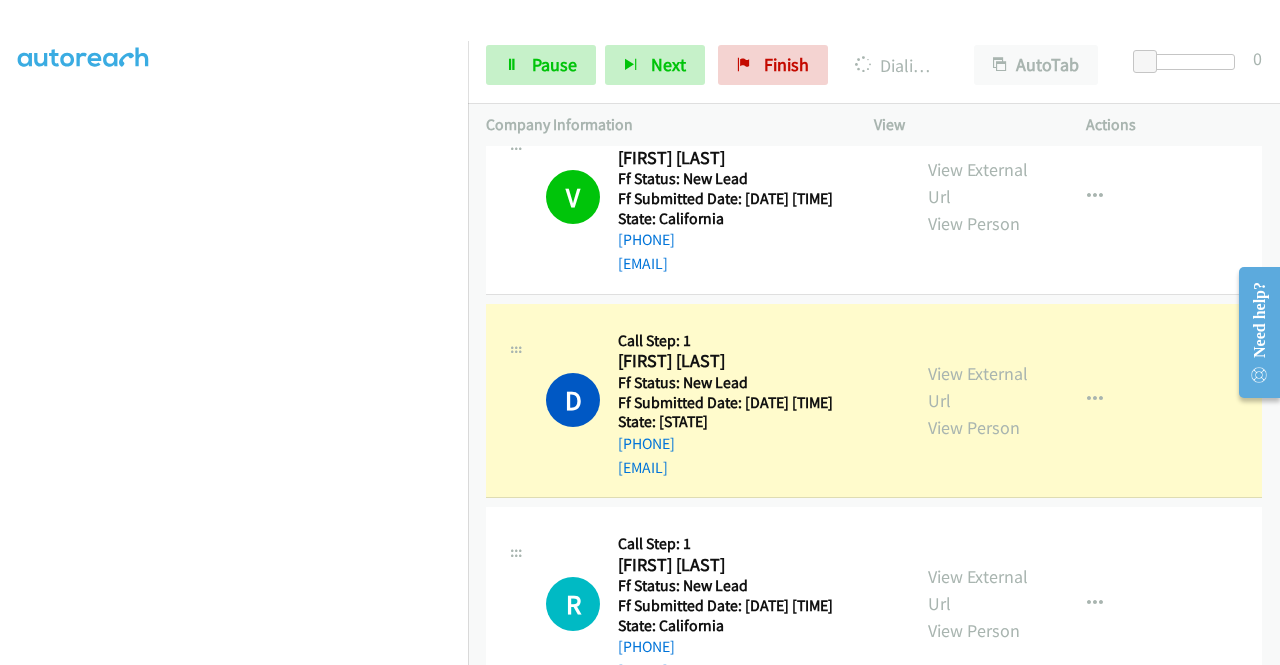 scroll, scrollTop: 456, scrollLeft: 0, axis: vertical 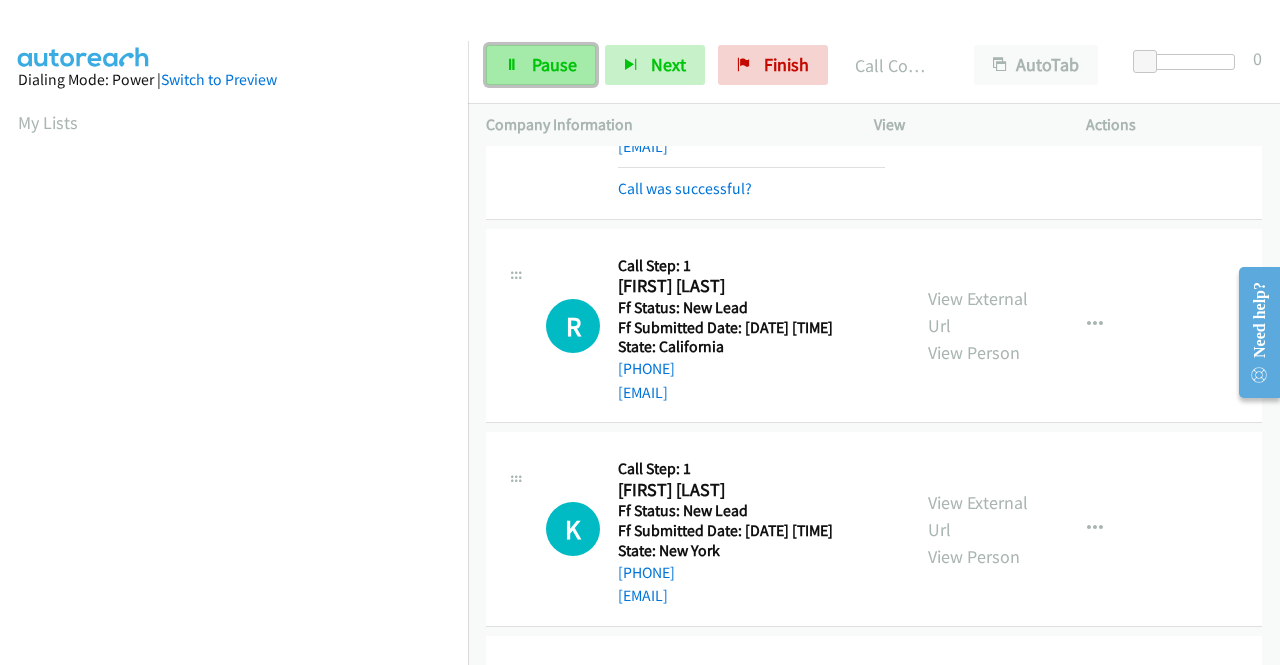 click at bounding box center (512, 66) 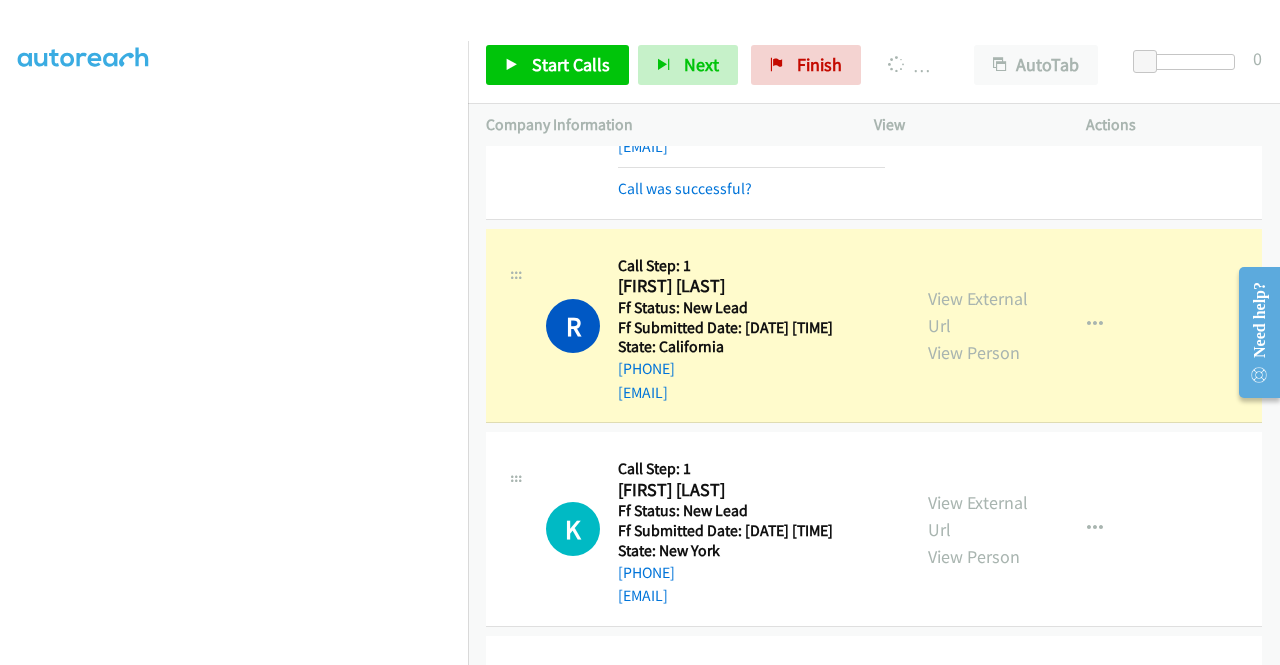 scroll, scrollTop: 0, scrollLeft: 0, axis: both 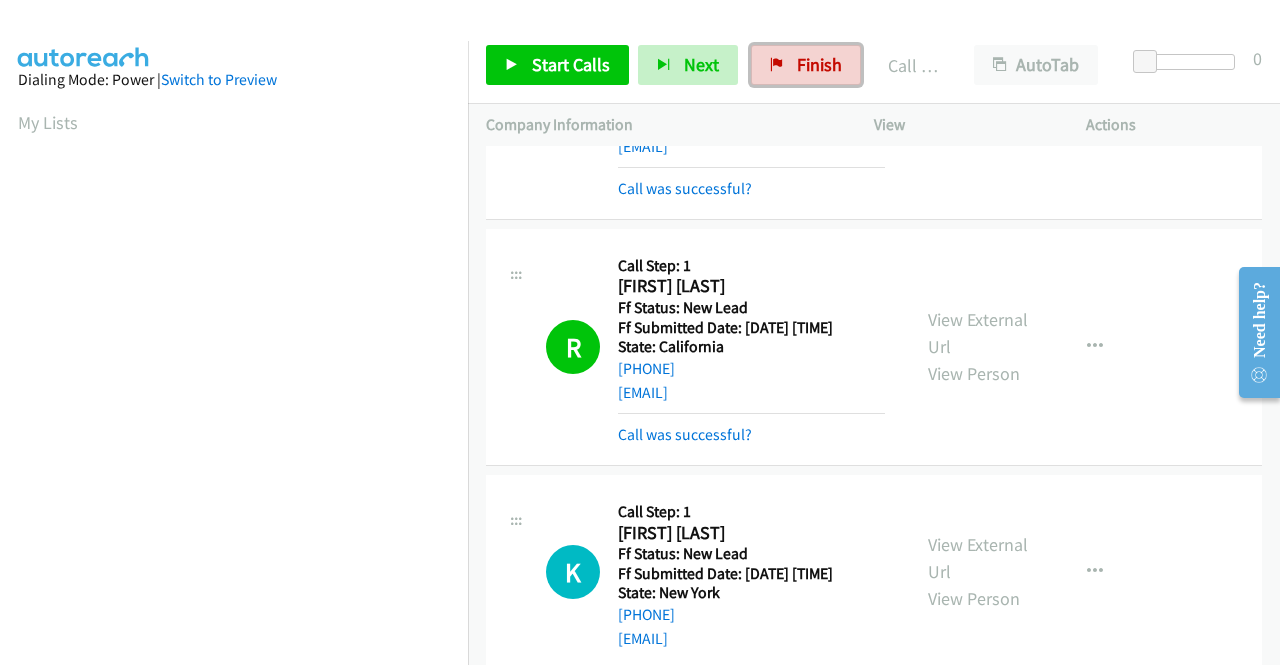 drag, startPoint x: 793, startPoint y: 67, endPoint x: 719, endPoint y: 98, distance: 80.23092 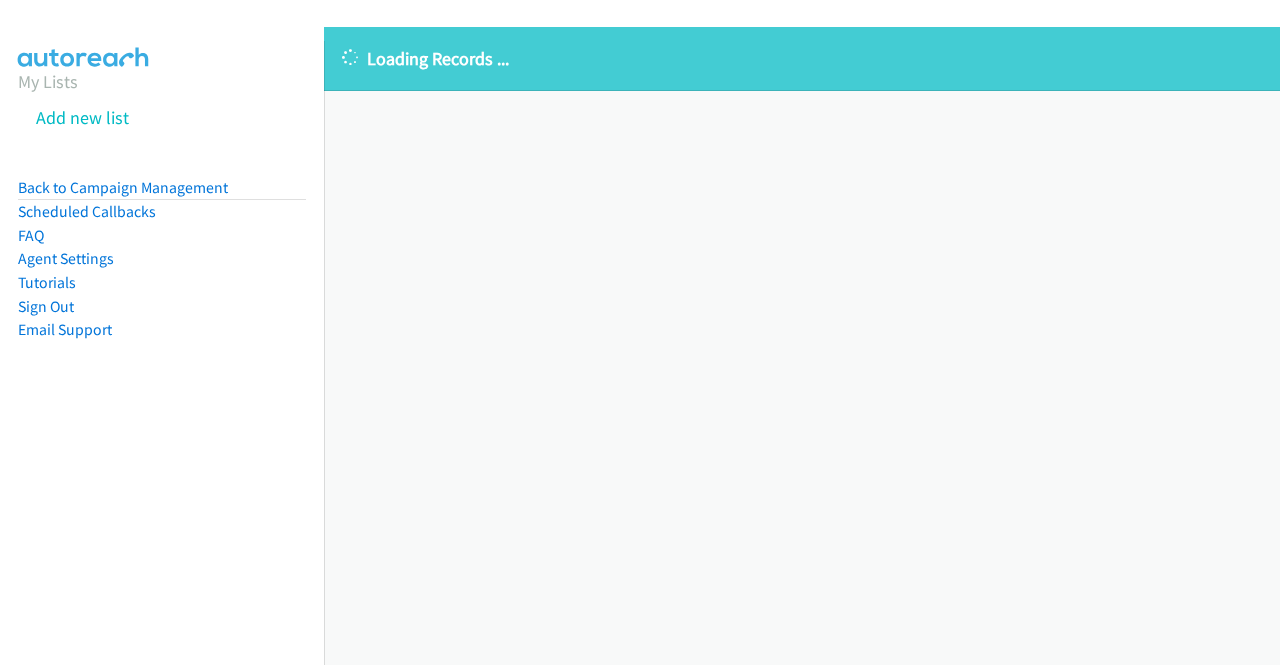 scroll, scrollTop: 0, scrollLeft: 0, axis: both 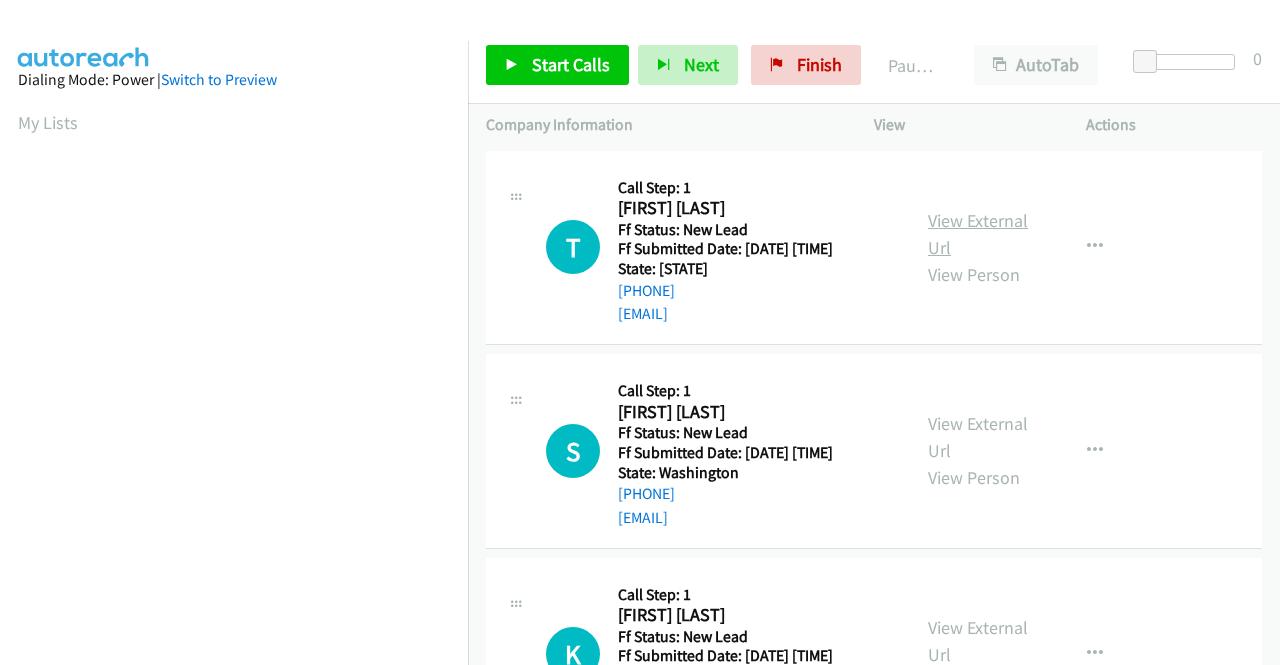 click on "View External Url" at bounding box center [978, 234] 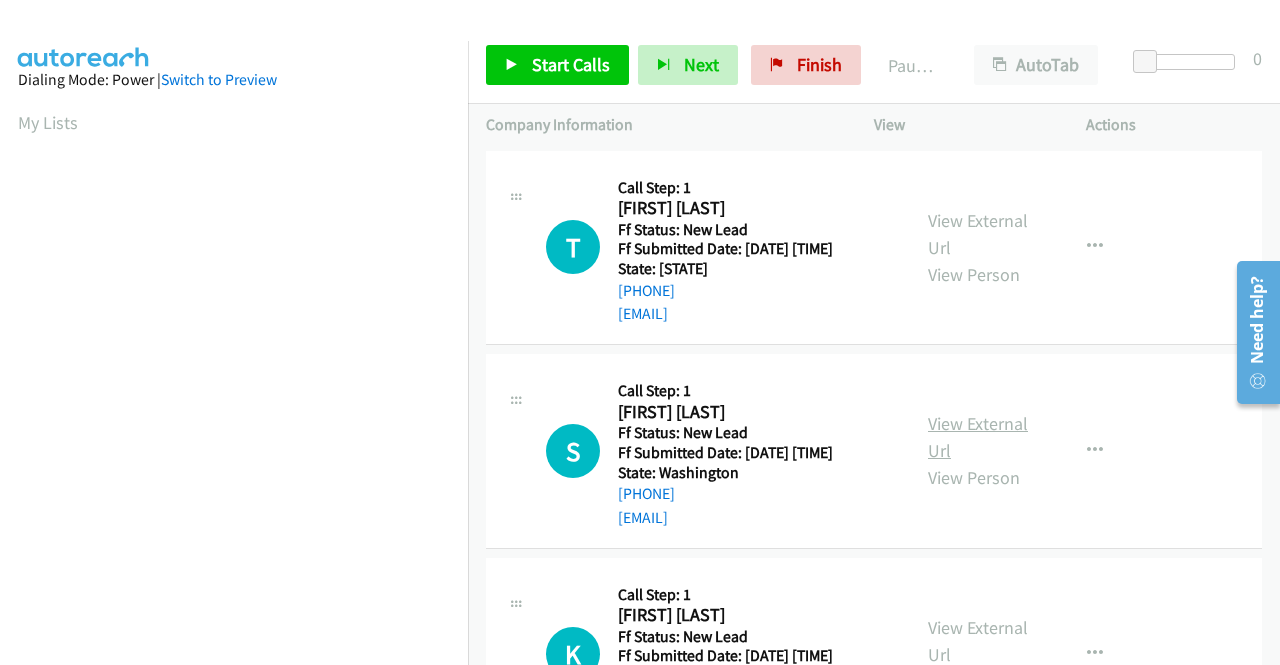 click on "View External Url
View Person
View External Url
Email
Schedule/Manage Callback
Skip Call
Add to do not call list" at bounding box center (1025, 451) 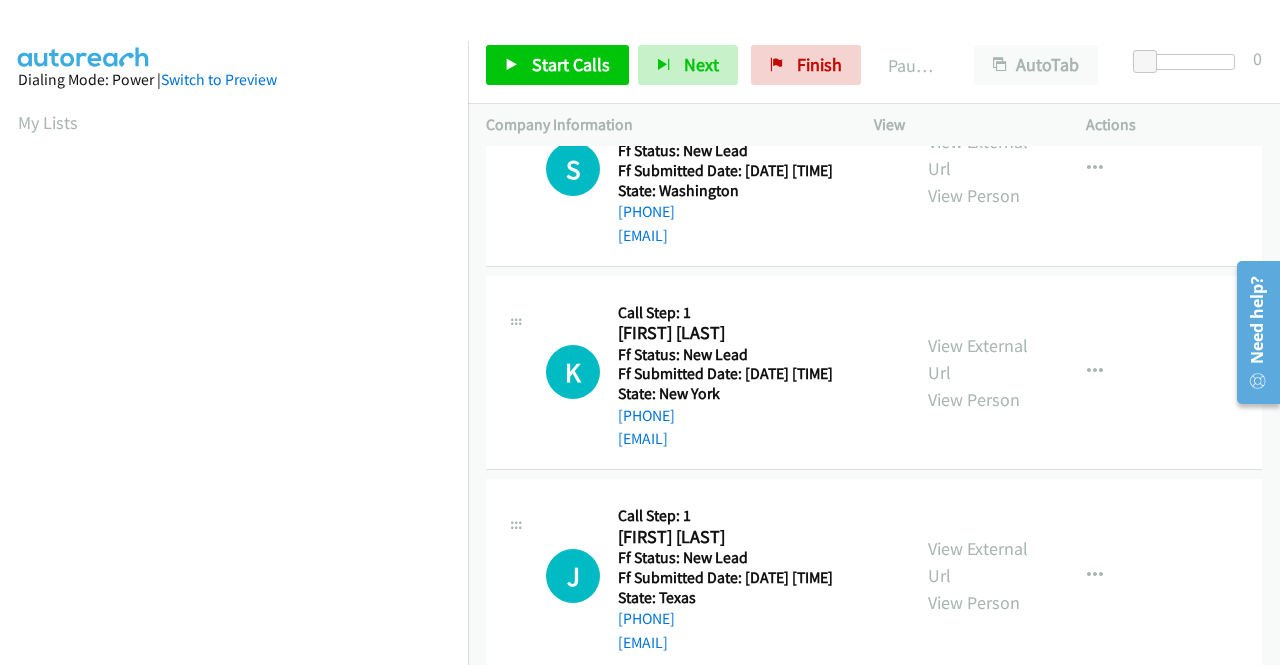 scroll, scrollTop: 300, scrollLeft: 0, axis: vertical 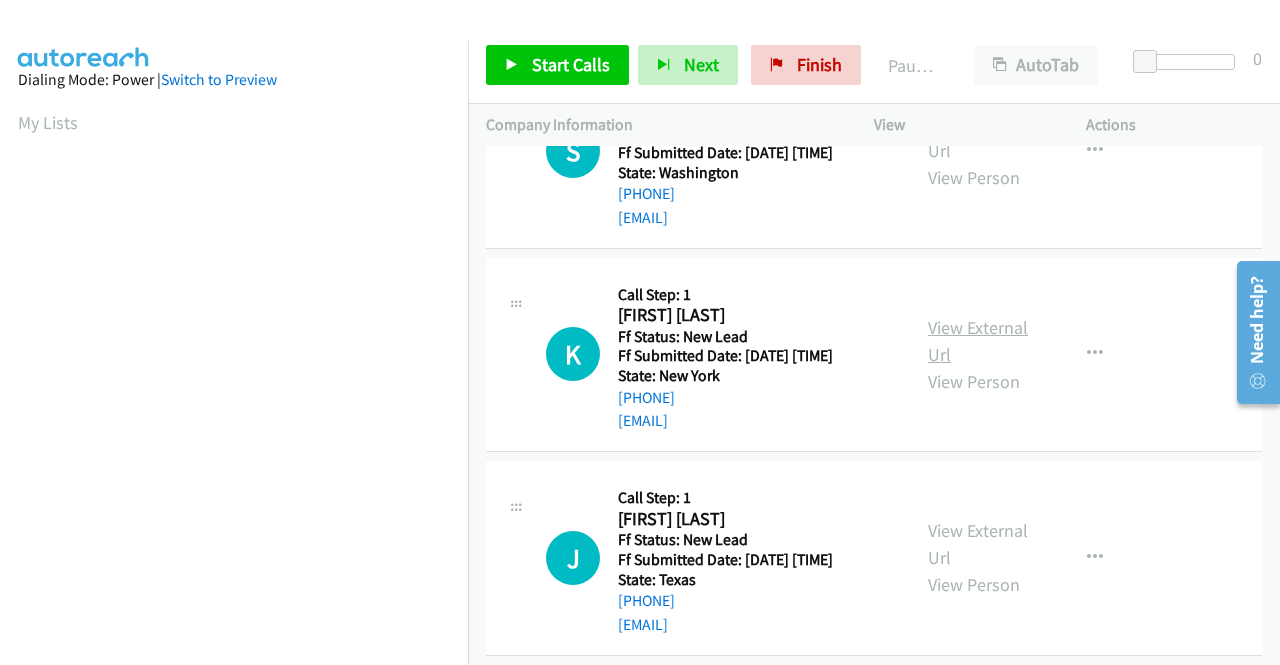 click on "View External Url" at bounding box center [978, 341] 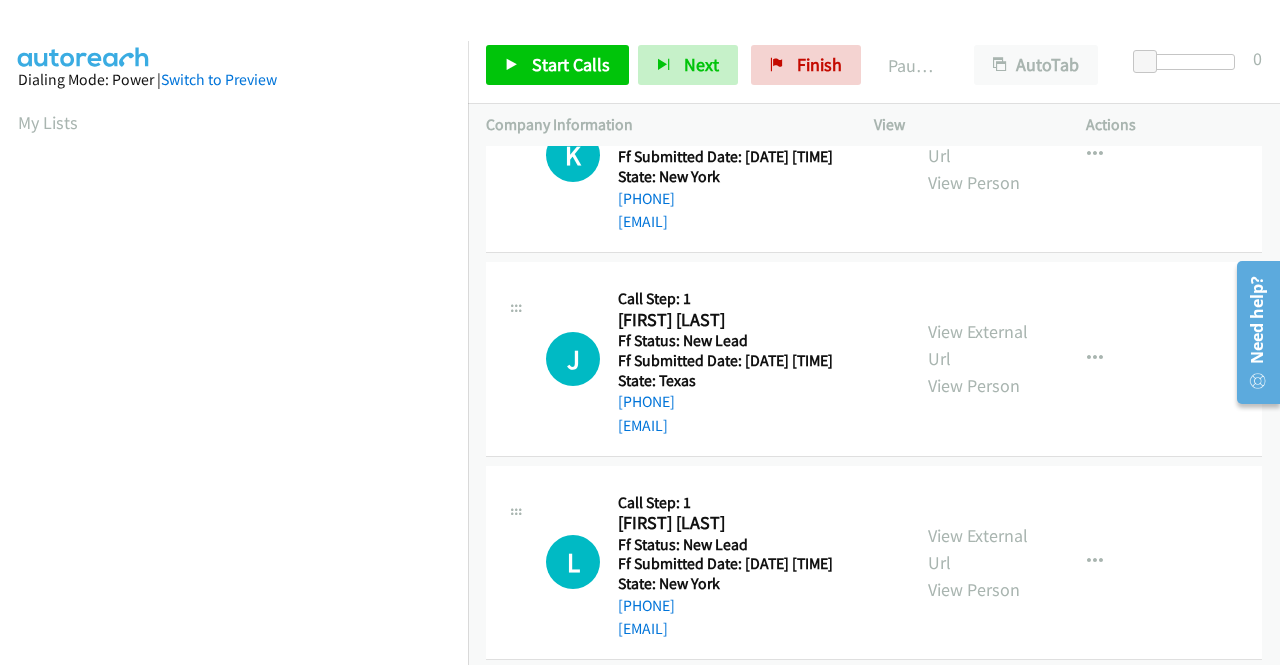 scroll, scrollTop: 500, scrollLeft: 0, axis: vertical 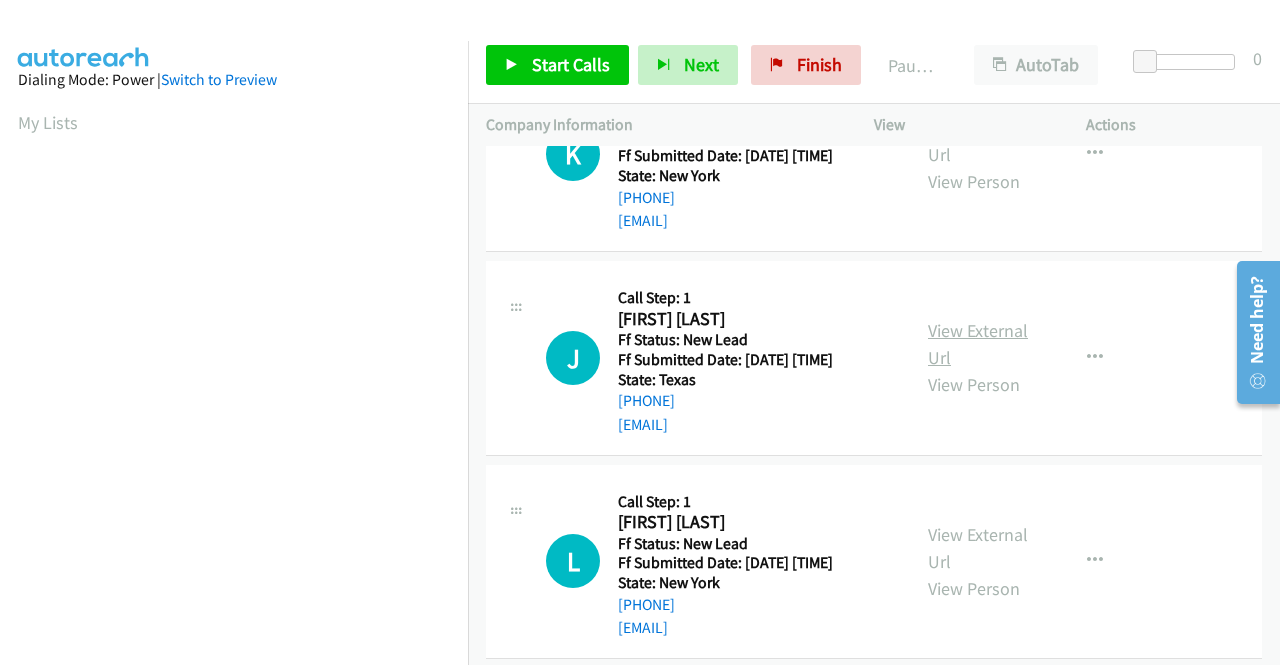 click on "View External Url" at bounding box center [978, 344] 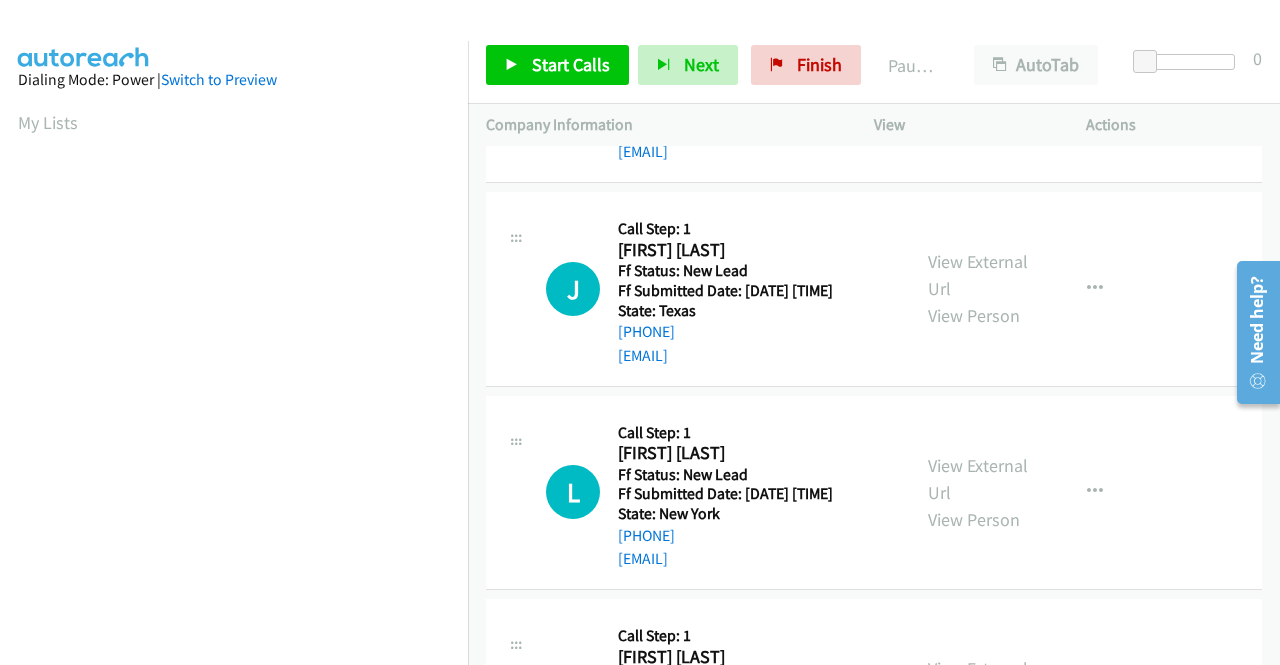 scroll, scrollTop: 600, scrollLeft: 0, axis: vertical 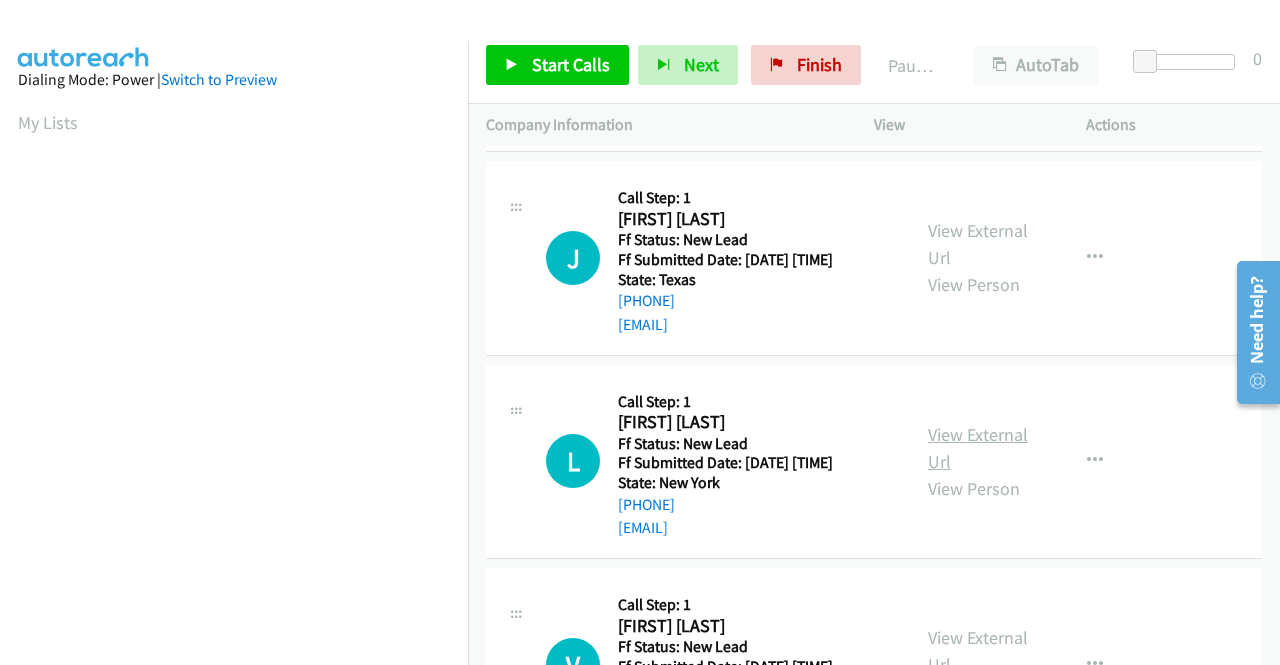 click on "View External Url" at bounding box center [978, 448] 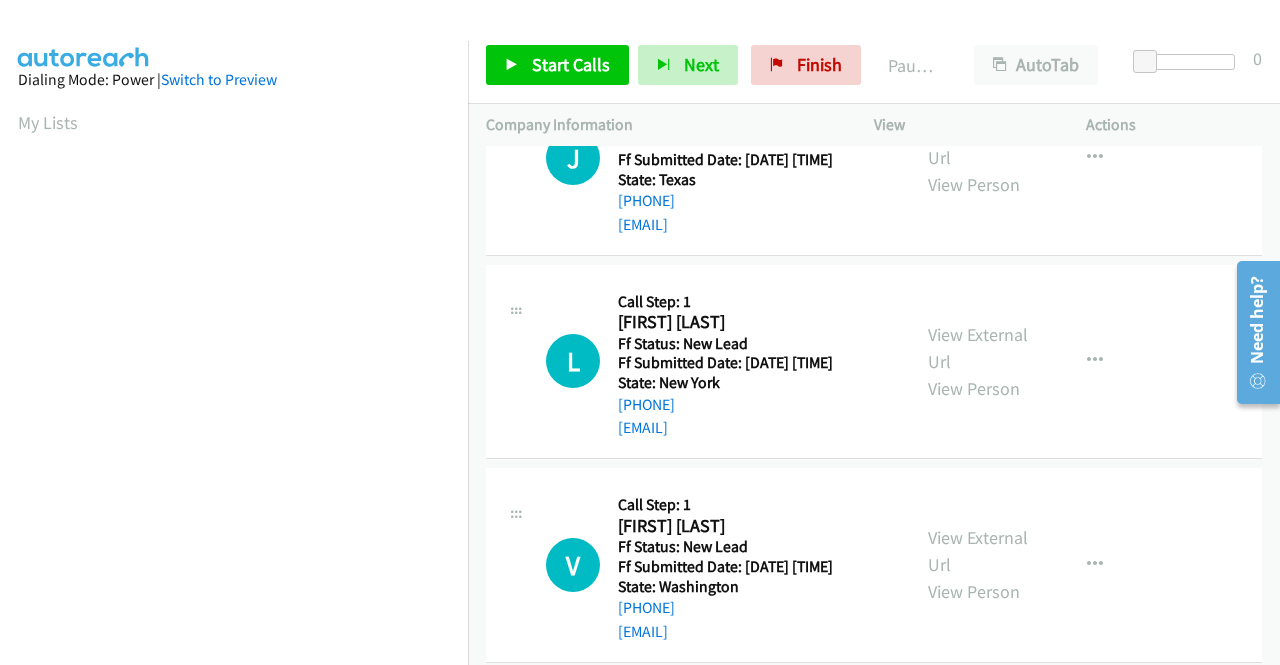 scroll, scrollTop: 800, scrollLeft: 0, axis: vertical 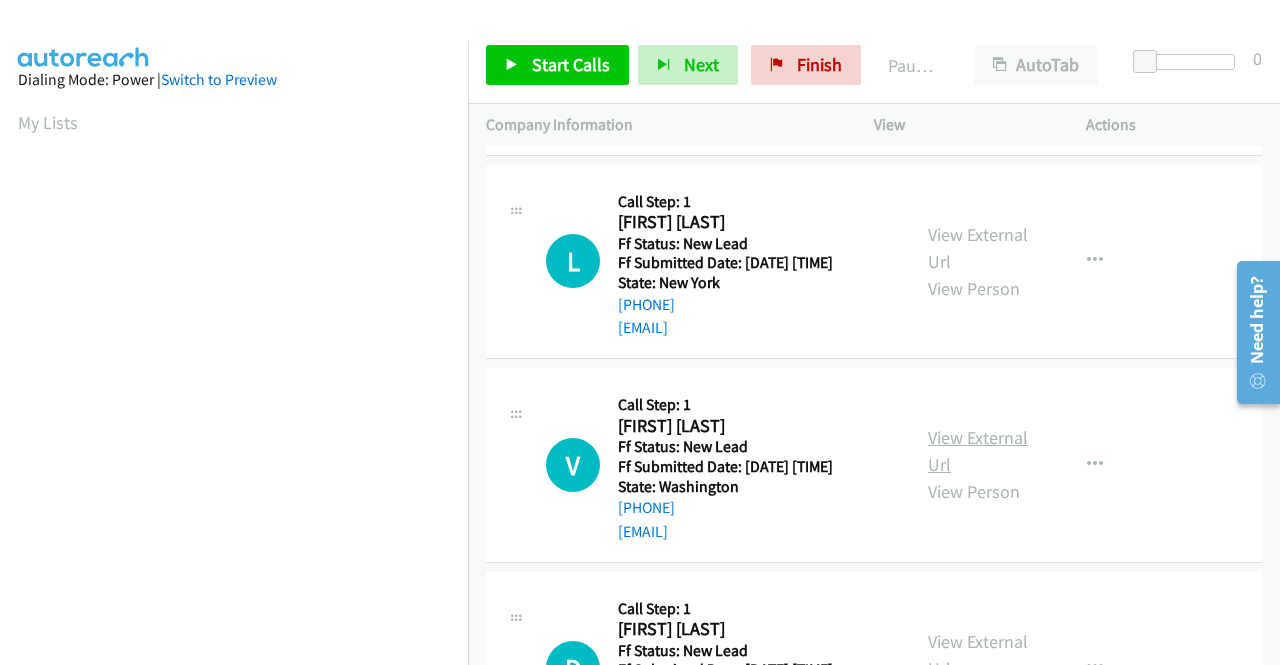 click on "View External Url" at bounding box center (978, 451) 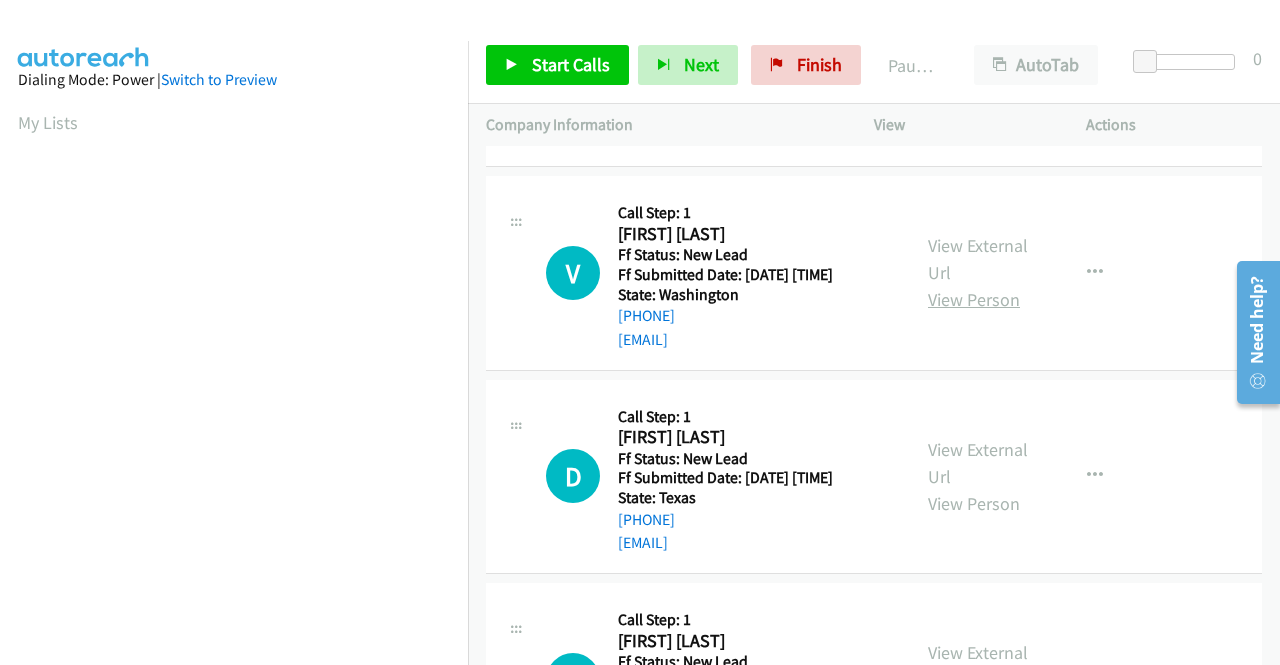 scroll, scrollTop: 1000, scrollLeft: 0, axis: vertical 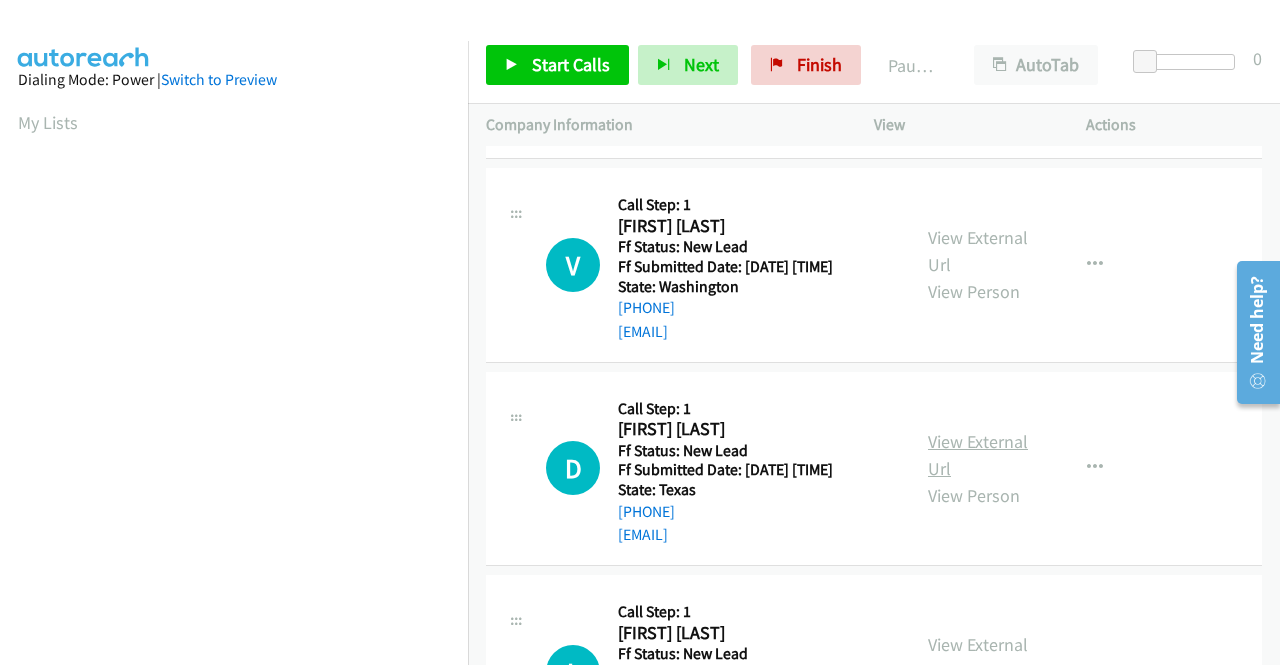click on "View External Url" at bounding box center [978, 455] 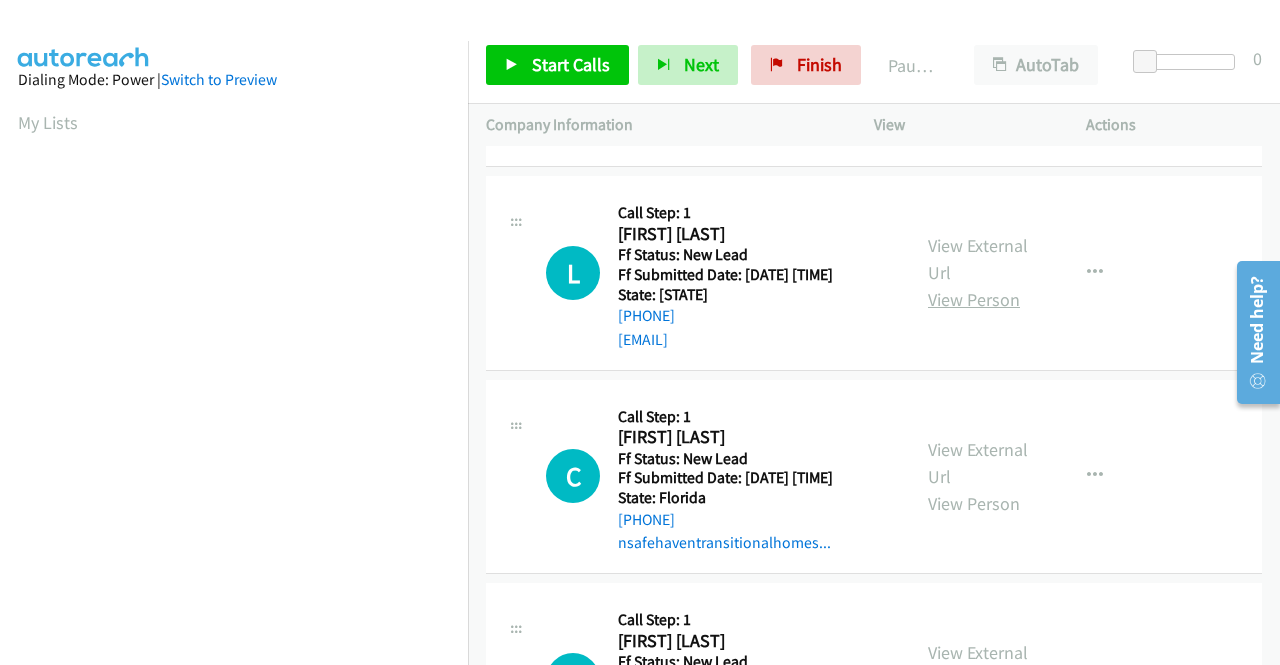 scroll, scrollTop: 1400, scrollLeft: 0, axis: vertical 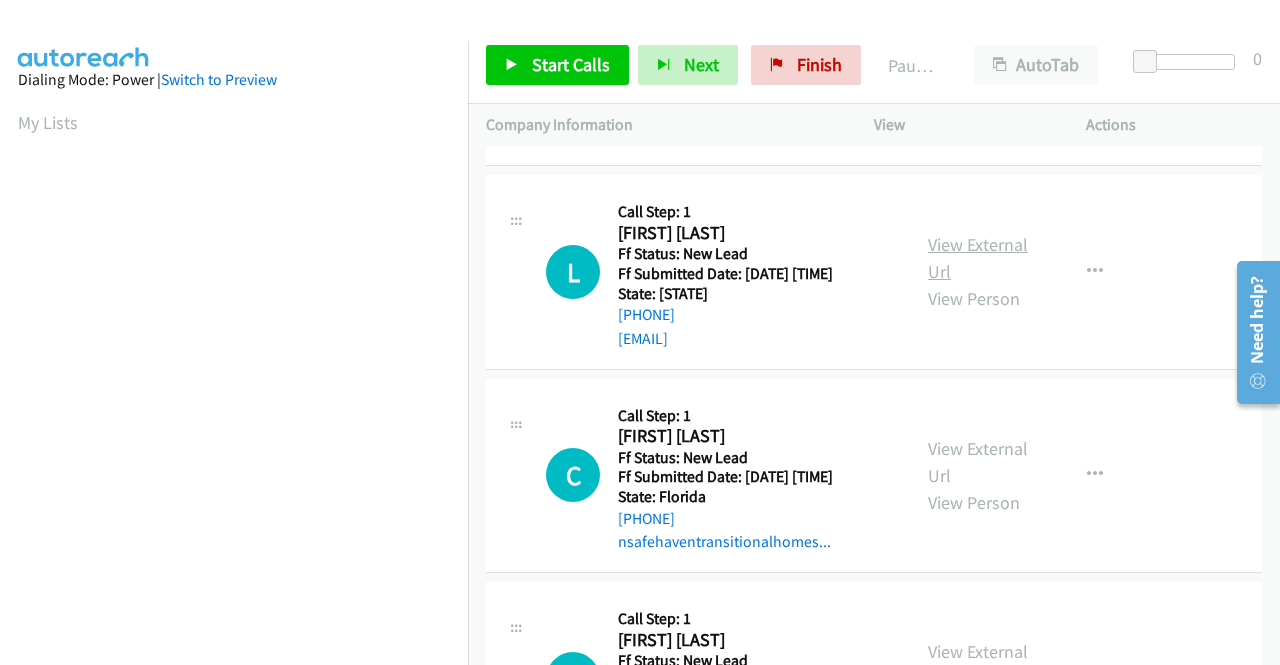 click on "View External Url" at bounding box center [978, 258] 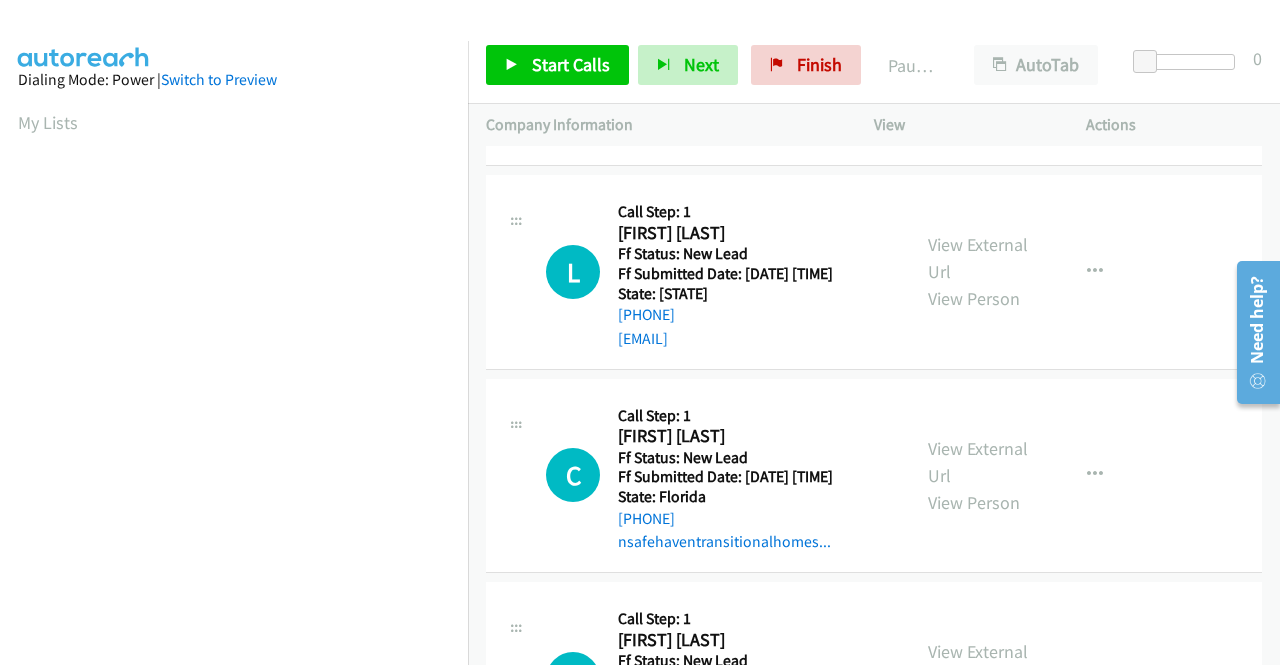 scroll, scrollTop: 1500, scrollLeft: 0, axis: vertical 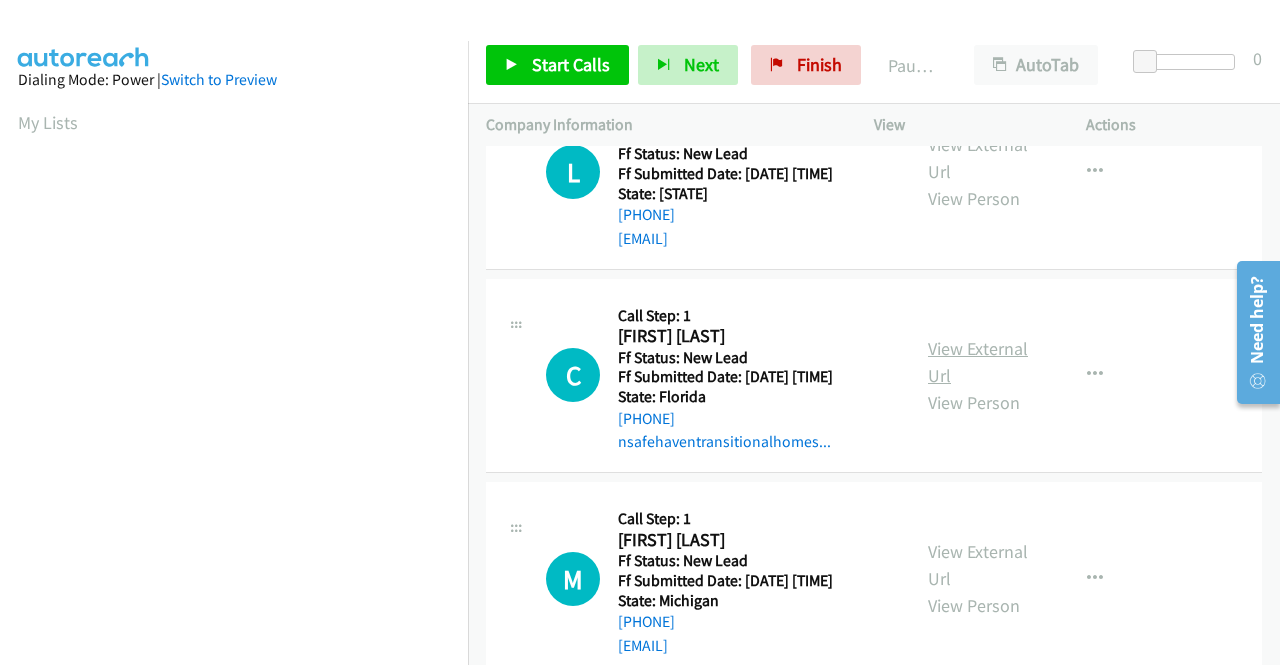 click on "View External Url" at bounding box center [978, 362] 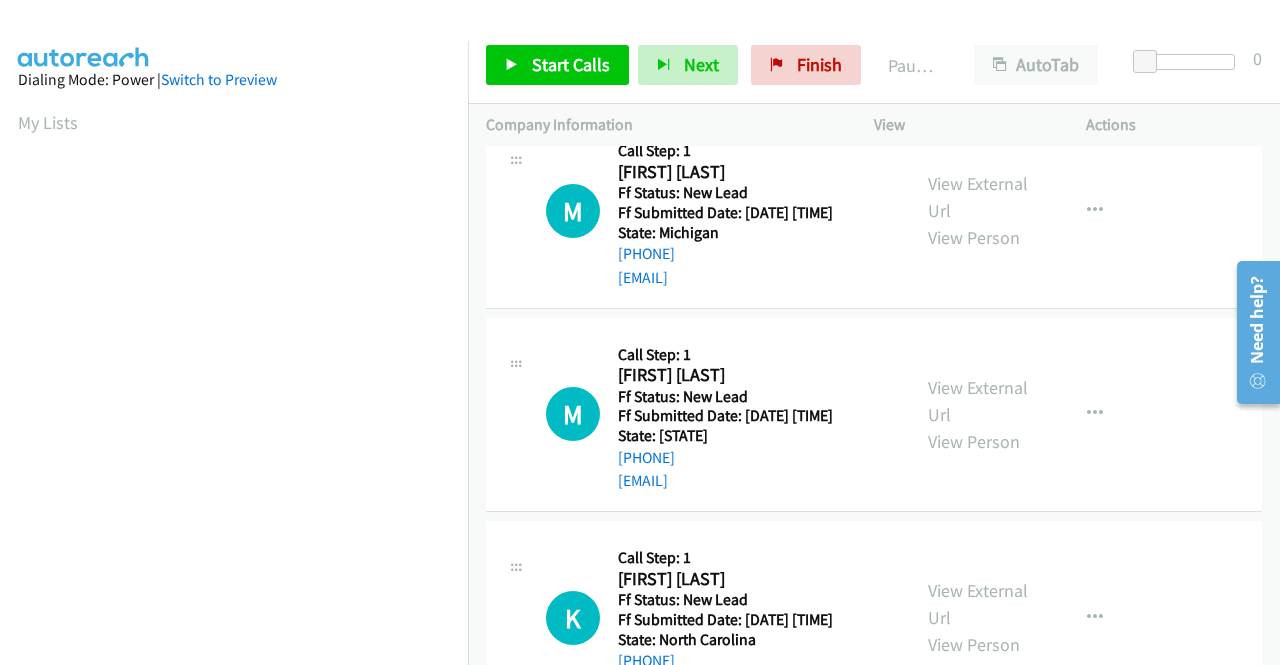 scroll, scrollTop: 1900, scrollLeft: 0, axis: vertical 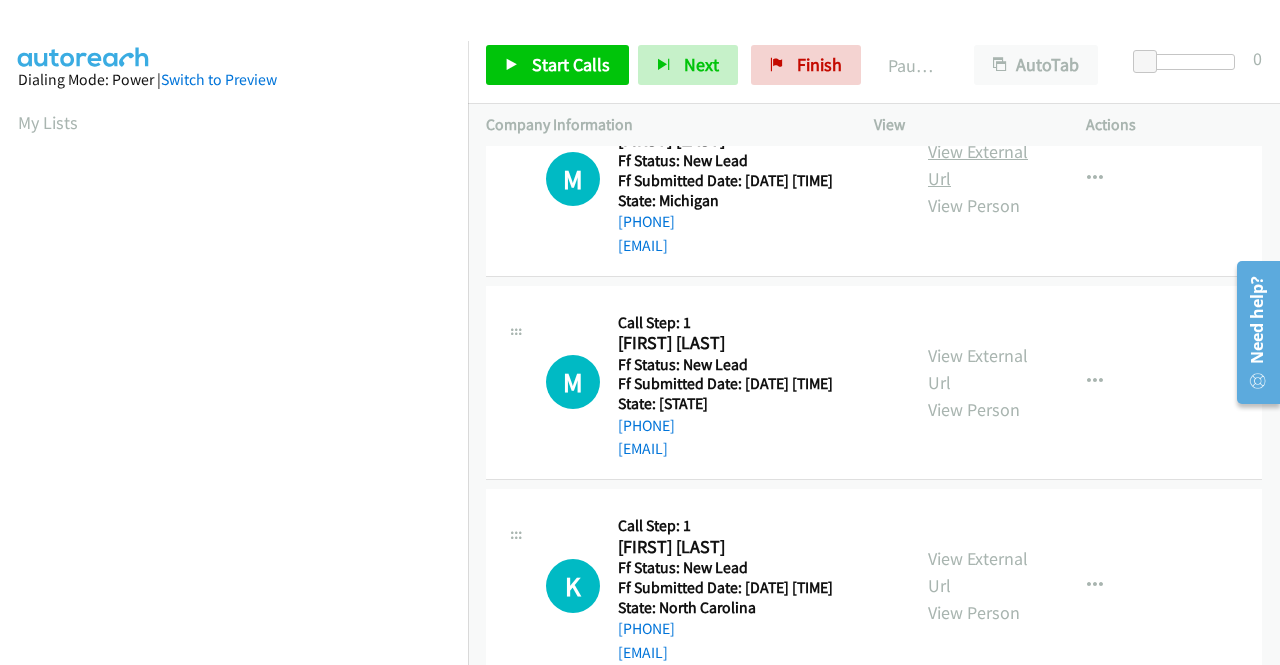 click on "View External Url" at bounding box center (978, 165) 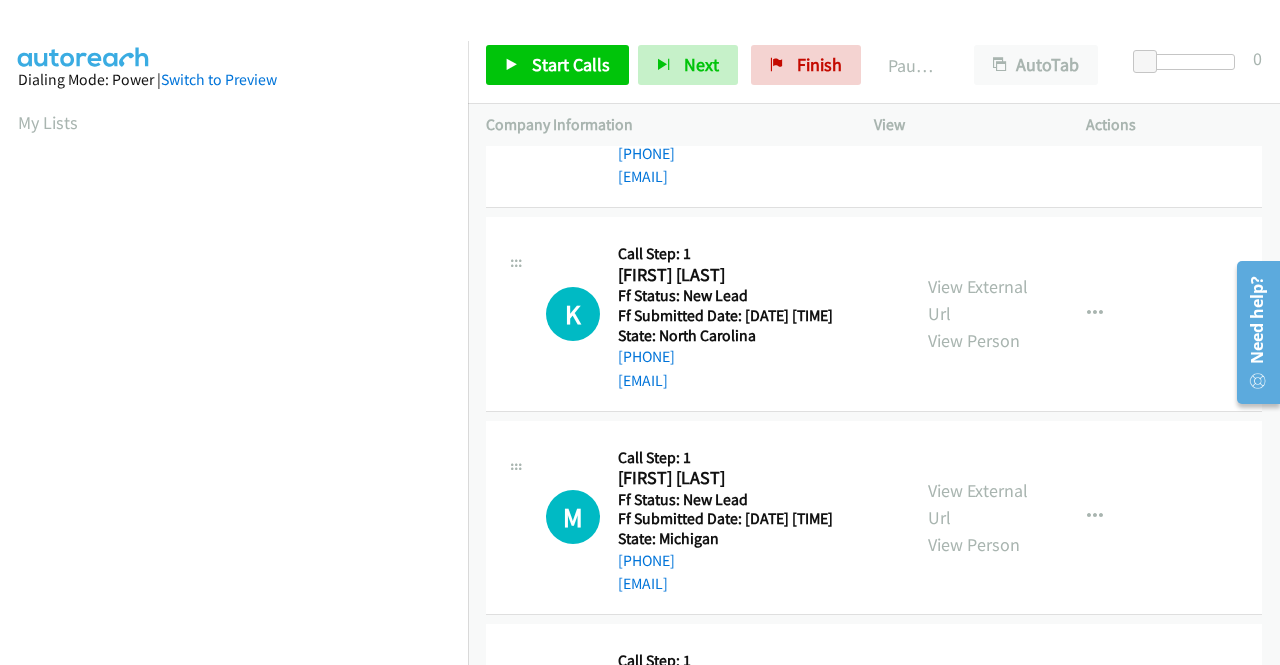 scroll, scrollTop: 2200, scrollLeft: 0, axis: vertical 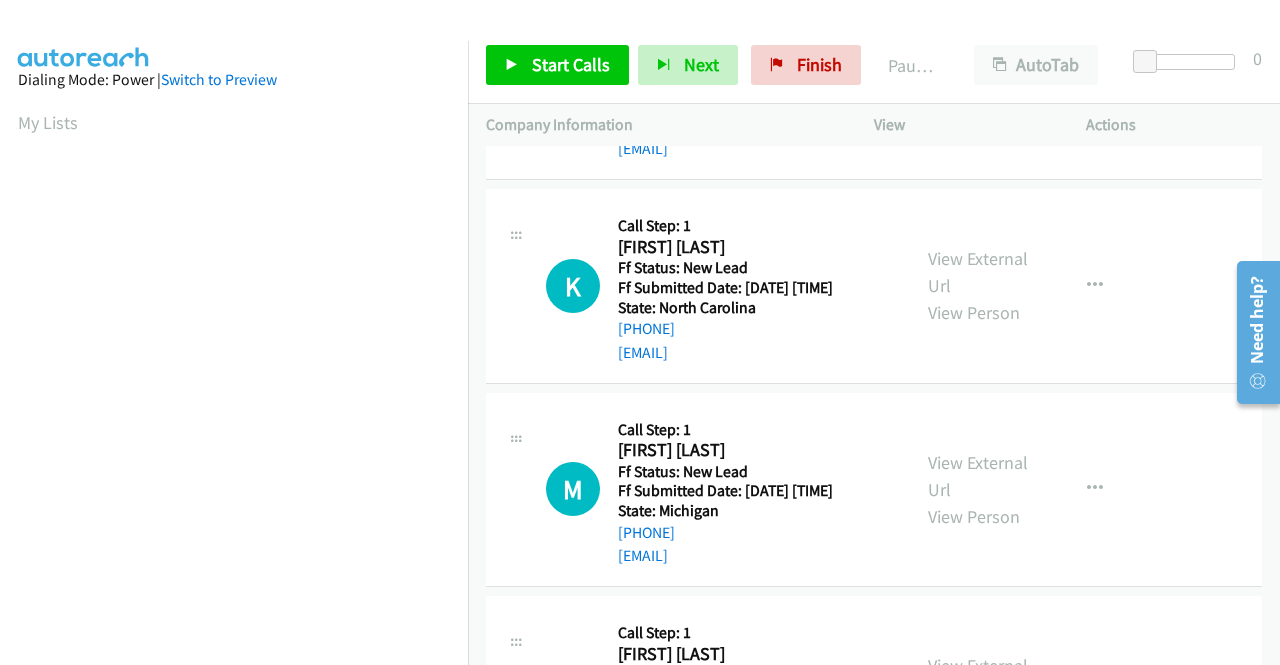 click on "View External Url" at bounding box center (978, 69) 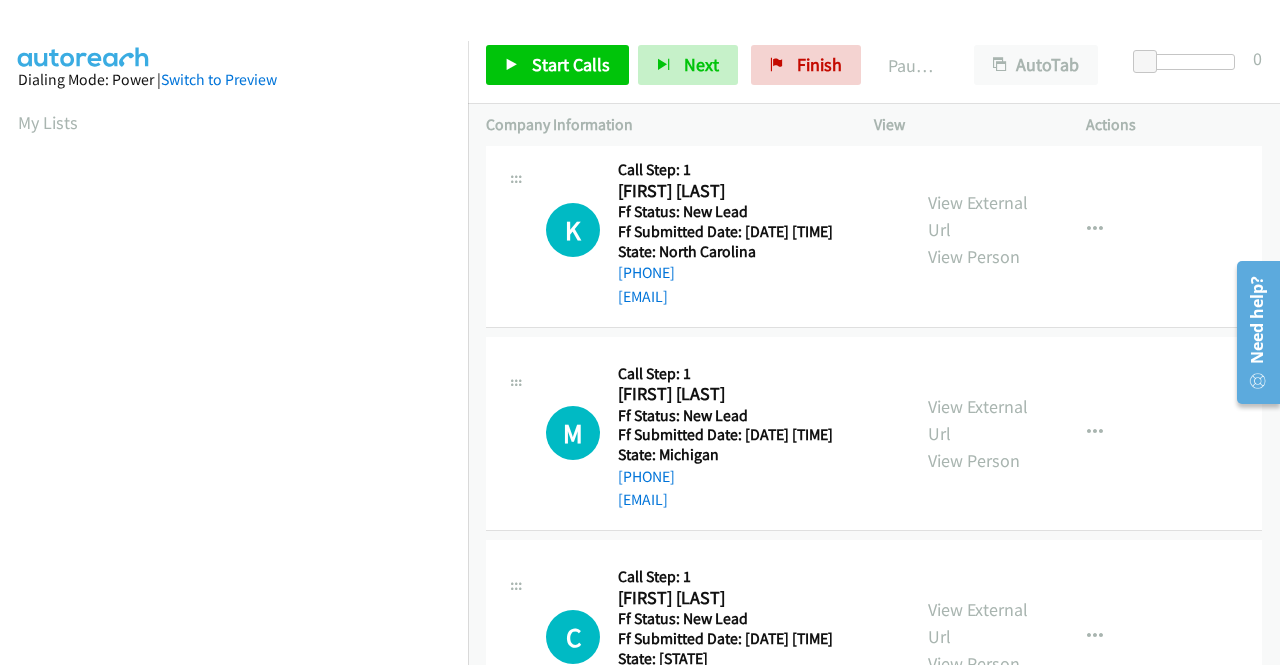 scroll, scrollTop: 2300, scrollLeft: 0, axis: vertical 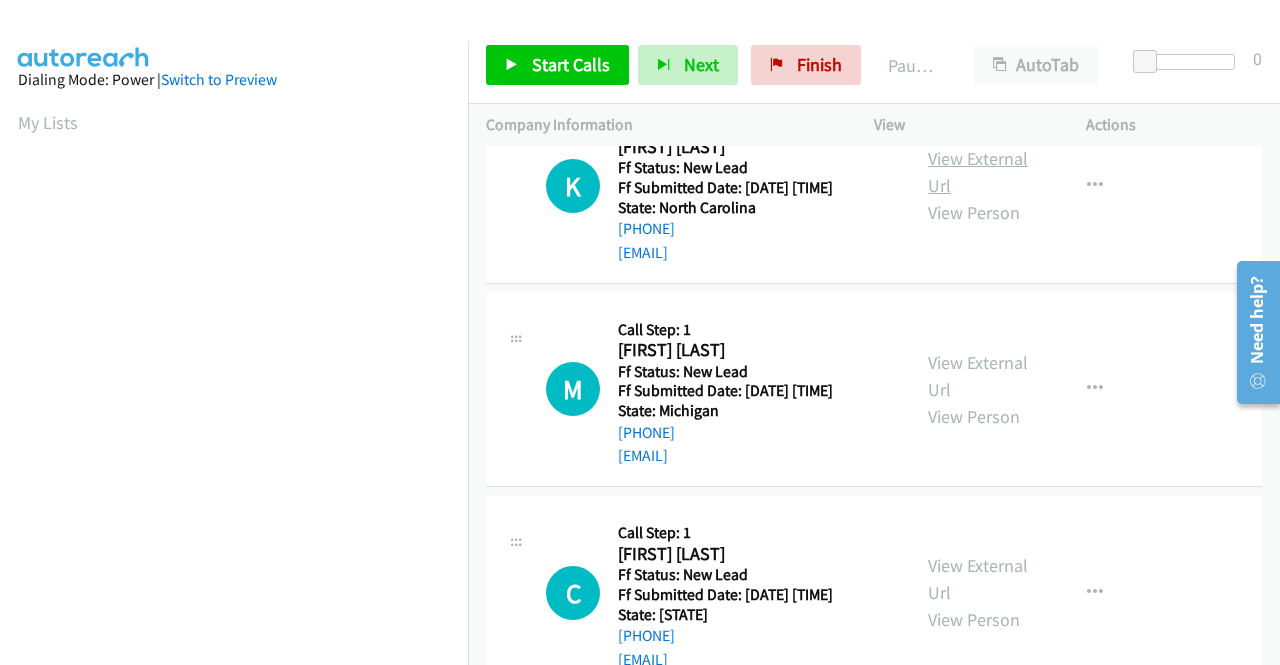 click on "View External Url" at bounding box center [978, 172] 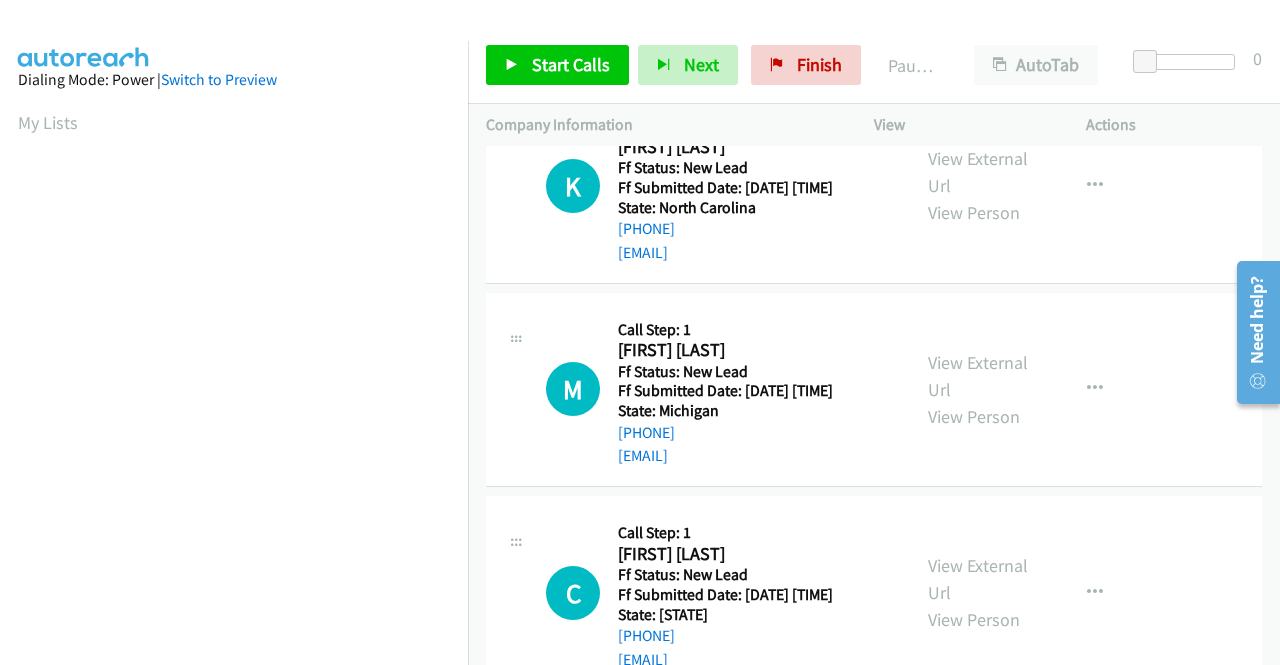 scroll, scrollTop: 2500, scrollLeft: 0, axis: vertical 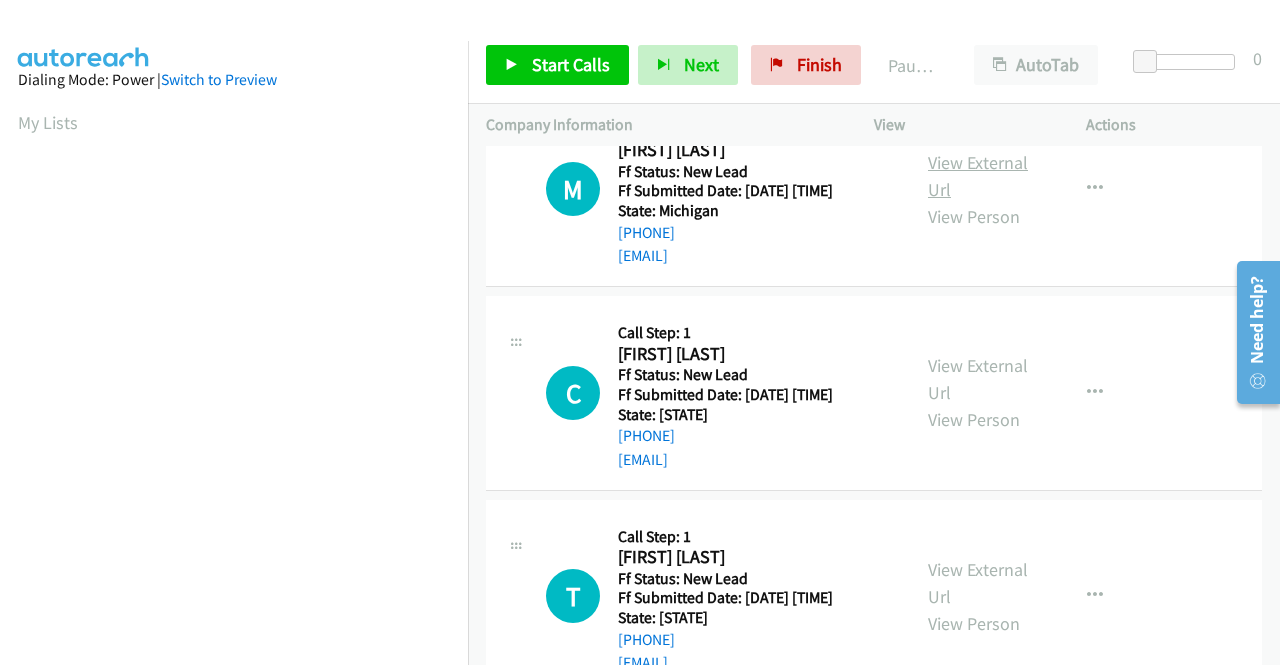 click on "View External Url" at bounding box center [978, 176] 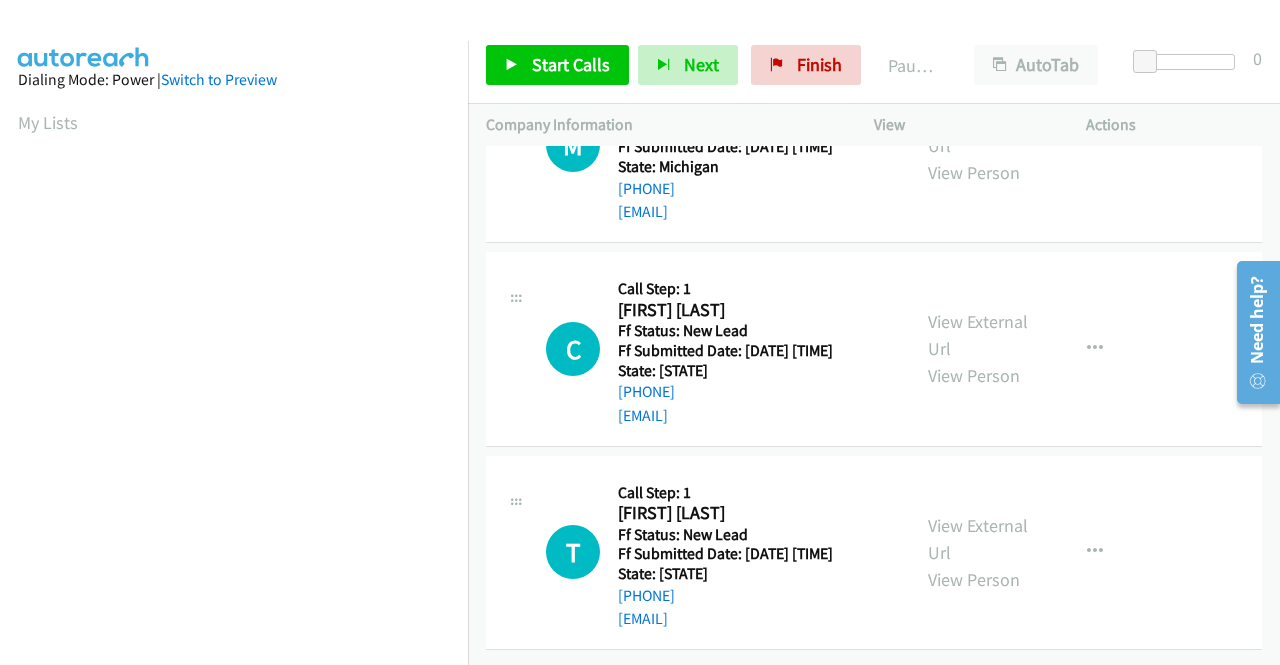 scroll, scrollTop: 2700, scrollLeft: 0, axis: vertical 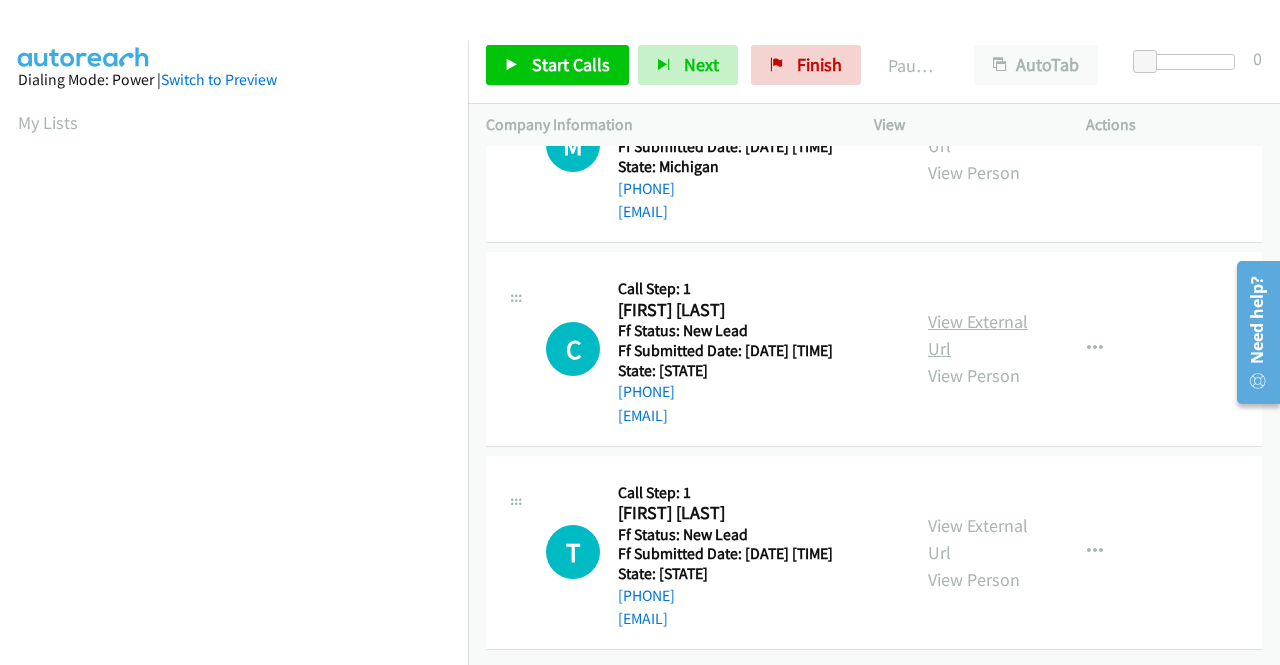 click on "View External Url" at bounding box center (978, 335) 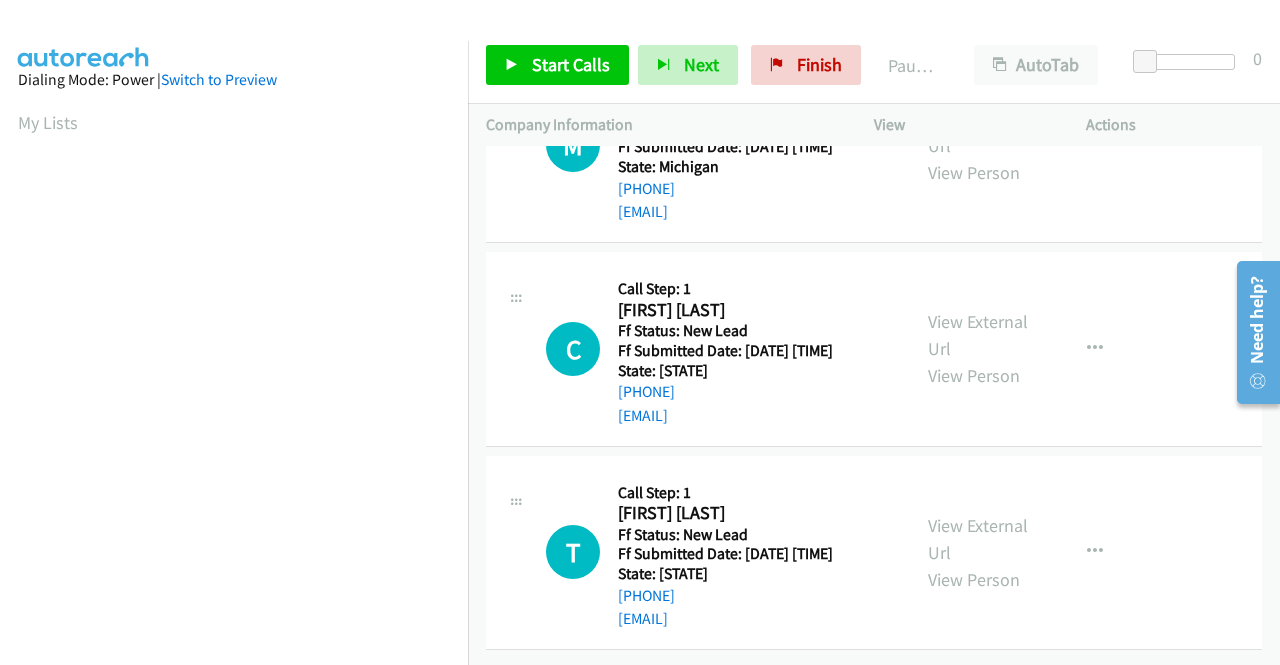 scroll, scrollTop: 2848, scrollLeft: 0, axis: vertical 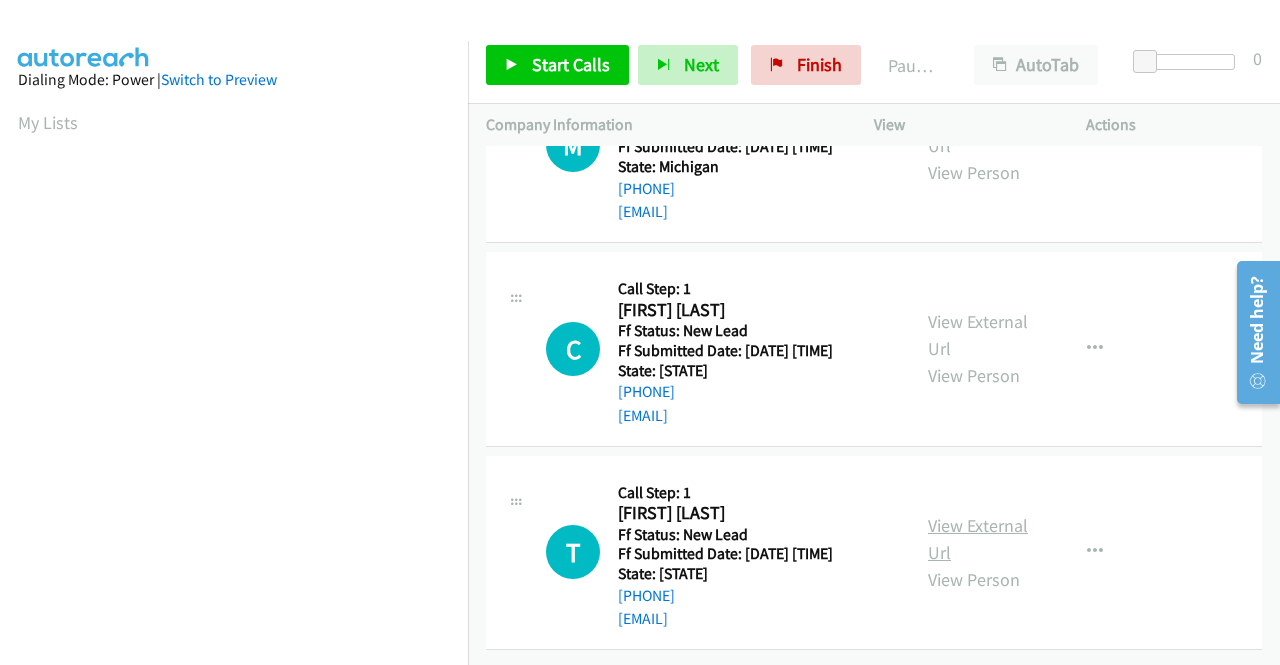 click on "View External Url" at bounding box center [978, 539] 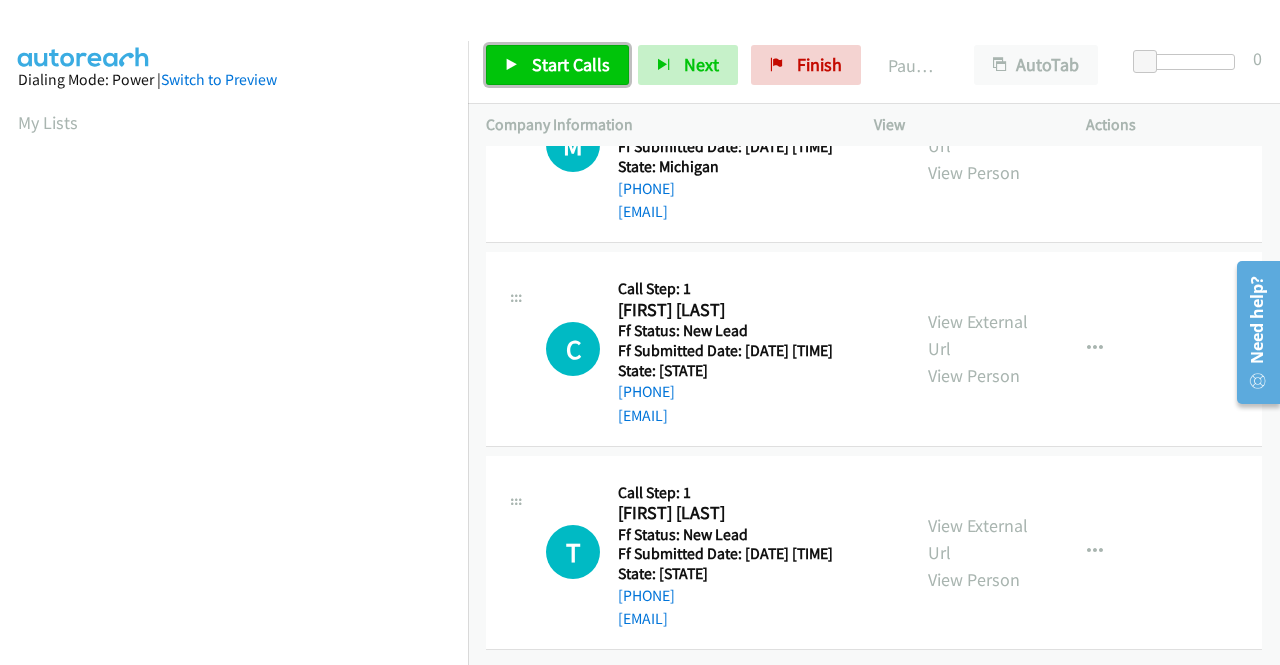 click on "Start Calls" at bounding box center [571, 64] 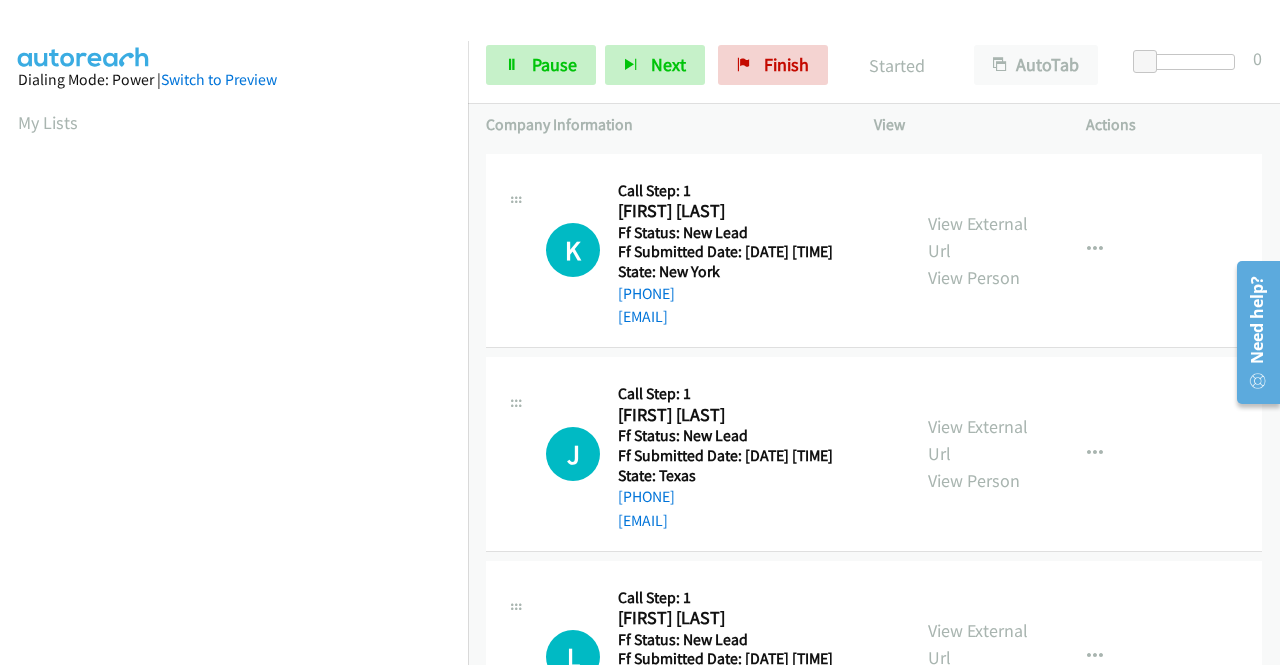 scroll, scrollTop: 0, scrollLeft: 0, axis: both 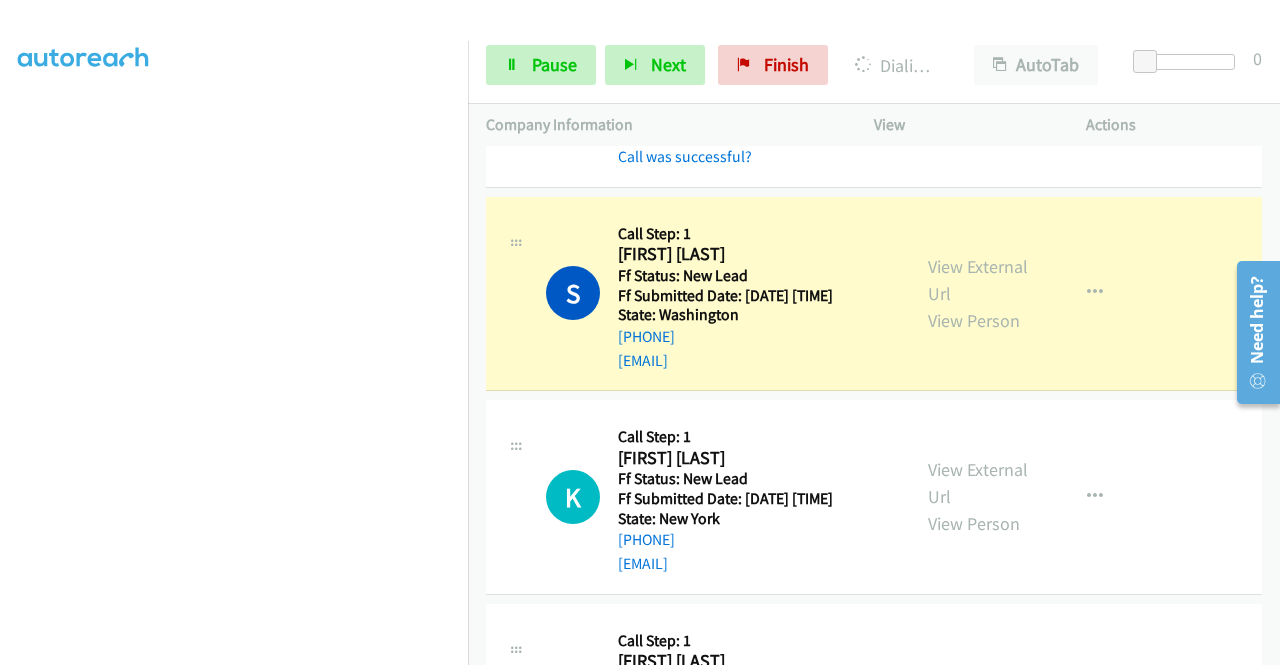 click on "Start Calls
Pause
Next
Finish
Dialing Shannon Beck
AutoTab
AutoTab
0" at bounding box center (874, 65) 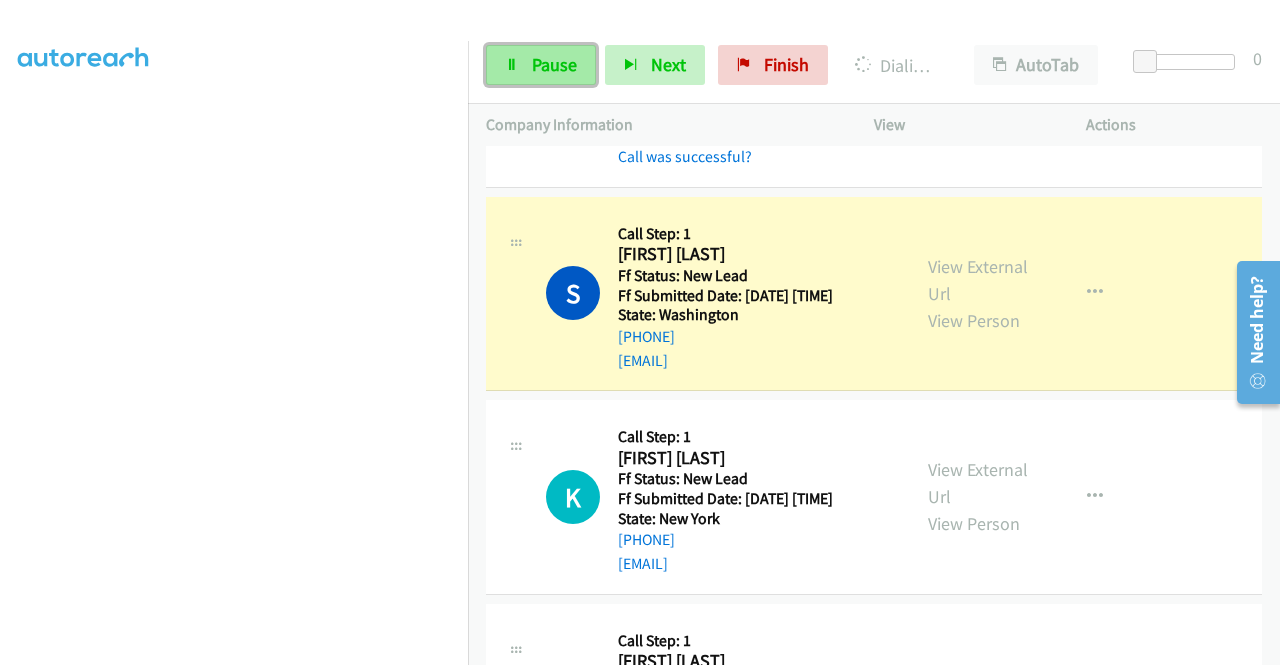 click on "Pause" at bounding box center [541, 65] 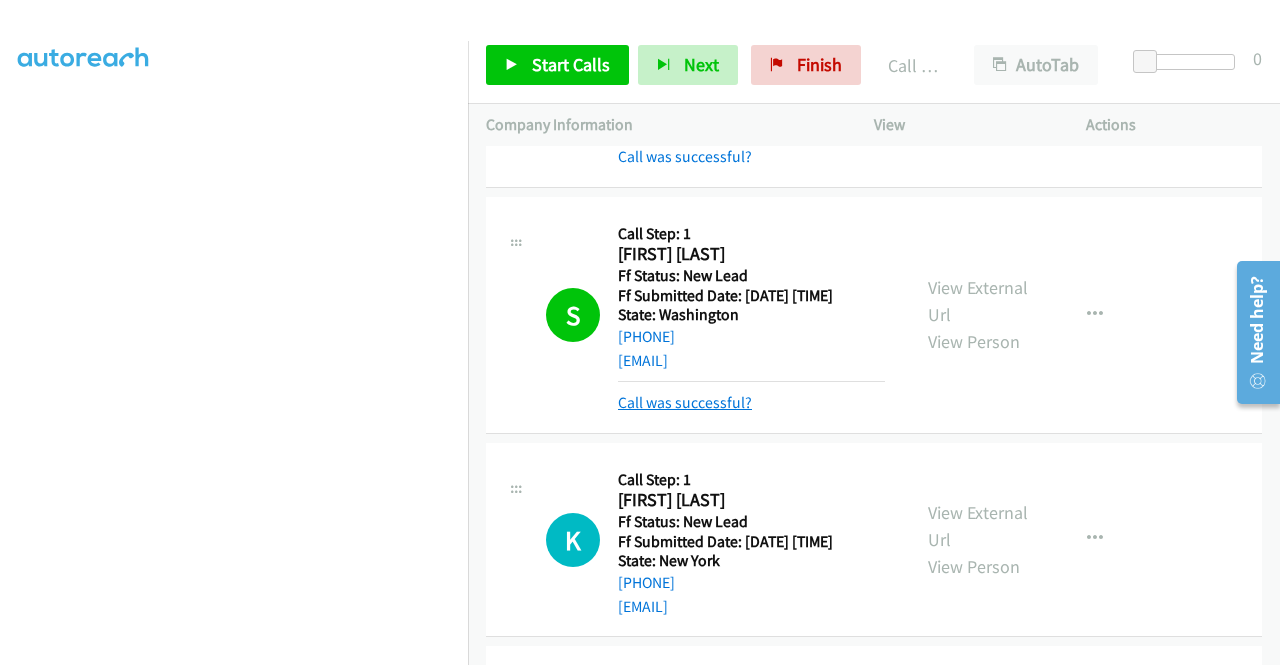 click on "Call was successful?" at bounding box center (685, 402) 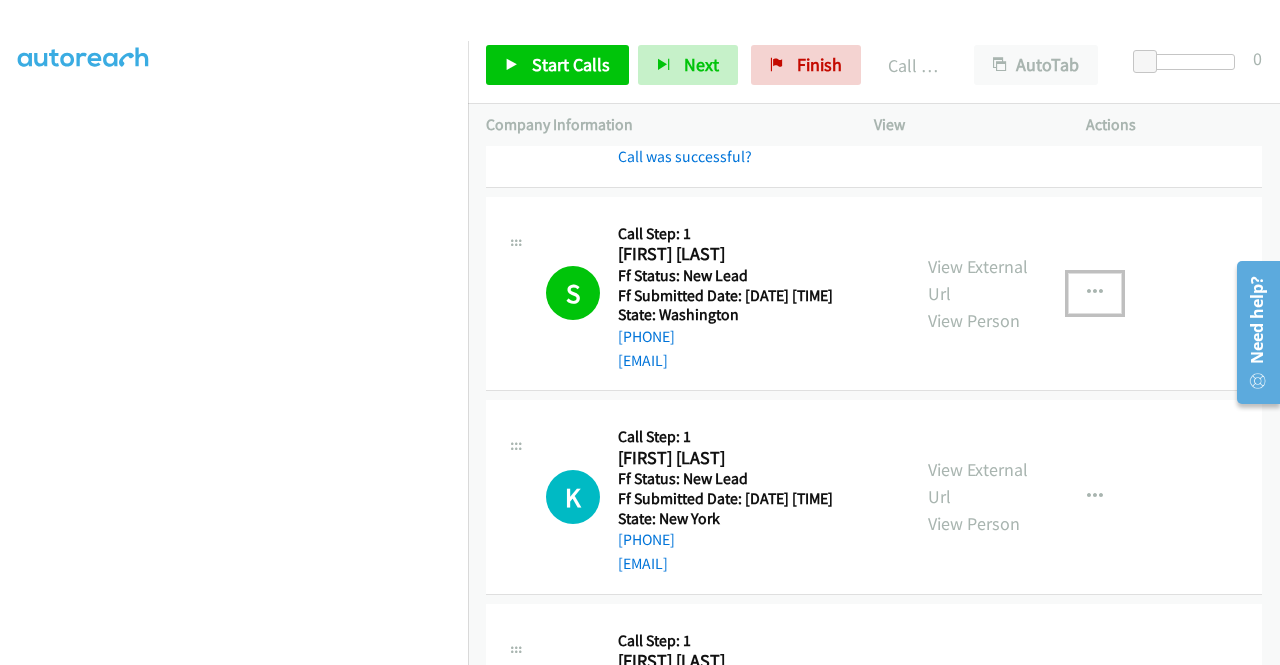 click at bounding box center (1095, 293) 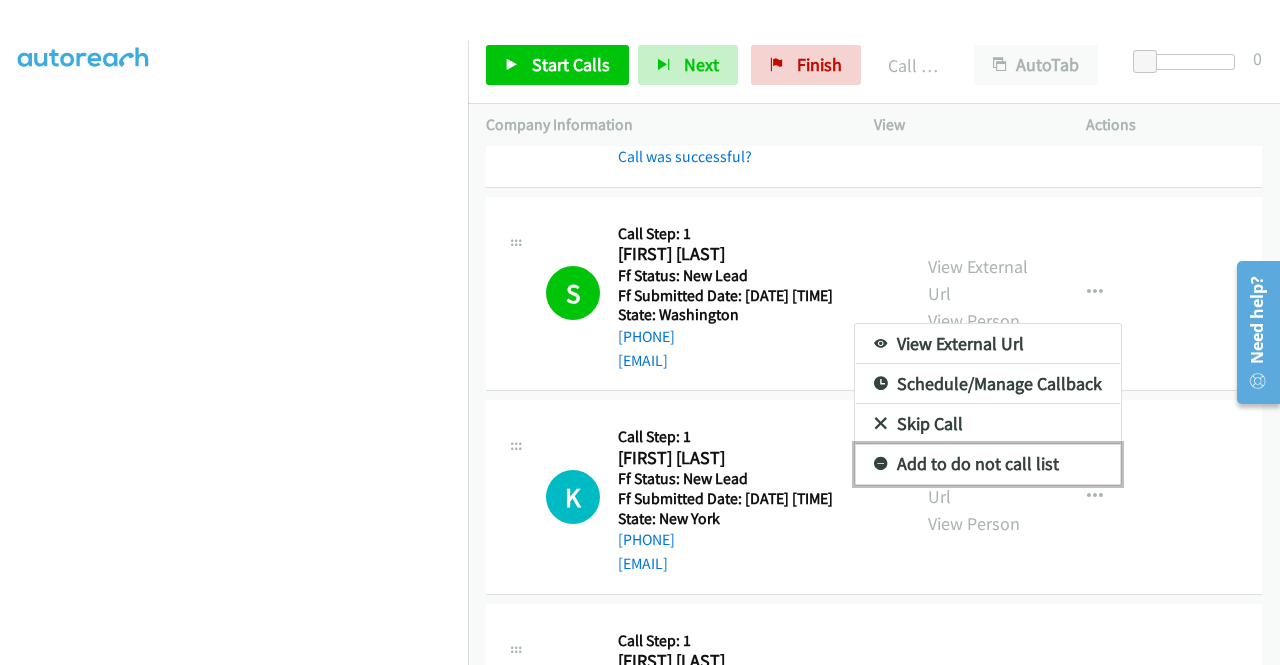 click on "Add to do not call list" at bounding box center (988, 464) 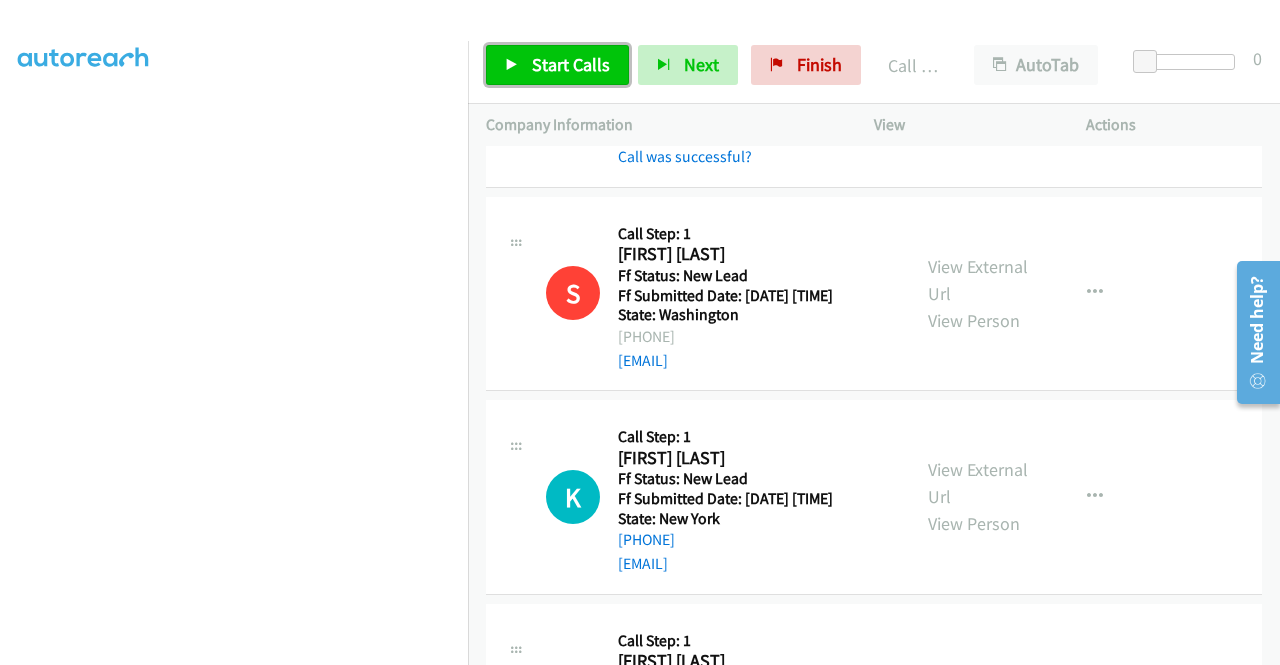 click on "Start Calls" at bounding box center [571, 64] 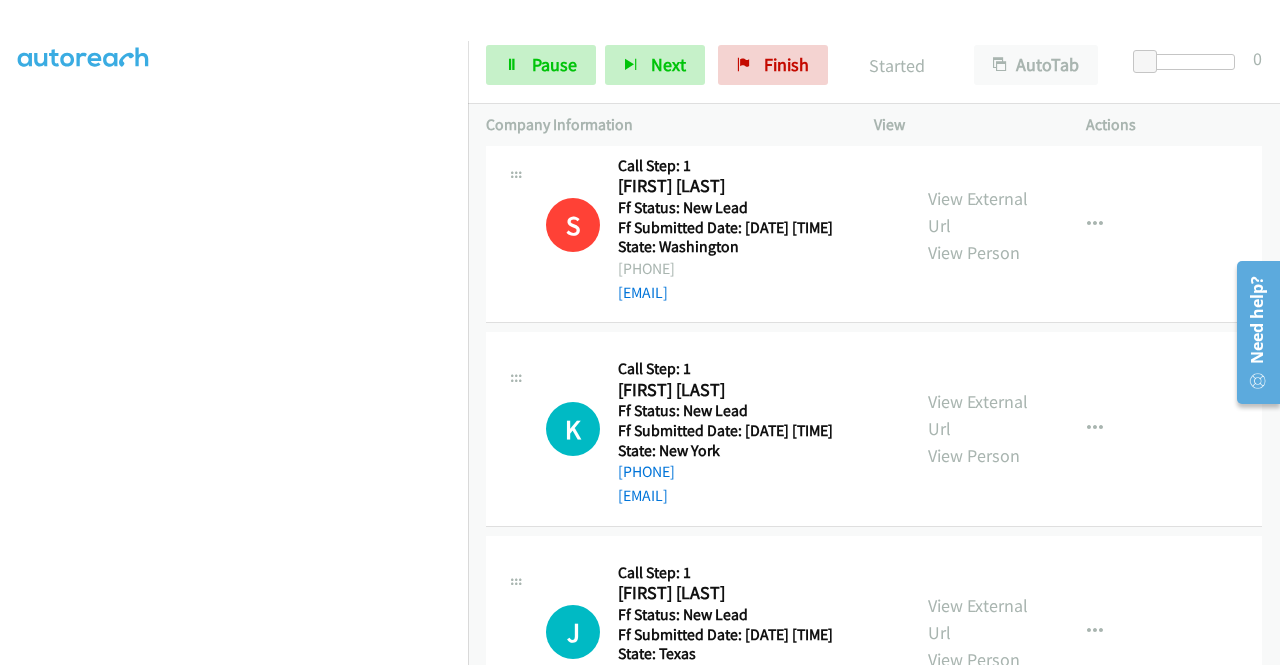 scroll, scrollTop: 300, scrollLeft: 0, axis: vertical 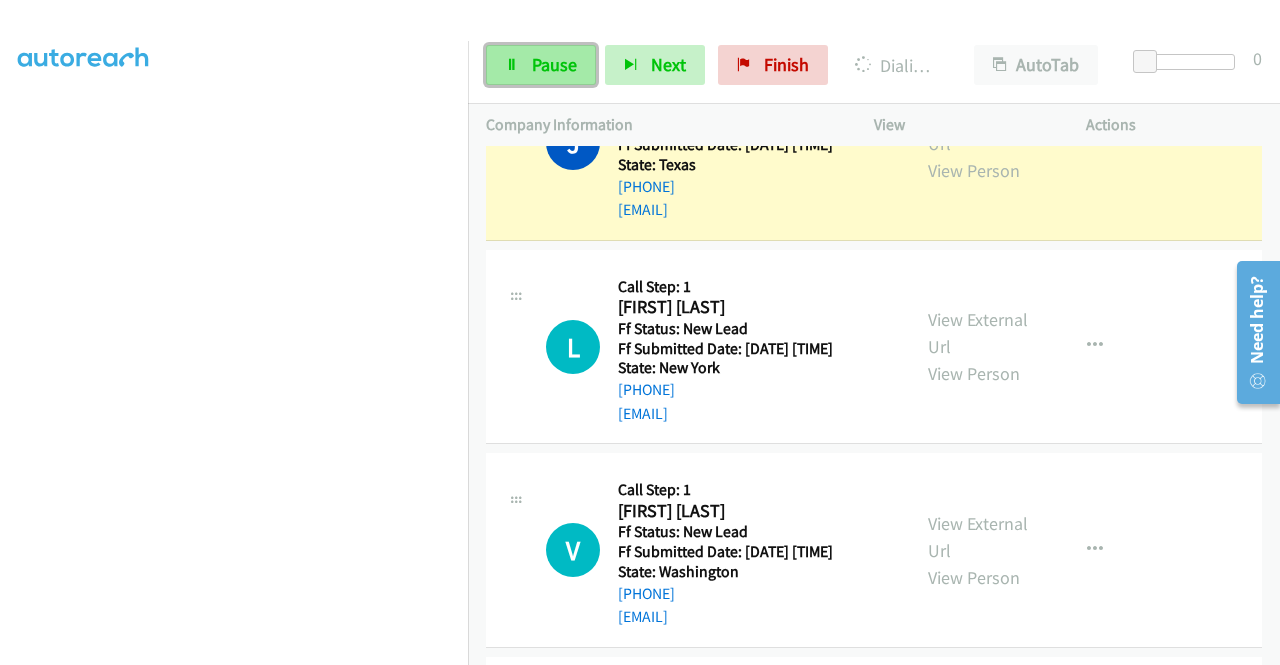 click on "Pause" at bounding box center [541, 65] 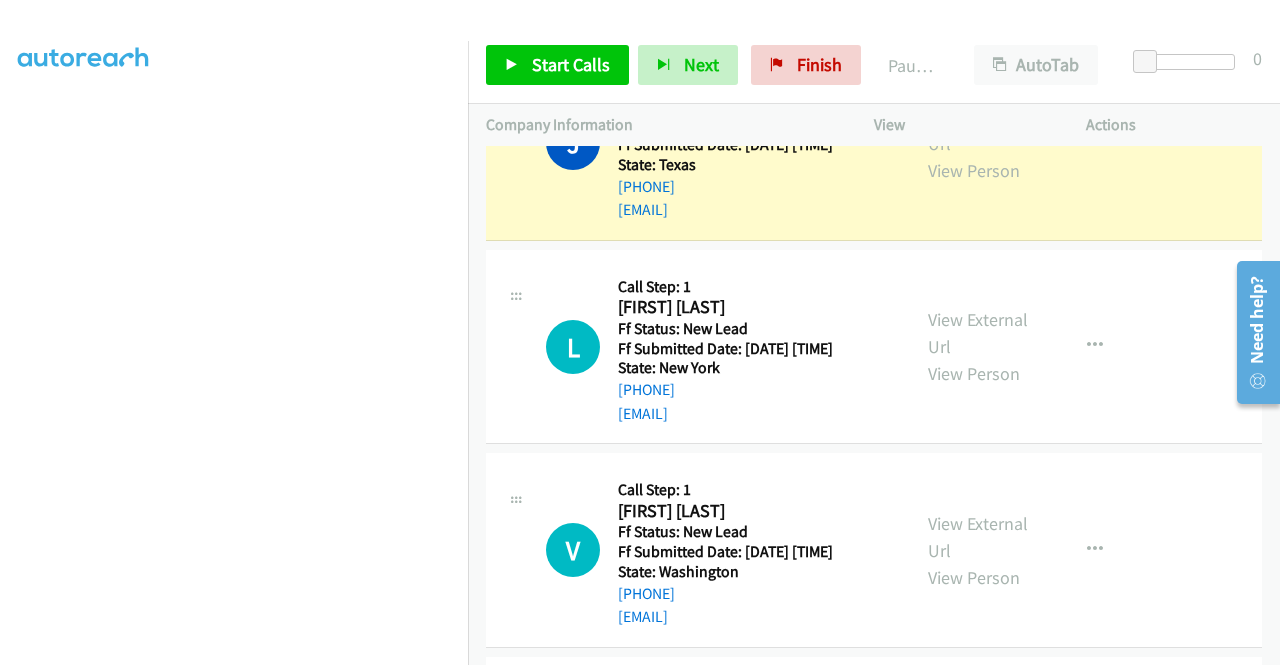 scroll, scrollTop: 56, scrollLeft: 0, axis: vertical 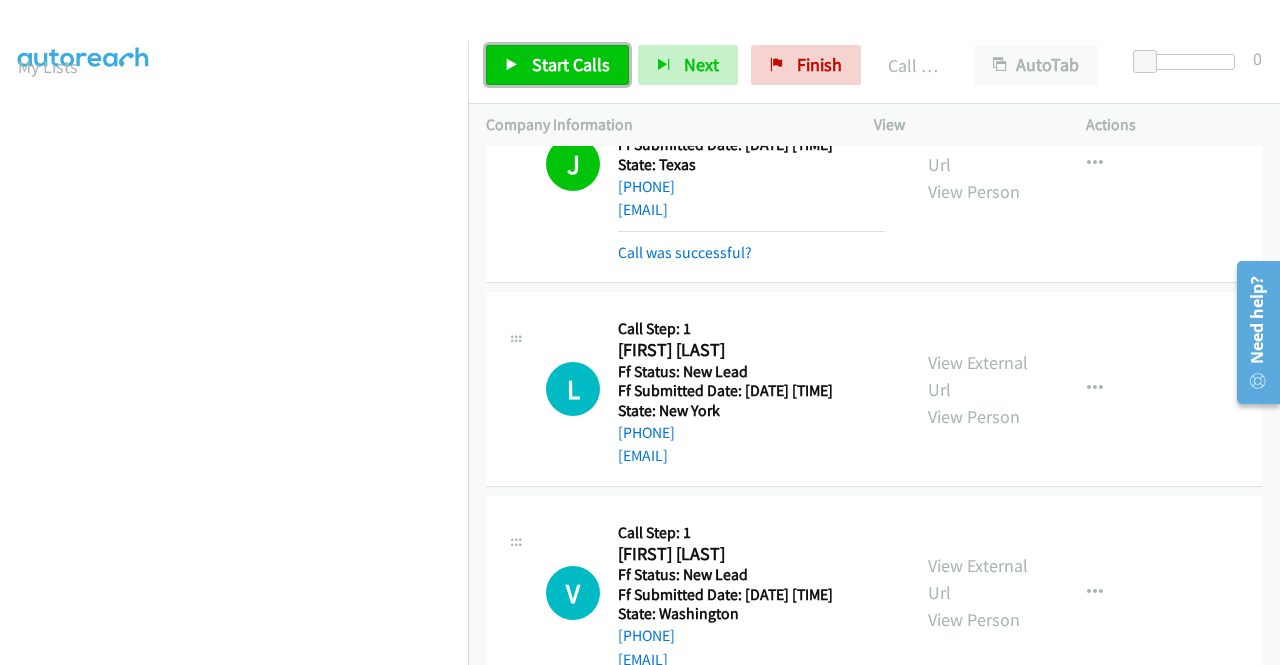 click on "Start Calls" at bounding box center [571, 64] 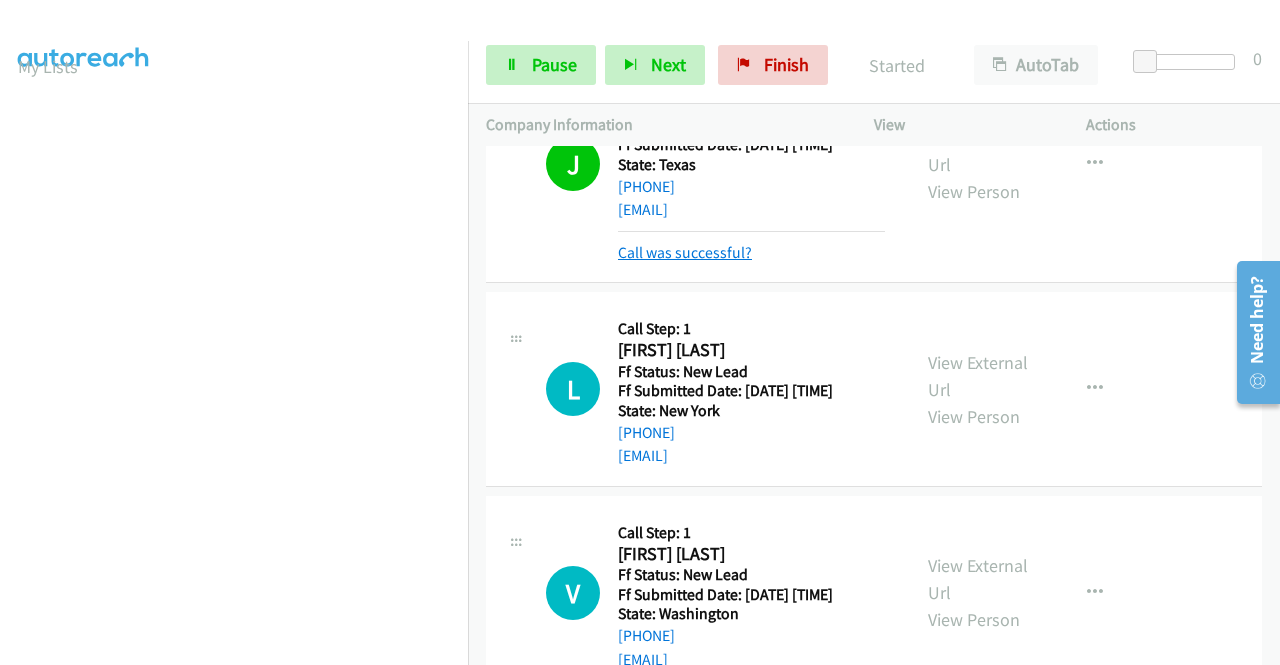 click on "Call was successful?" at bounding box center (685, 252) 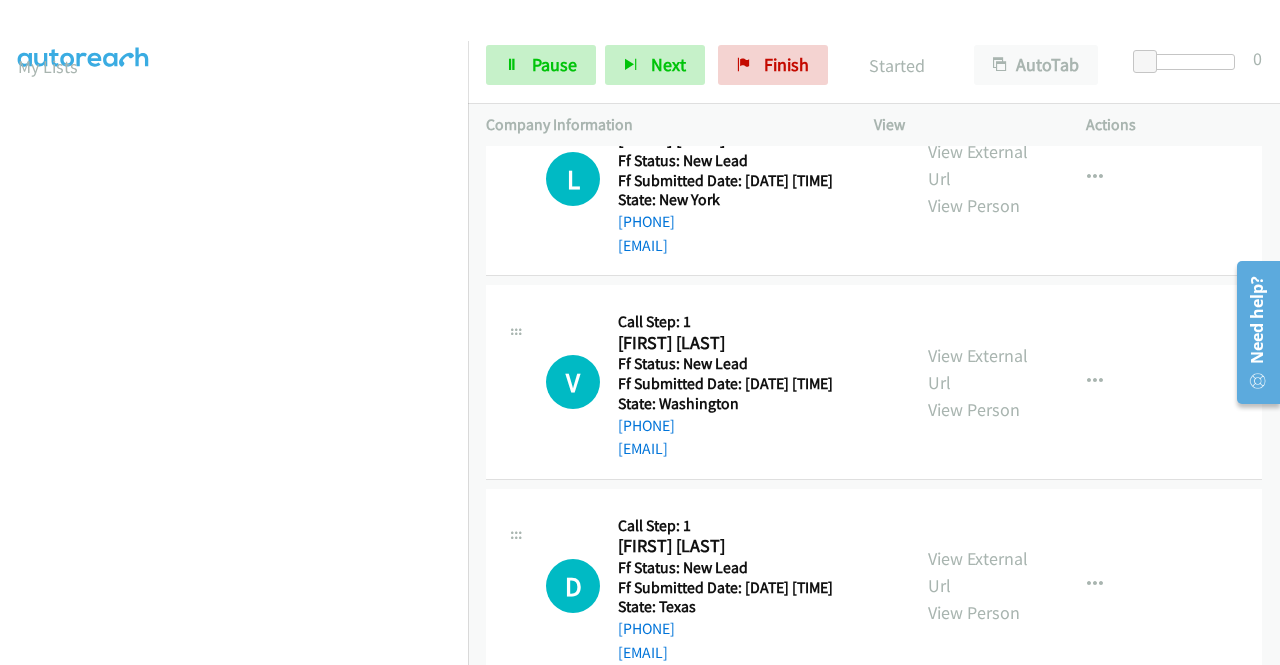 scroll, scrollTop: 1000, scrollLeft: 0, axis: vertical 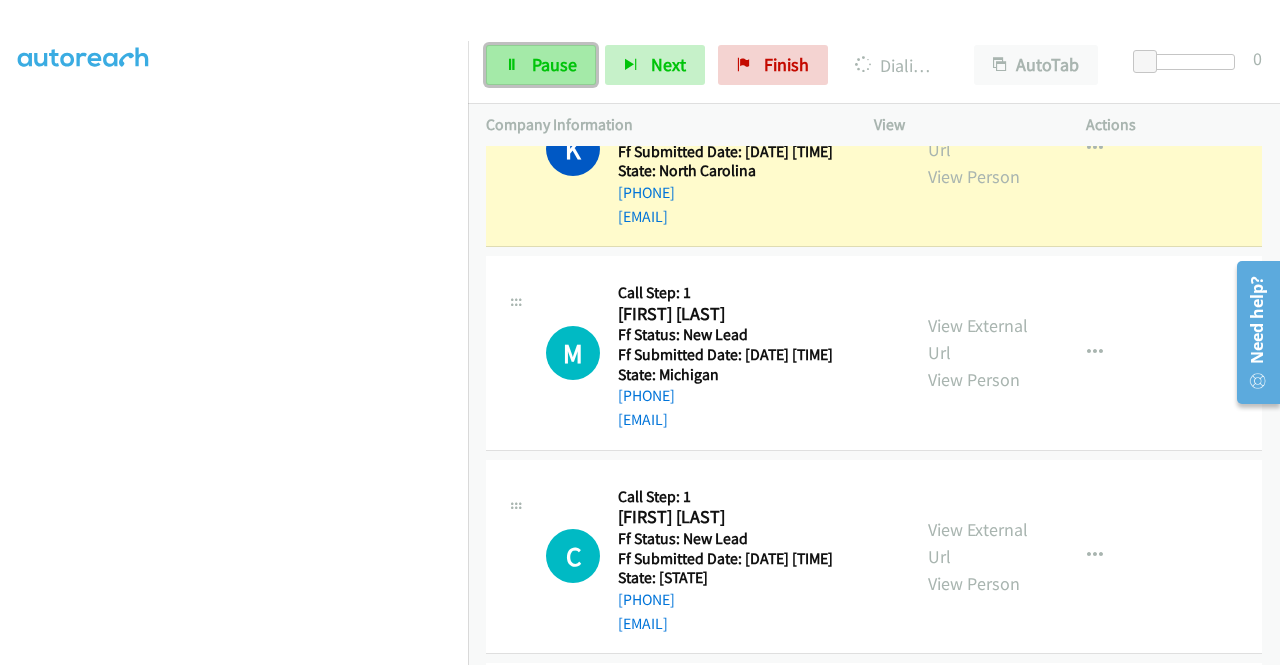 click on "Pause" at bounding box center (541, 65) 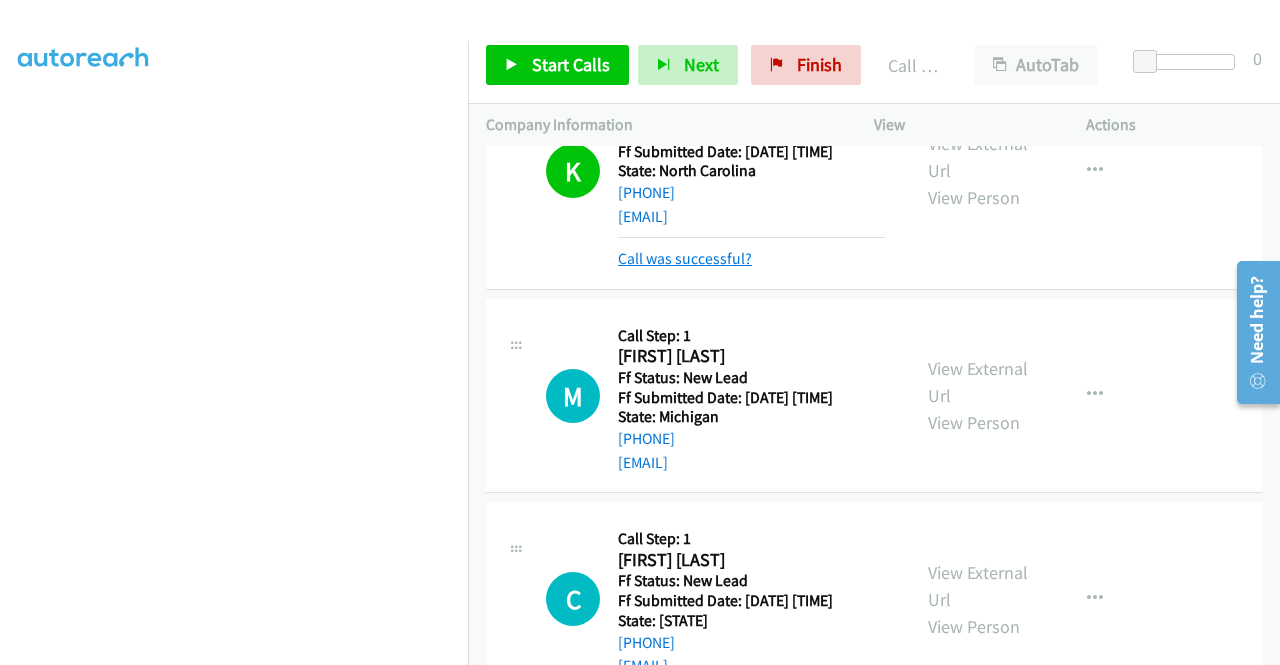 click on "Call was successful?" at bounding box center [685, 258] 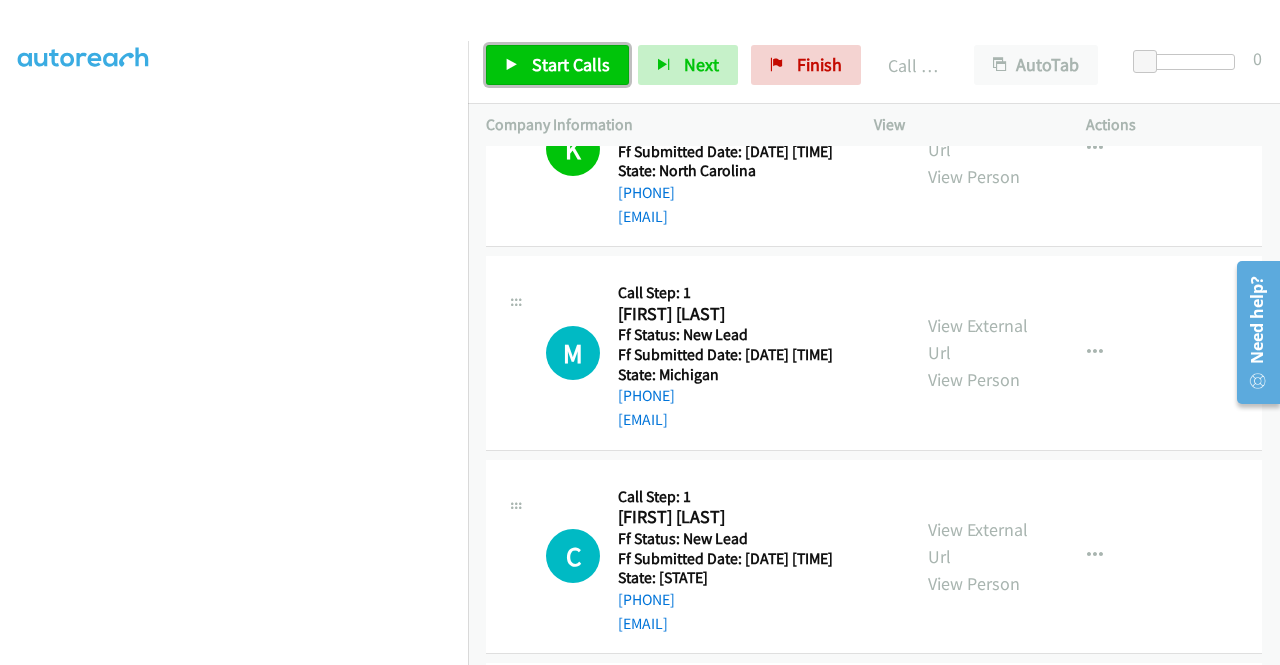 click on "Start Calls" at bounding box center (571, 64) 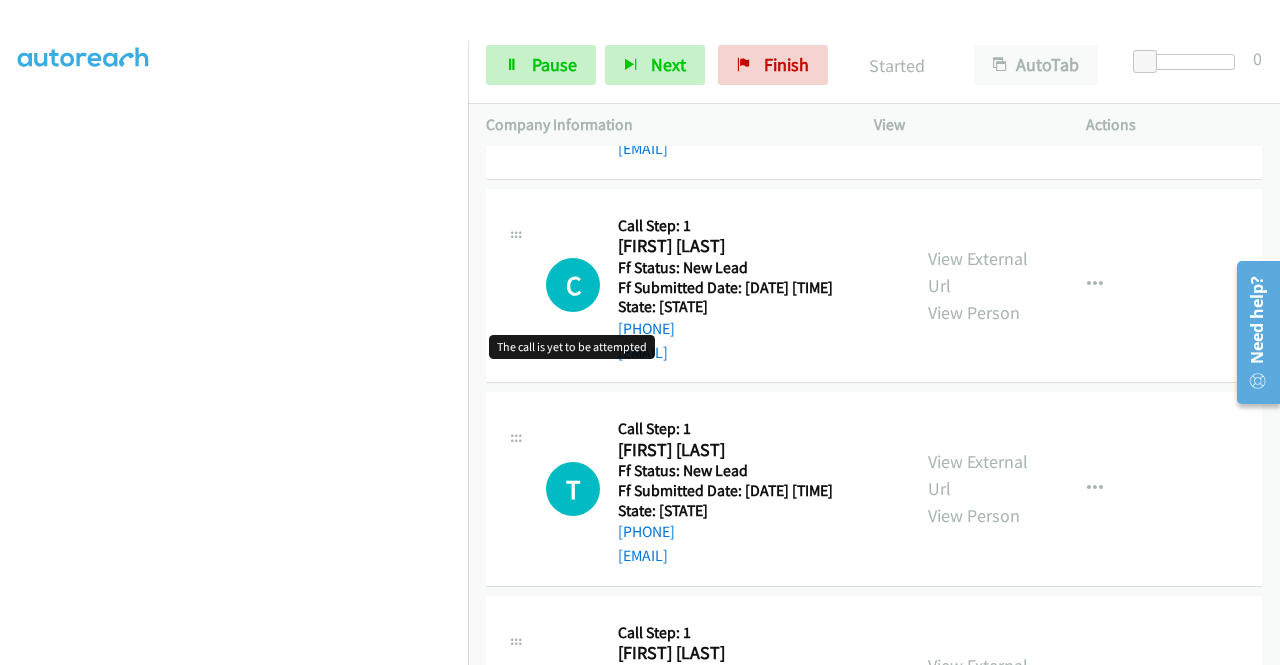 scroll, scrollTop: 3020, scrollLeft: 0, axis: vertical 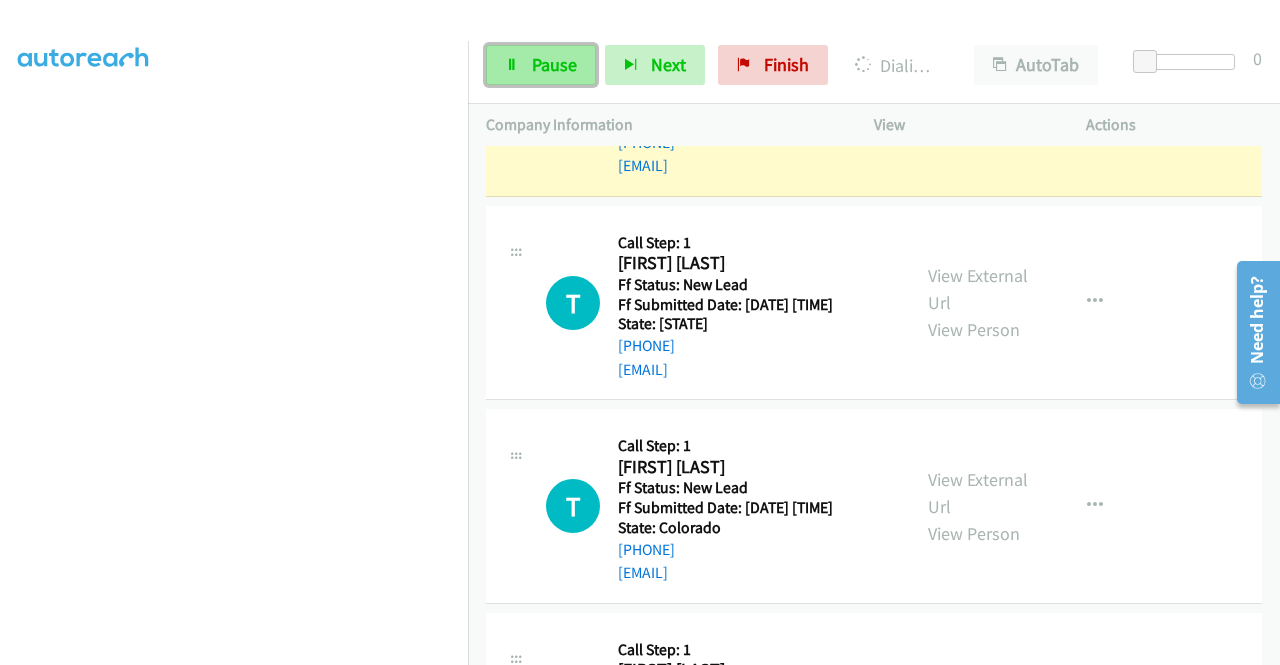 click on "Pause" at bounding box center [554, 64] 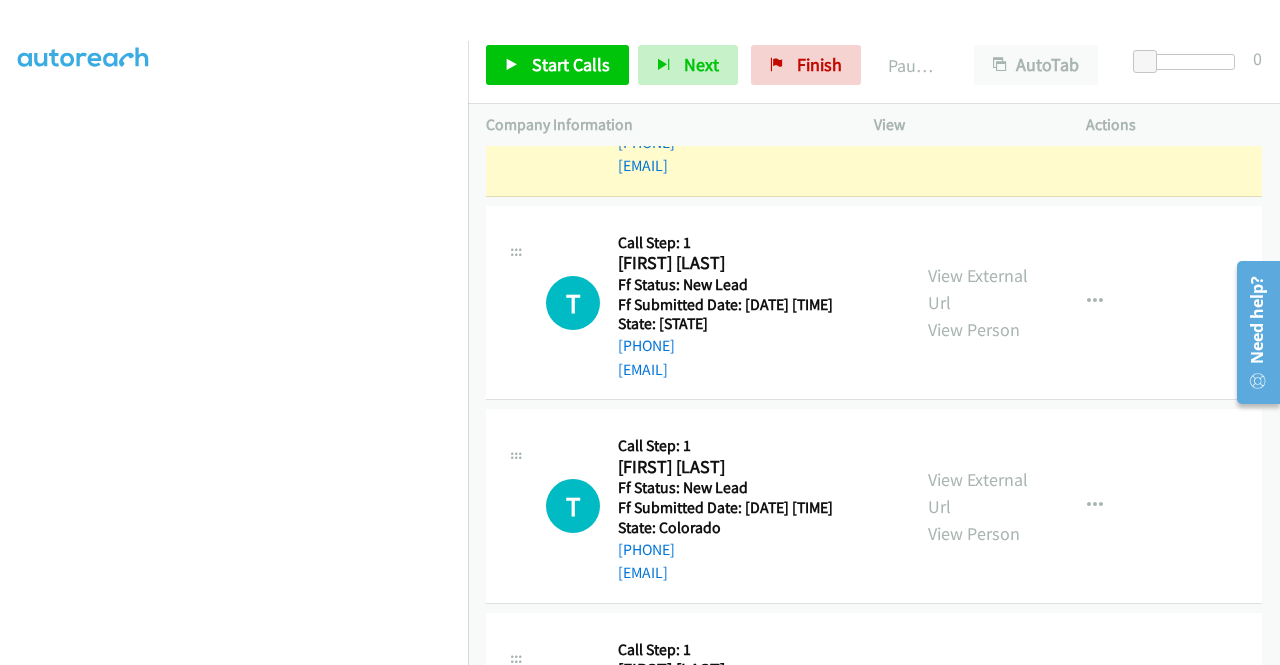 scroll, scrollTop: 156, scrollLeft: 0, axis: vertical 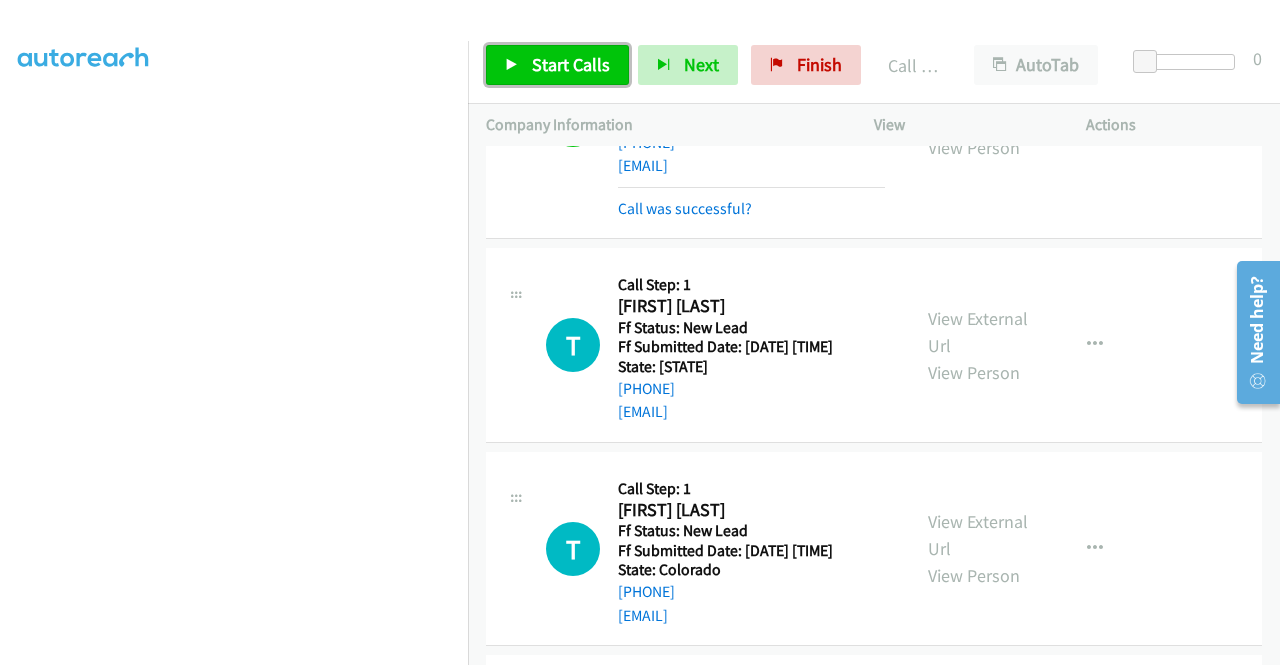 click on "Start Calls" at bounding box center [557, 65] 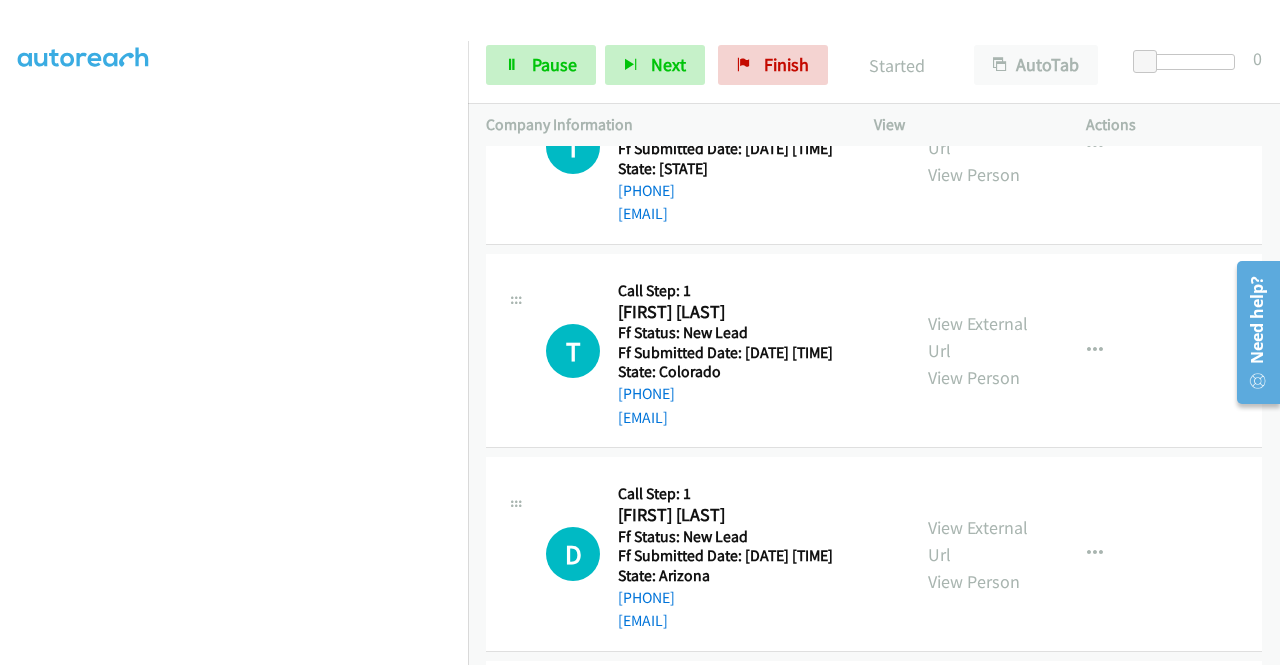 scroll, scrollTop: 3420, scrollLeft: 0, axis: vertical 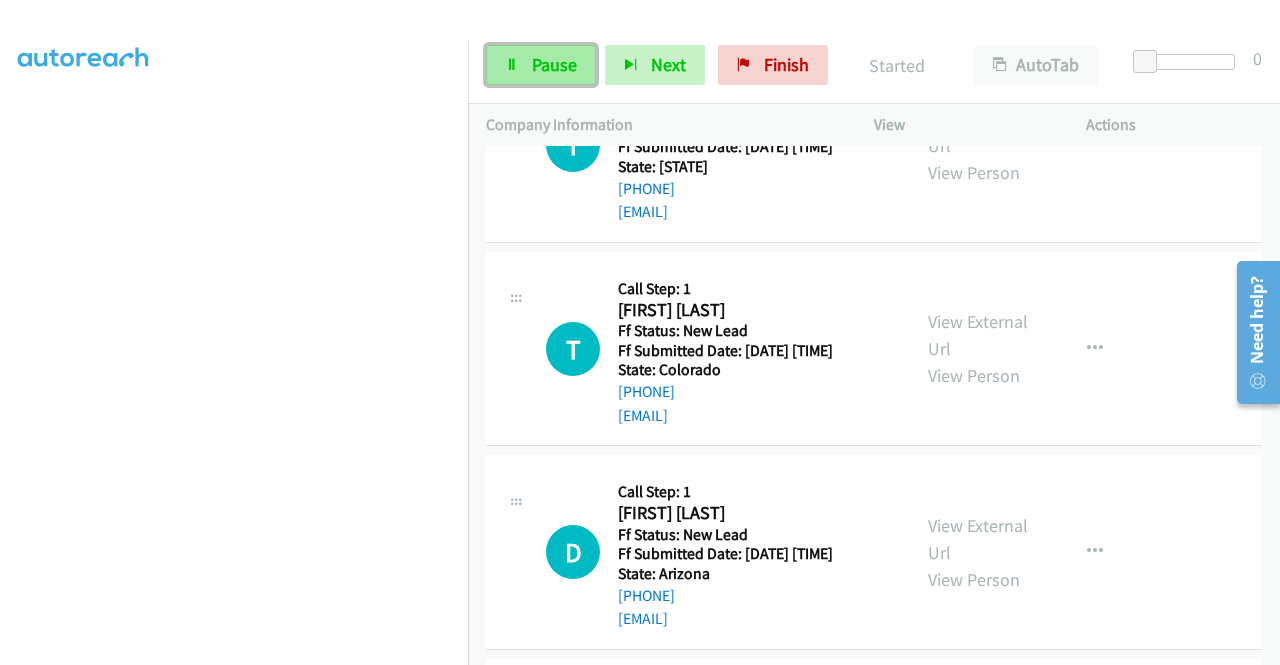 click on "Pause" at bounding box center [541, 65] 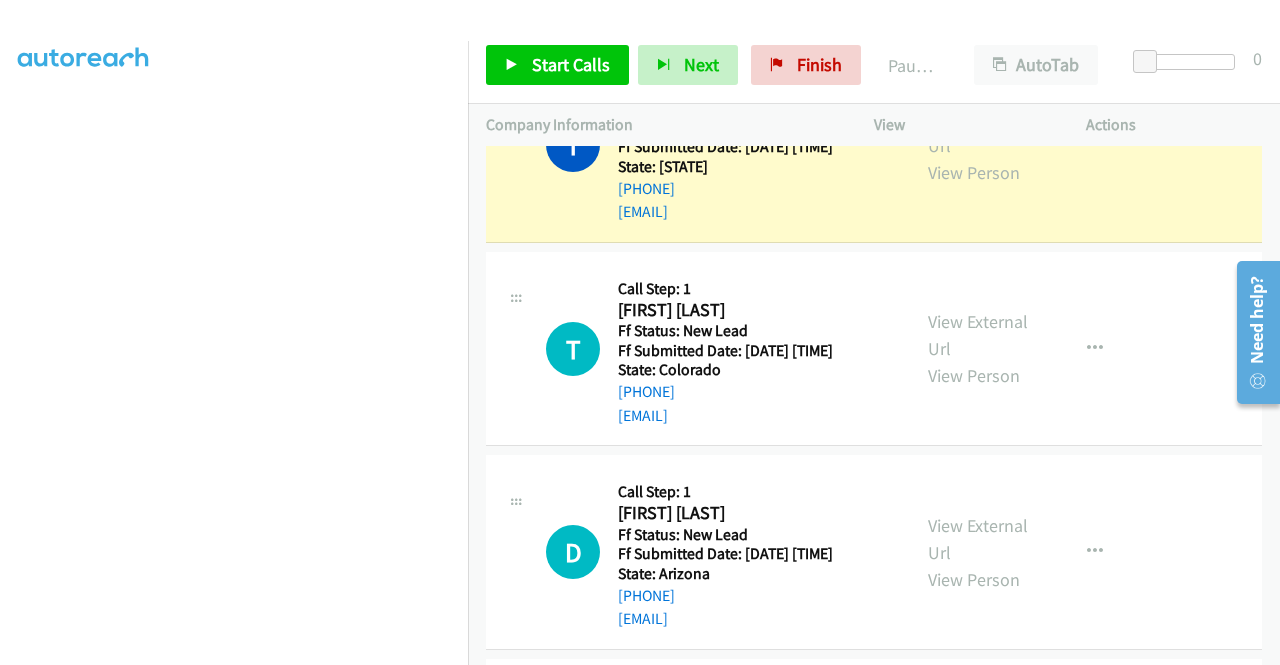 scroll, scrollTop: 456, scrollLeft: 0, axis: vertical 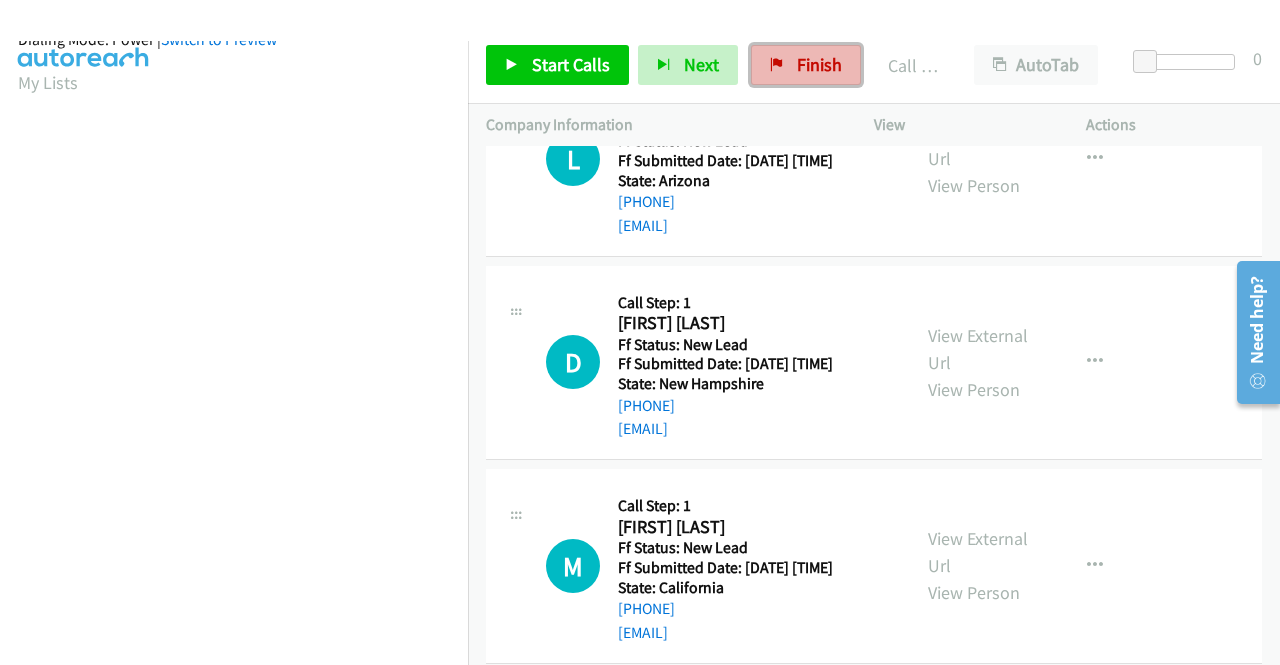 click on "Finish" at bounding box center (806, 65) 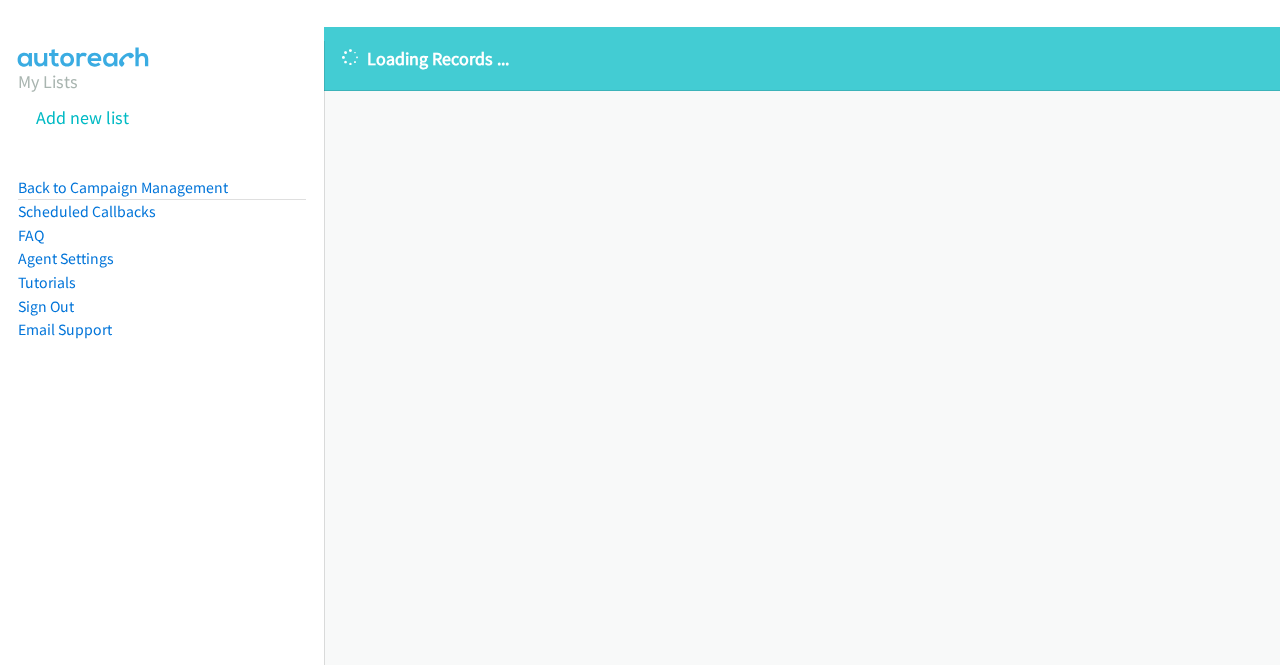 scroll, scrollTop: 0, scrollLeft: 0, axis: both 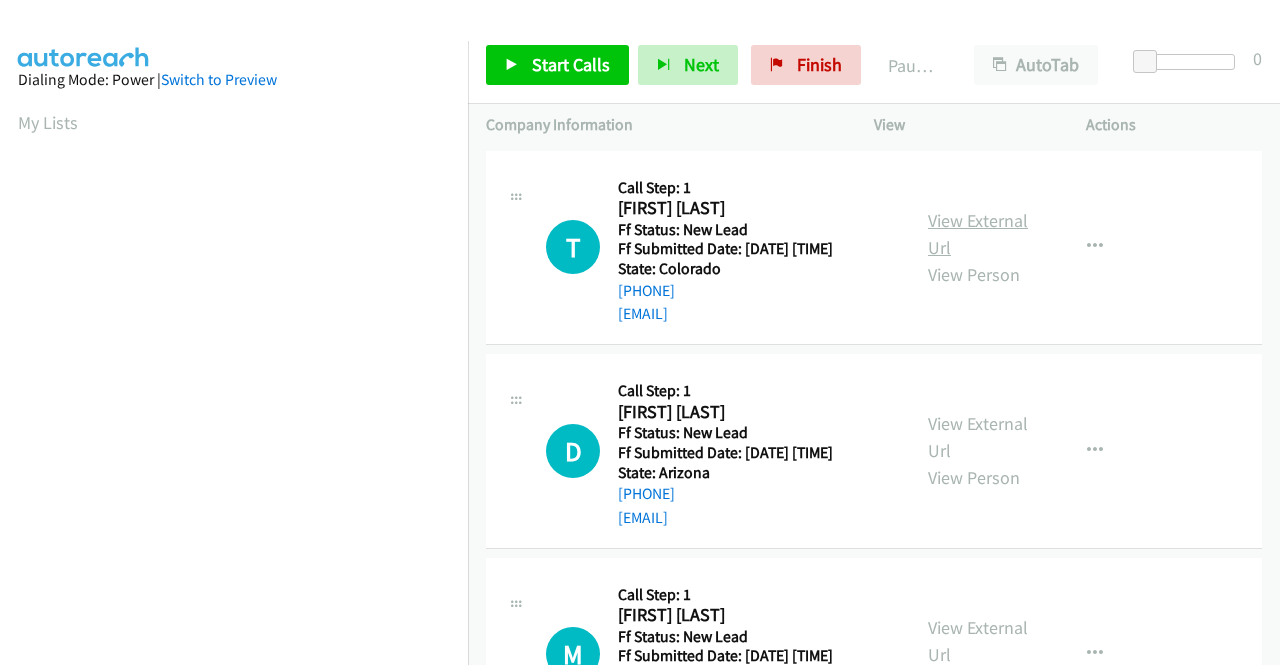 click on "View External Url" at bounding box center [978, 234] 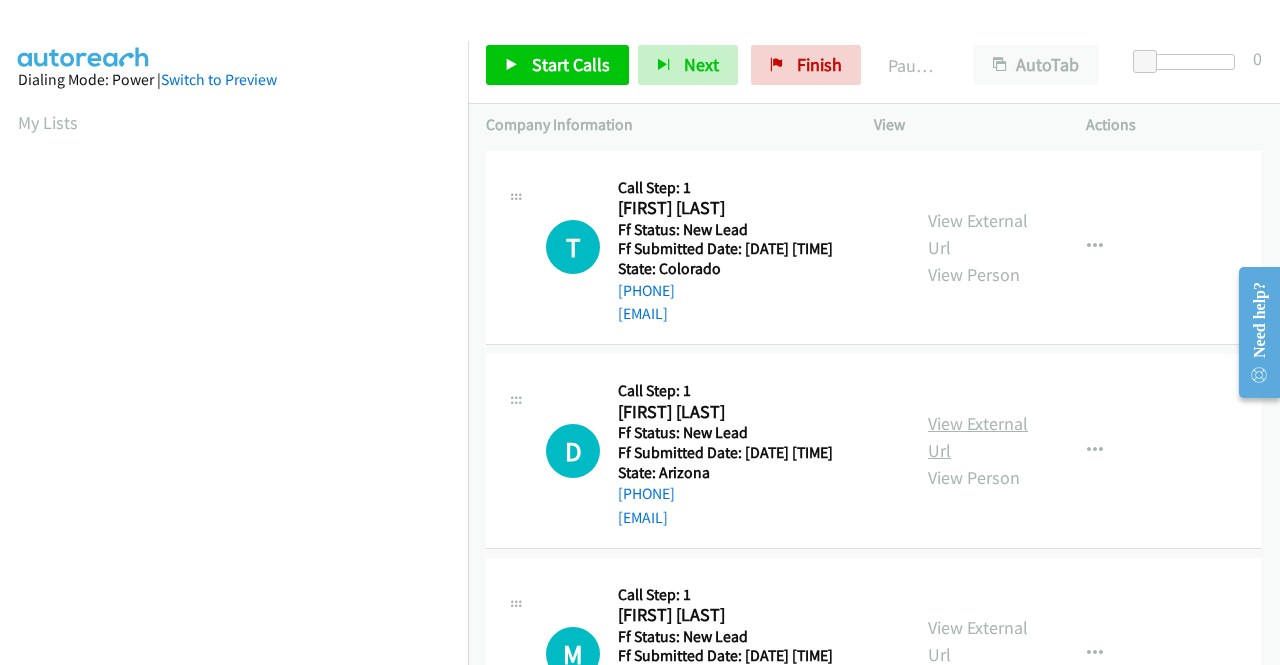 click on "View External Url" at bounding box center [978, 437] 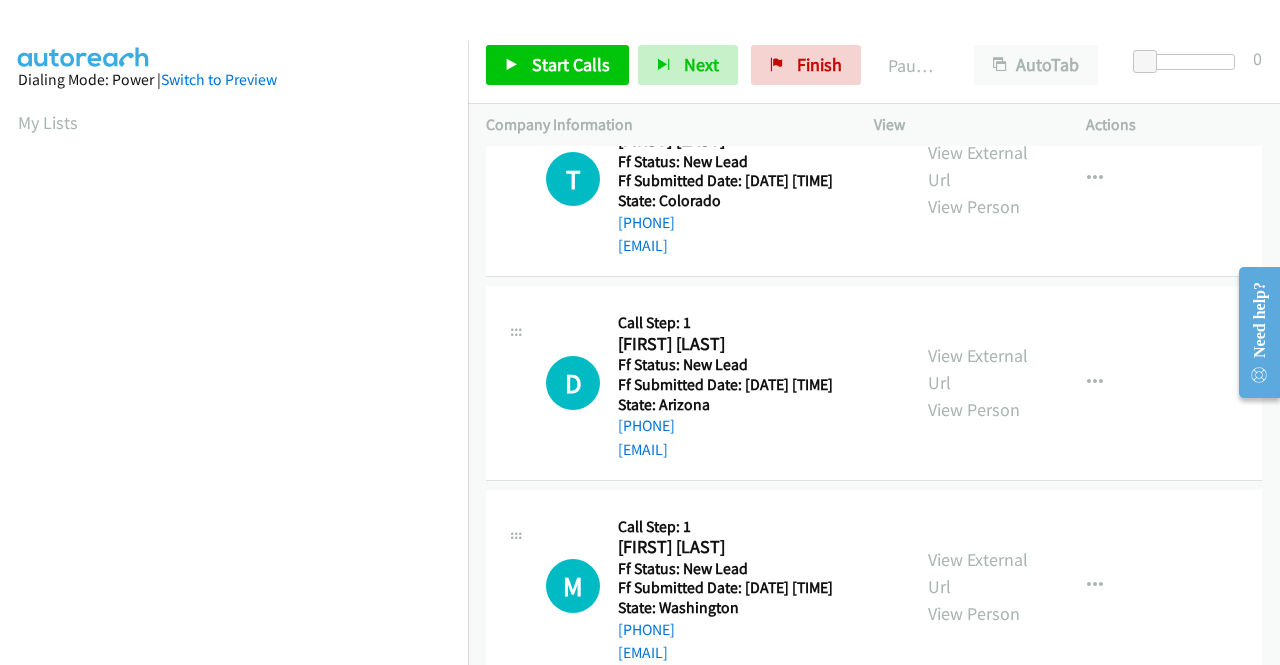 scroll, scrollTop: 100, scrollLeft: 0, axis: vertical 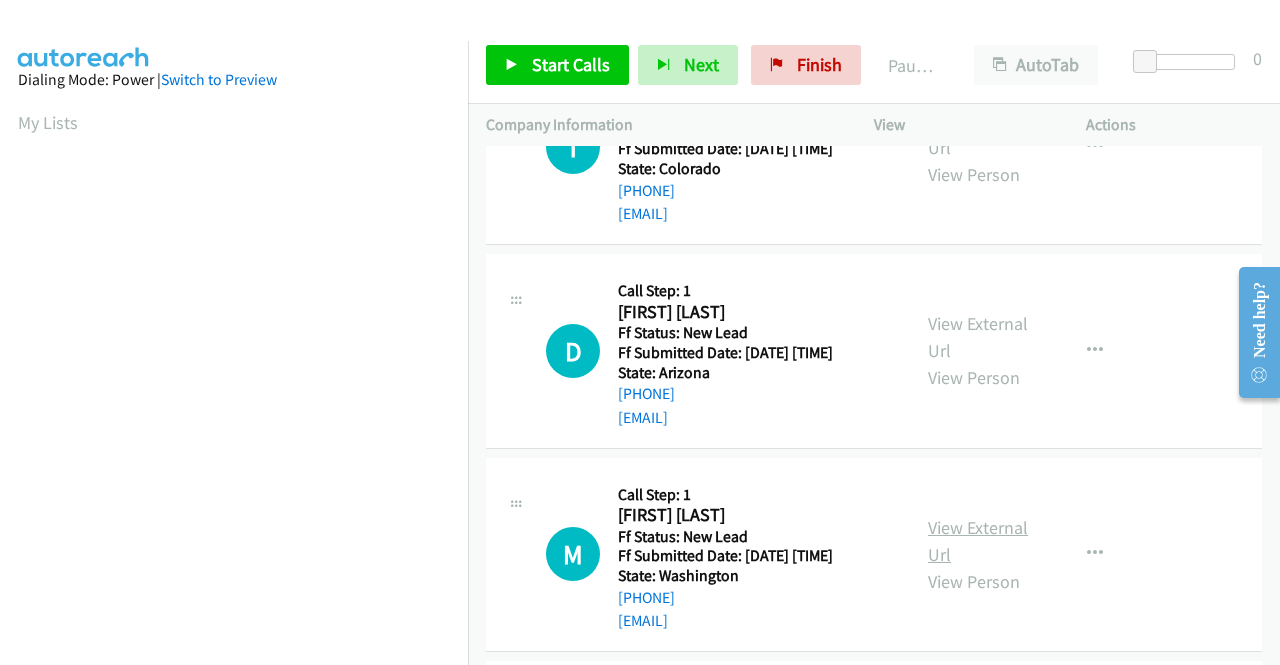 click on "View External Url" at bounding box center (978, 541) 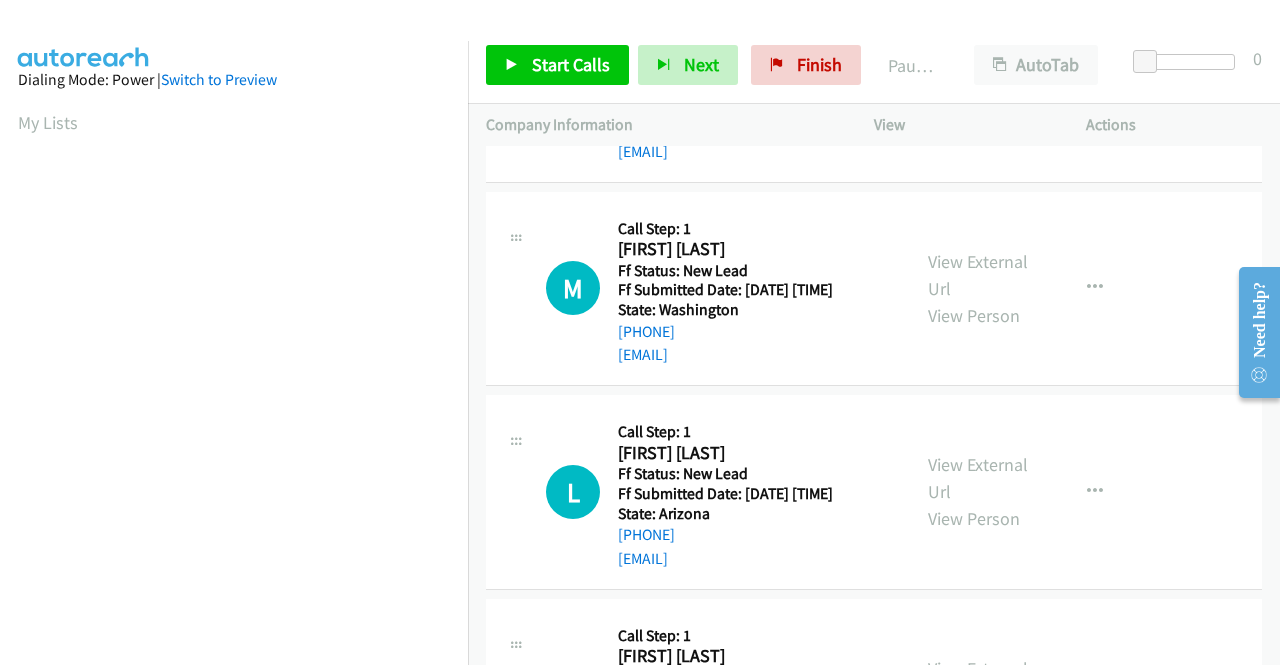 scroll, scrollTop: 400, scrollLeft: 0, axis: vertical 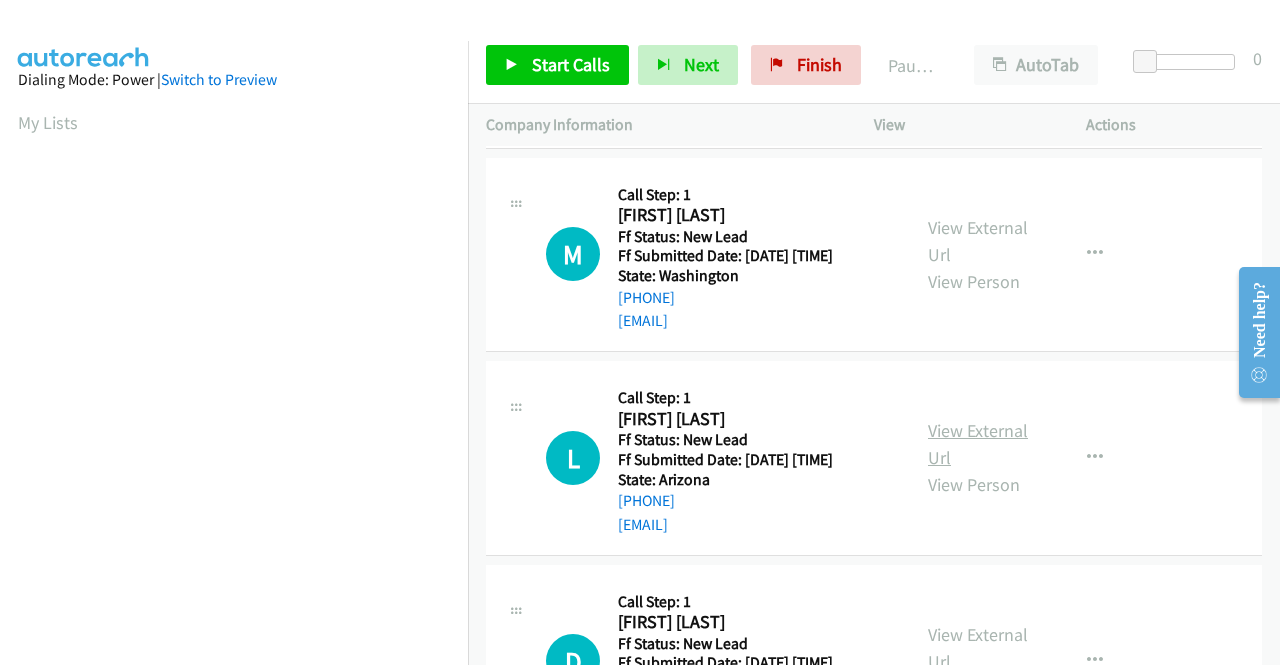 click on "View External Url" at bounding box center (978, 444) 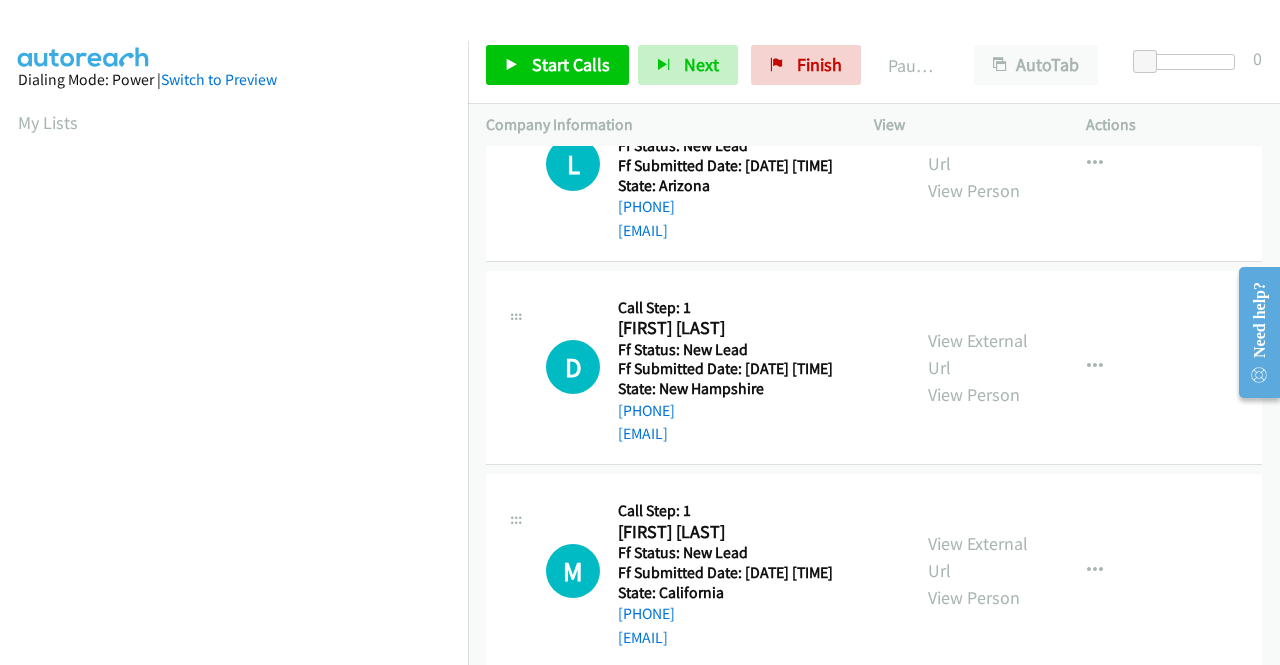 scroll, scrollTop: 700, scrollLeft: 0, axis: vertical 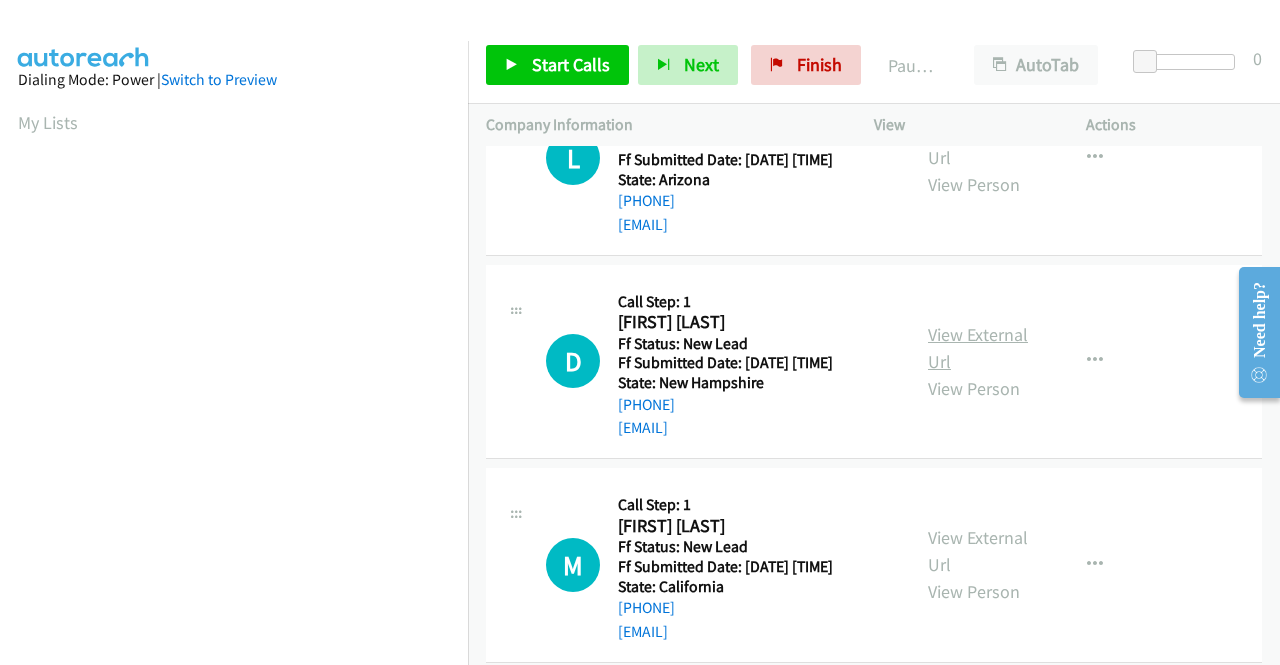 click on "View External Url" at bounding box center (978, 348) 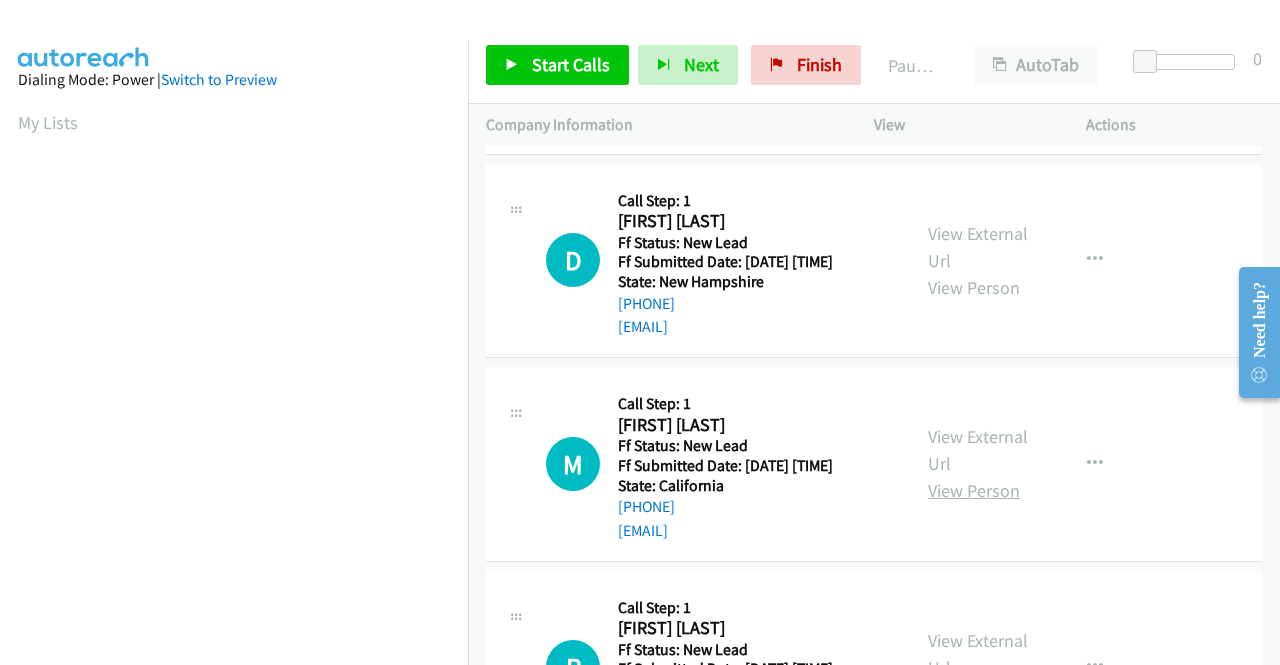 scroll, scrollTop: 900, scrollLeft: 0, axis: vertical 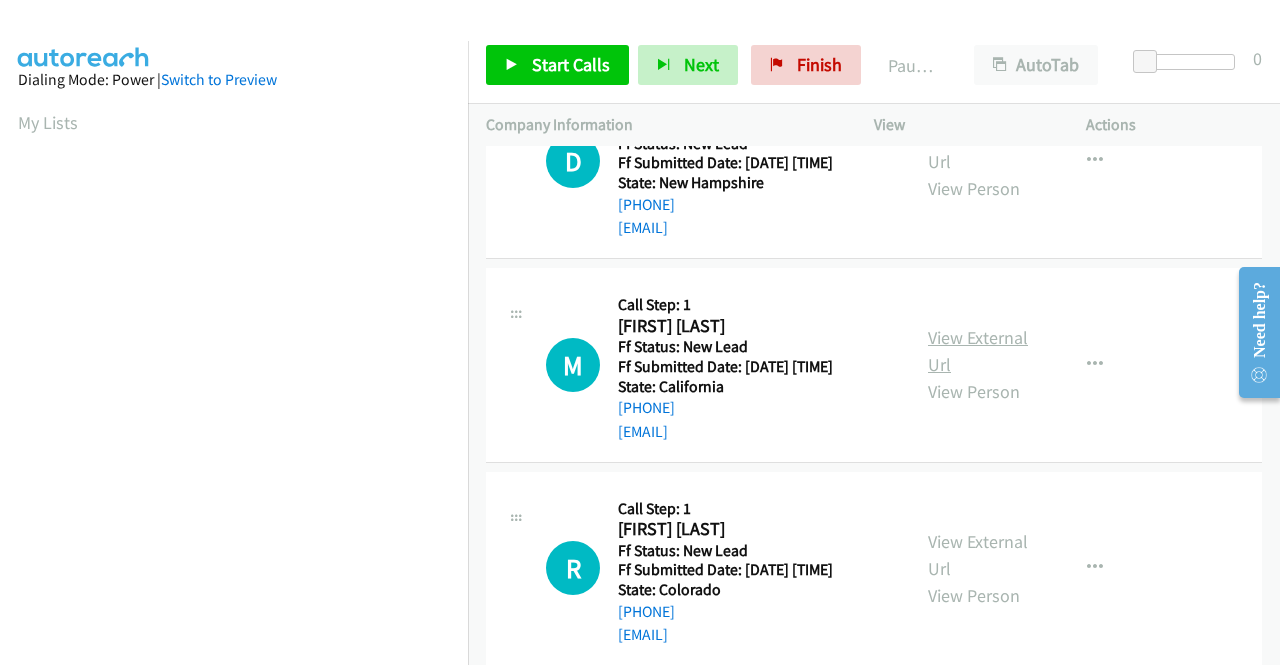 click on "View External Url" at bounding box center [978, 351] 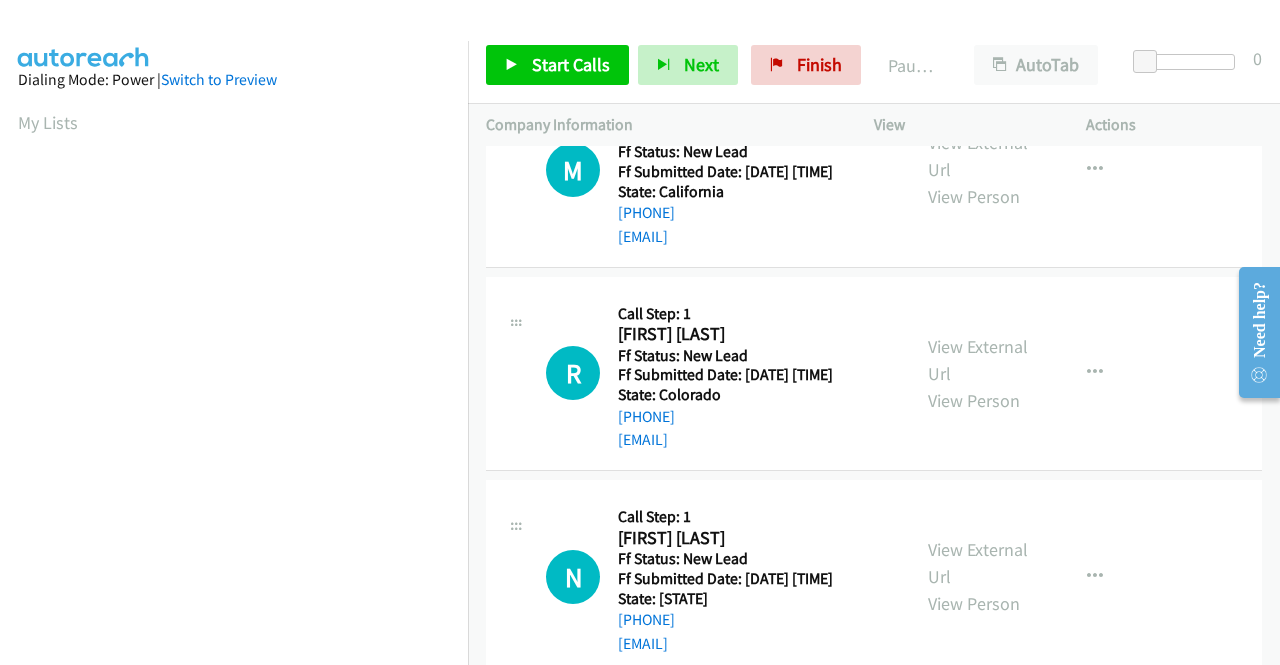 scroll, scrollTop: 1100, scrollLeft: 0, axis: vertical 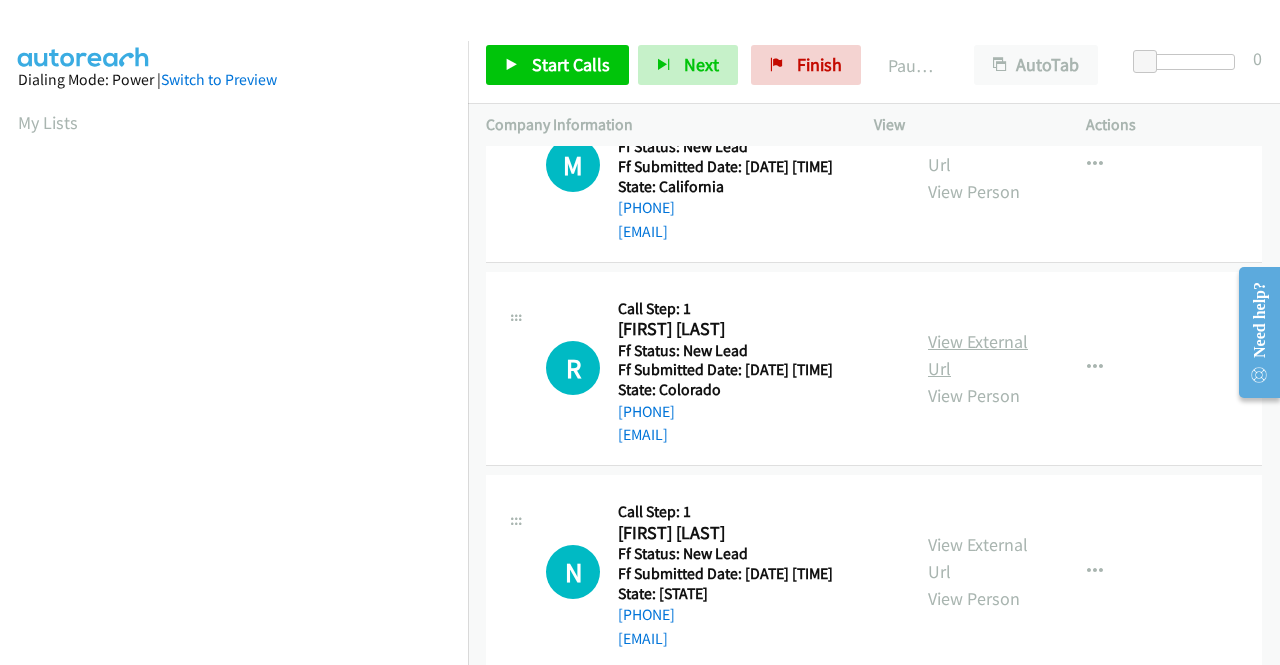 click on "View External Url" at bounding box center (978, 355) 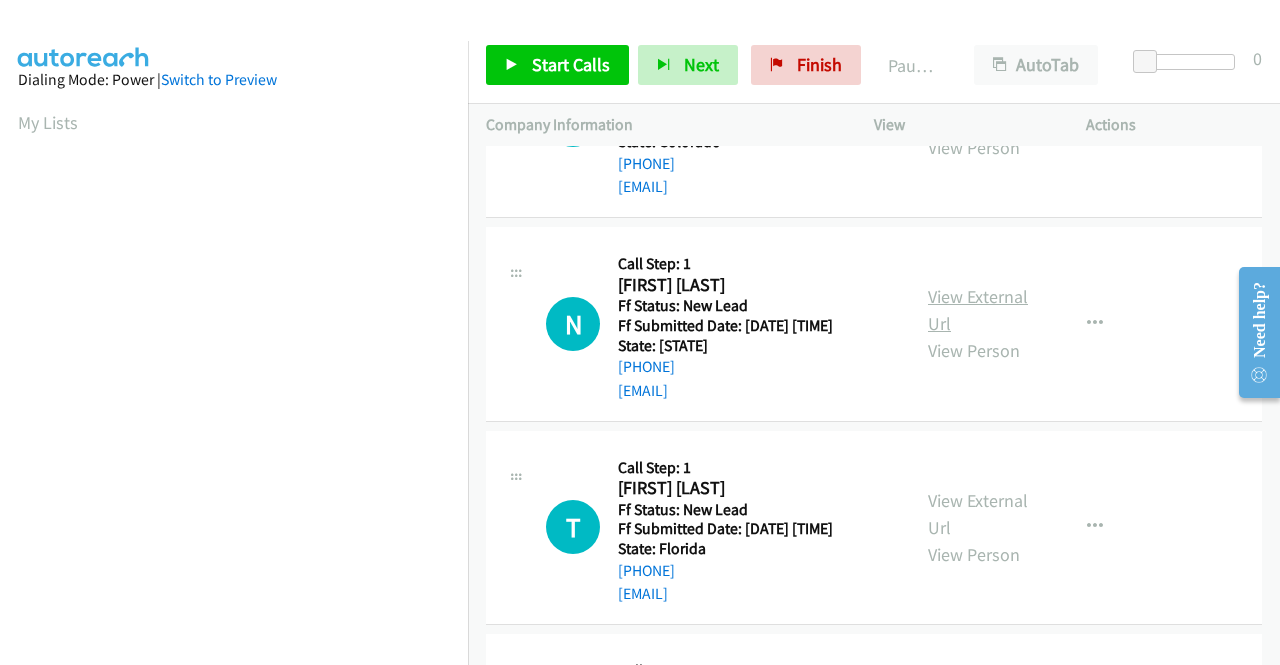 scroll, scrollTop: 1400, scrollLeft: 0, axis: vertical 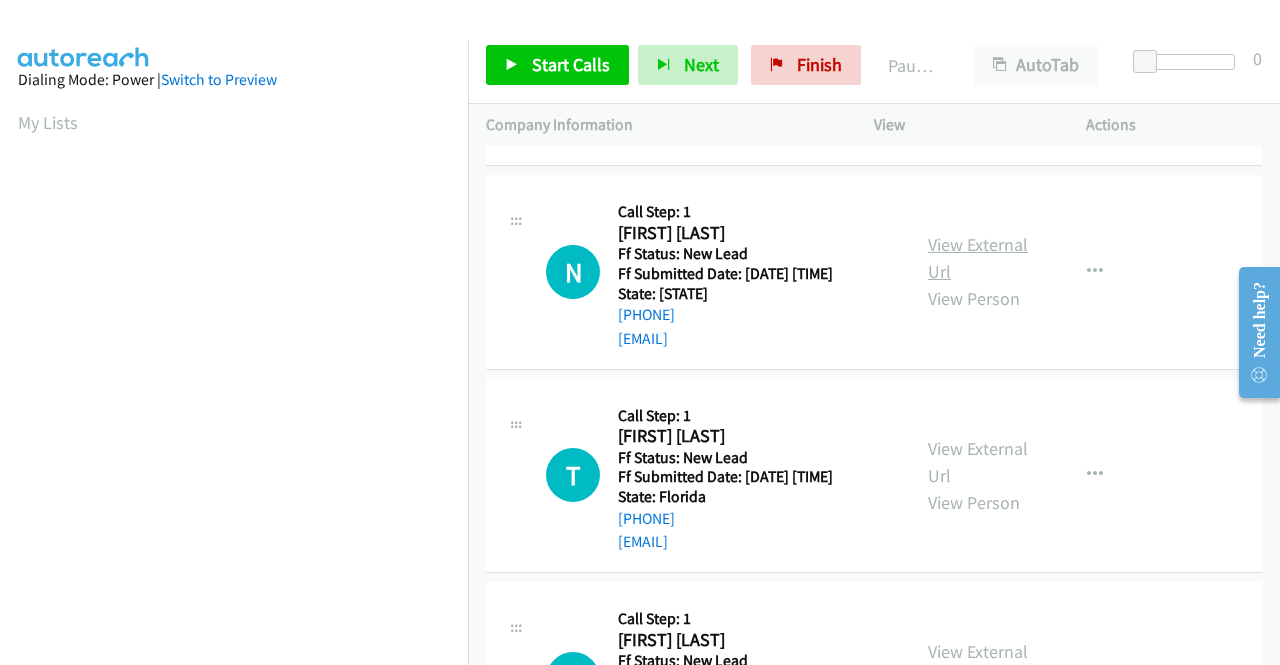 click on "View External Url" at bounding box center [978, 258] 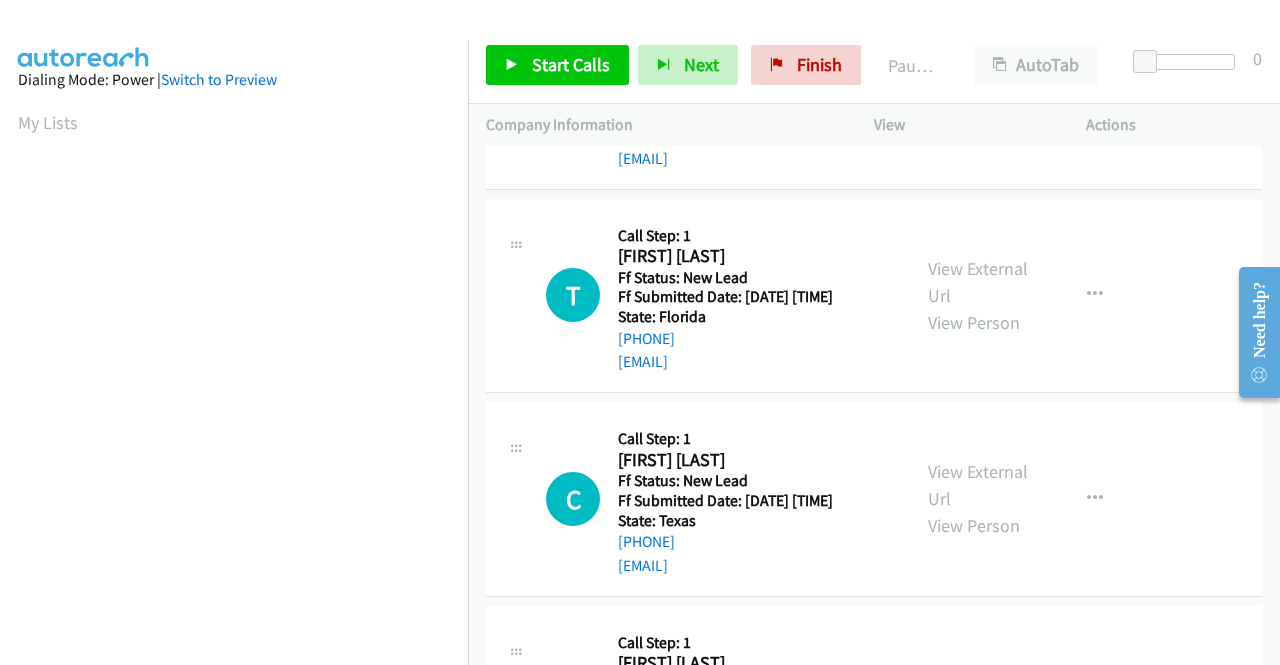 scroll, scrollTop: 1600, scrollLeft: 0, axis: vertical 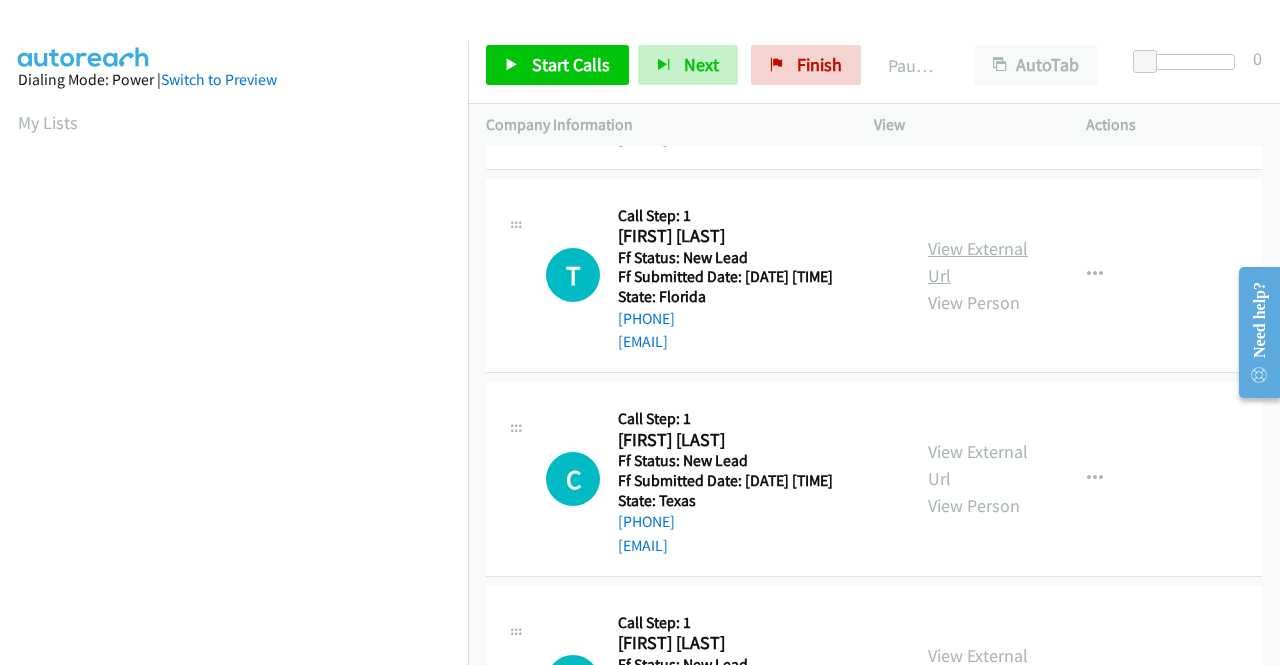 click on "View External Url
View Person" at bounding box center [980, 275] 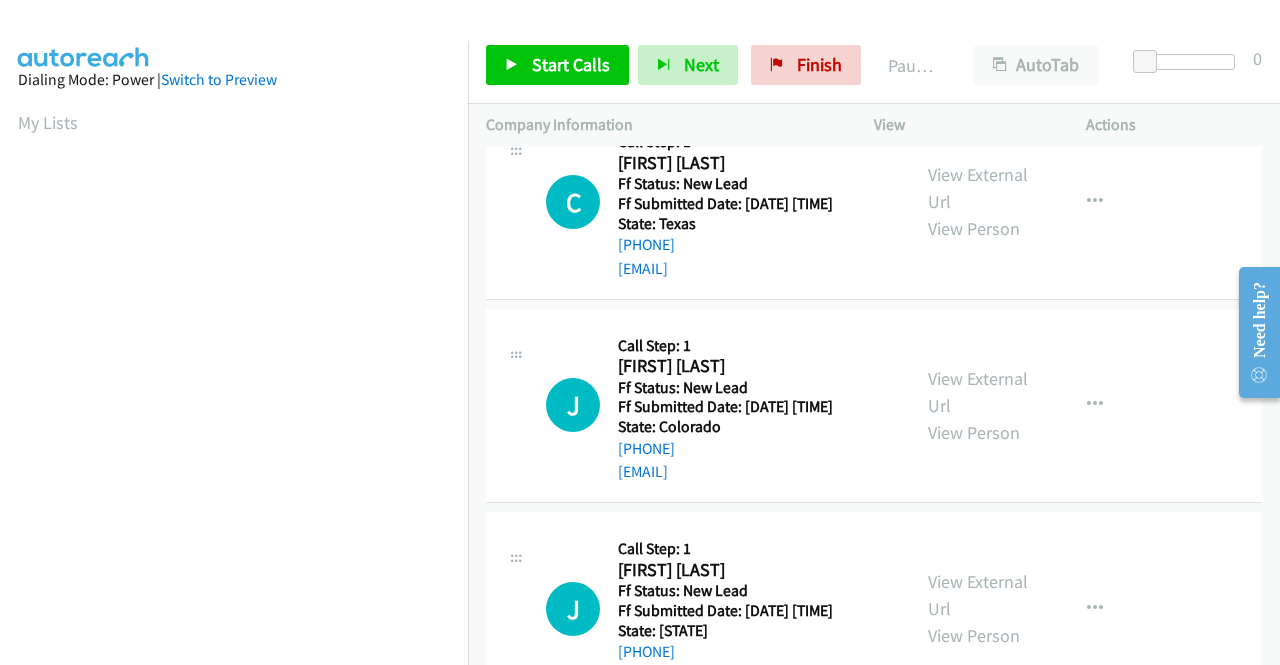scroll, scrollTop: 1900, scrollLeft: 0, axis: vertical 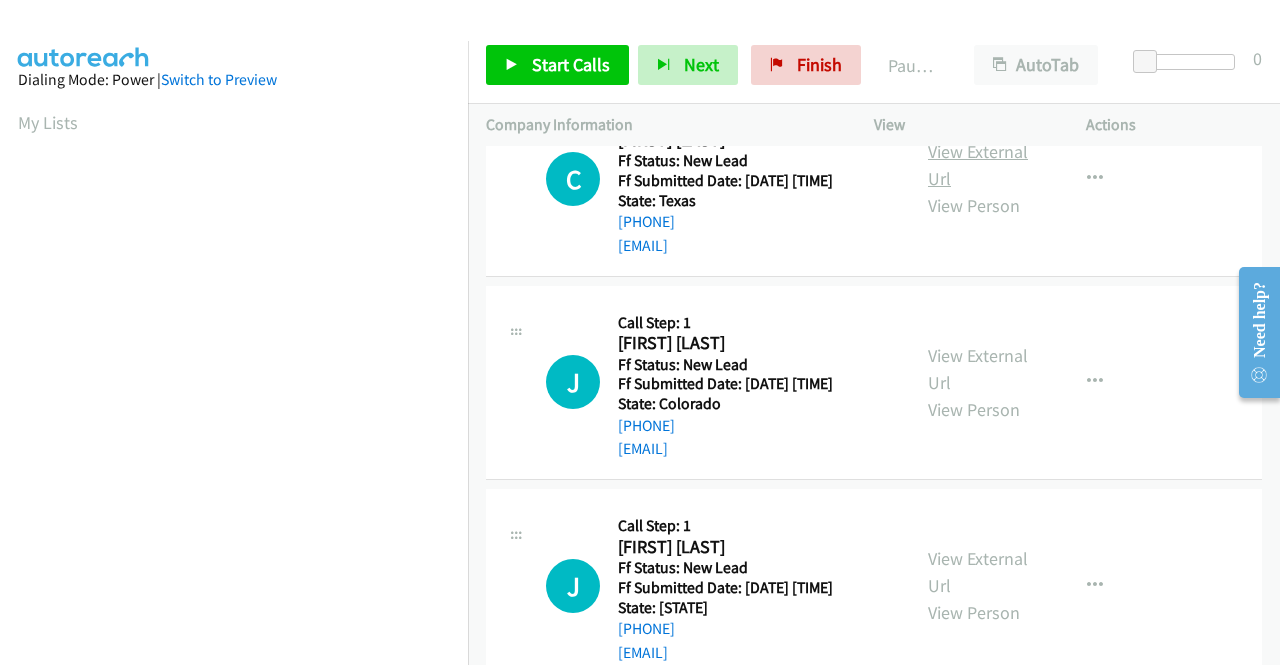 click on "View External Url" at bounding box center [978, 165] 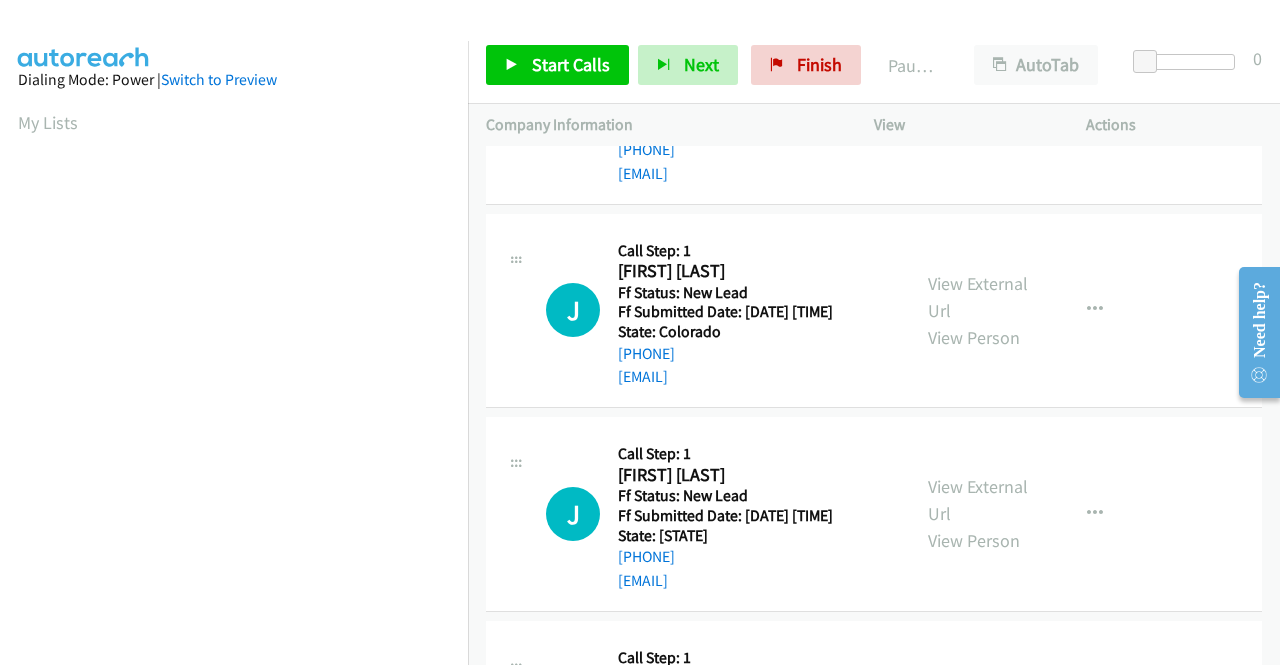 scroll, scrollTop: 2000, scrollLeft: 0, axis: vertical 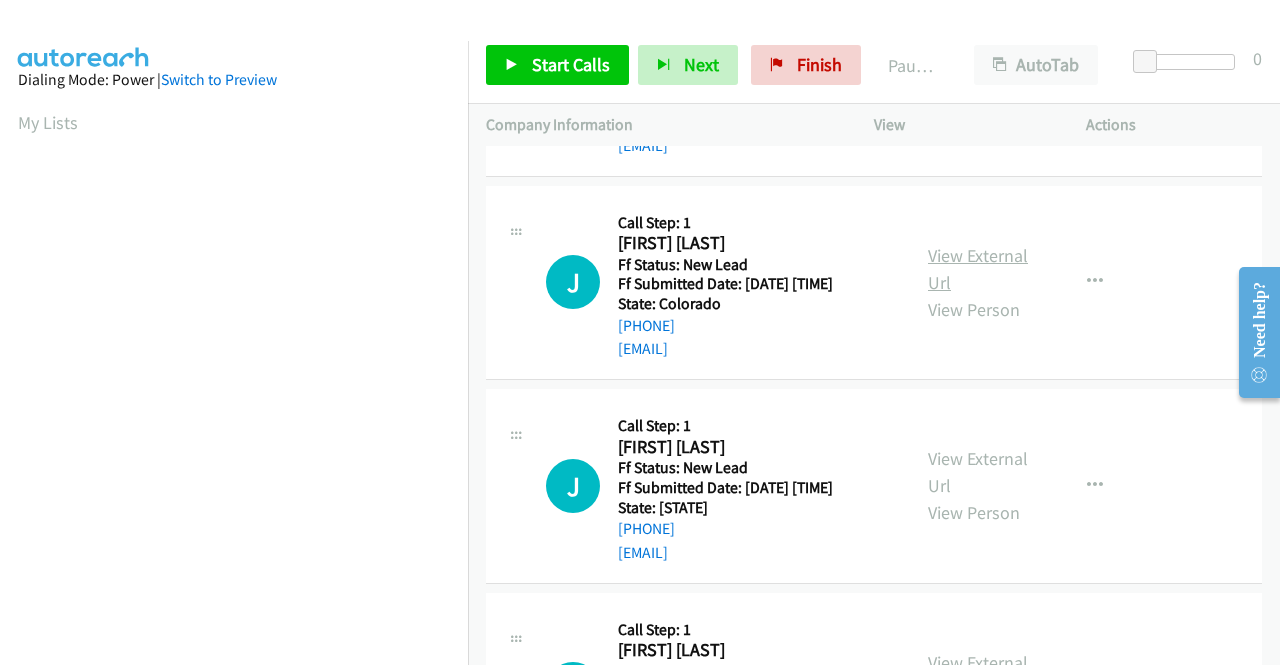 click on "View External Url" at bounding box center [978, 269] 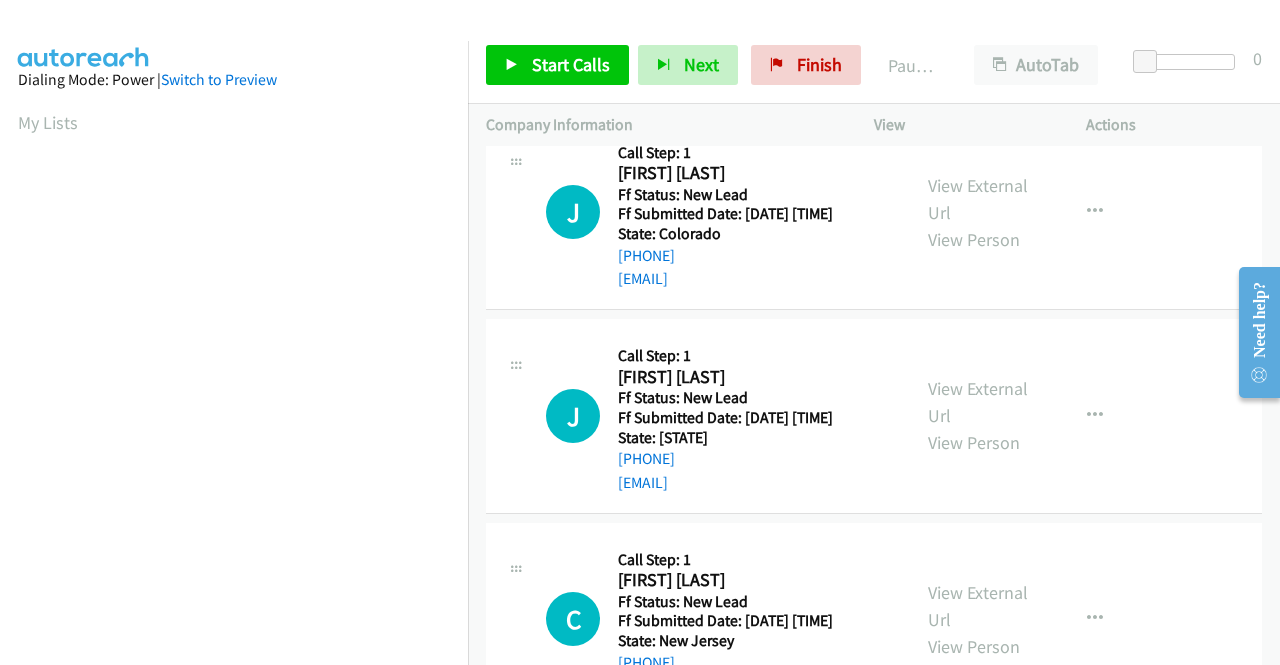 scroll, scrollTop: 2400, scrollLeft: 0, axis: vertical 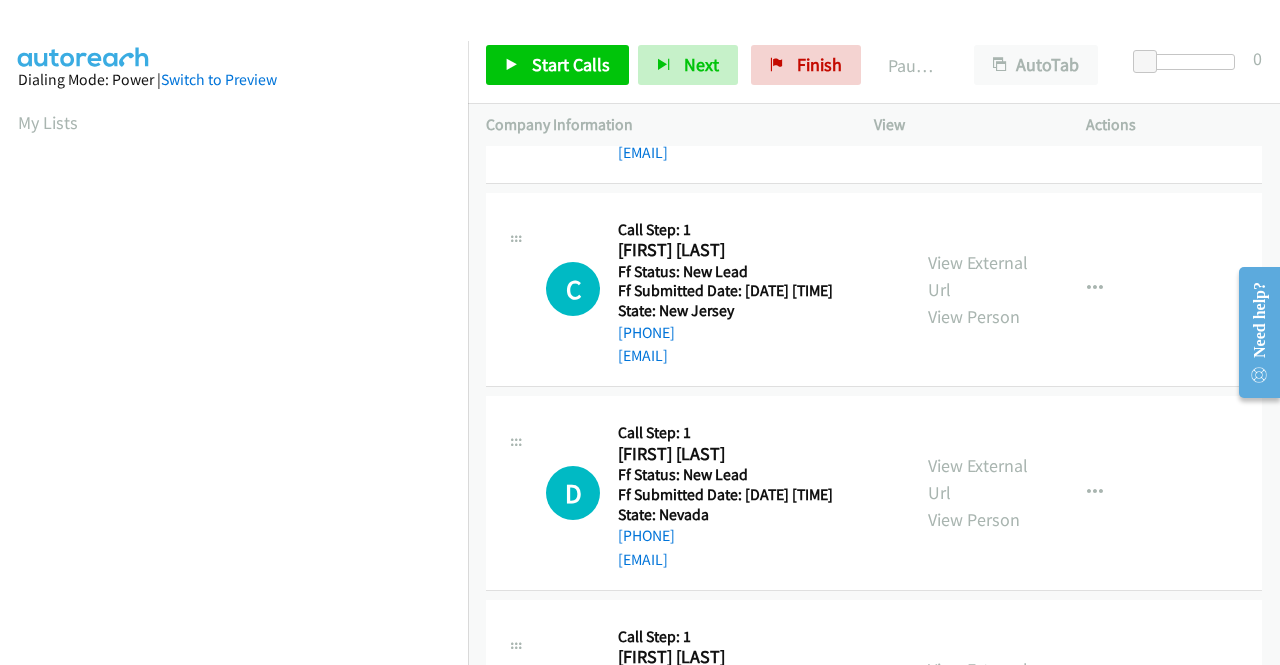 click on "View External Url" at bounding box center [978, 72] 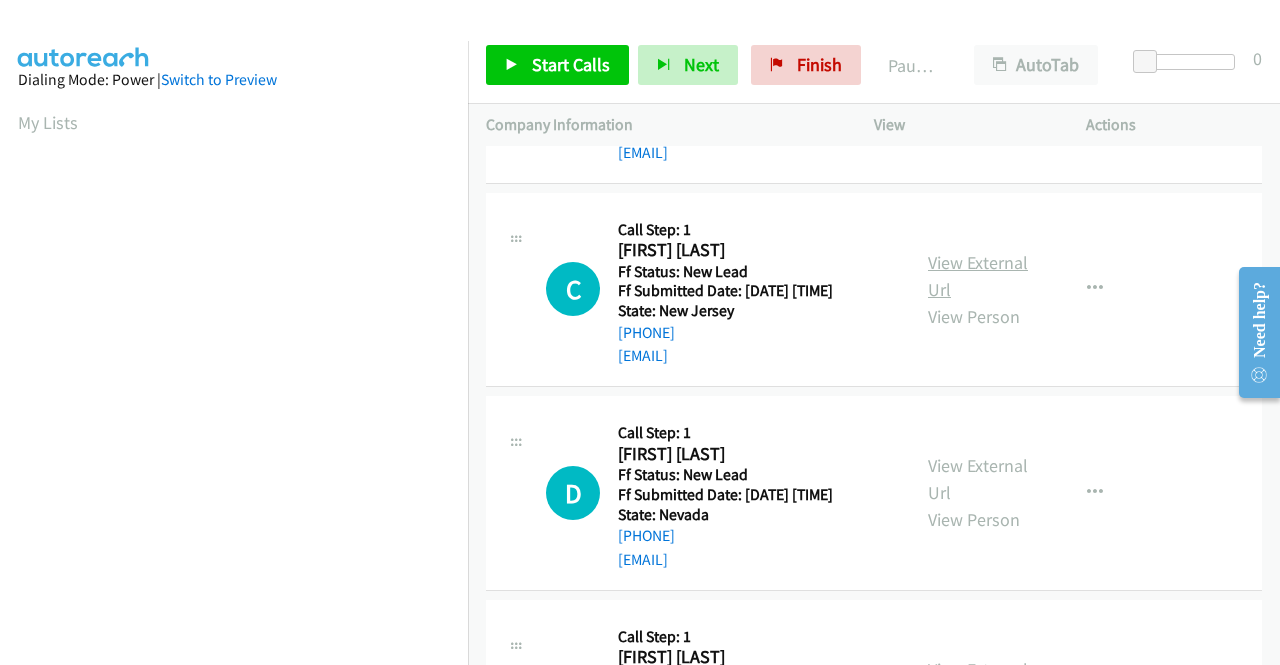 click on "View External Url" at bounding box center [978, 276] 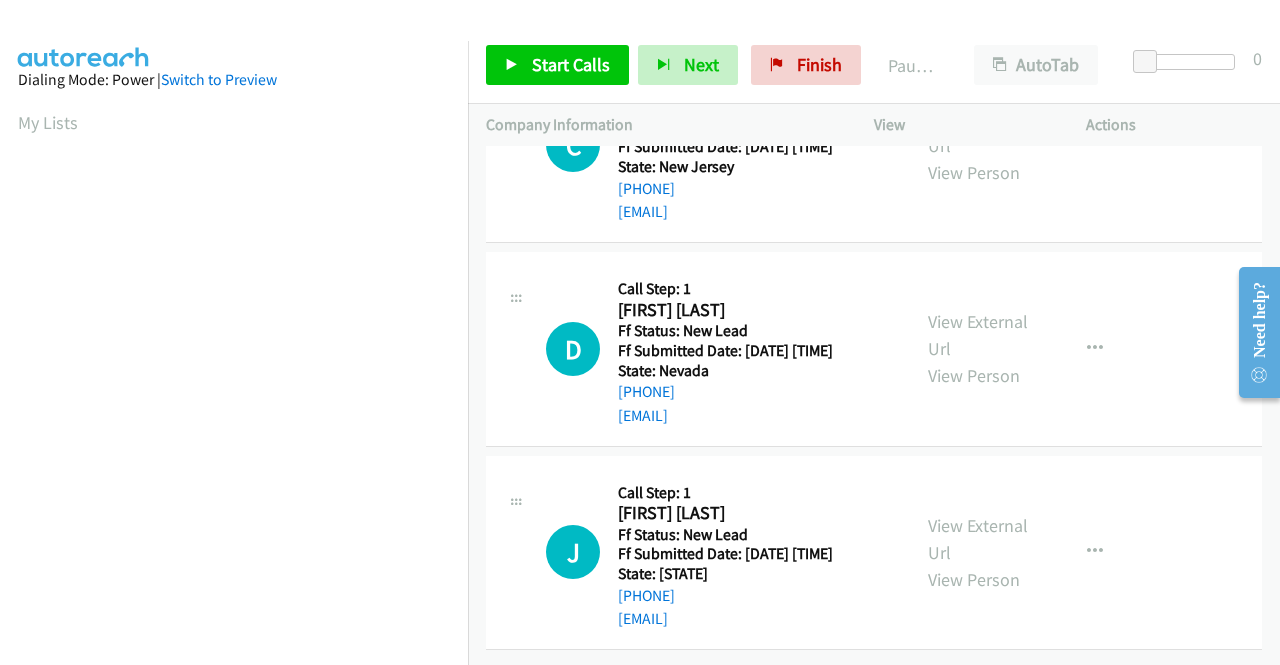 scroll, scrollTop: 2600, scrollLeft: 0, axis: vertical 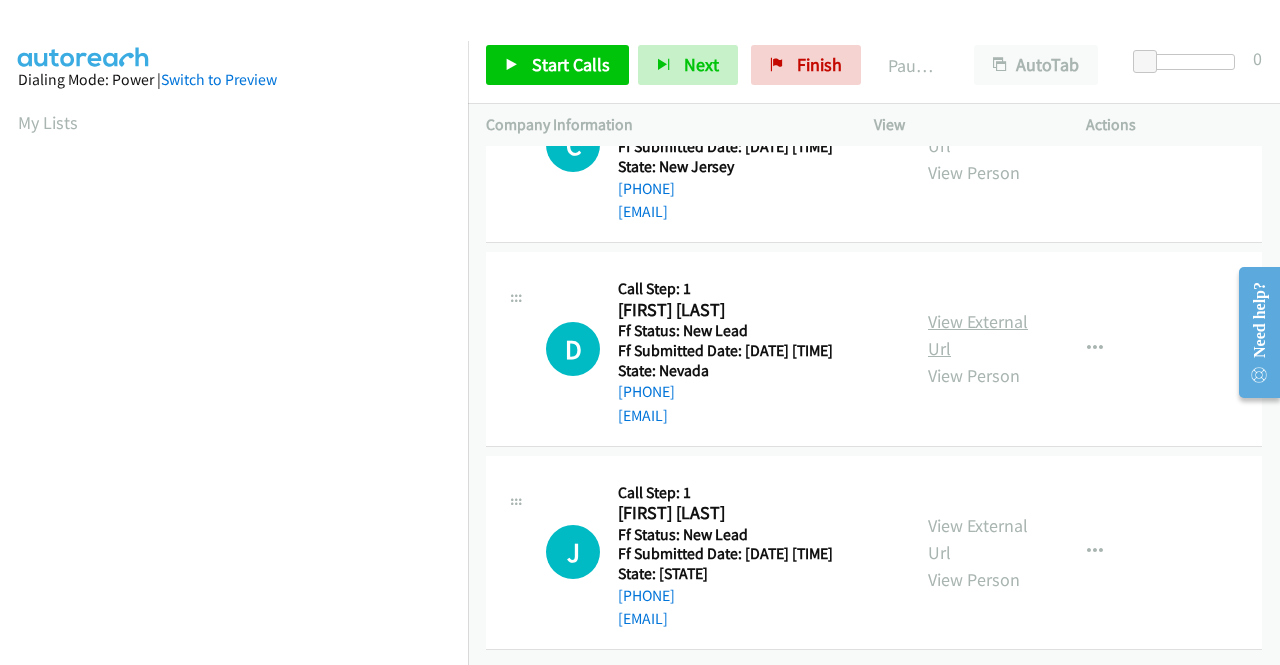 click on "View External Url" at bounding box center [978, 335] 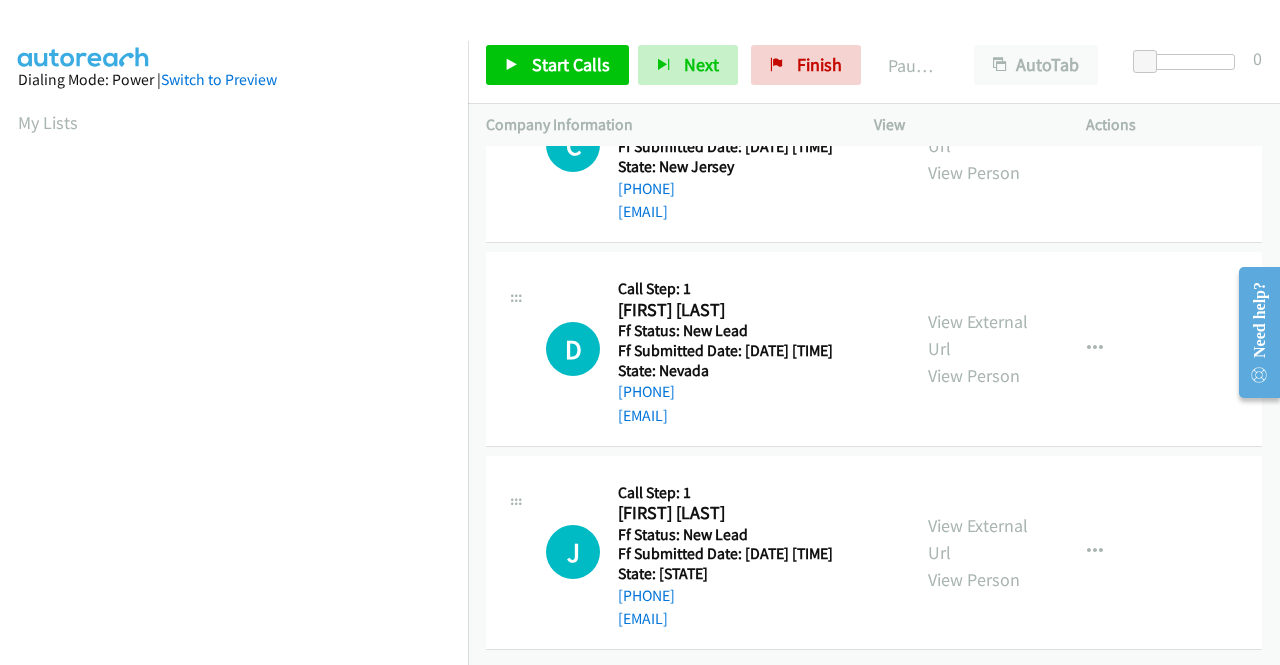 scroll, scrollTop: 2848, scrollLeft: 0, axis: vertical 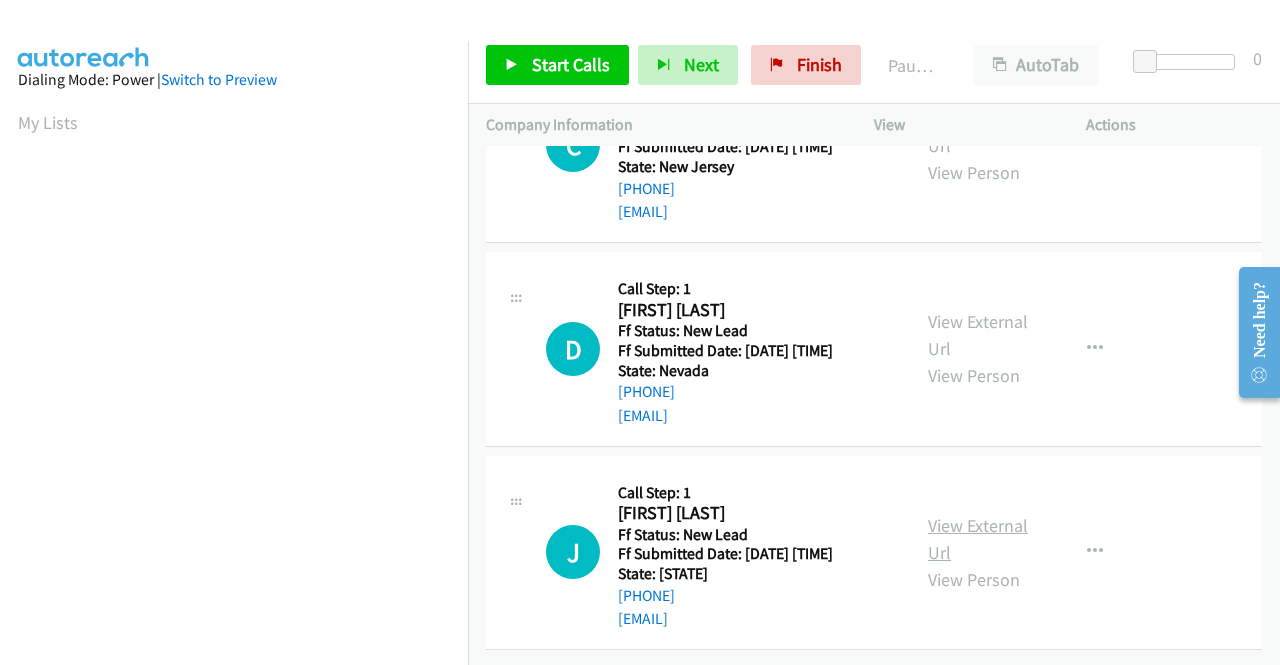 click on "View External Url" at bounding box center [978, 539] 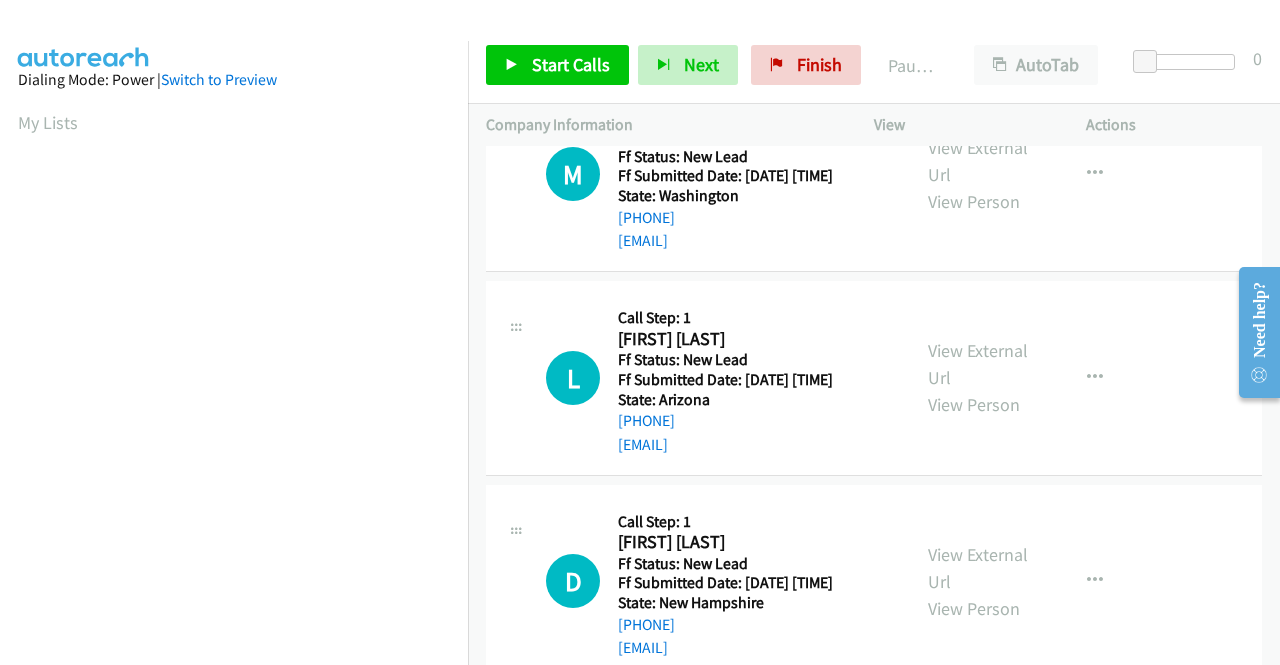 scroll, scrollTop: 0, scrollLeft: 0, axis: both 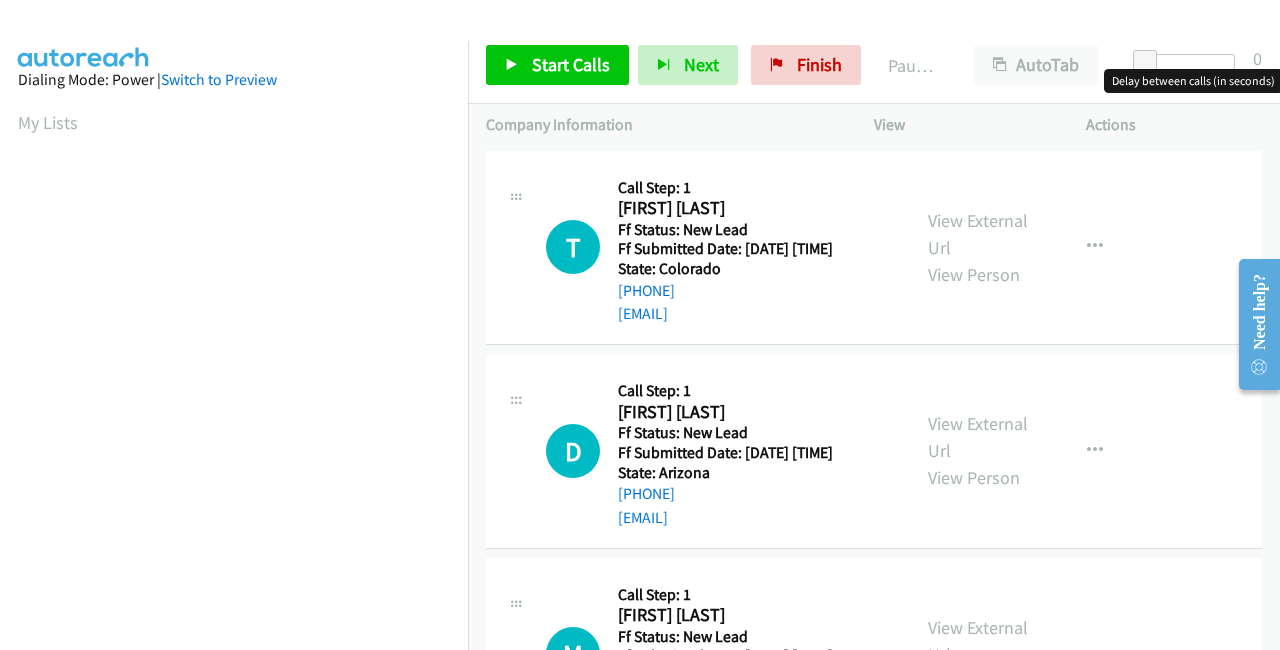 click at bounding box center [1189, 62] 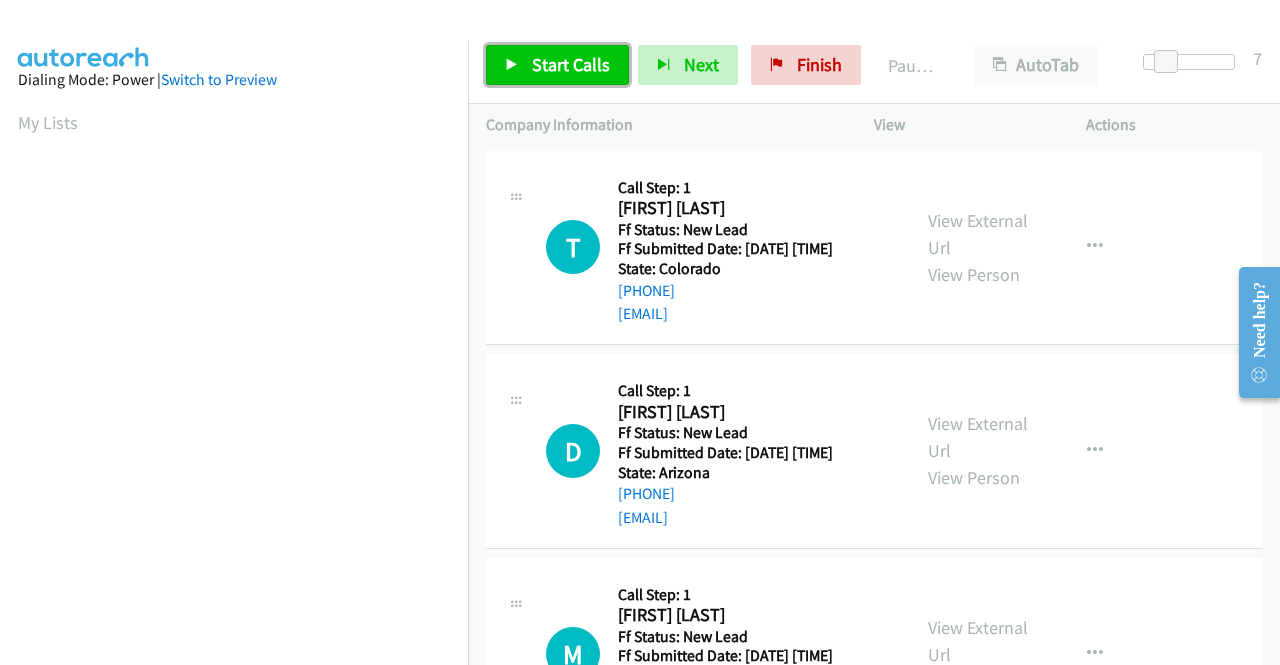 click on "Start Calls" at bounding box center (571, 64) 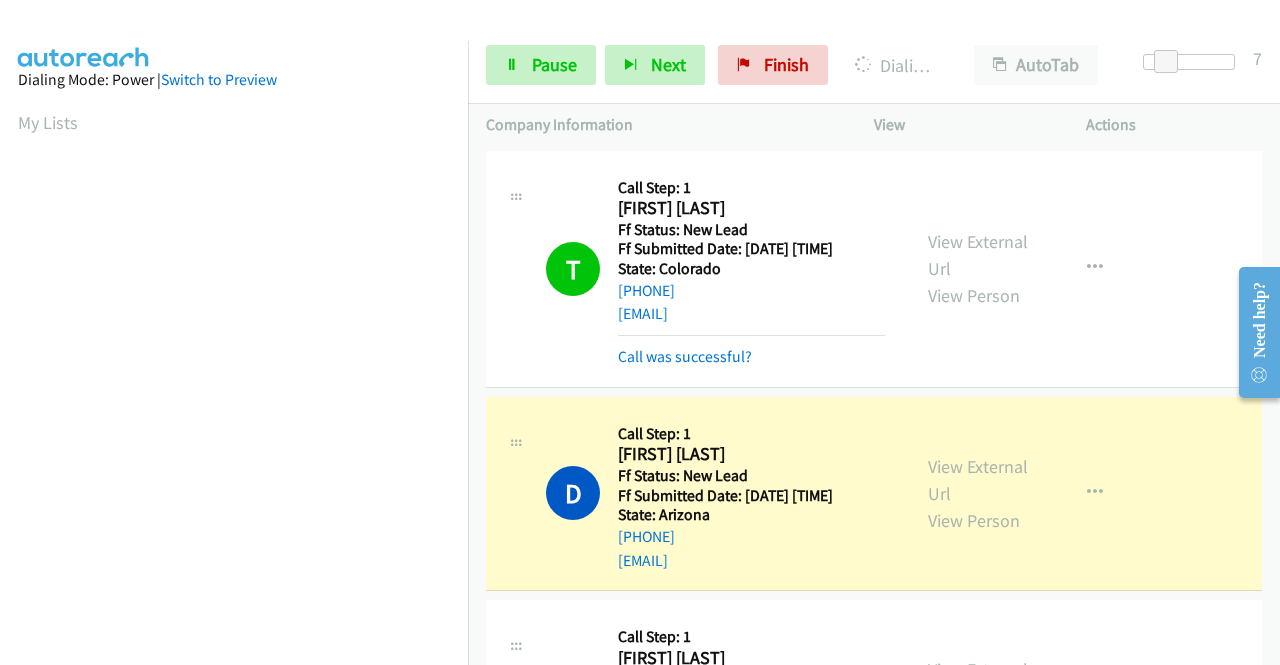 scroll, scrollTop: 400, scrollLeft: 0, axis: vertical 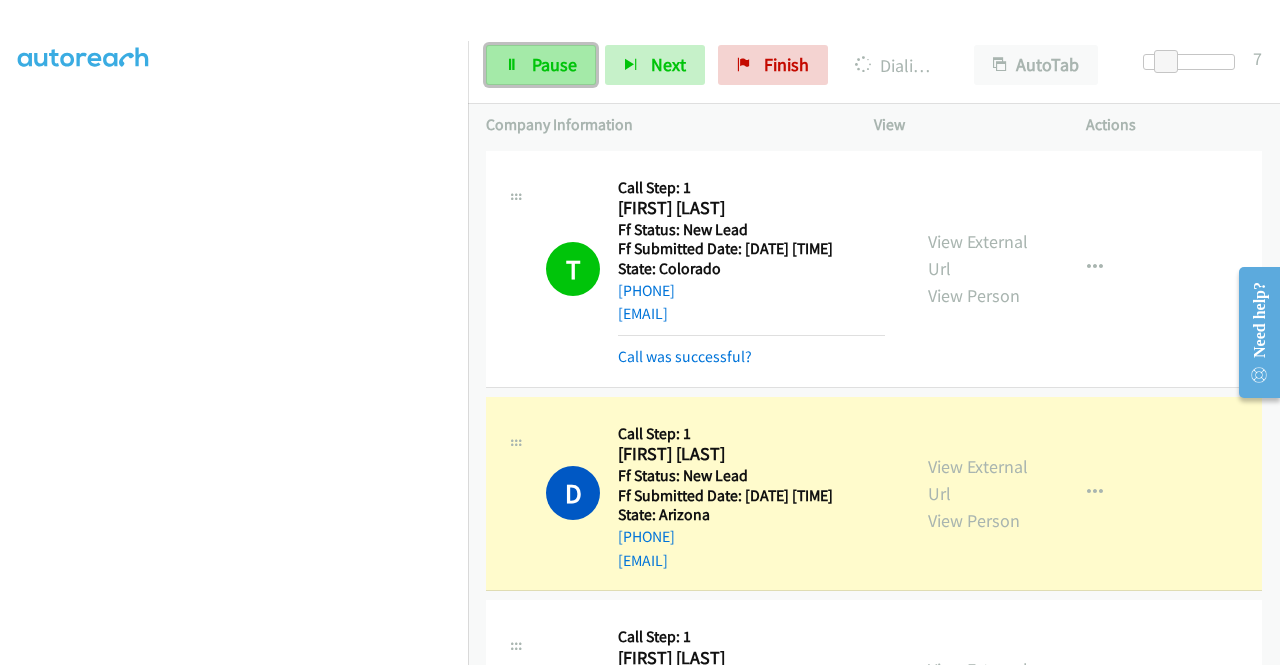 click on "Pause" at bounding box center (554, 64) 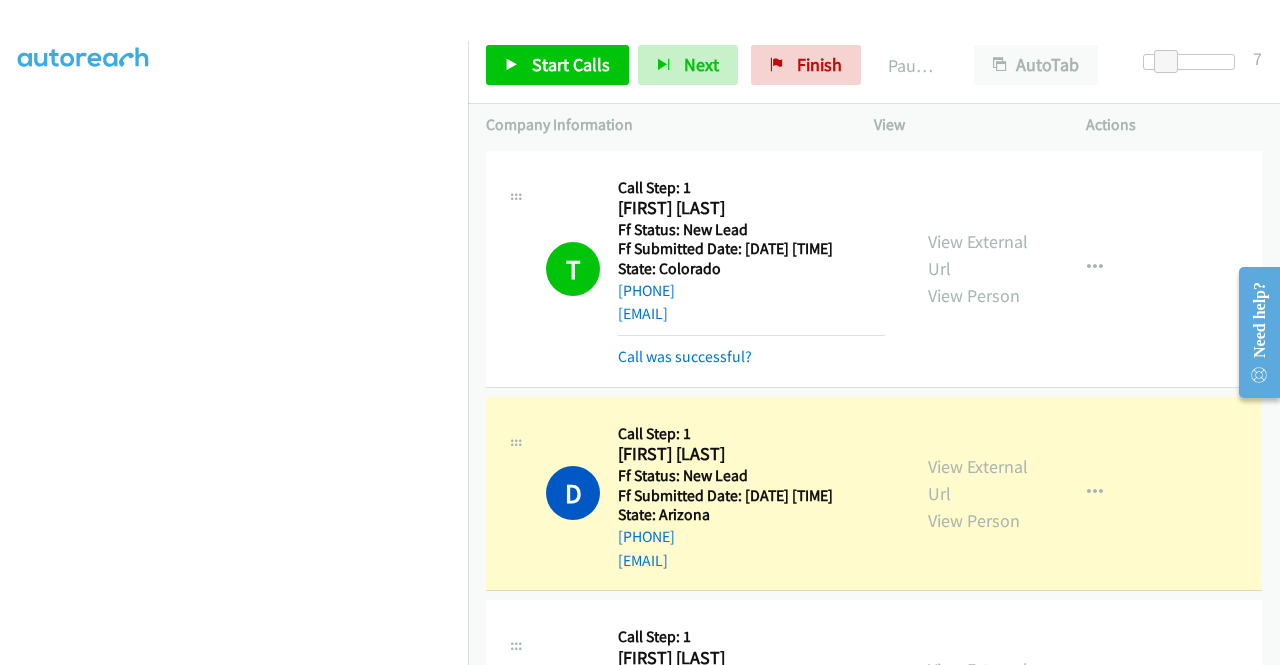 scroll, scrollTop: 100, scrollLeft: 0, axis: vertical 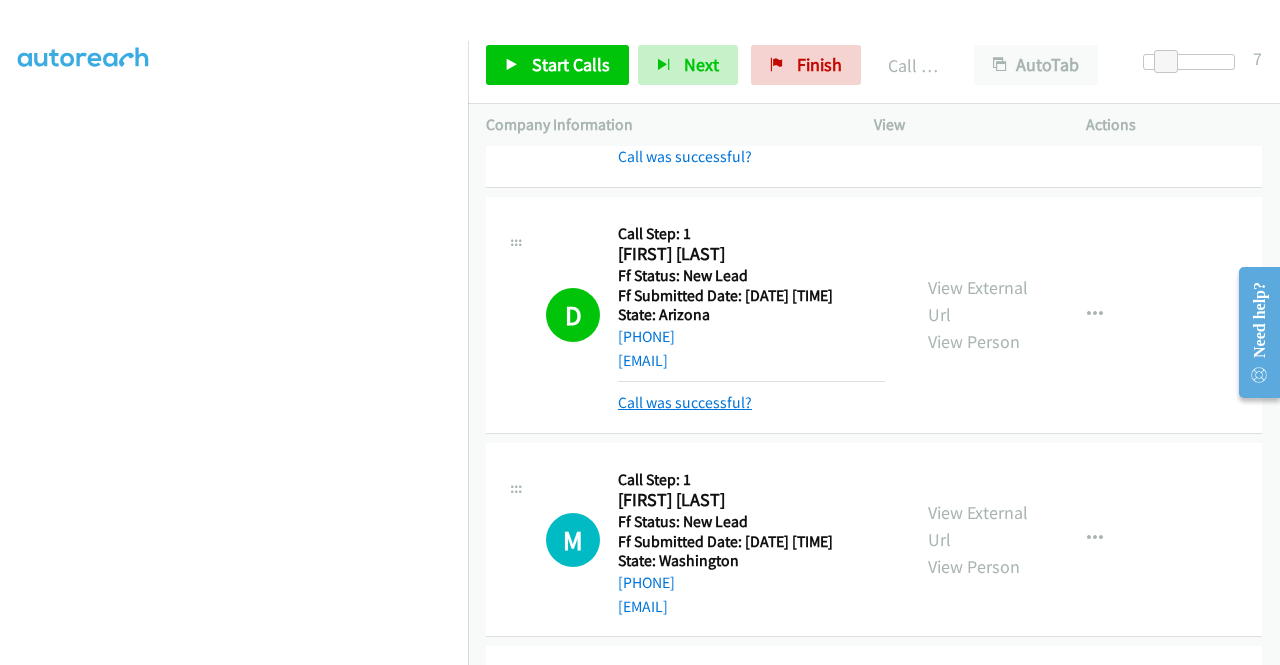 click on "Call was successful?" at bounding box center [685, 402] 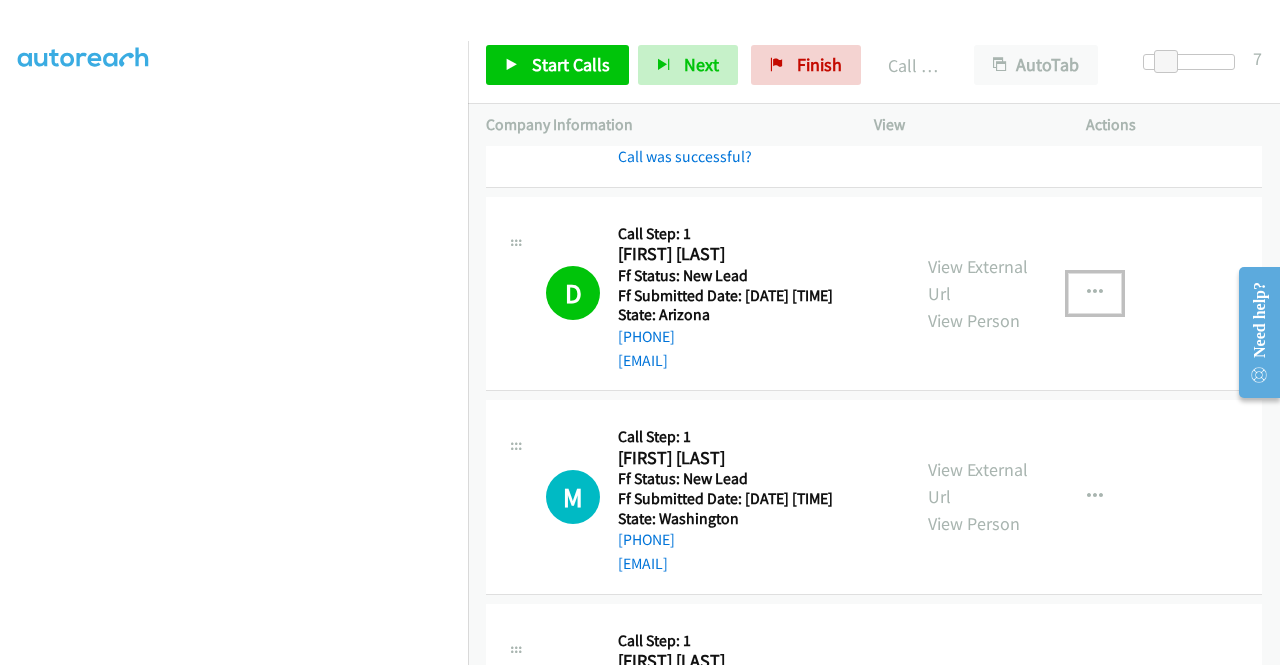 click at bounding box center [1095, 293] 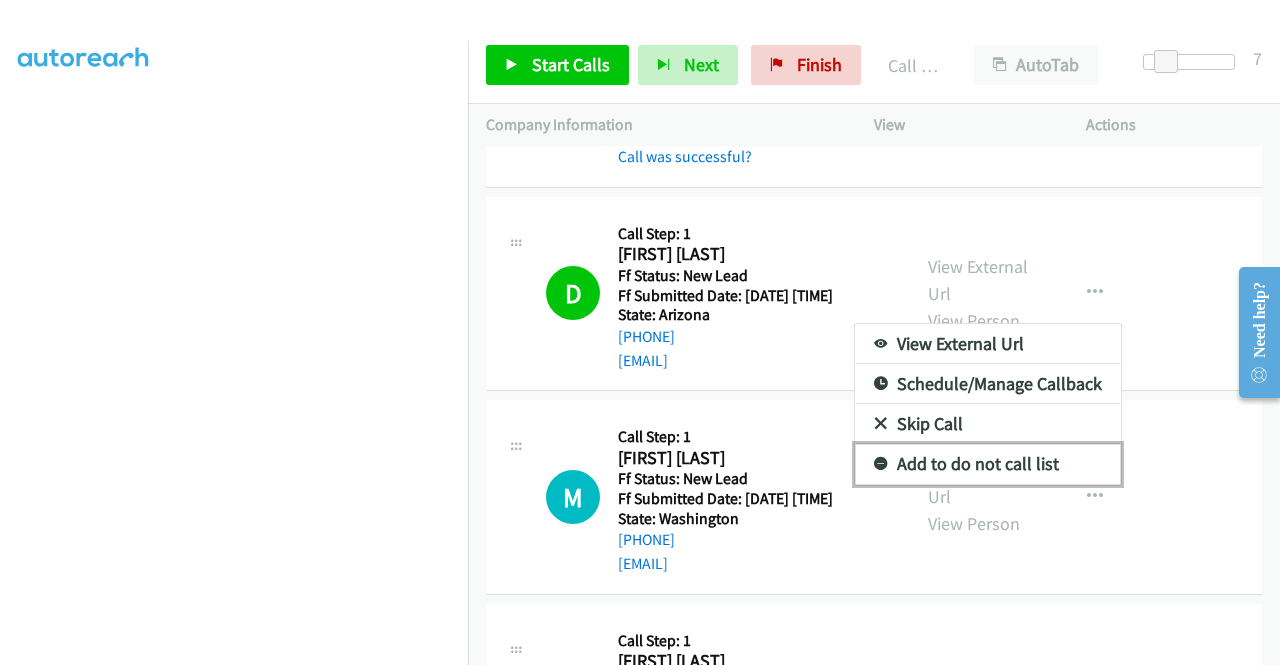 click on "Add to do not call list" at bounding box center (988, 464) 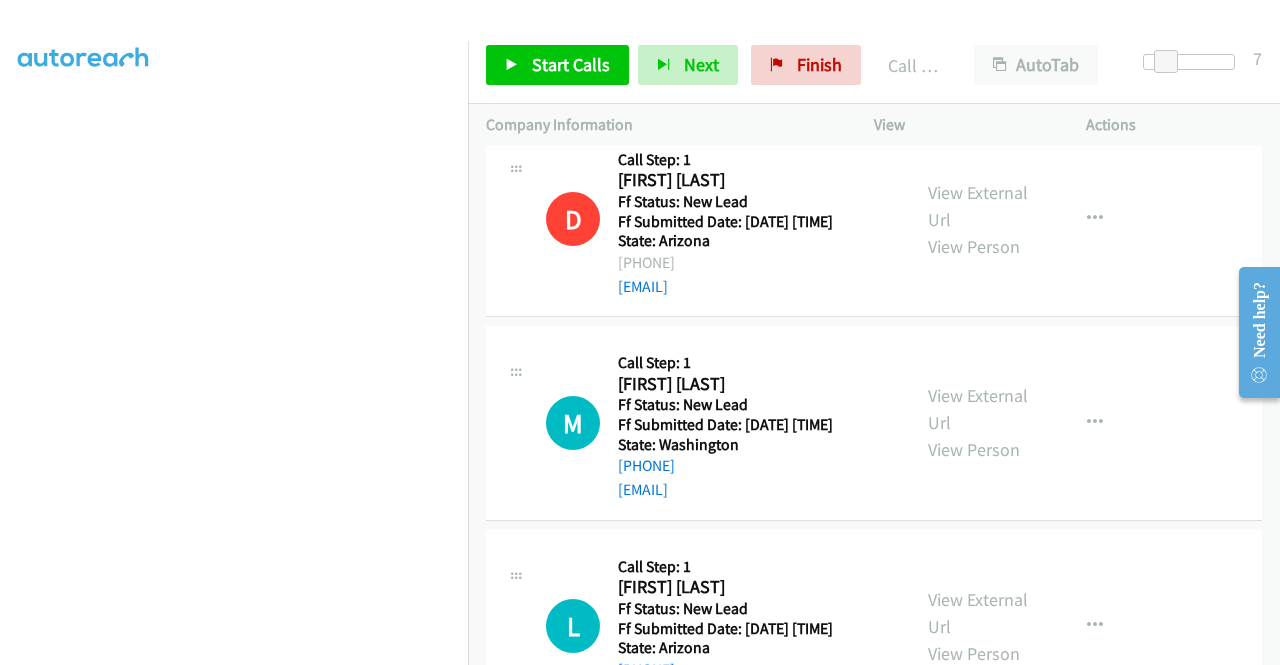 scroll, scrollTop: 300, scrollLeft: 0, axis: vertical 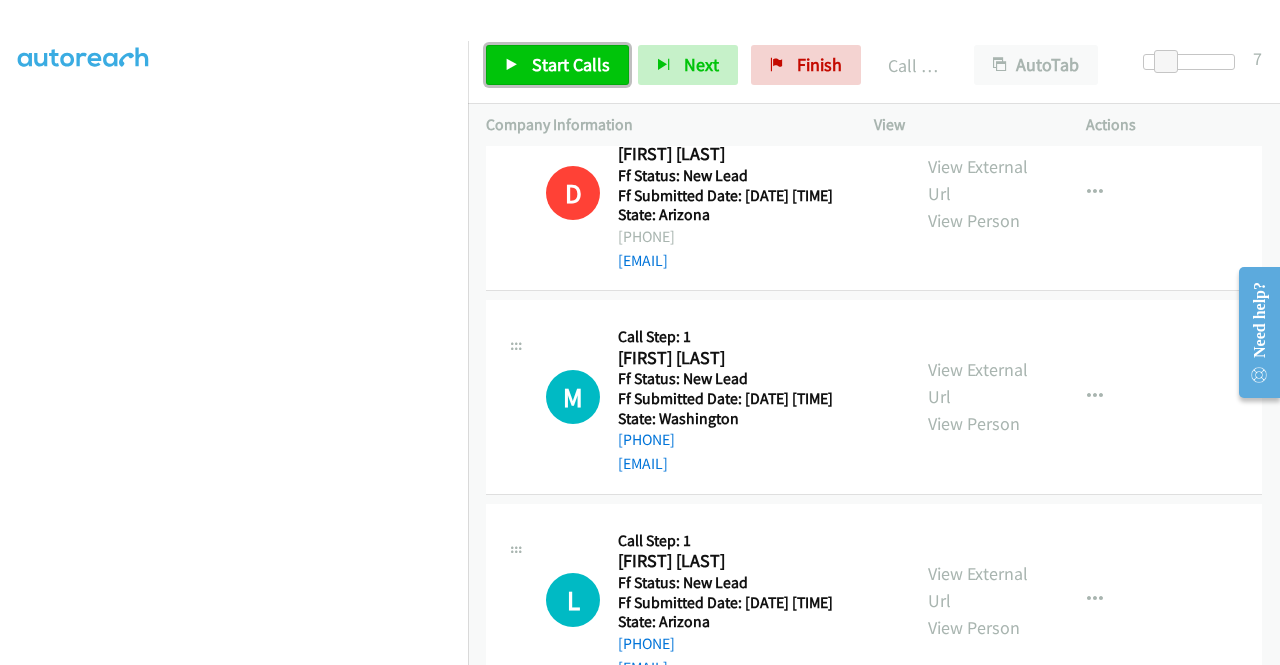 click on "Start Calls" at bounding box center (571, 64) 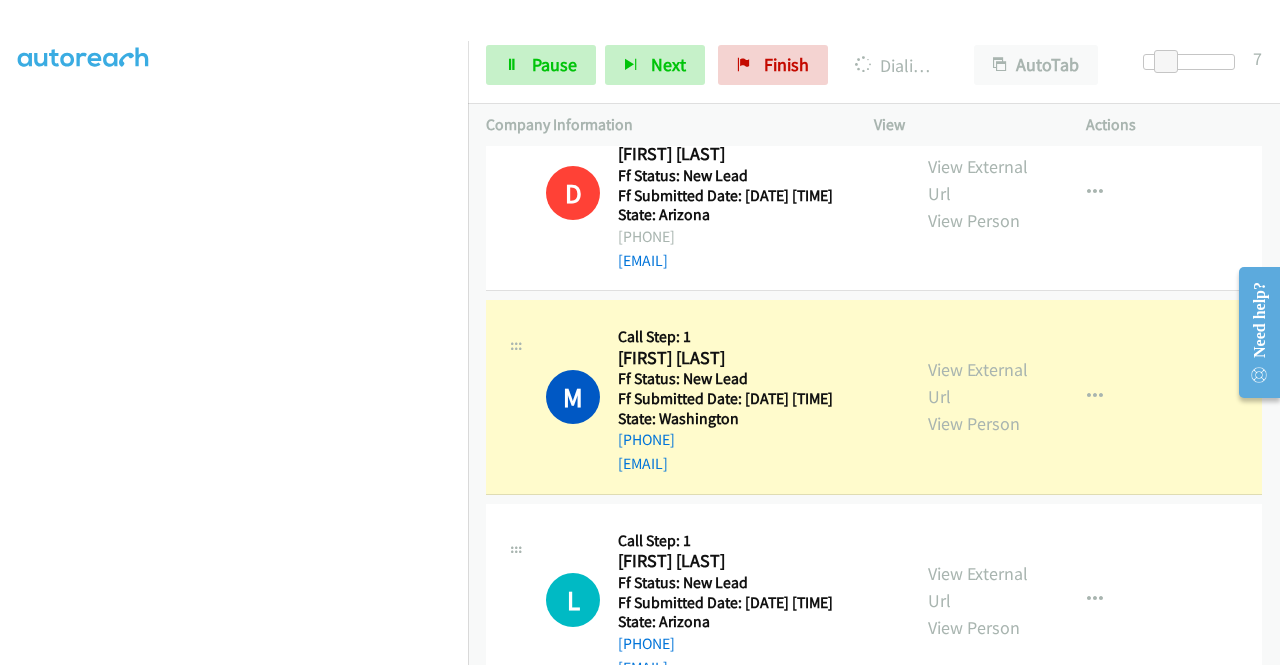 scroll, scrollTop: 0, scrollLeft: 0, axis: both 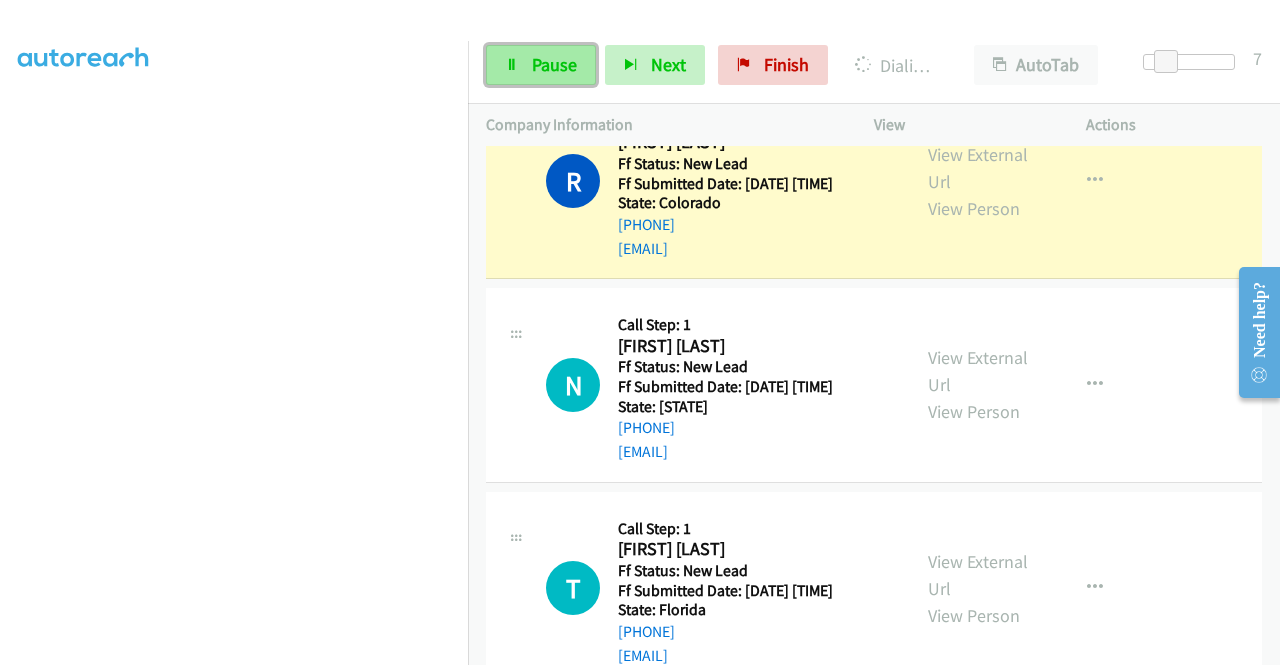 click on "Pause" at bounding box center (541, 65) 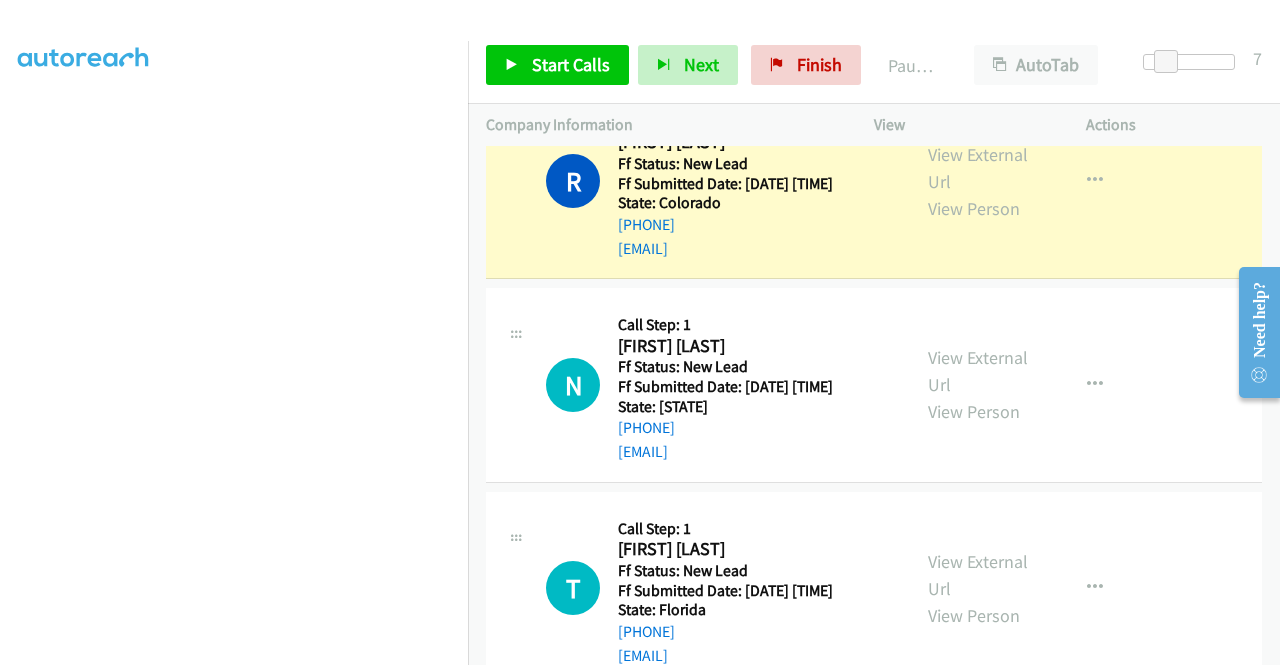 scroll, scrollTop: 56, scrollLeft: 0, axis: vertical 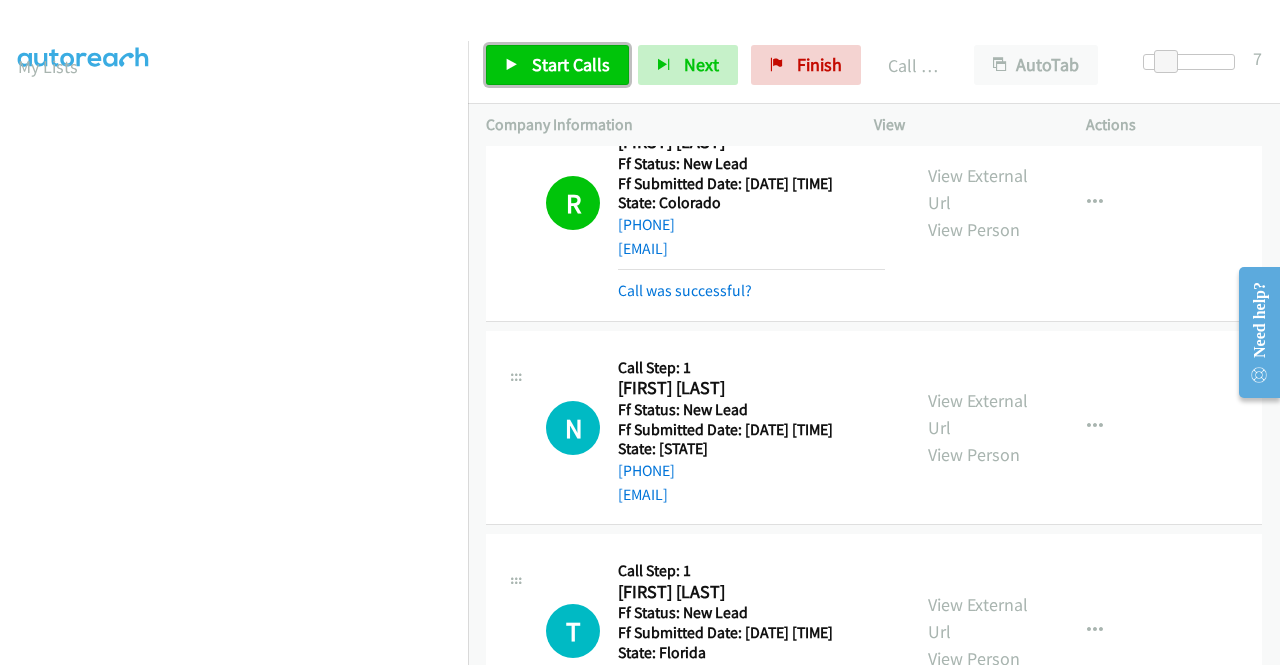 click on "Start Calls" at bounding box center [571, 64] 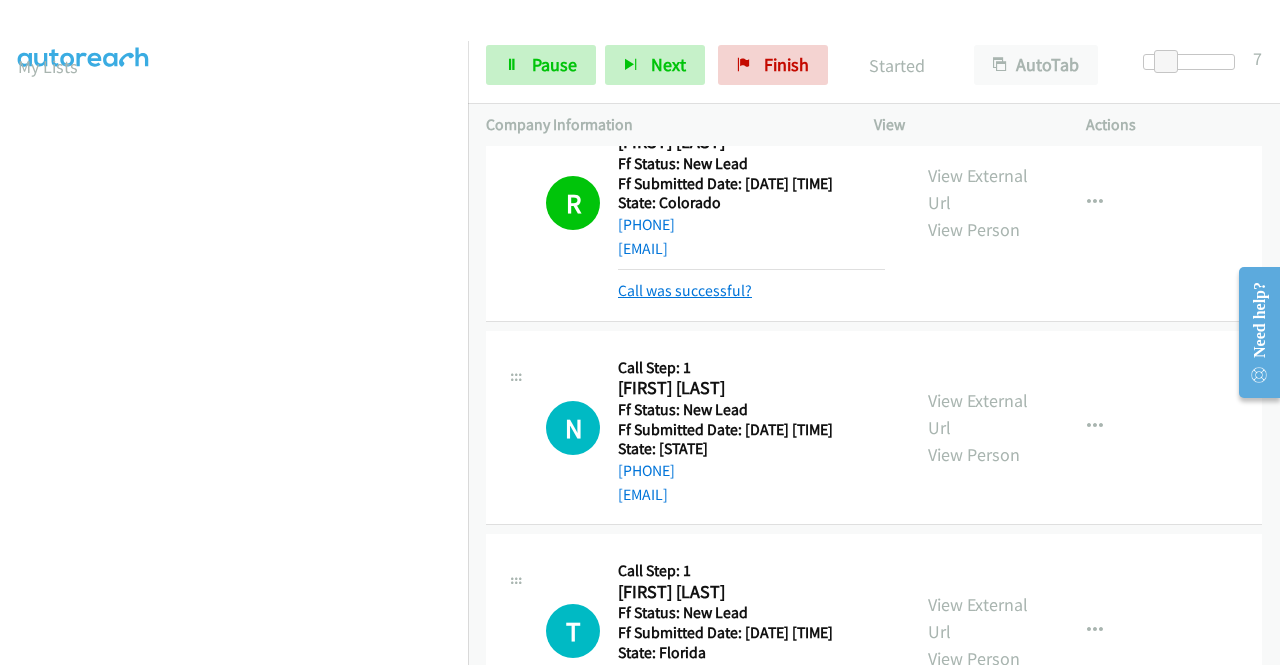 click on "Call was successful?" at bounding box center (685, 290) 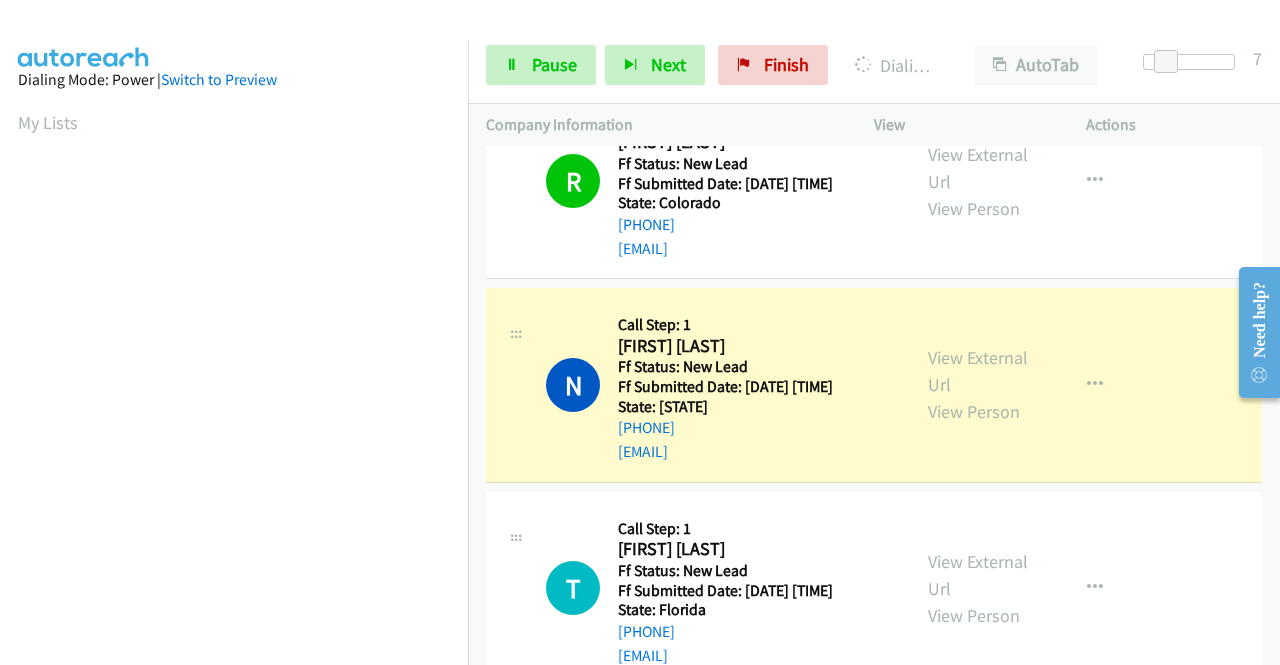 scroll, scrollTop: 456, scrollLeft: 0, axis: vertical 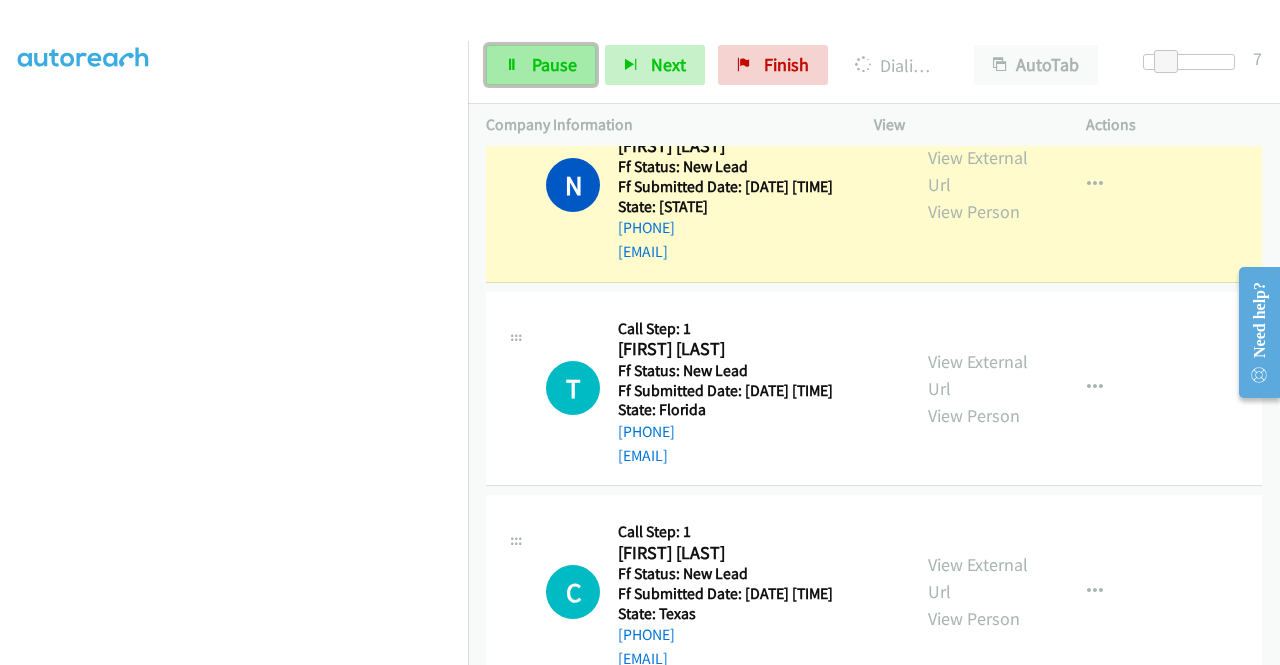 click on "Pause" at bounding box center (554, 64) 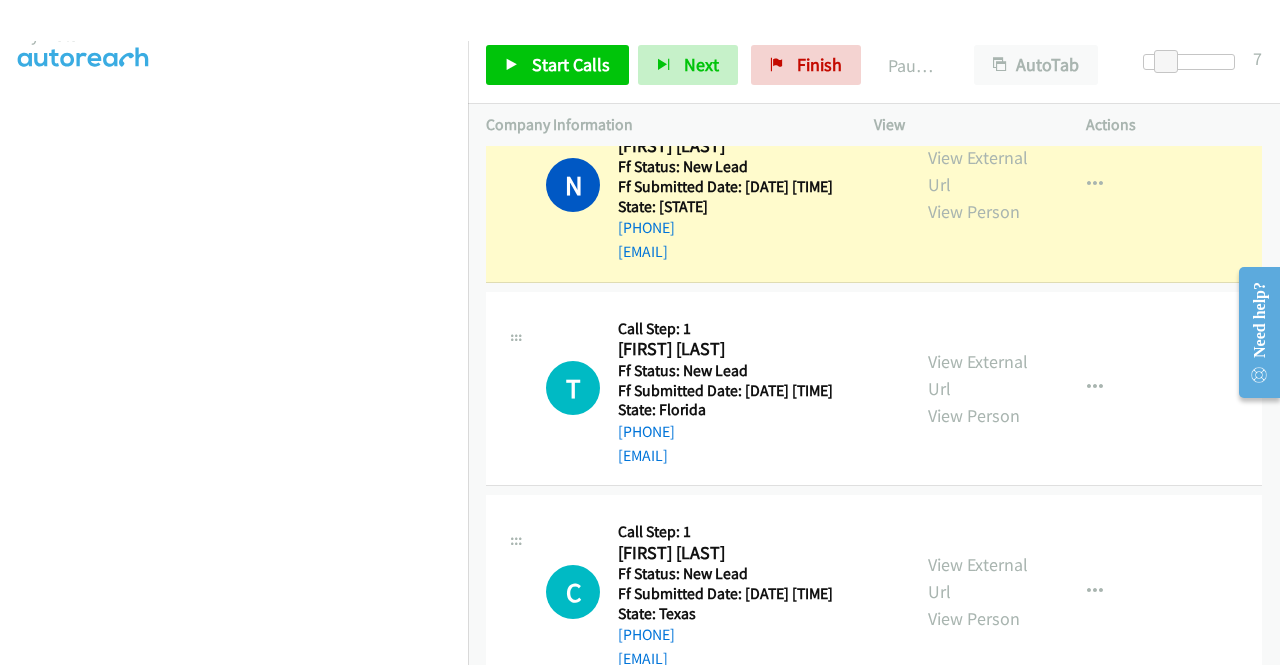 scroll, scrollTop: 56, scrollLeft: 0, axis: vertical 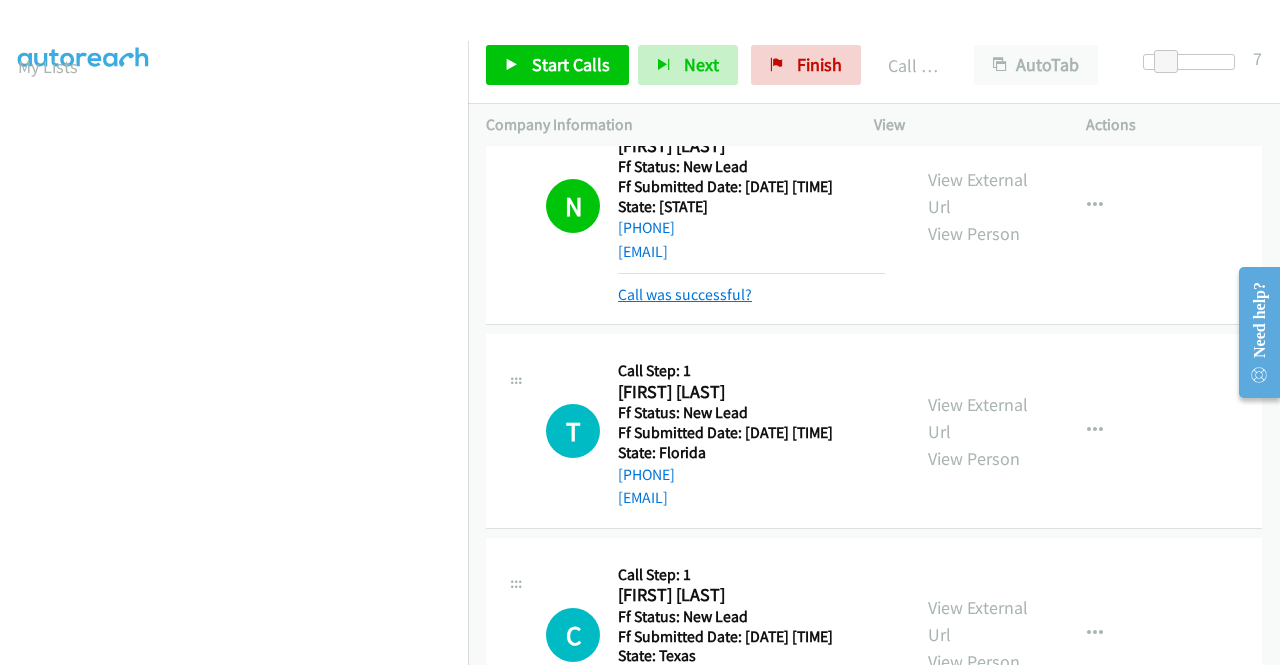 click on "Call was successful?" at bounding box center [685, 294] 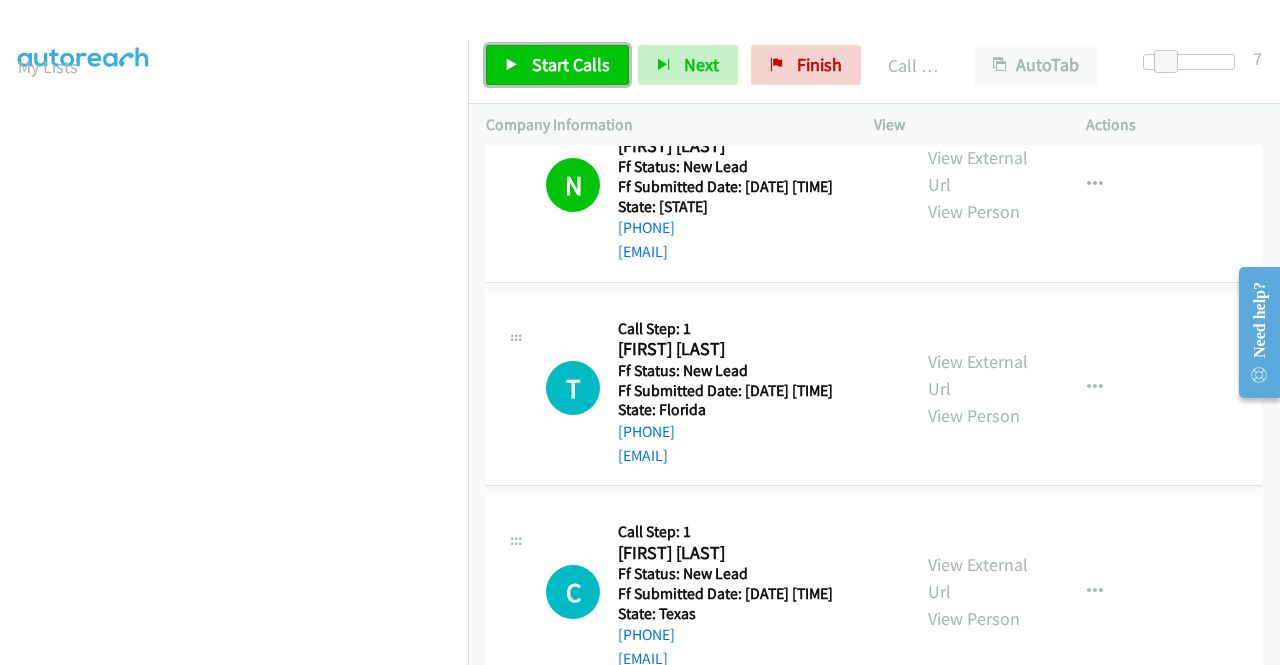 click on "Start Calls" at bounding box center (571, 64) 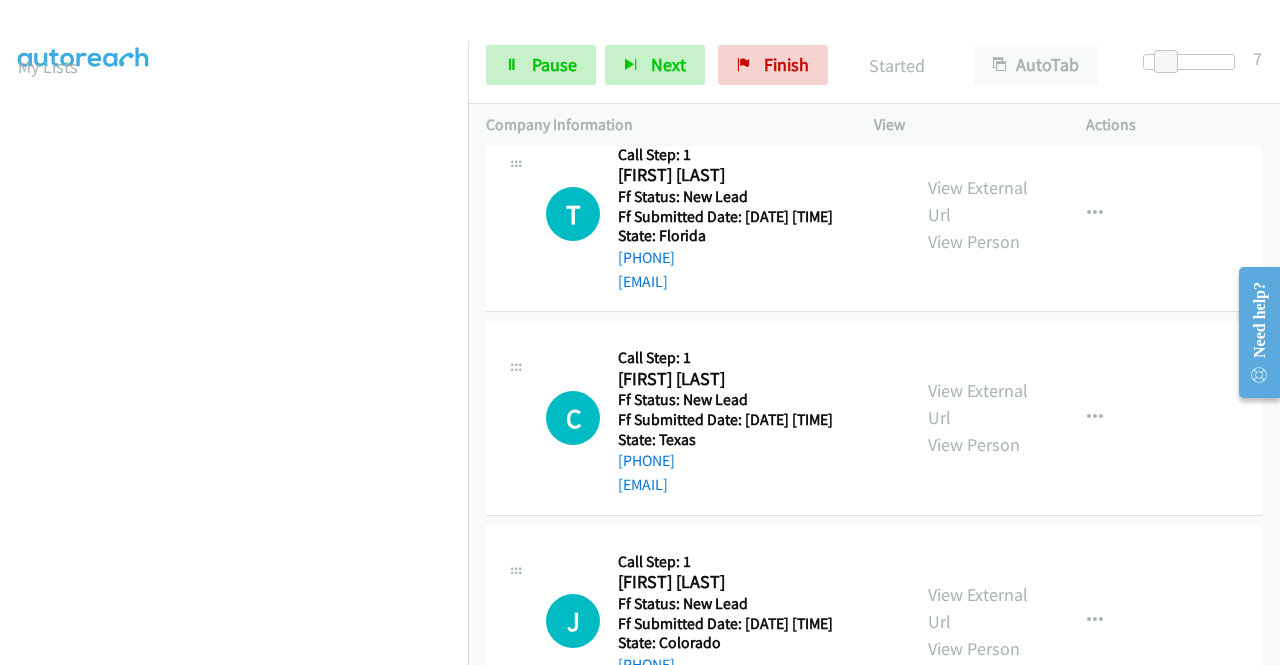 scroll, scrollTop: 1900, scrollLeft: 0, axis: vertical 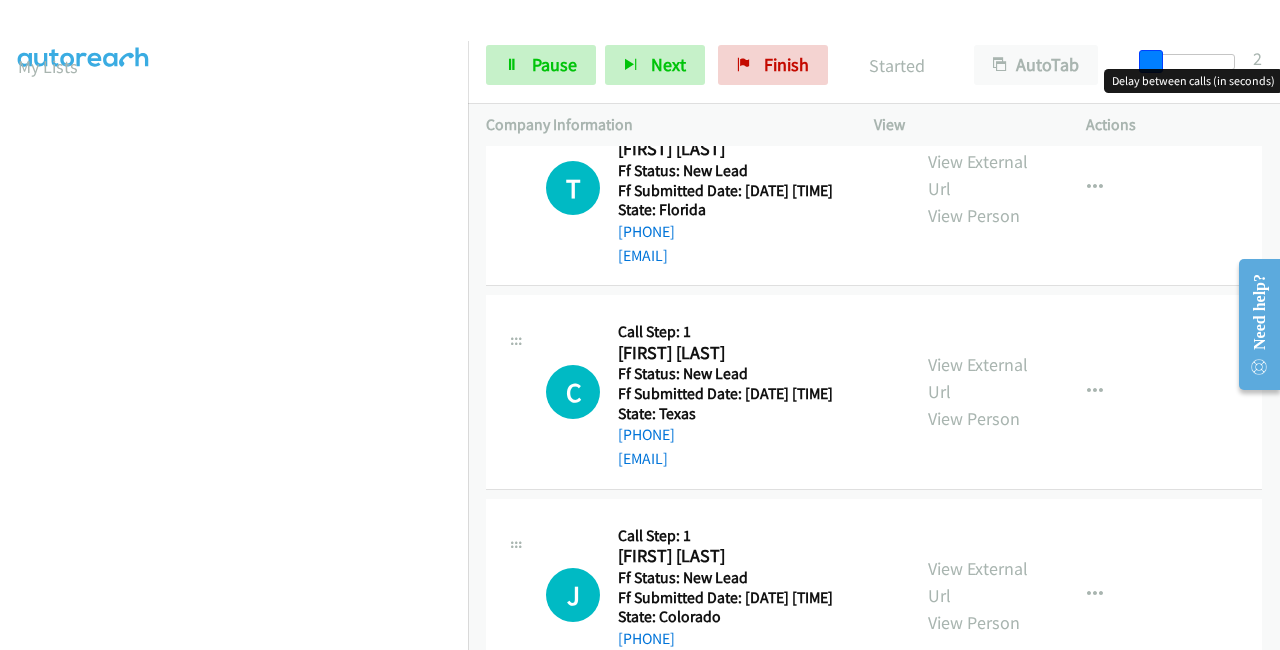 click at bounding box center (1189, 62) 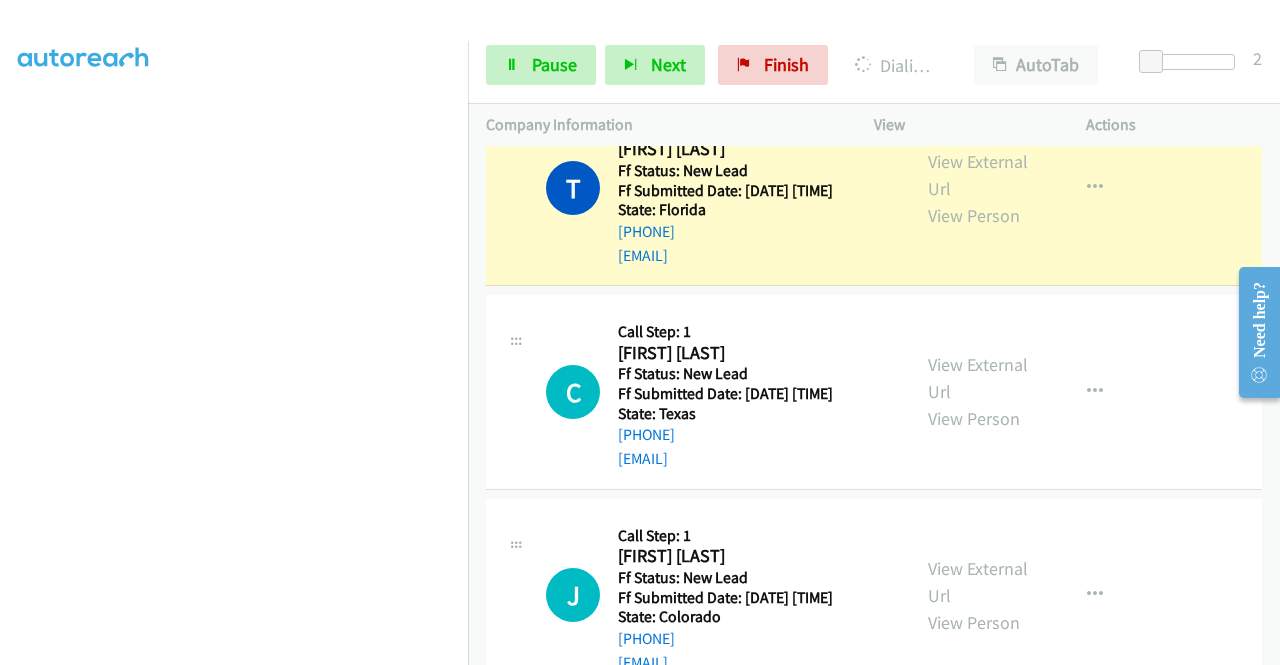 scroll, scrollTop: 456, scrollLeft: 0, axis: vertical 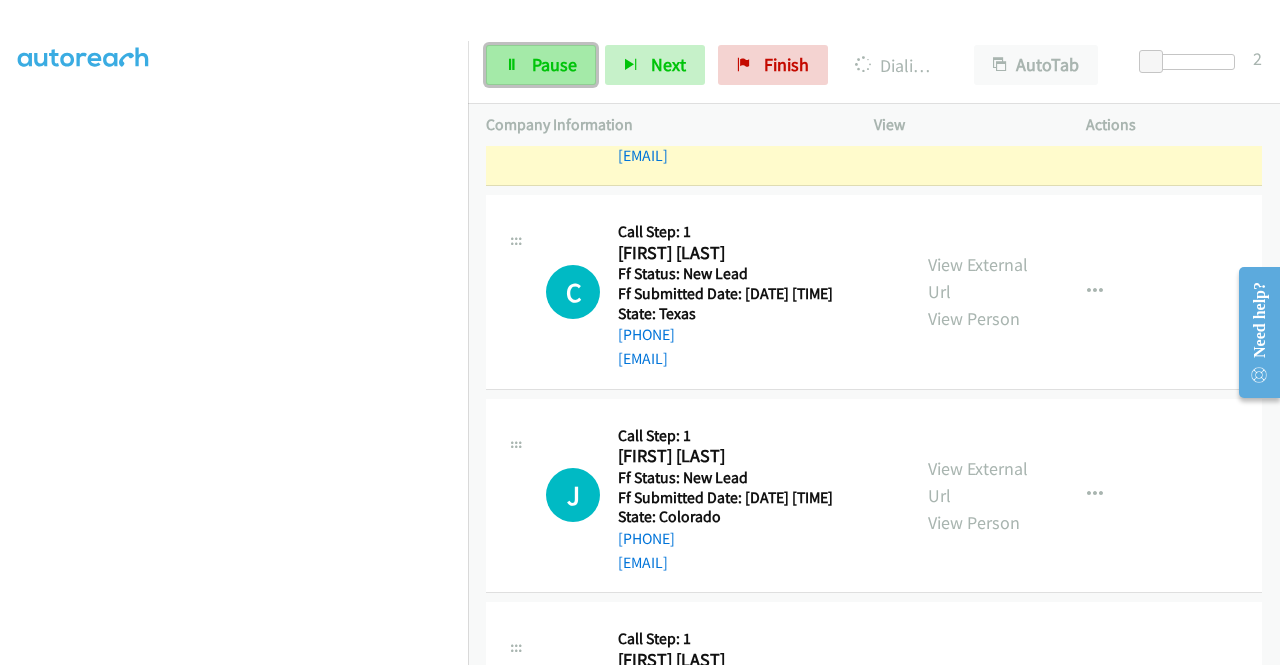 click on "Pause" at bounding box center [541, 65] 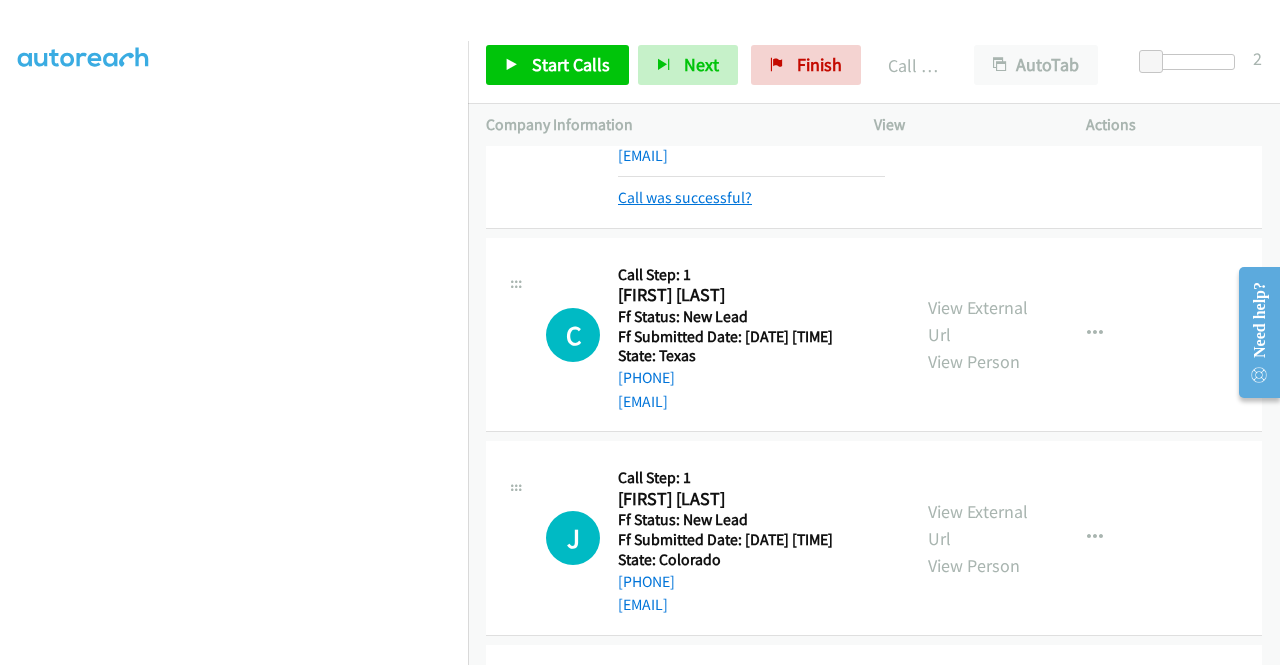 click on "Call was successful?" at bounding box center (685, 197) 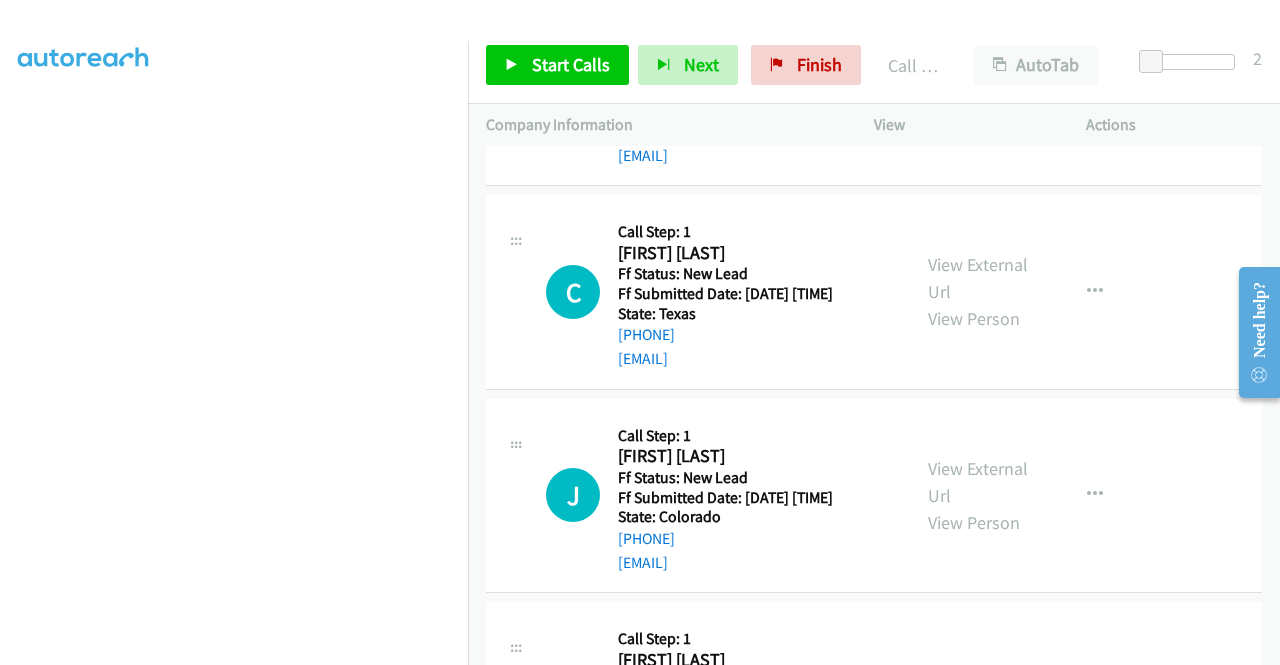 click at bounding box center (1095, 88) 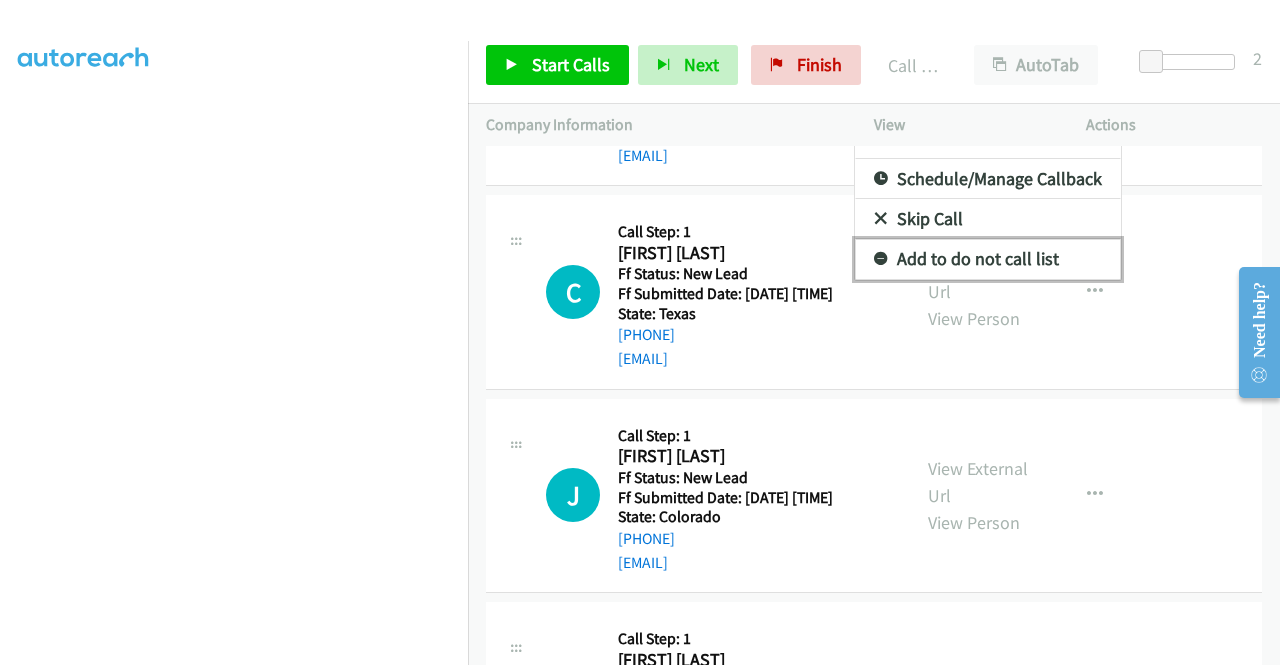 click on "Add to do not call list" at bounding box center (988, 259) 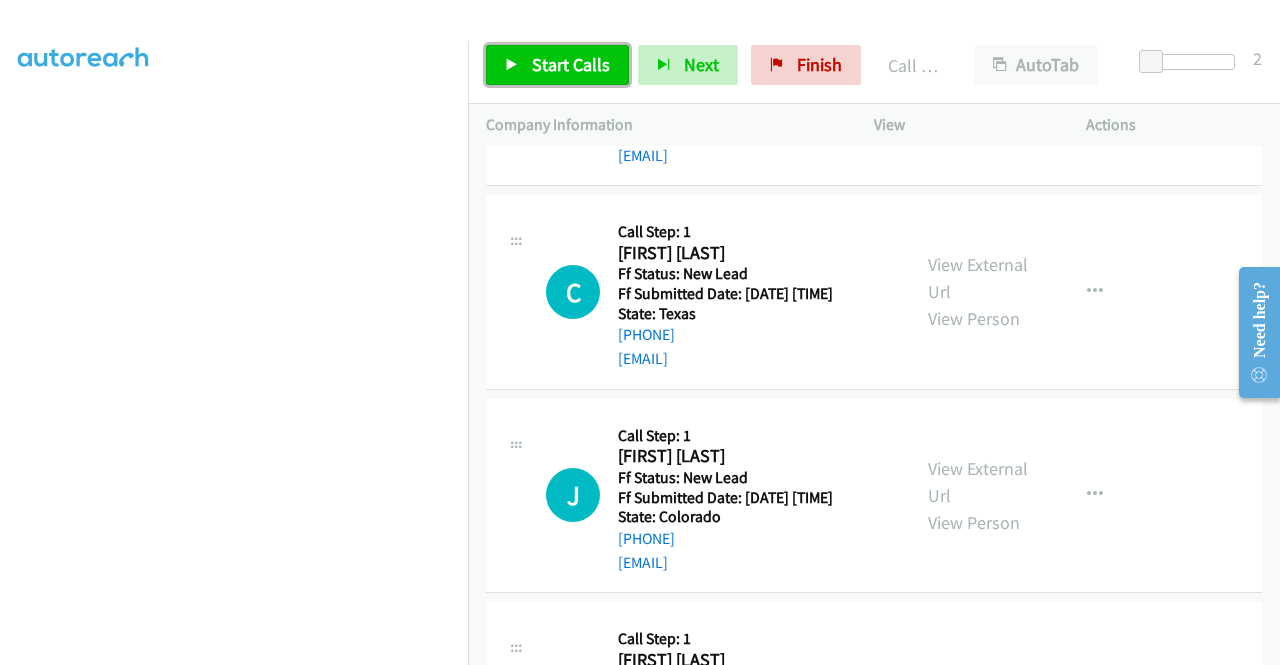 click on "Start Calls" at bounding box center (557, 65) 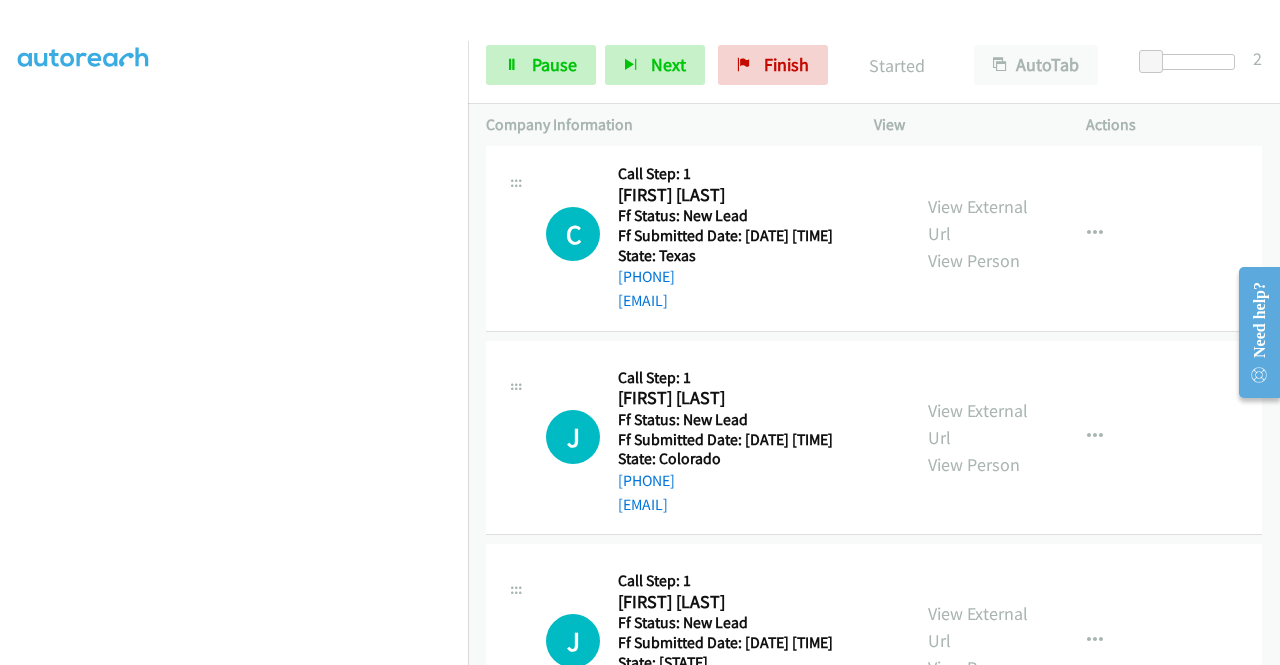 scroll, scrollTop: 2100, scrollLeft: 0, axis: vertical 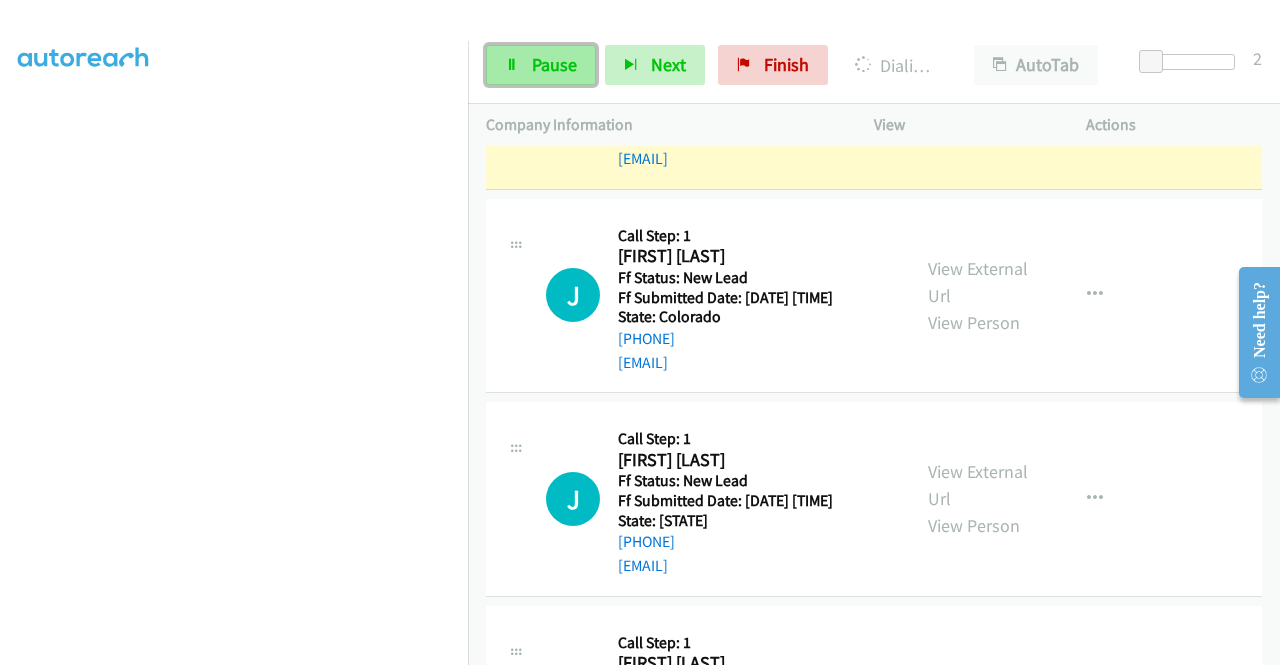 click on "Pause" at bounding box center [554, 64] 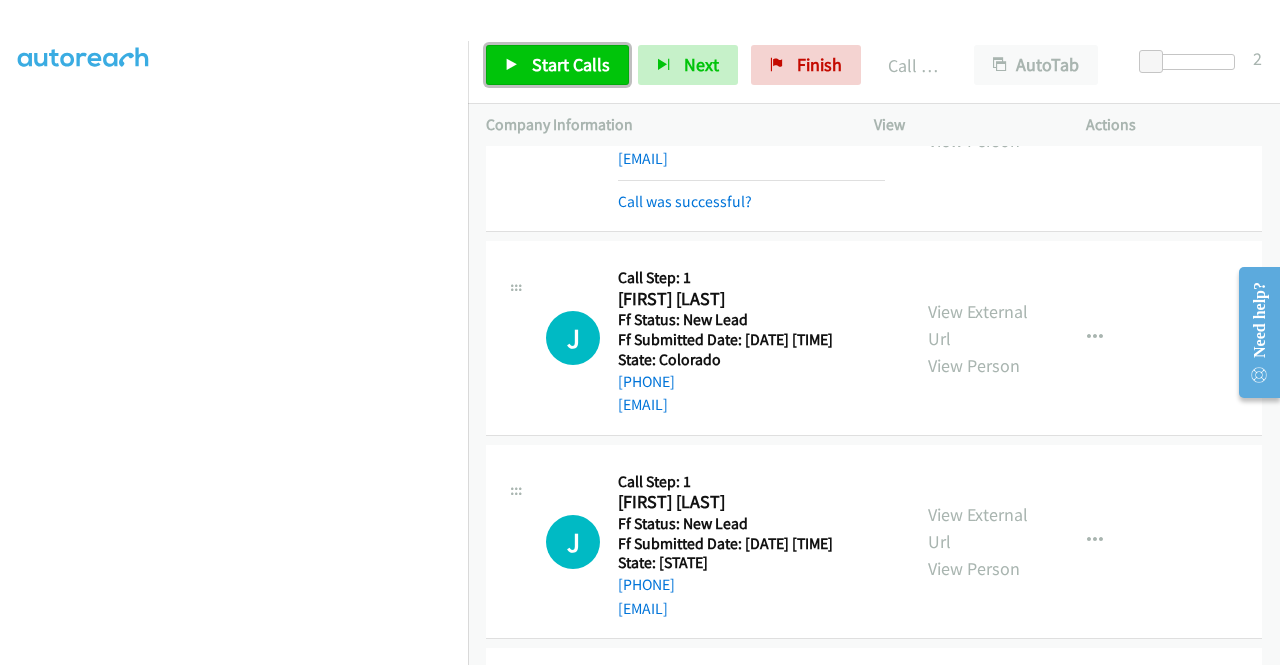 click on "Start Calls" at bounding box center [557, 65] 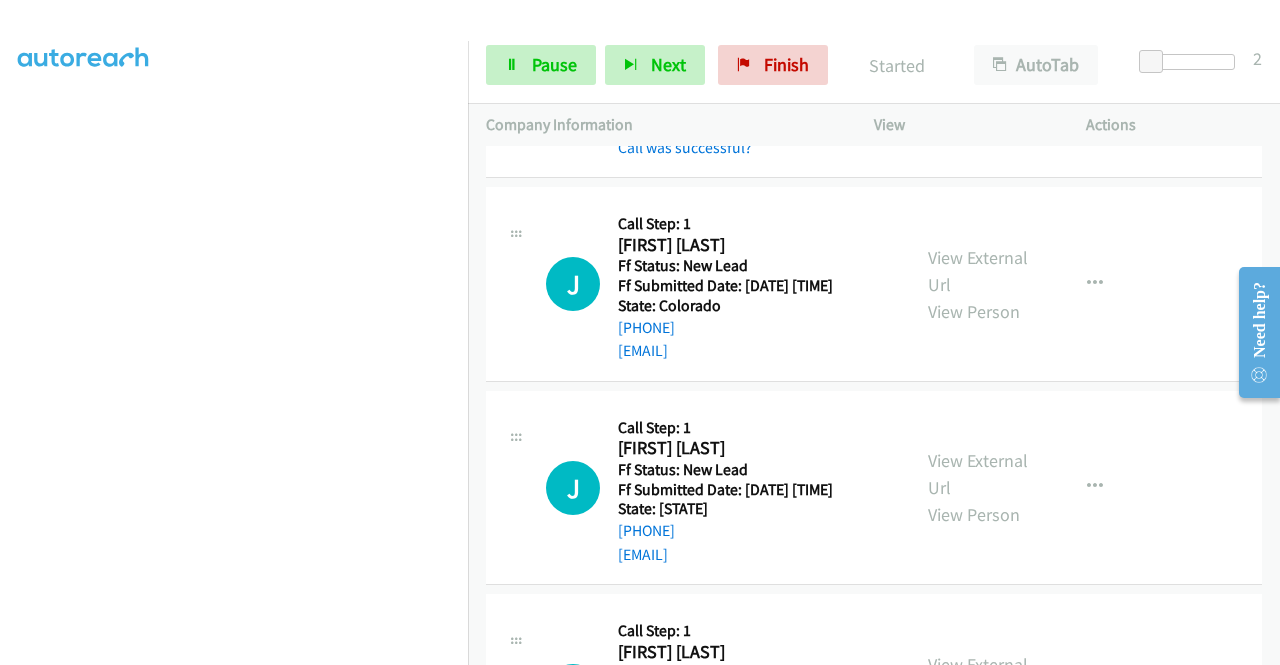 scroll, scrollTop: 2400, scrollLeft: 0, axis: vertical 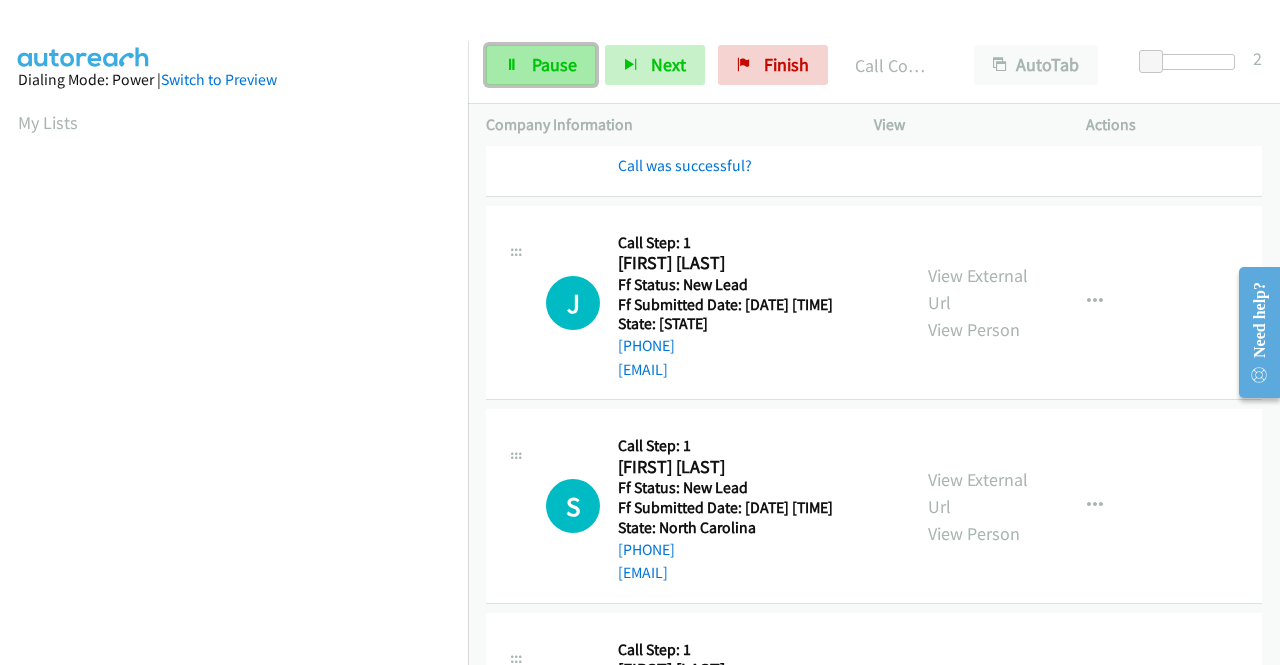 click on "Pause" at bounding box center (554, 64) 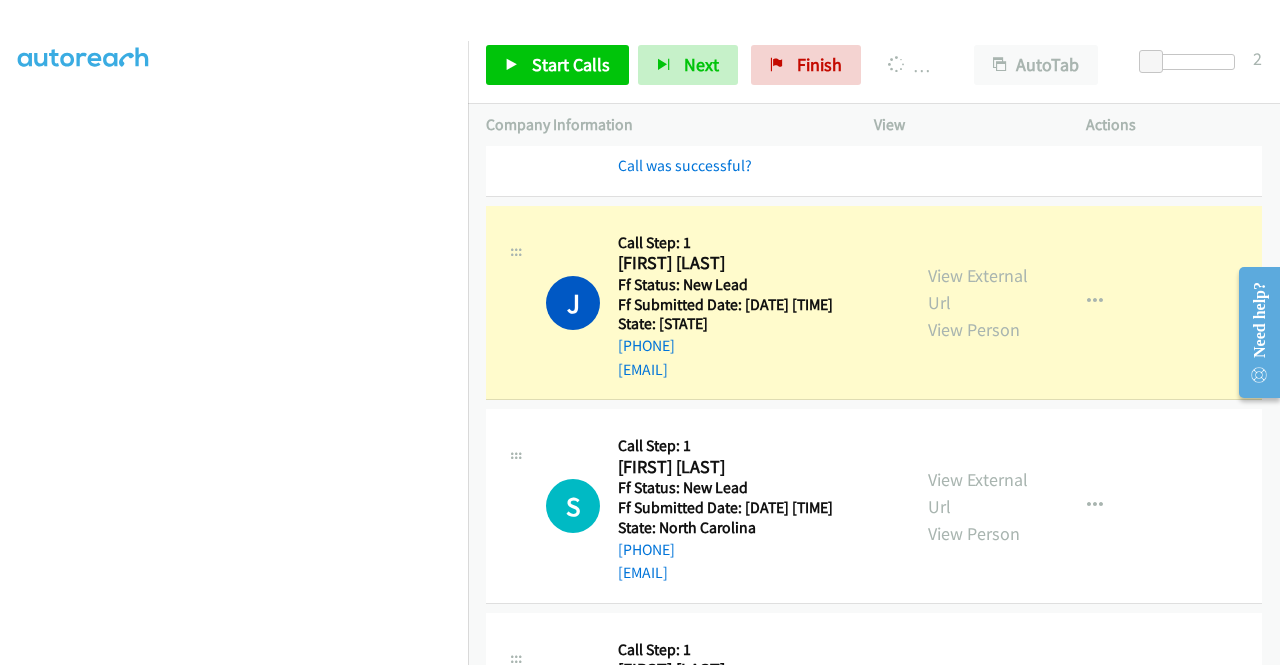scroll, scrollTop: 456, scrollLeft: 0, axis: vertical 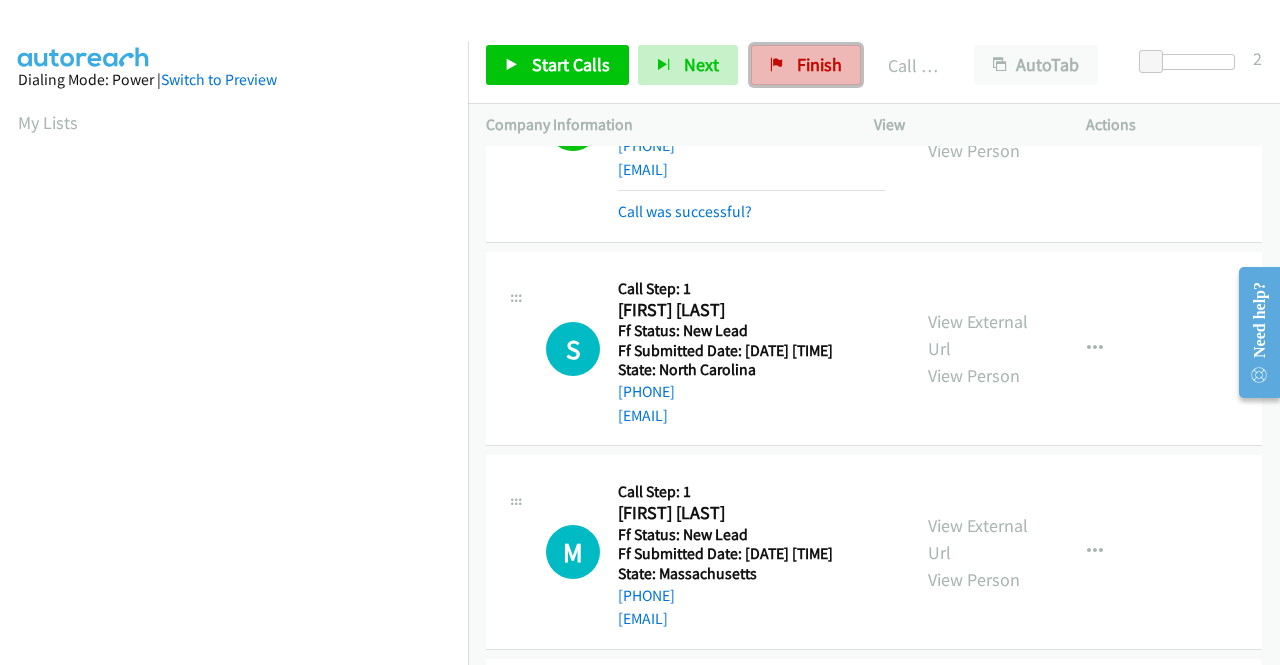 click on "Finish" at bounding box center [806, 65] 